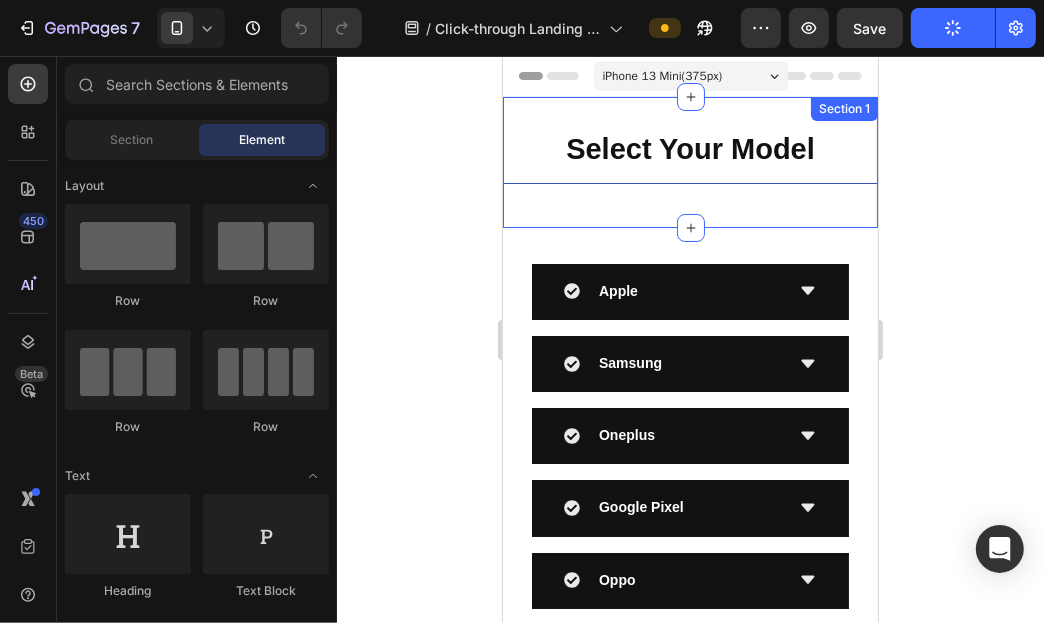 scroll, scrollTop: 0, scrollLeft: 0, axis: both 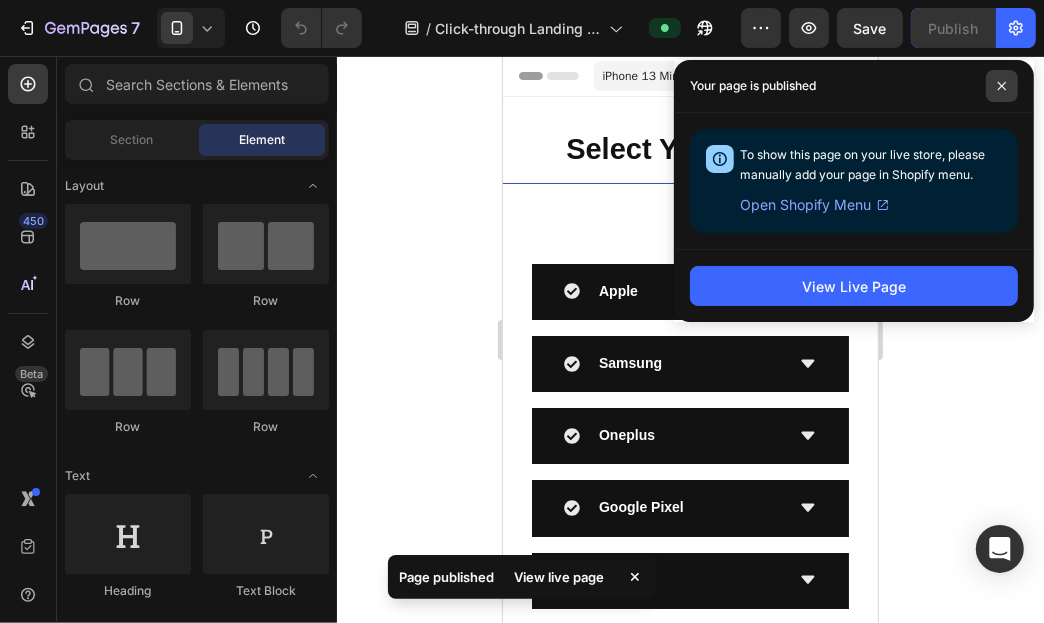 click at bounding box center [1002, 86] 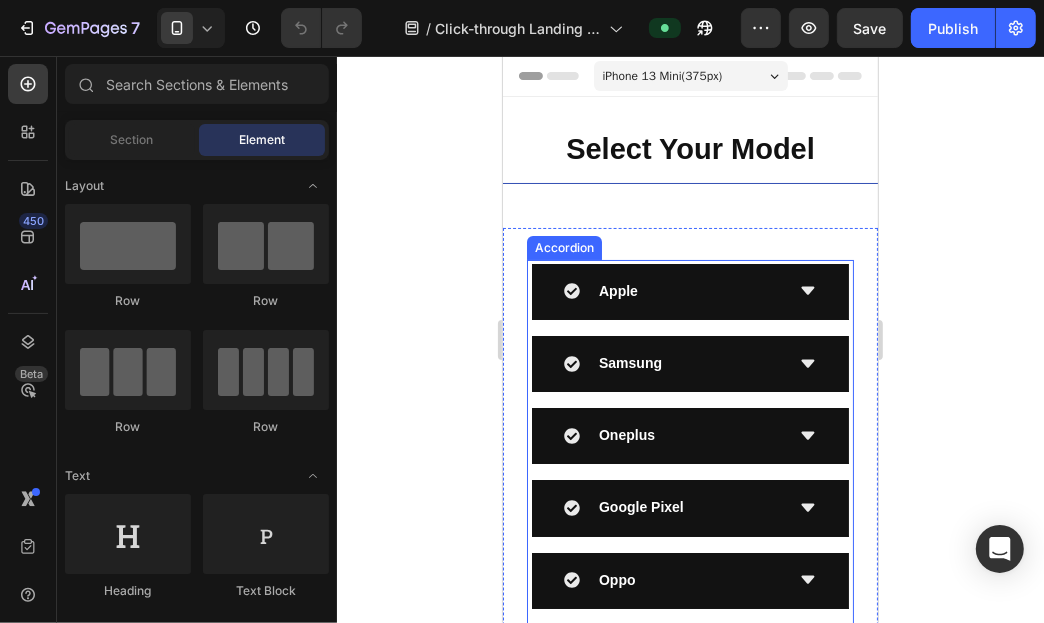 click on "Apple
Samsung
Oneplus
Google Pixel
Oppo
Vivo
Redmi / Mi
Realme
Xiaomi
Poco
Motorola
Iqoo  Accordion" at bounding box center (689, 688) 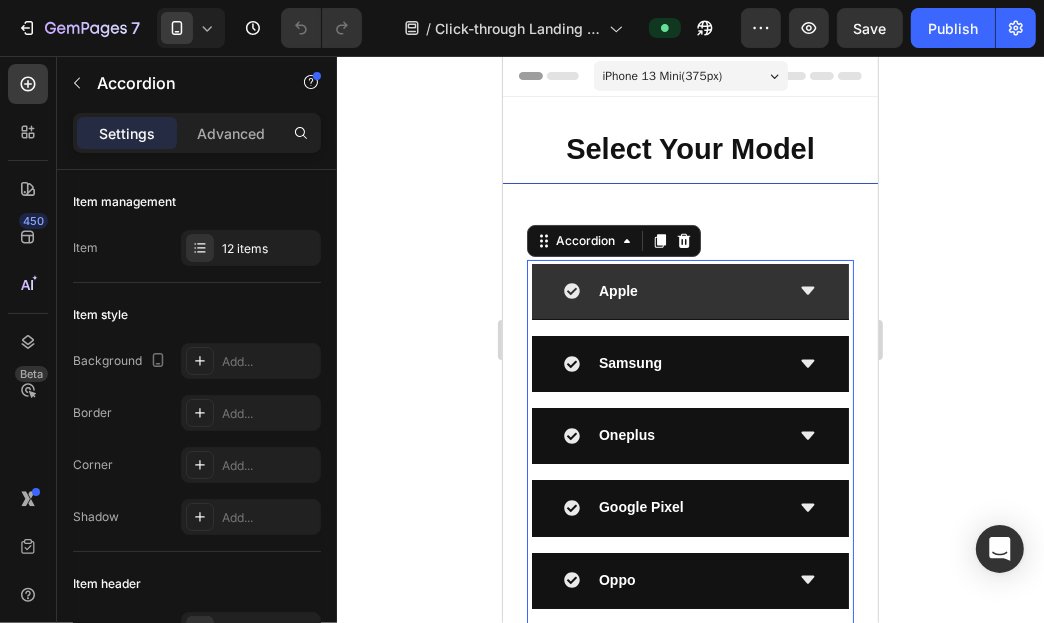 click on "Apple" at bounding box center [672, 290] 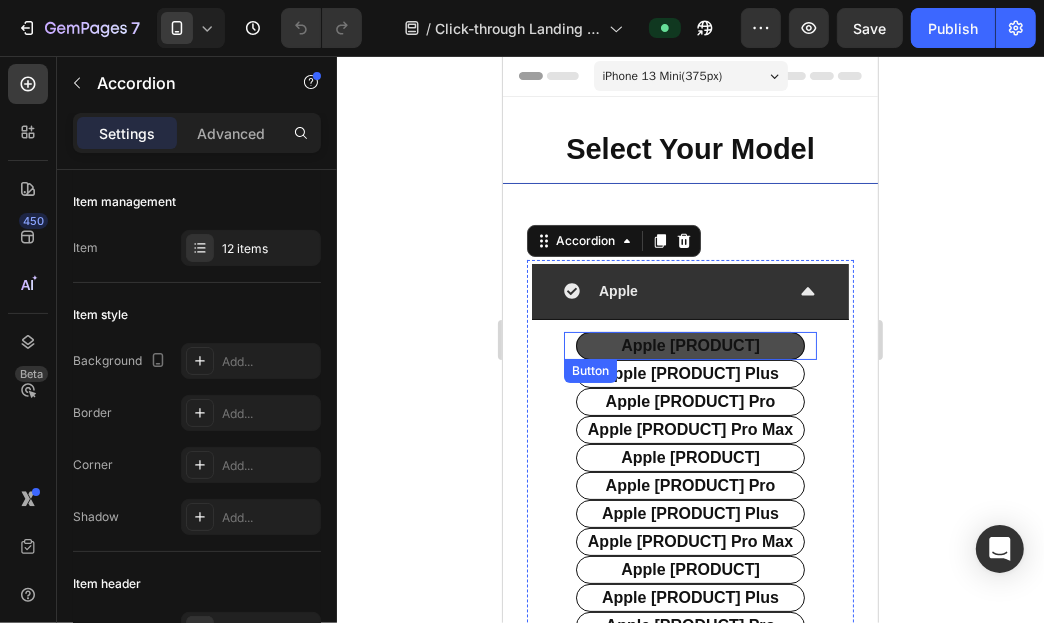 click on "apple [PRODUCT]" at bounding box center [689, 345] 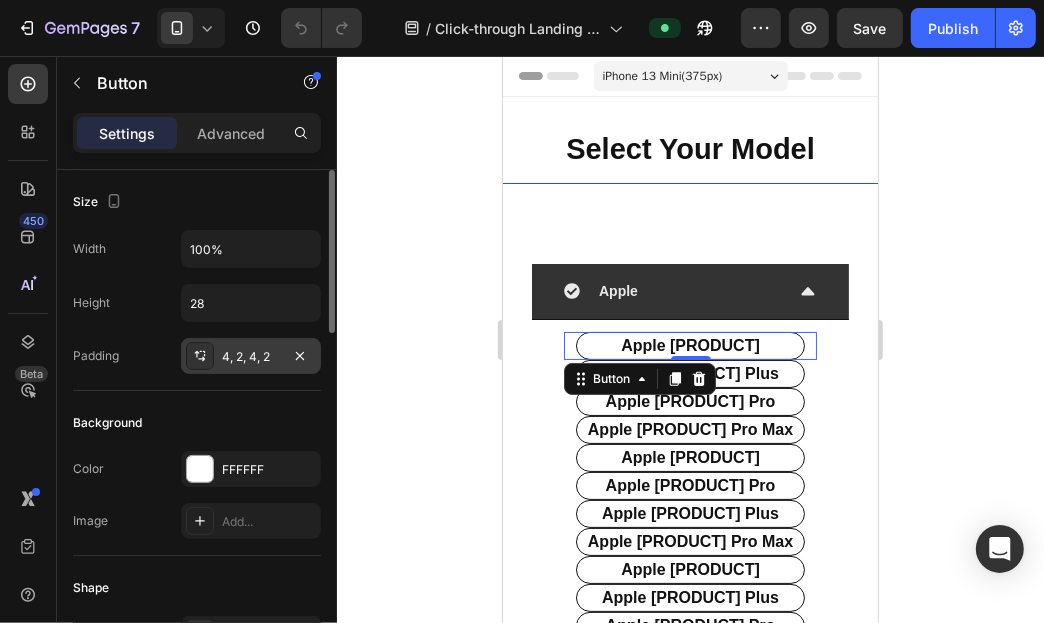 click 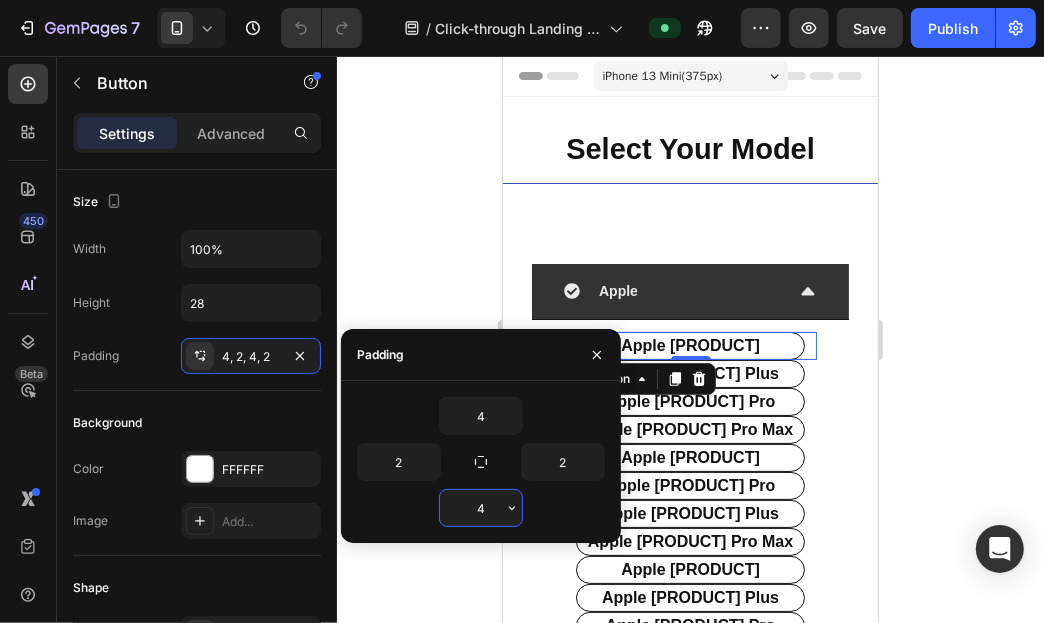 click on "4" at bounding box center (481, 508) 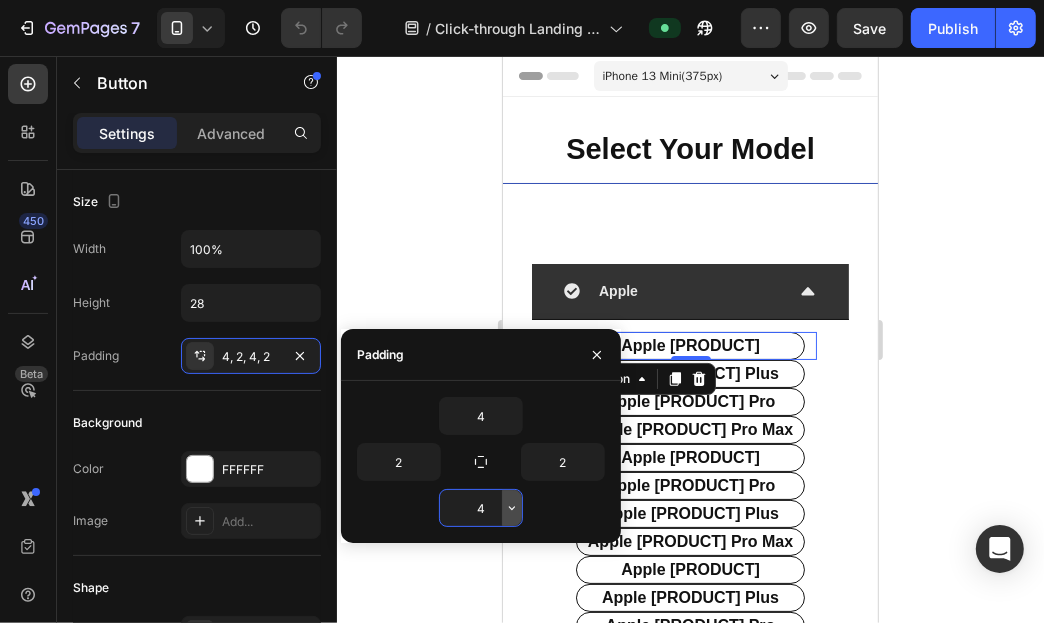 click 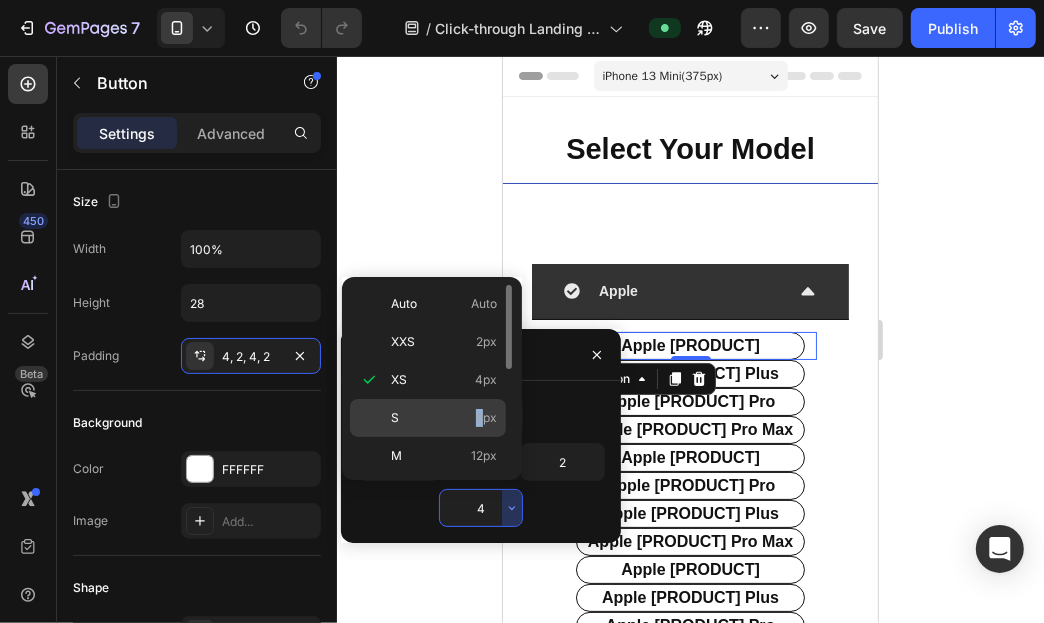 click on "8px" at bounding box center (486, 418) 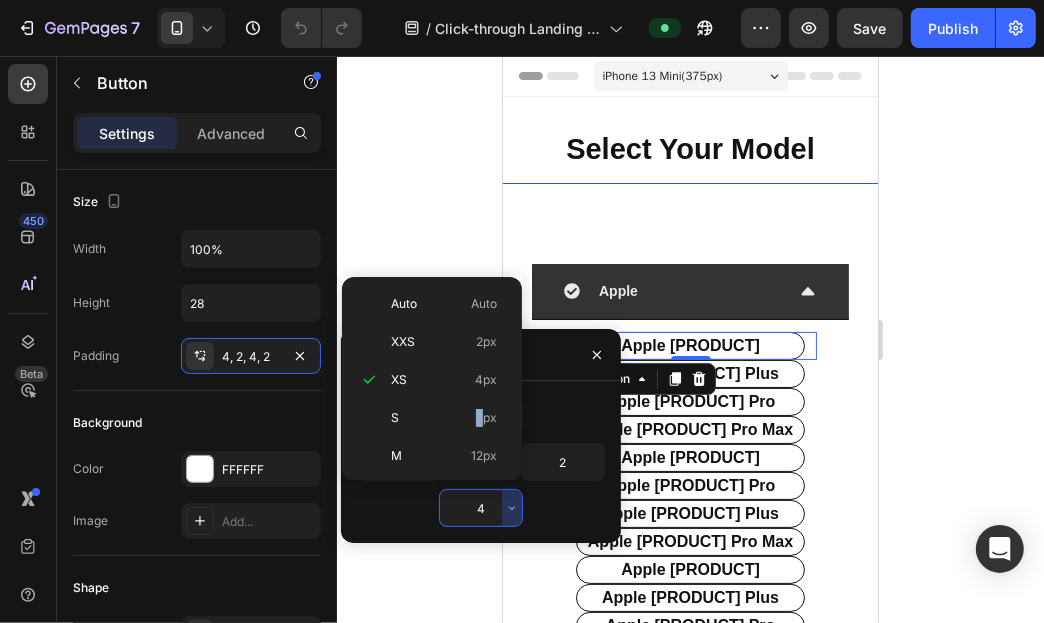 type on "8" 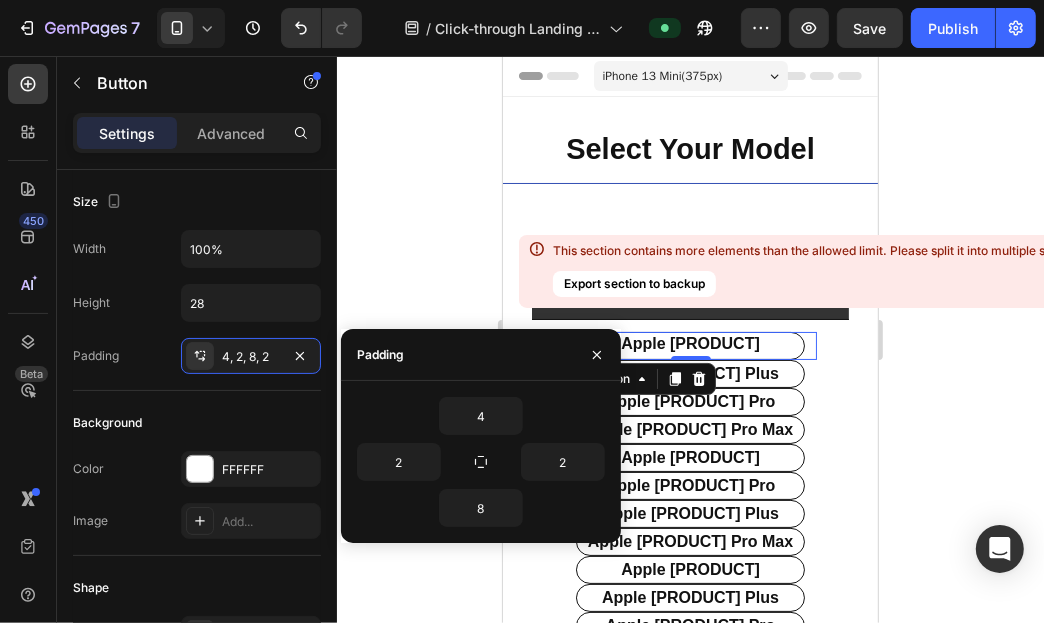 click 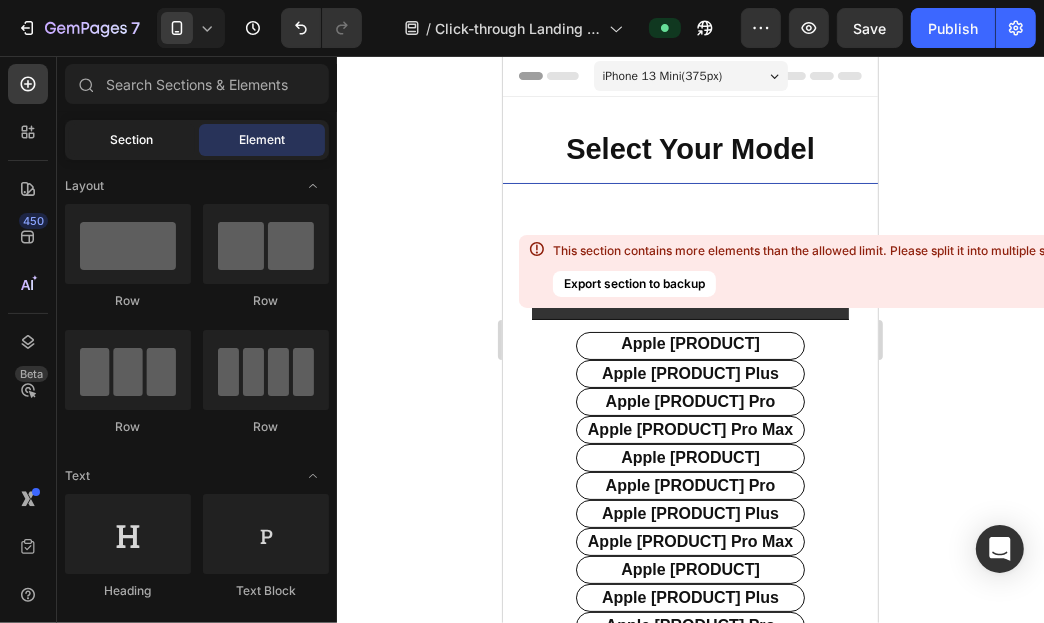 click on "Section" at bounding box center [132, 140] 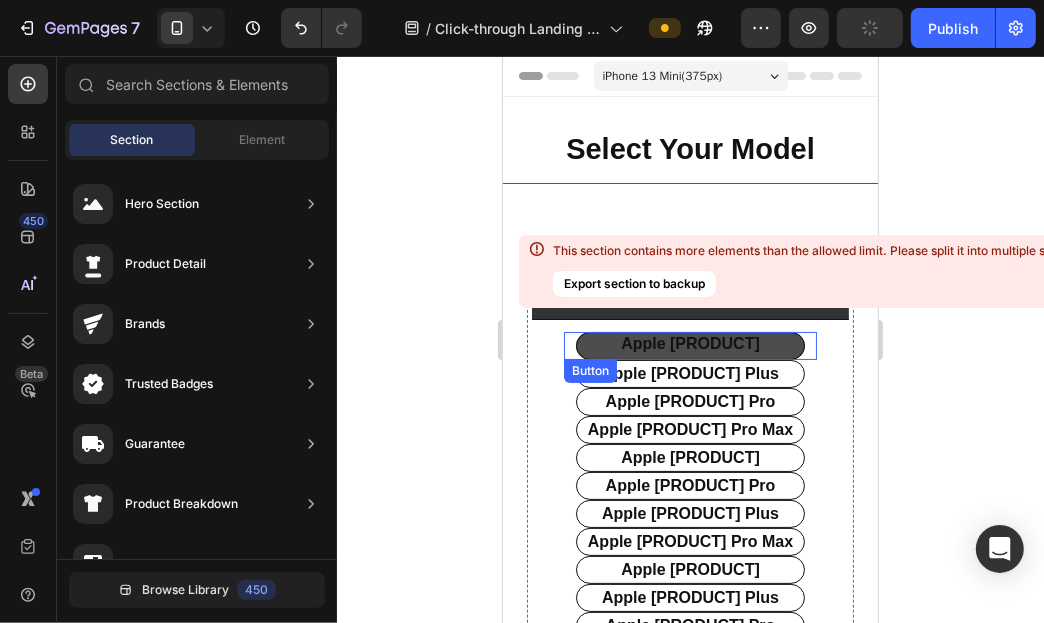 click on "apple [PRODUCT]" at bounding box center (689, 345) 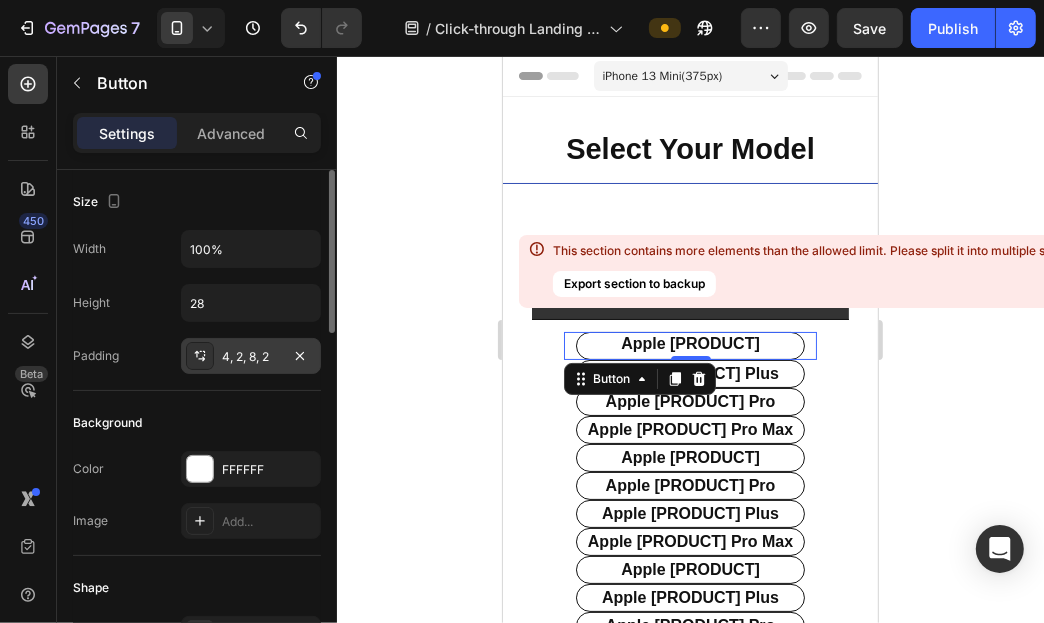 click on "4, 2, 8, 2" at bounding box center (251, 356) 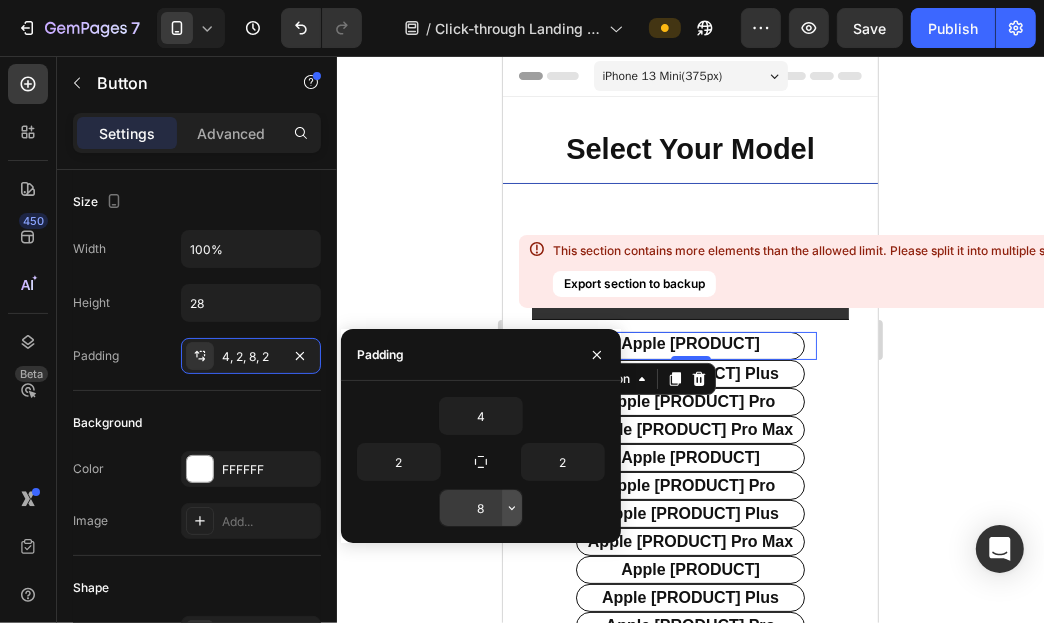 click 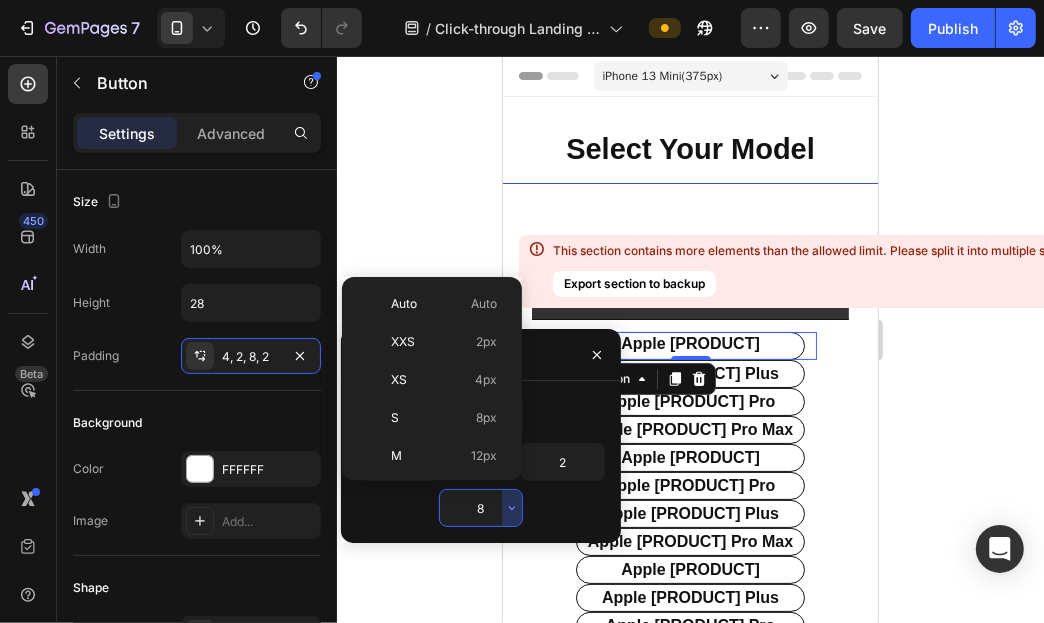 click on "XS 4px" at bounding box center (444, 380) 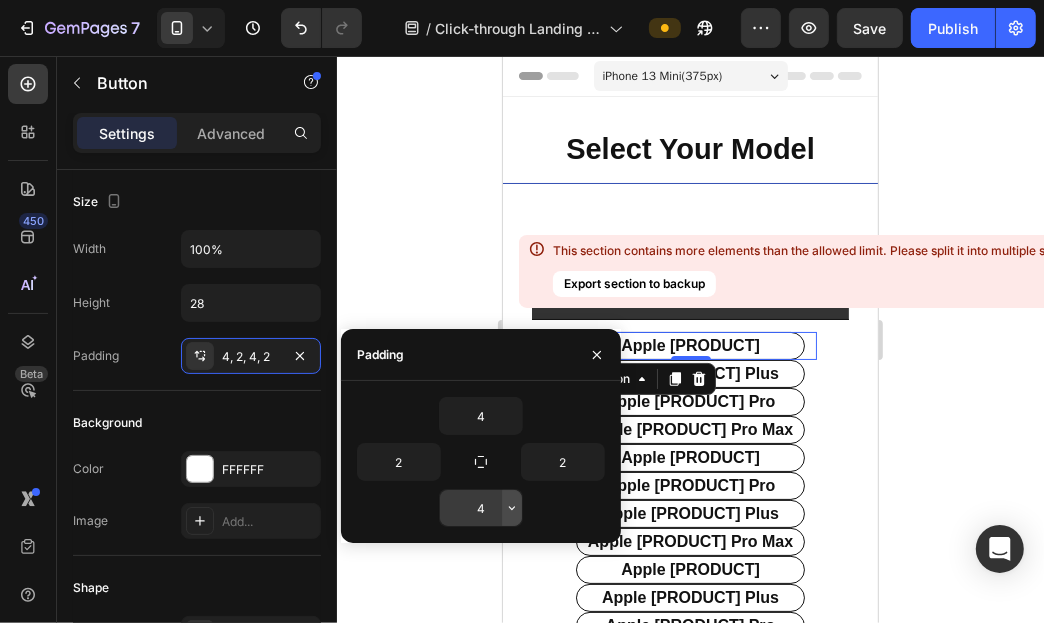 click 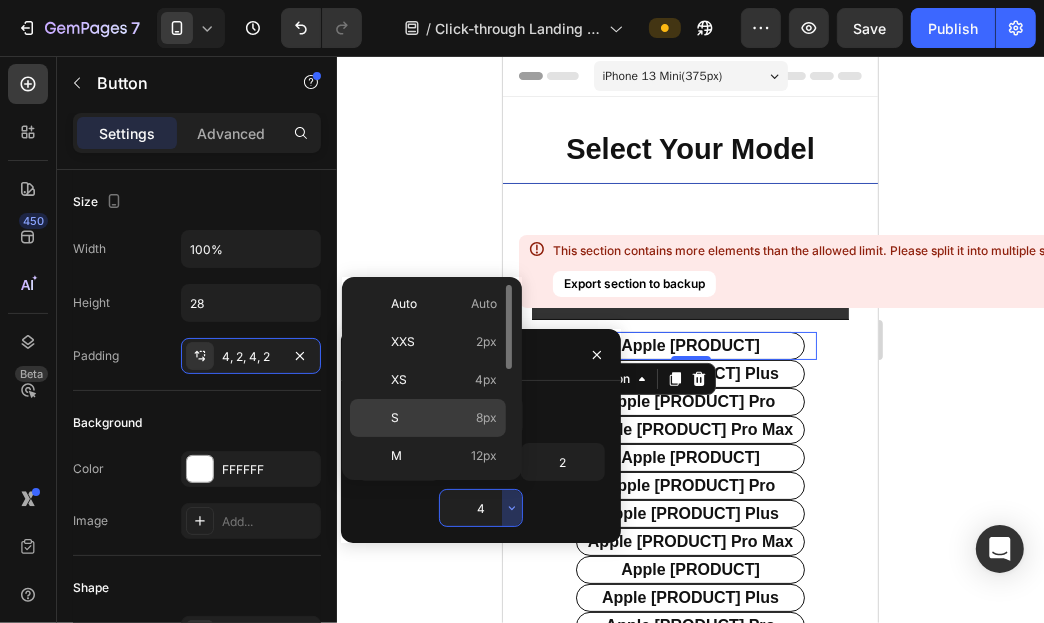 click on "S 8px" at bounding box center (444, 418) 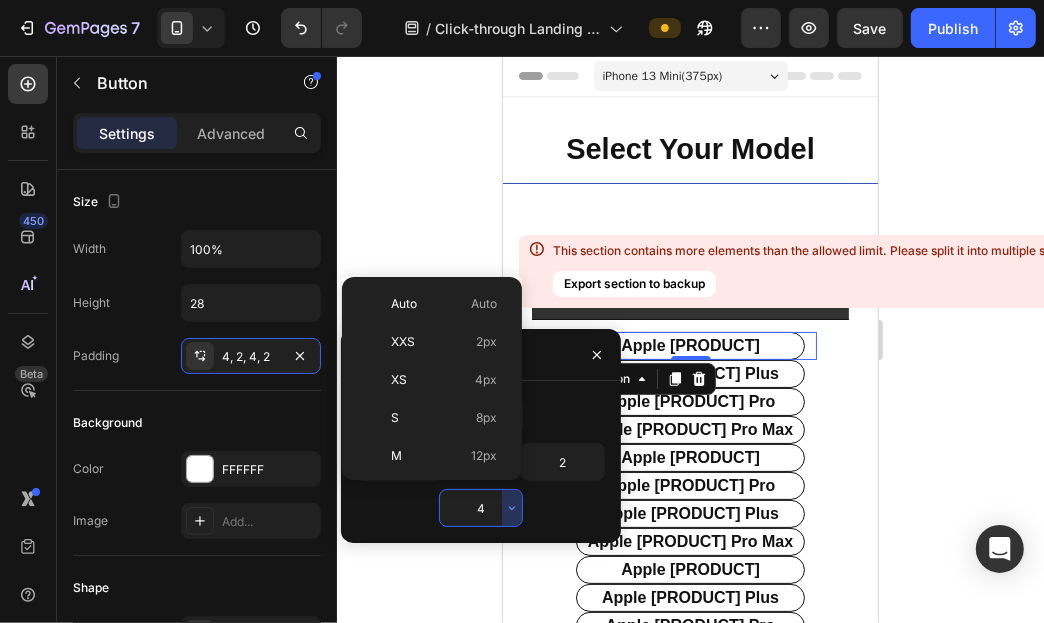 type on "8" 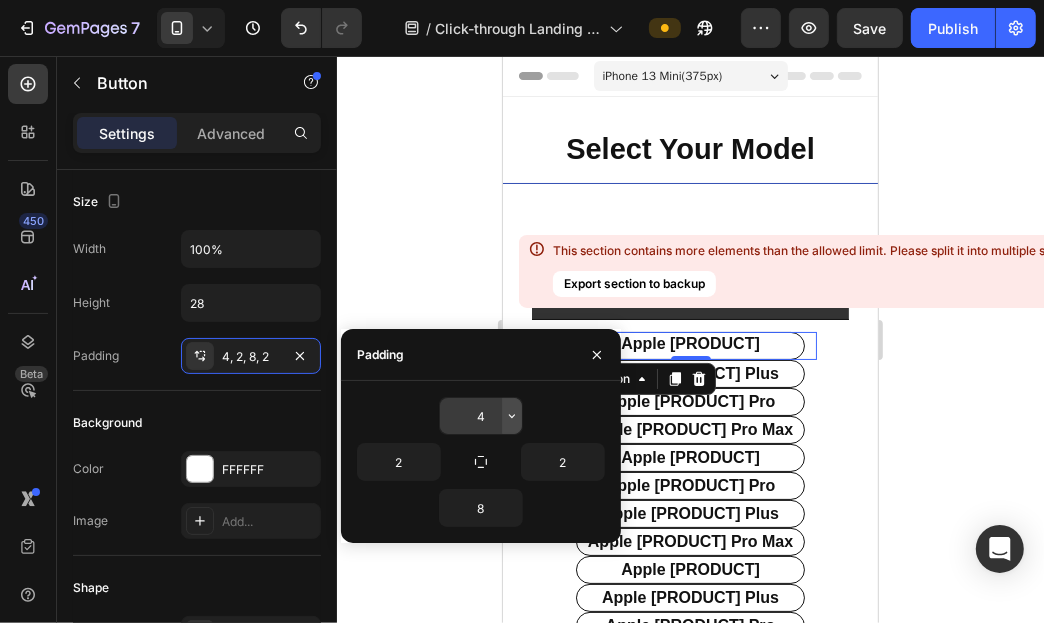click 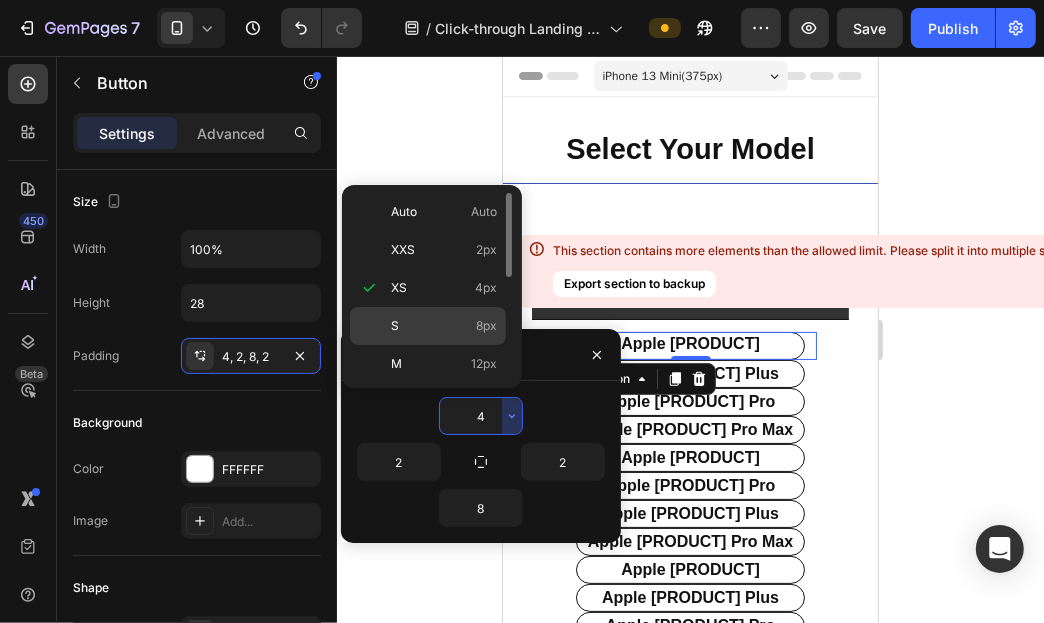 click on "8px" at bounding box center [486, 326] 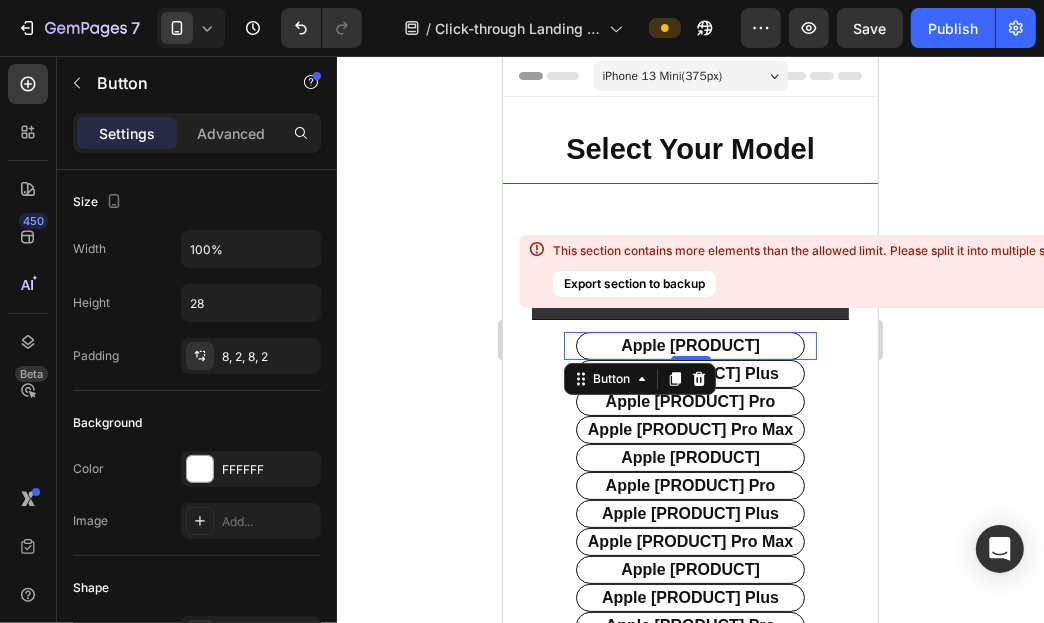 drag, startPoint x: 984, startPoint y: 382, endPoint x: 946, endPoint y: 382, distance: 38 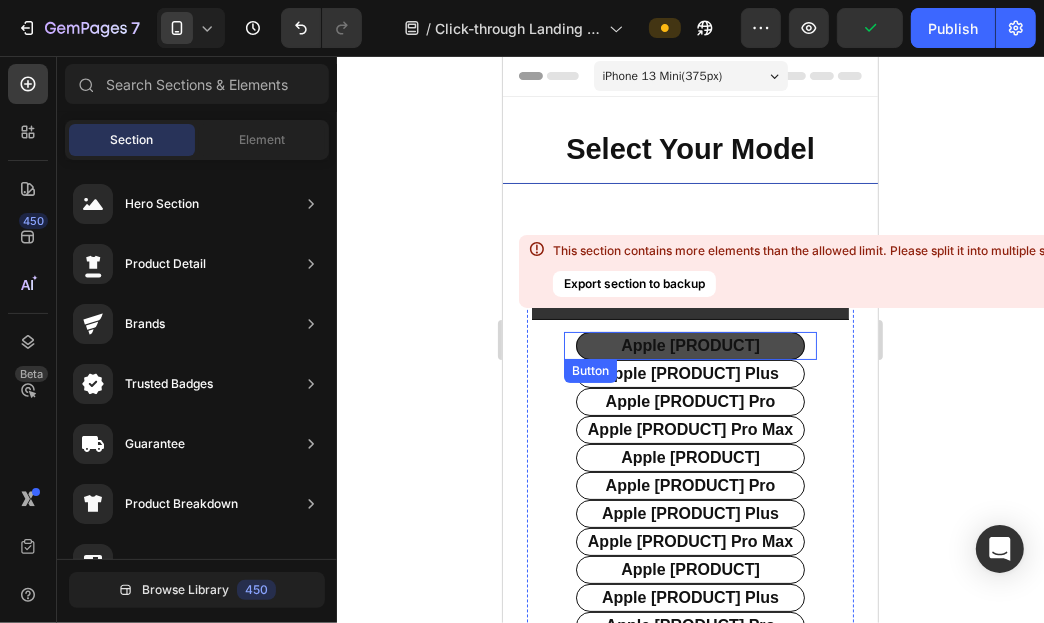 click on "apple [PRODUCT]" at bounding box center (689, 345) 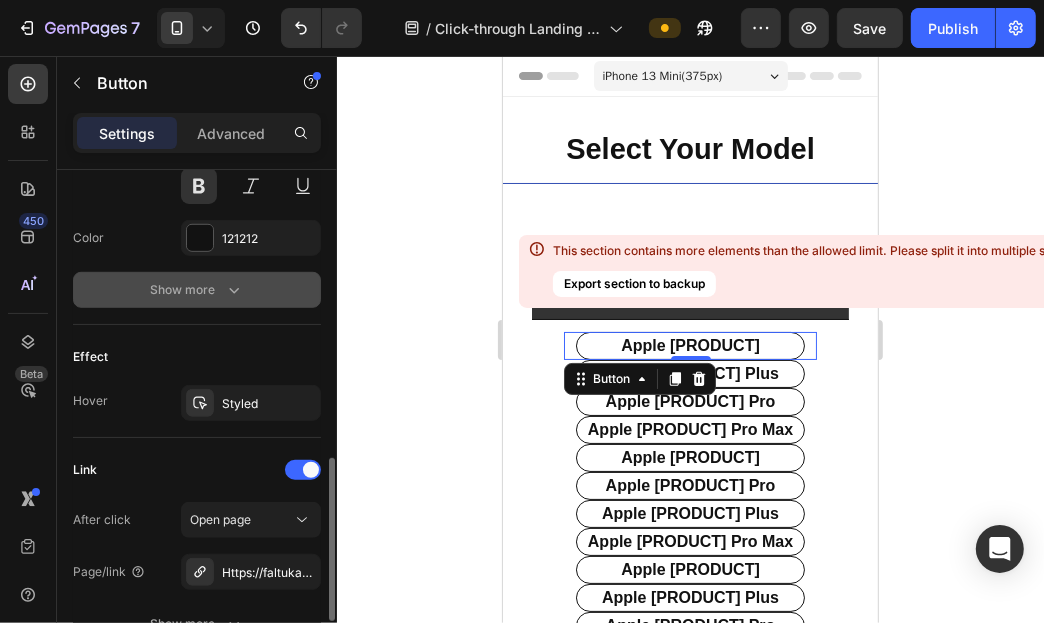 scroll, scrollTop: 1078, scrollLeft: 0, axis: vertical 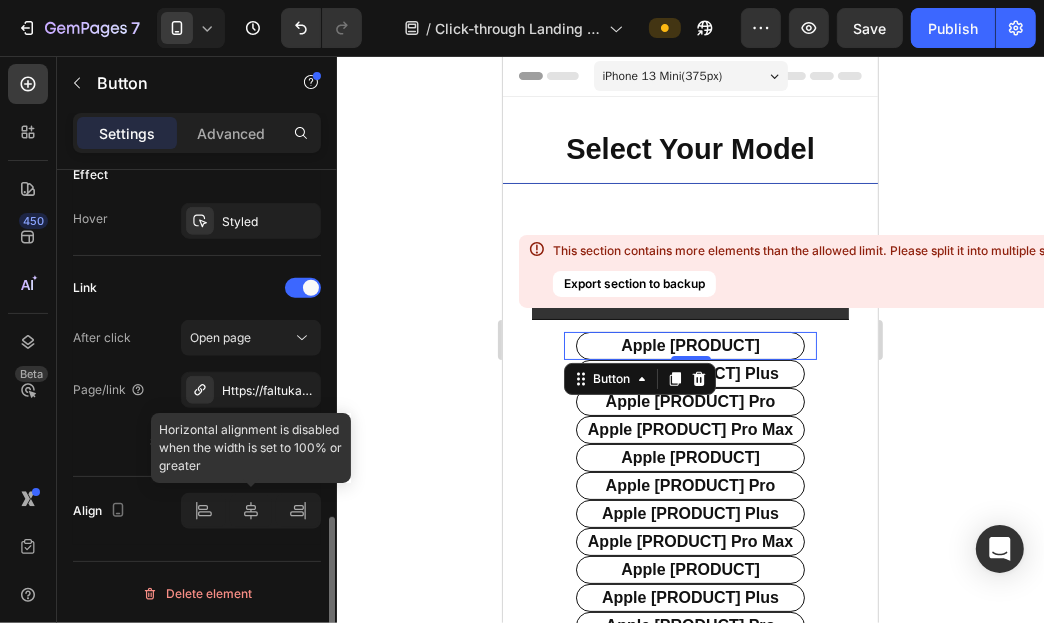 click 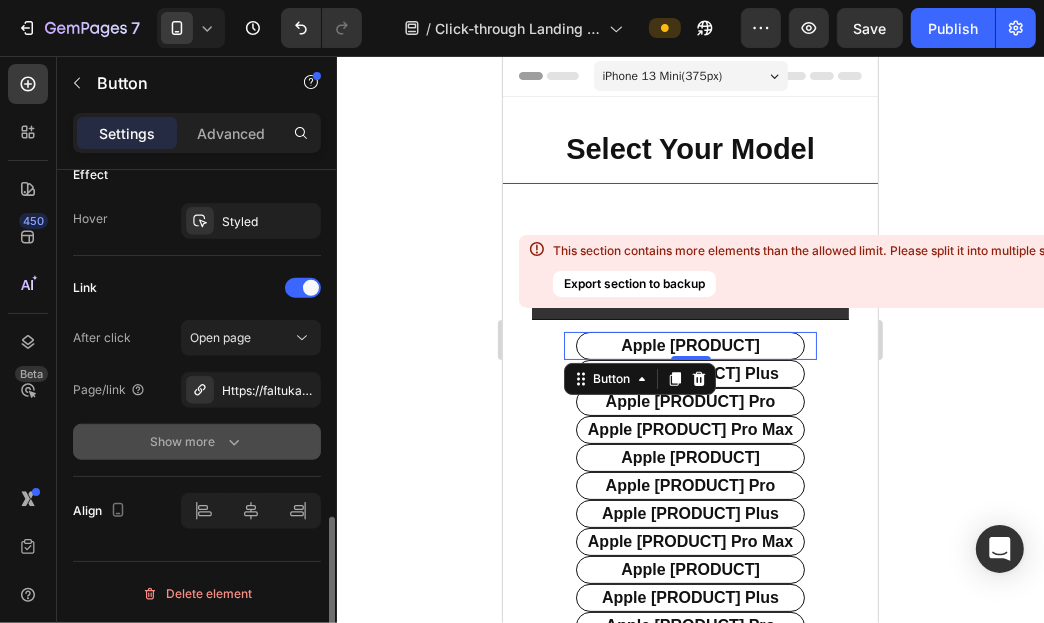 click on "Show more" 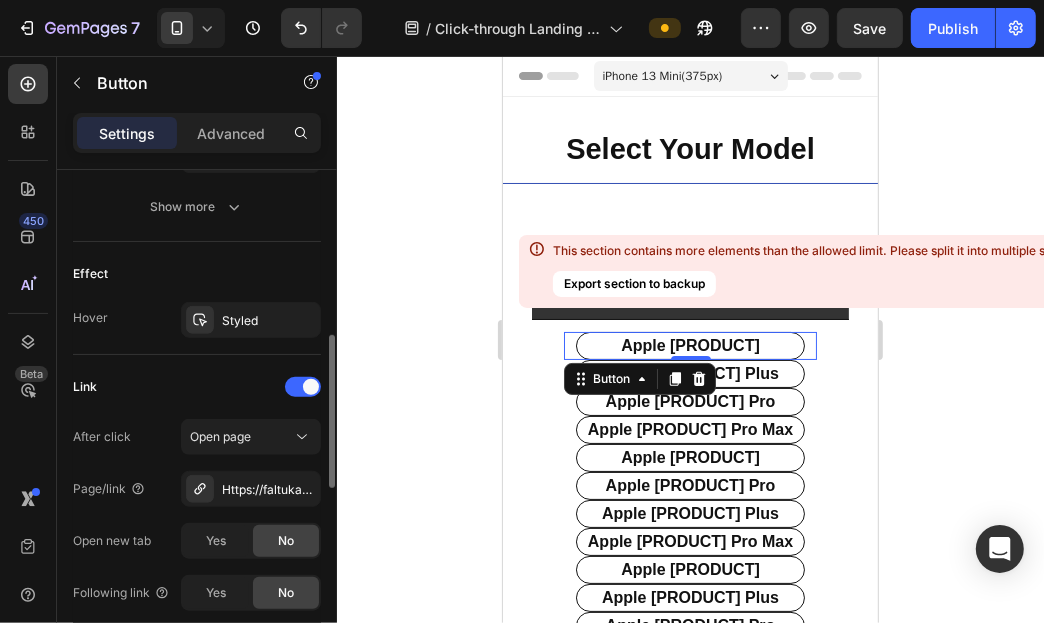 scroll, scrollTop: 779, scrollLeft: 0, axis: vertical 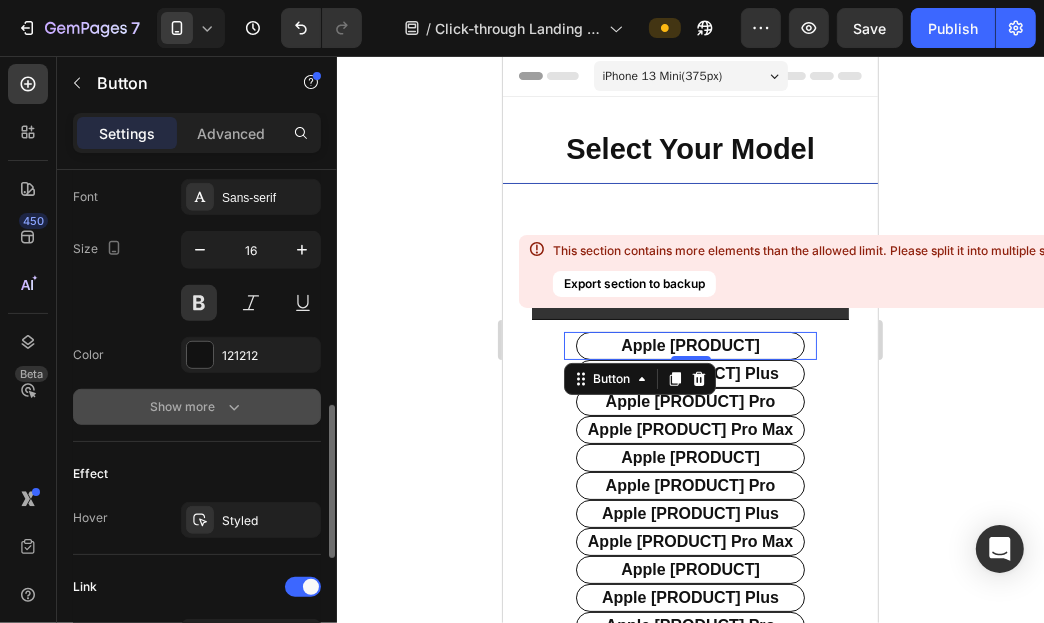 click on "Show more" at bounding box center [197, 407] 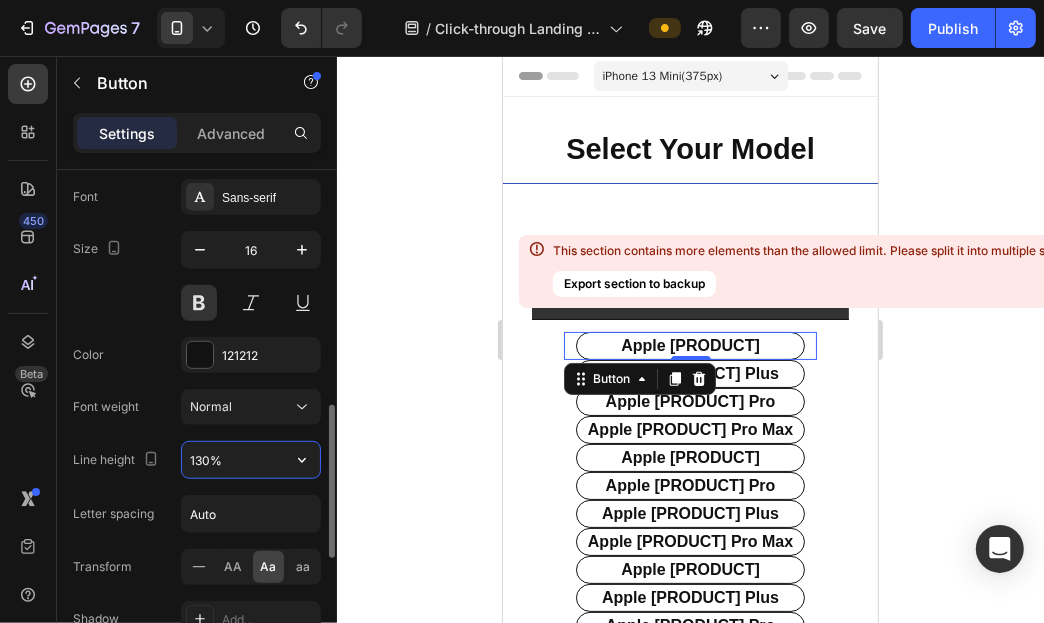 click on "130%" at bounding box center (251, 460) 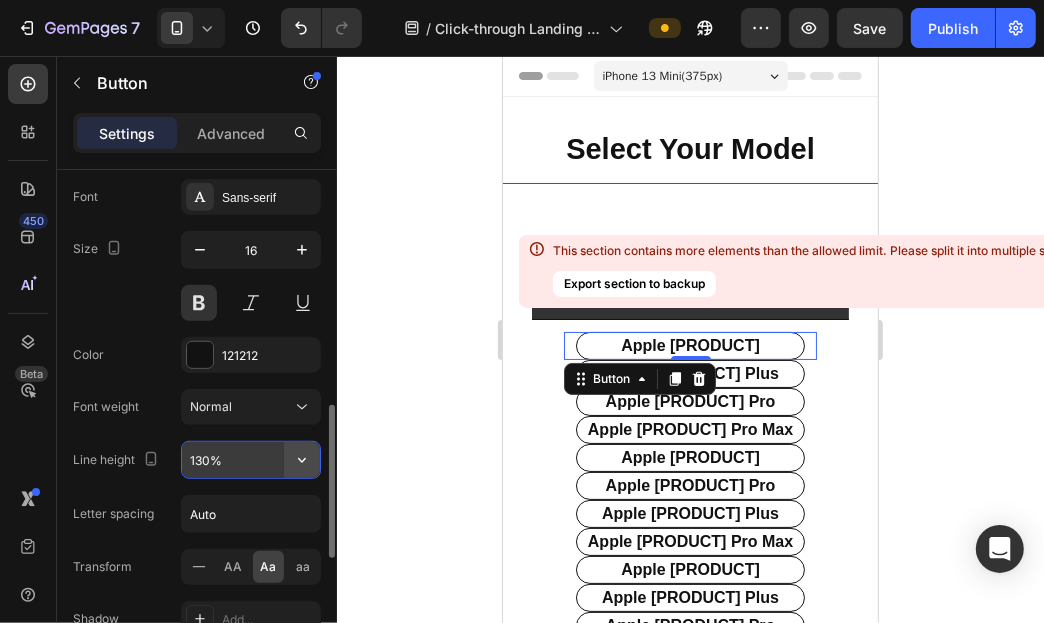 click 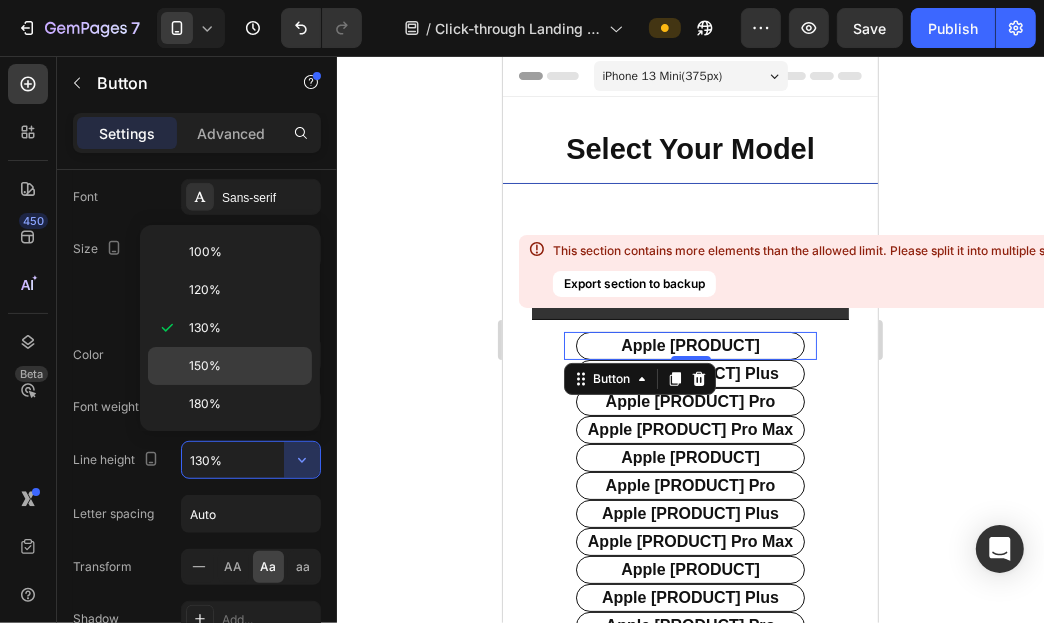 click on "150%" 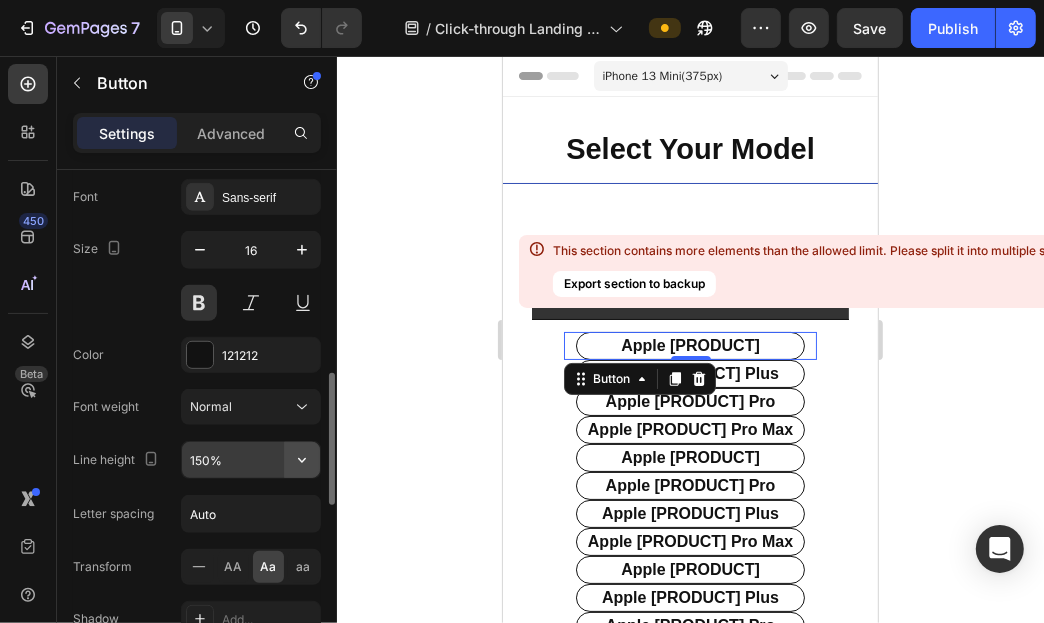 click 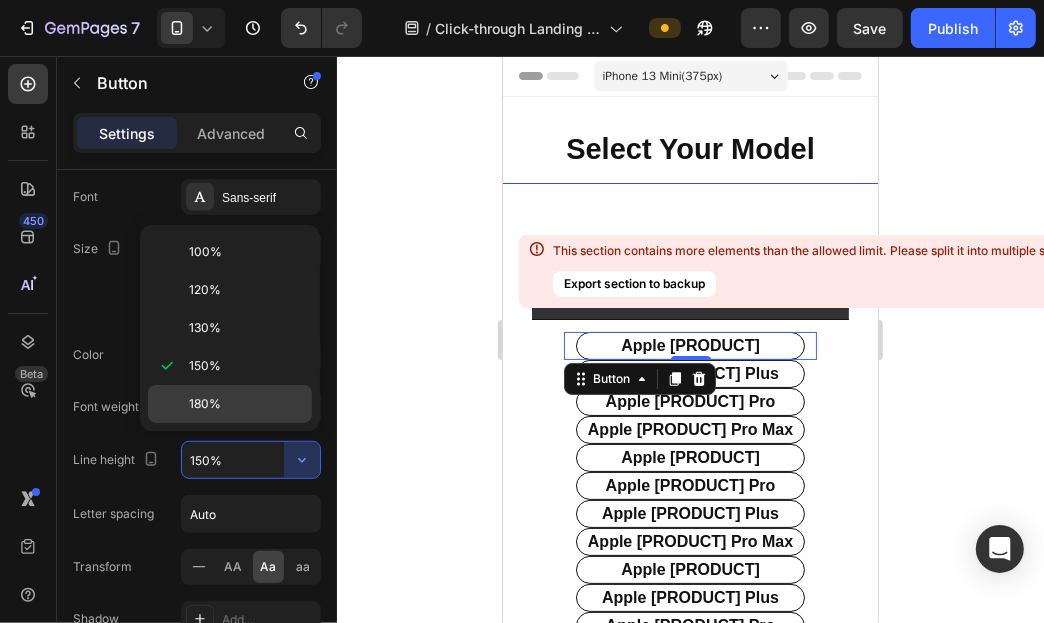 click on "180%" 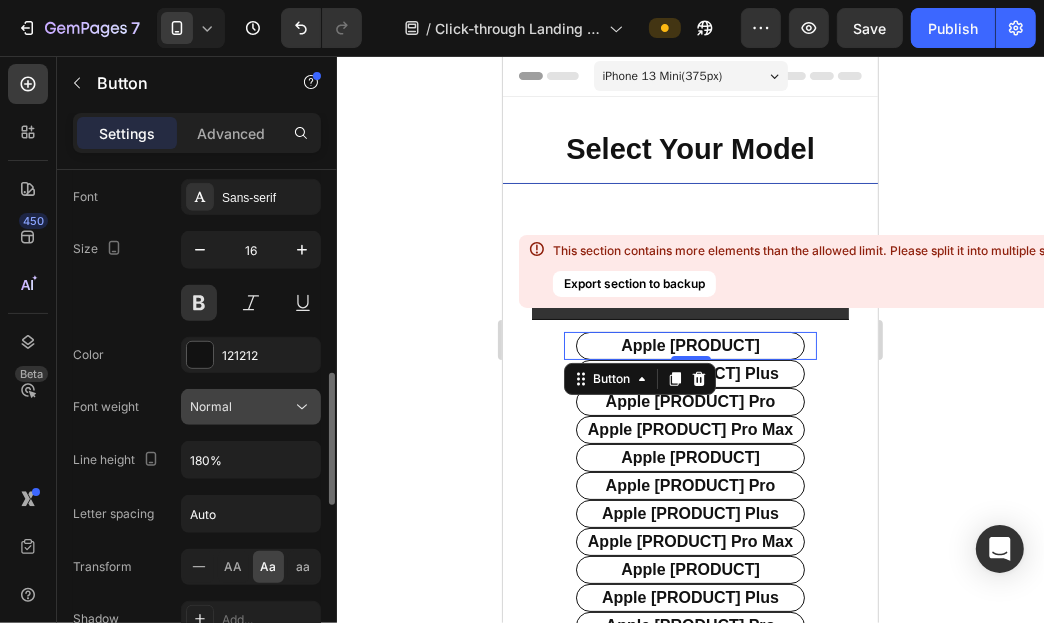 click on "Normal" at bounding box center [241, 407] 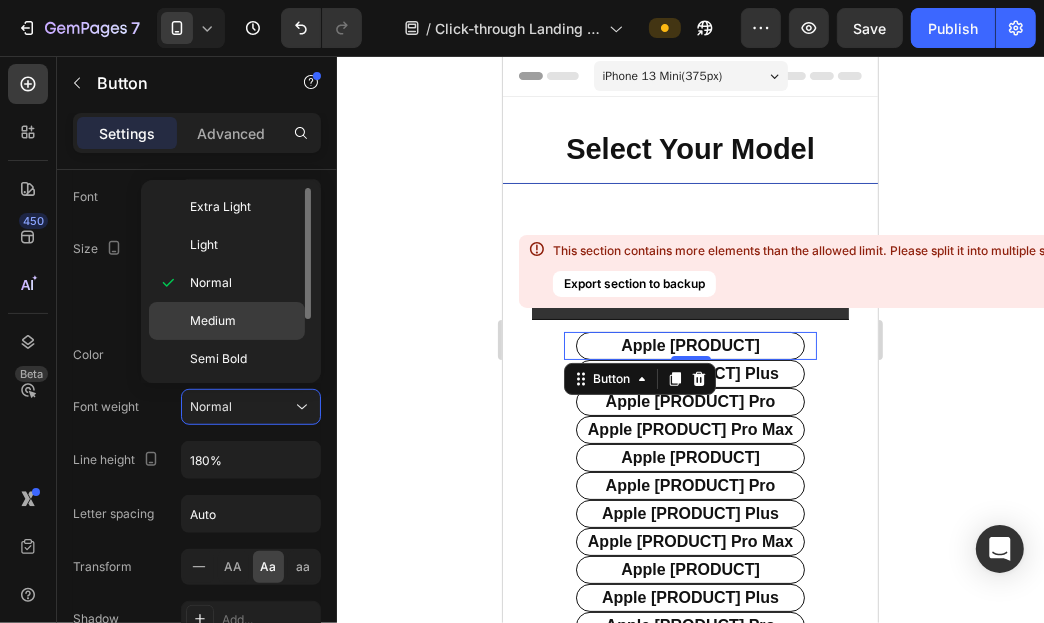 click on "Medium" 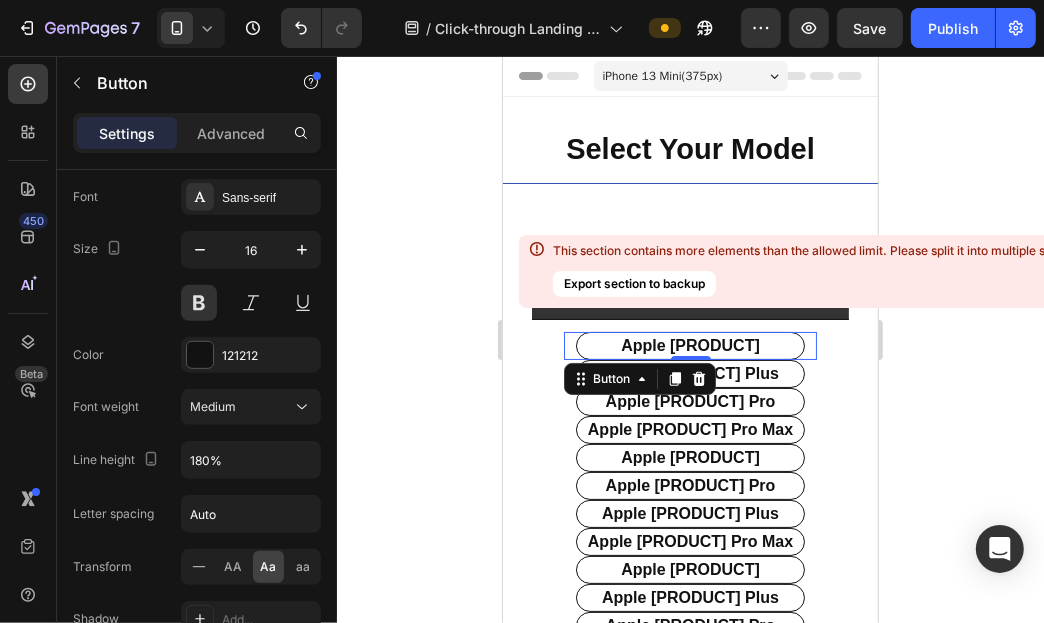 click on "This section contains more elements than the allowed limit. Please split it into multiple sections." at bounding box center (821, 251) 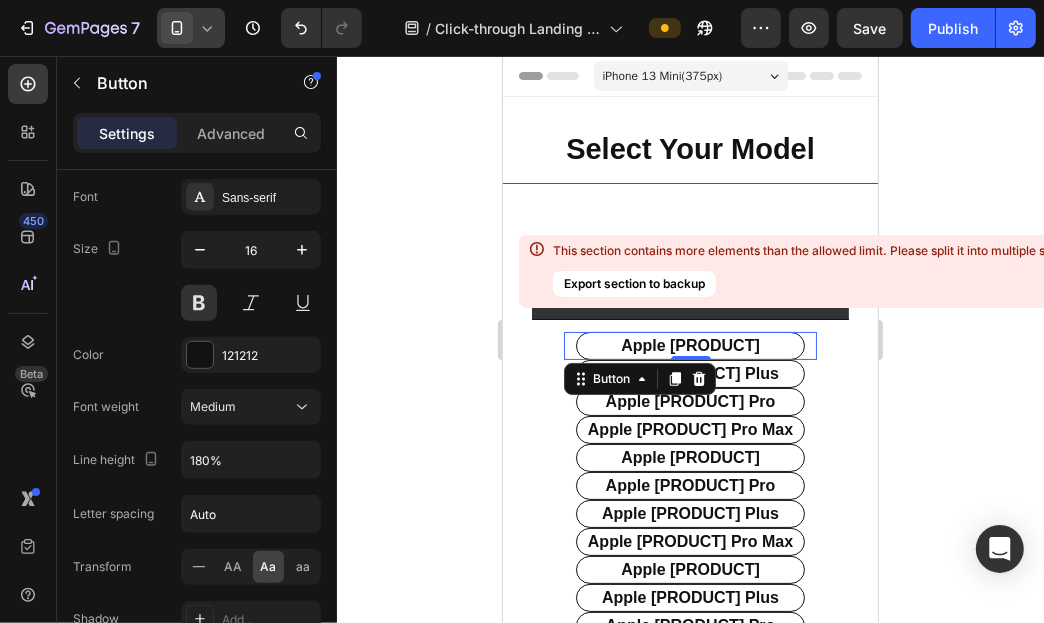 click 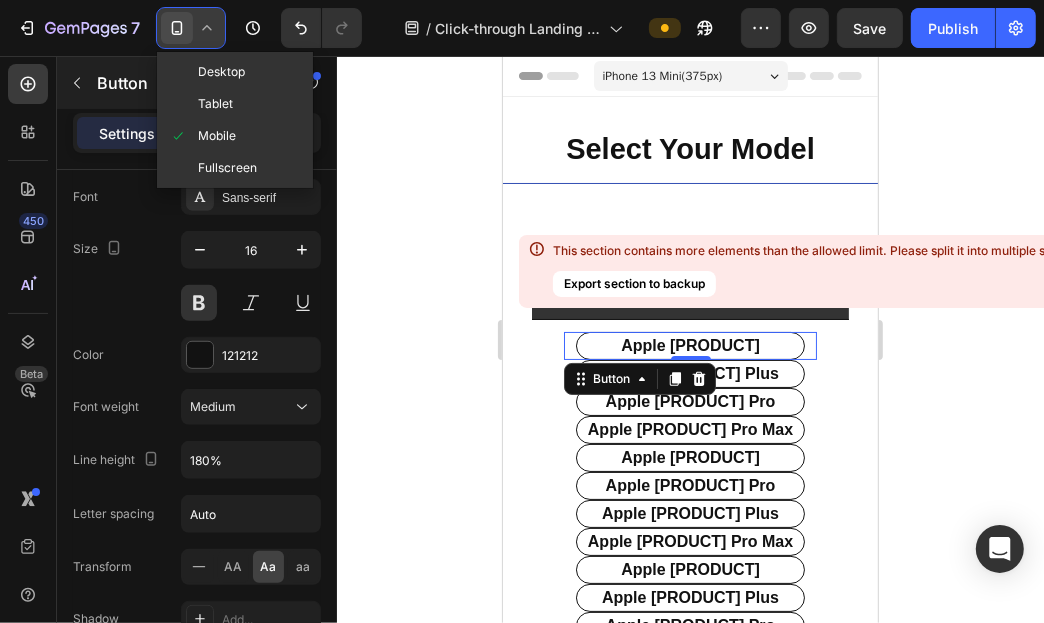 drag, startPoint x: 228, startPoint y: 66, endPoint x: 212, endPoint y: 89, distance: 28.01785 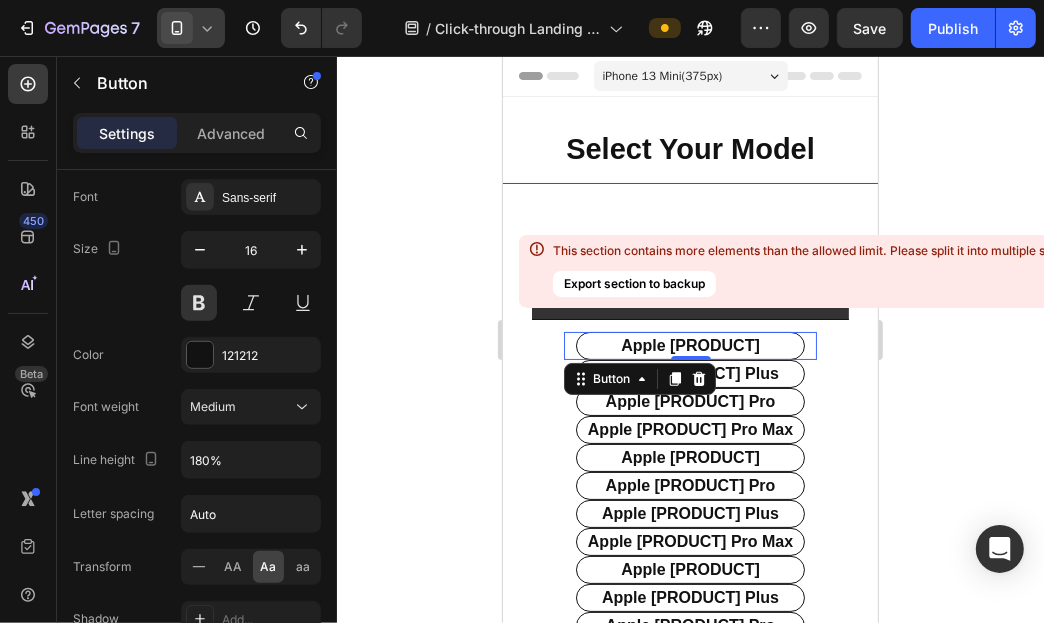 click 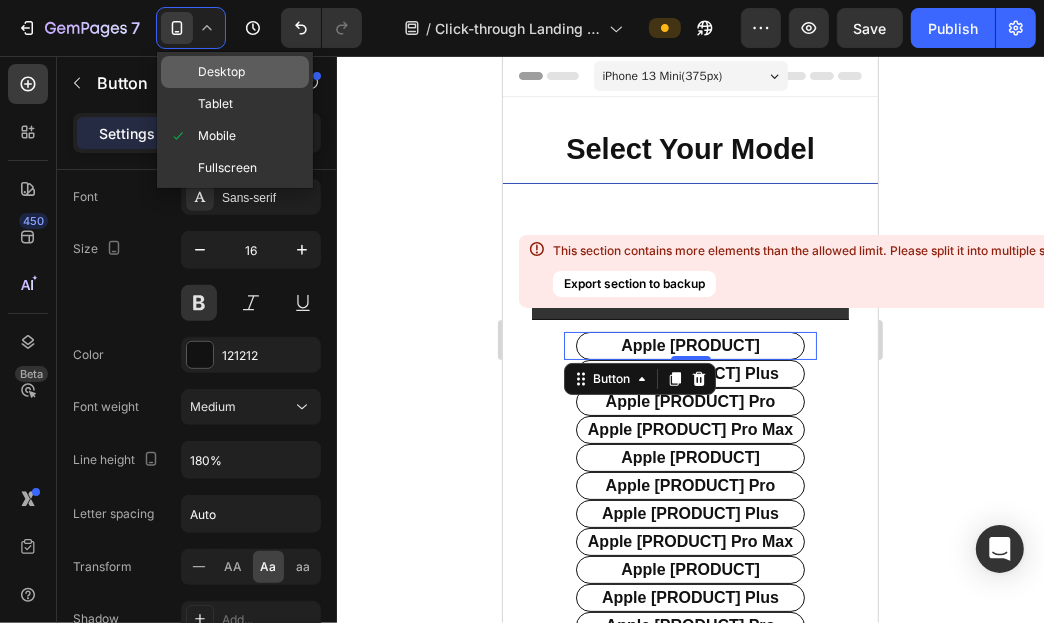 click on "Desktop" at bounding box center (221, 72) 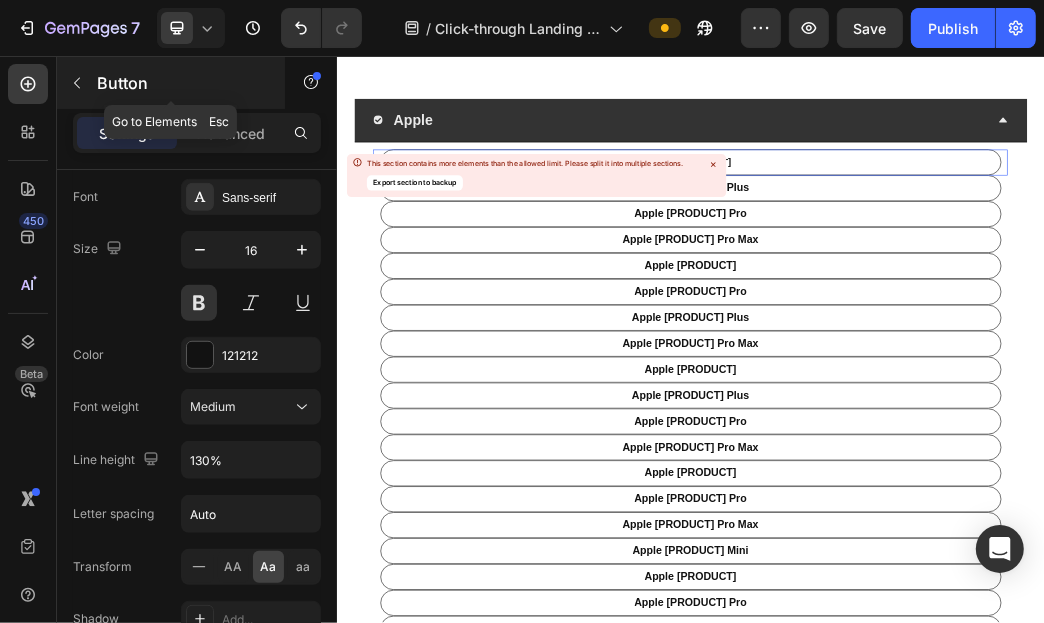 scroll, scrollTop: 227, scrollLeft: 0, axis: vertical 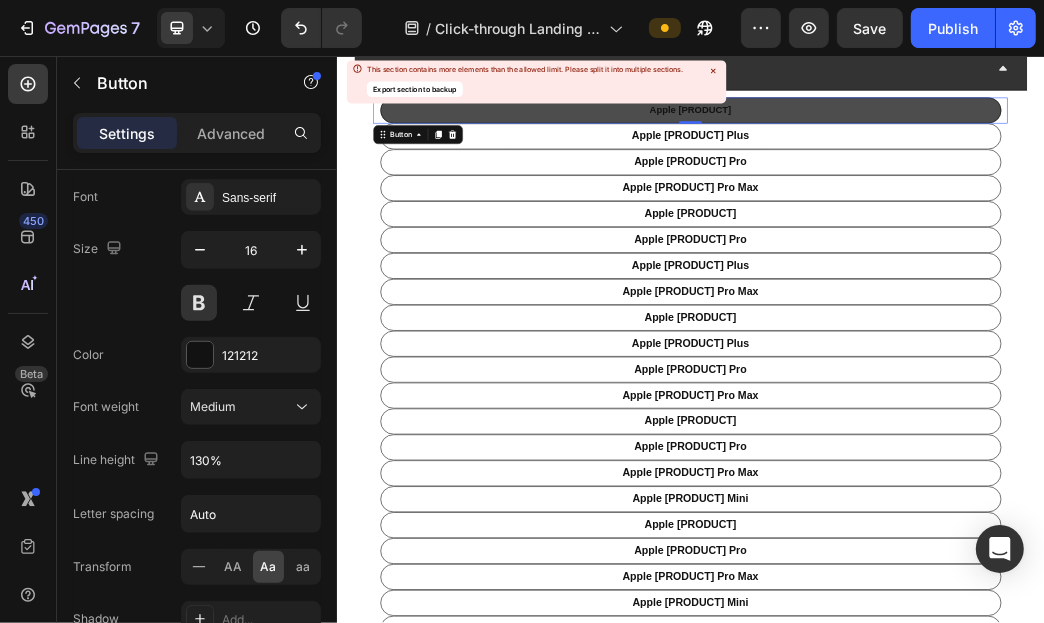 click on "apple [PRODUCT]" at bounding box center (936, 148) 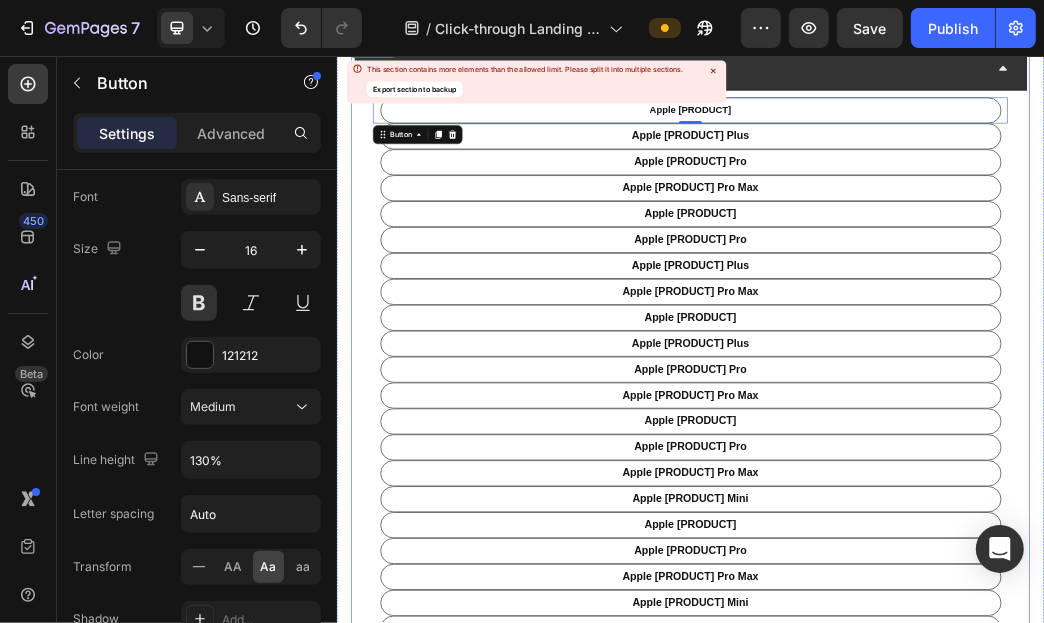 click 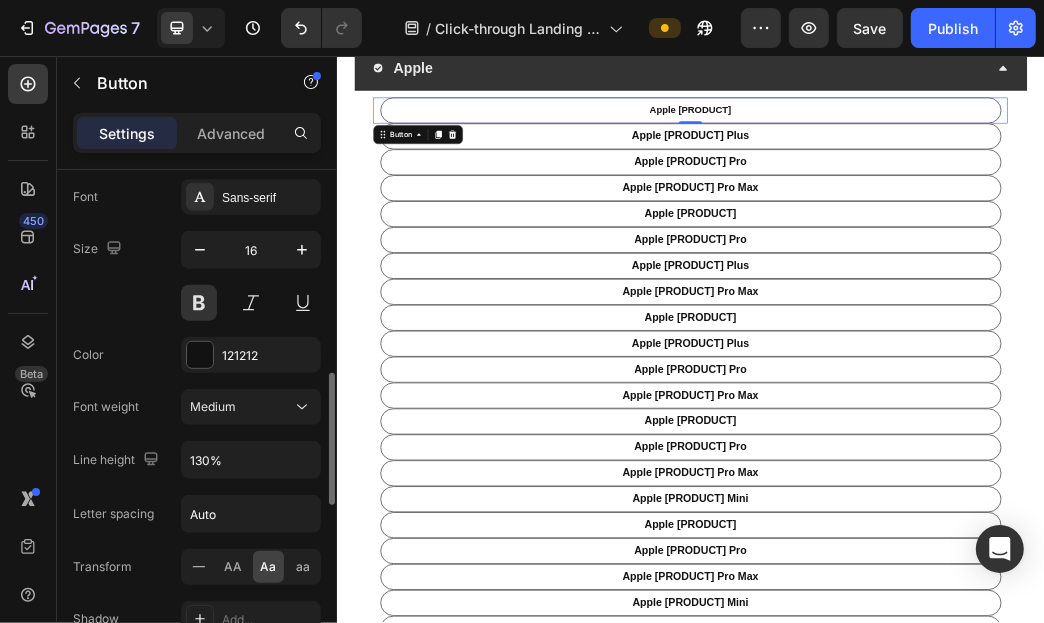 click on "Font Sans-serif Size [NUMBER] Color [HEX] Font weight Medium Line height [NUMBER]% Letter spacing Auto Transform AA Aa aa Shadow Add... Show less" at bounding box center (197, 434) 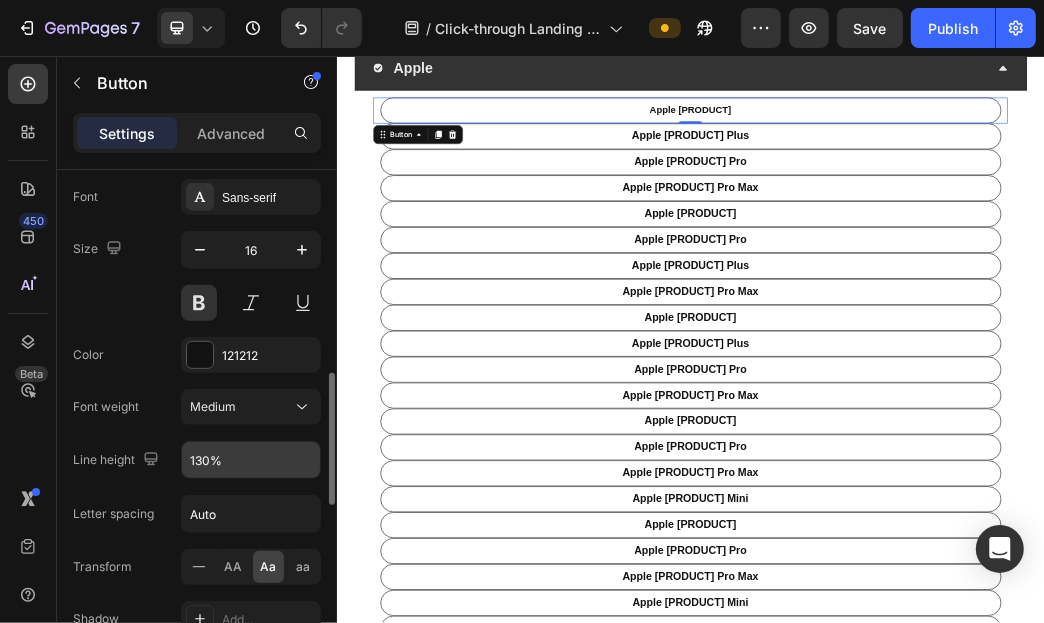 drag, startPoint x: 237, startPoint y: 435, endPoint x: 236, endPoint y: 446, distance: 11.045361 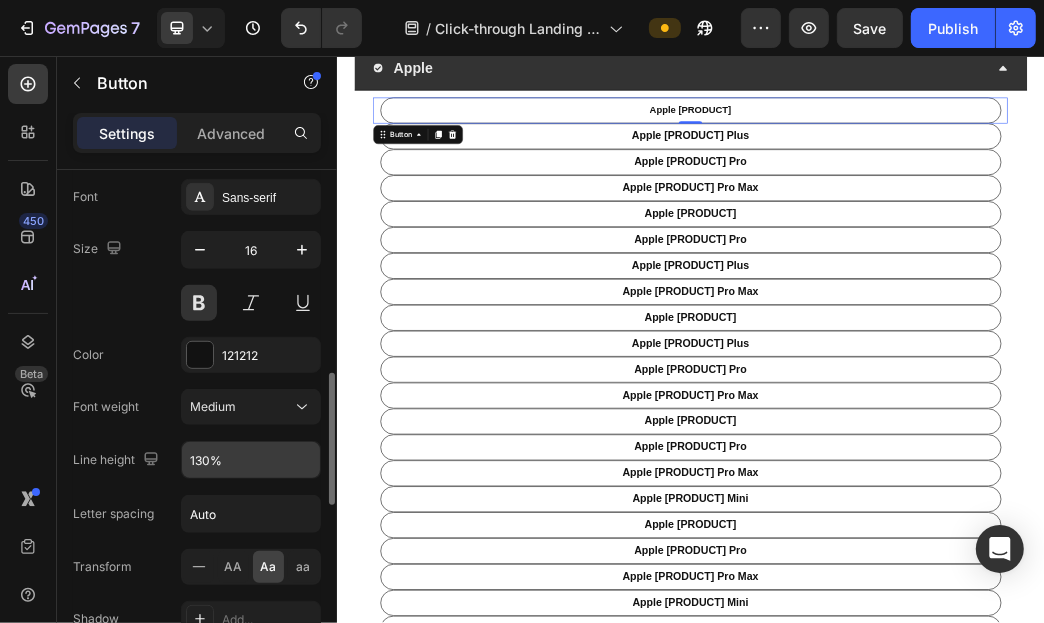 click on "Font Sans-serif Size [NUMBER] Color [HEX] Font weight Medium Line height [NUMBER]% Letter spacing Auto Transform AA Aa aa Shadow Add... Show less" at bounding box center (197, 434) 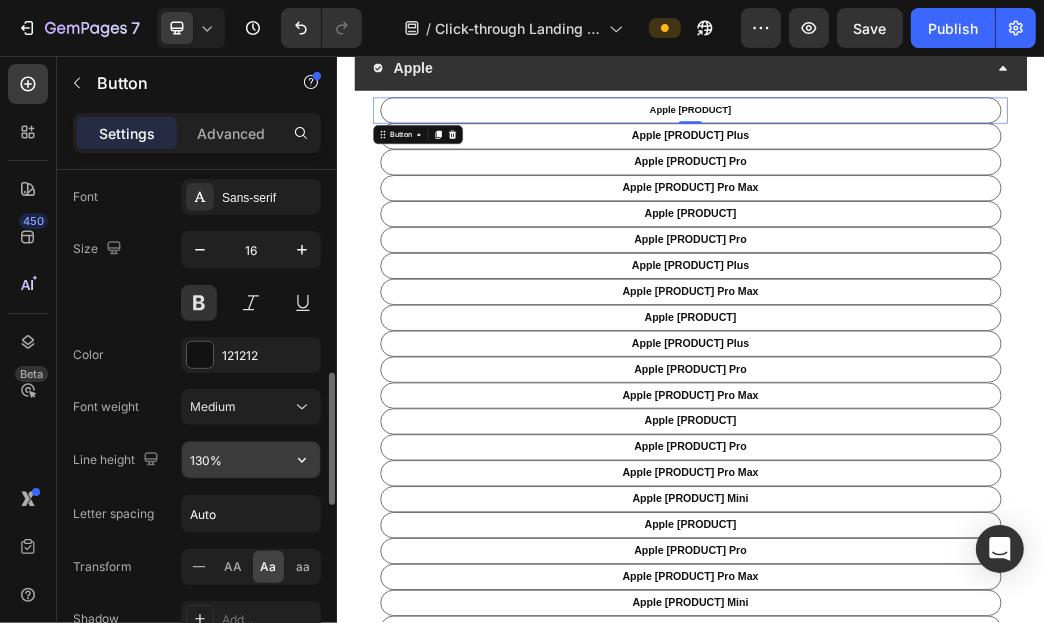 click on "130%" at bounding box center (251, 460) 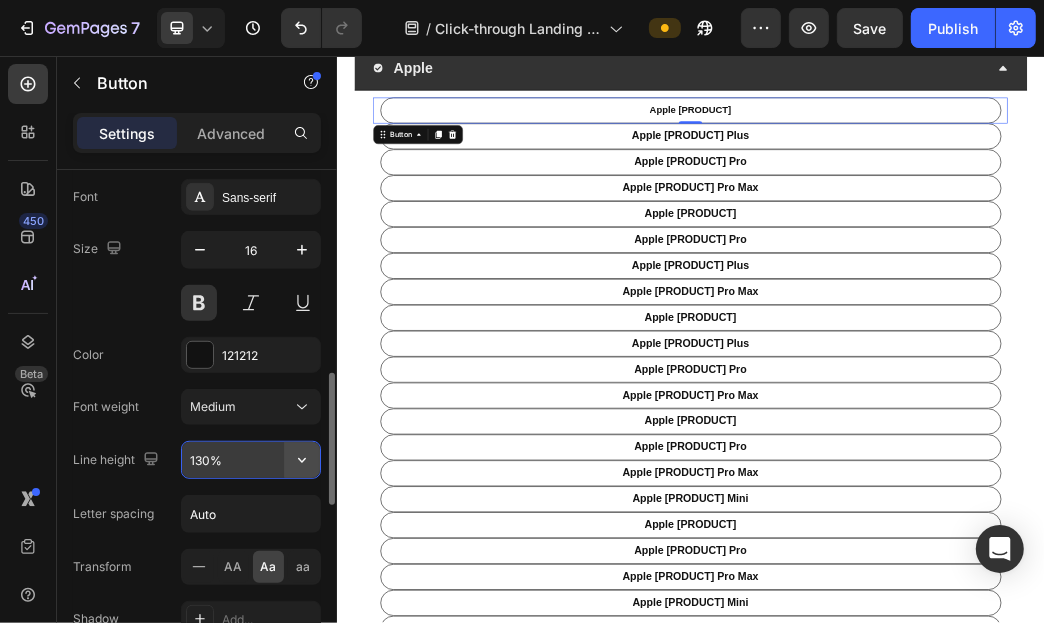 click 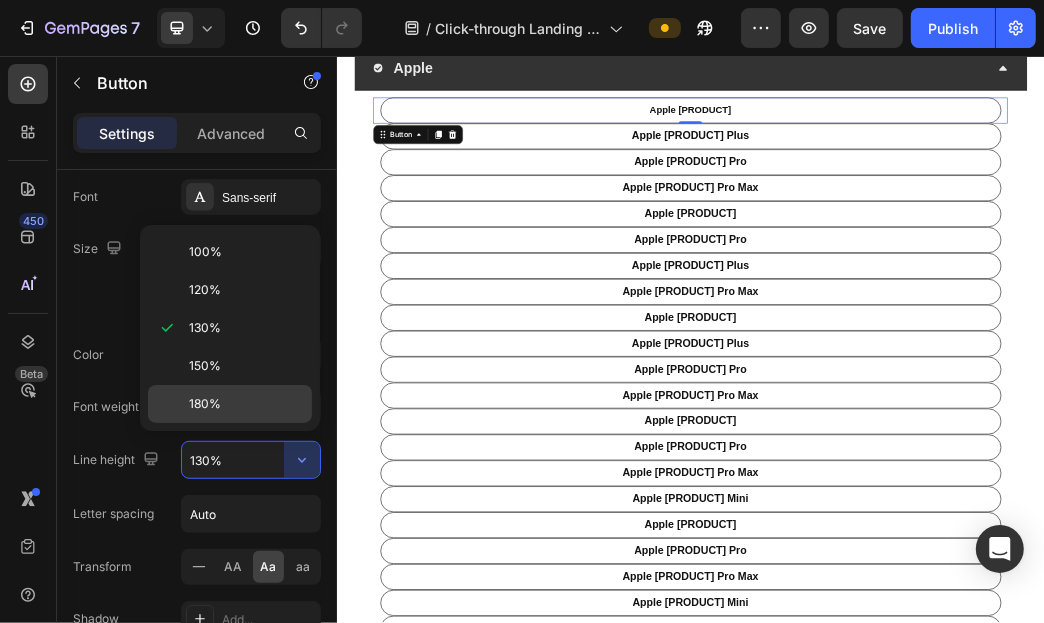 click on "180%" at bounding box center (246, 404) 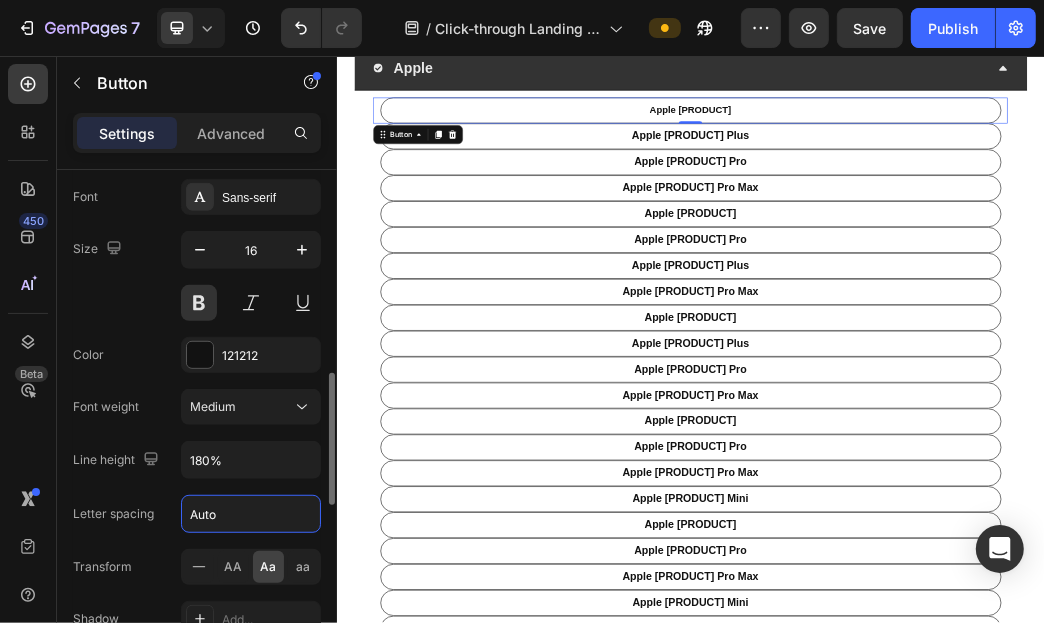 click on "Auto" at bounding box center (251, 514) 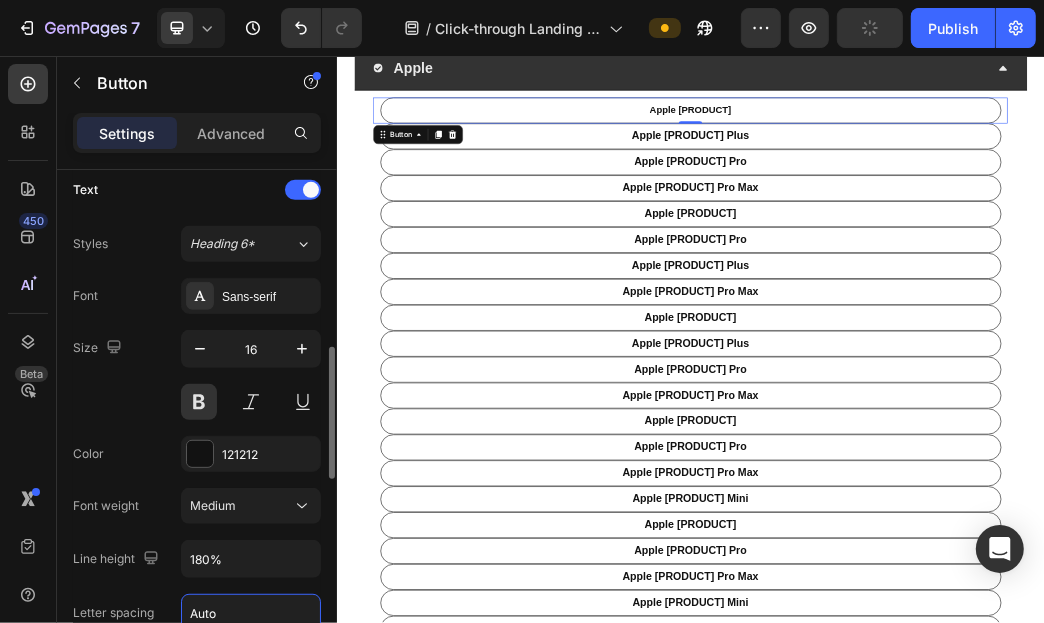 scroll, scrollTop: 879, scrollLeft: 0, axis: vertical 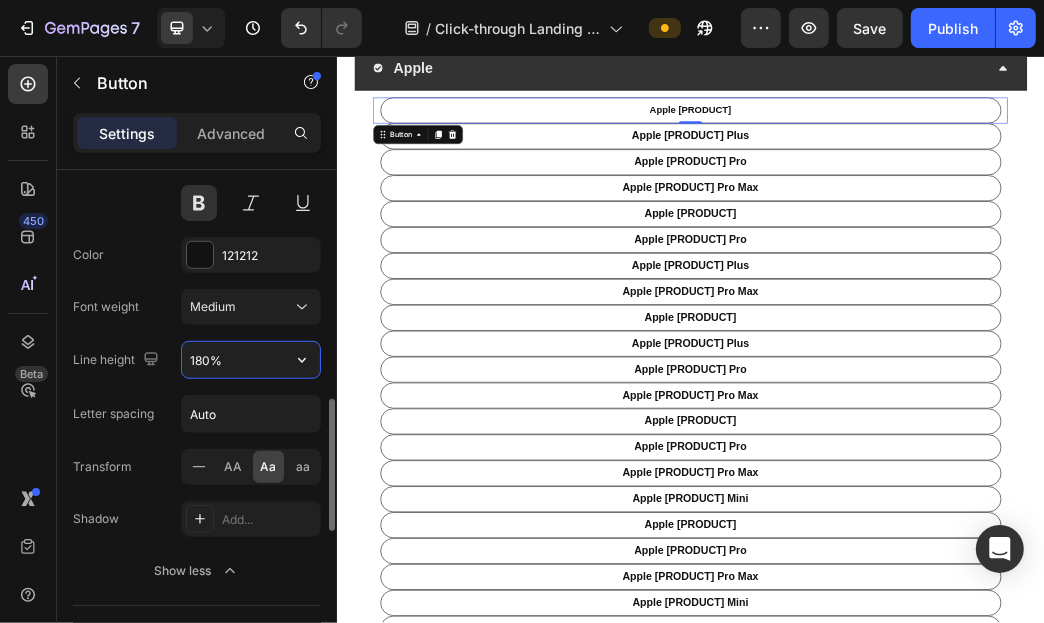 click on "180%" at bounding box center [251, 360] 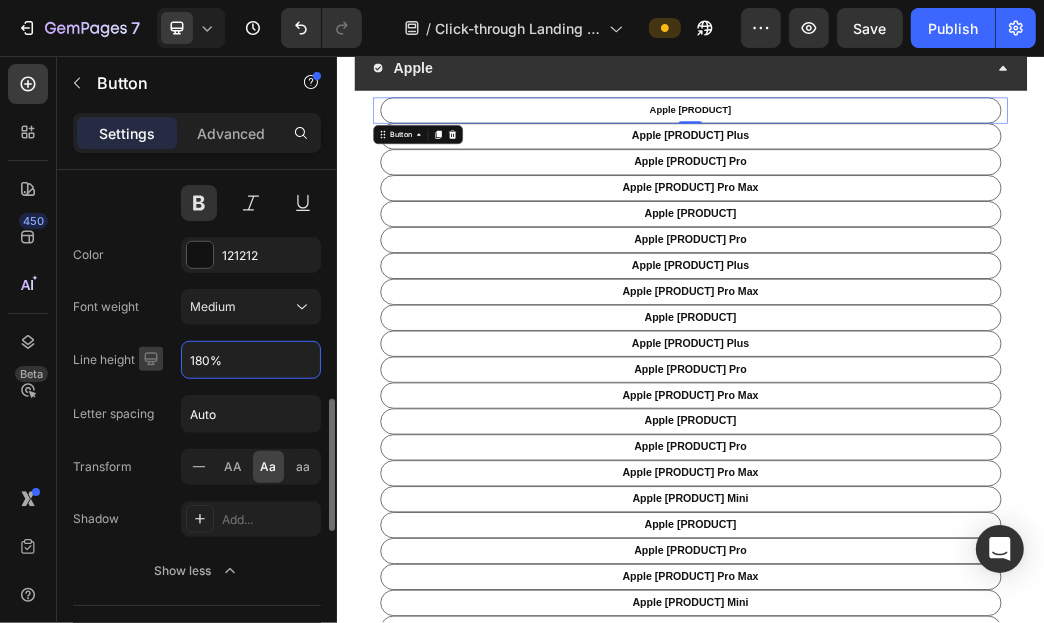 click 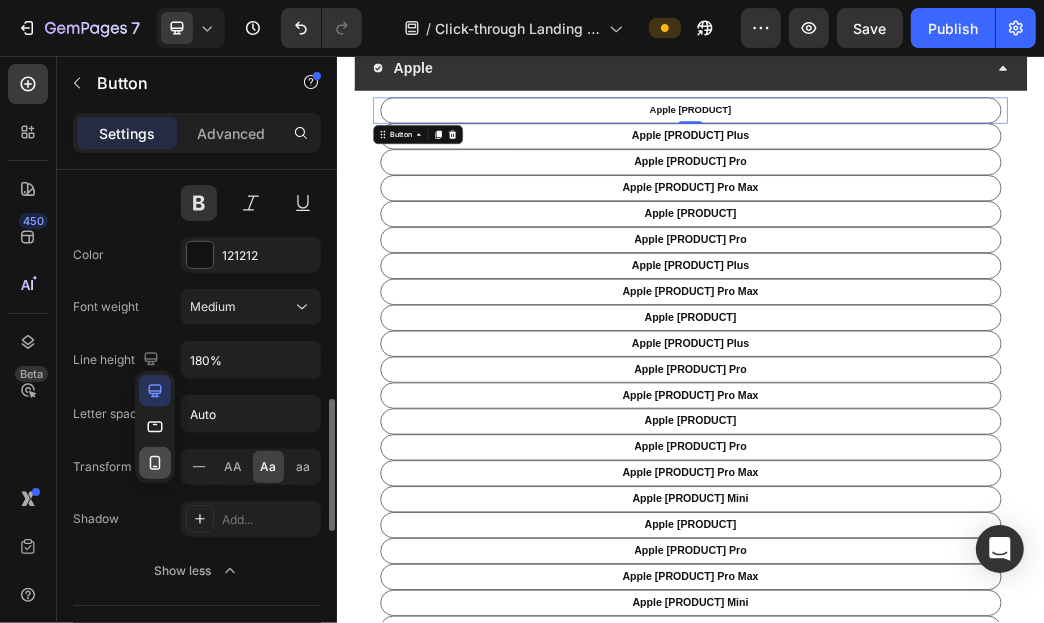 click 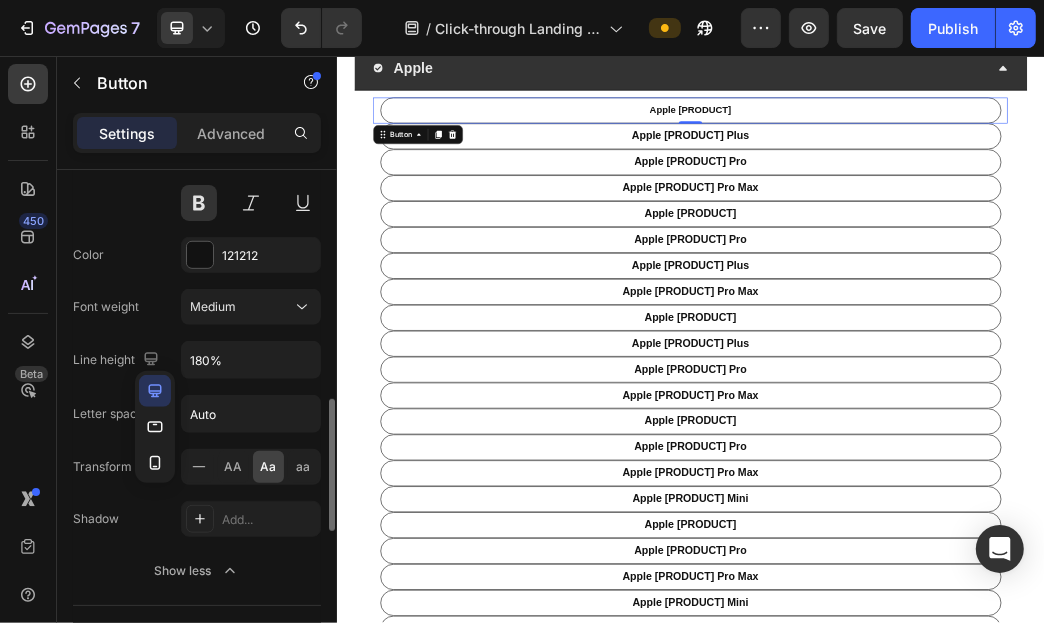type on "28" 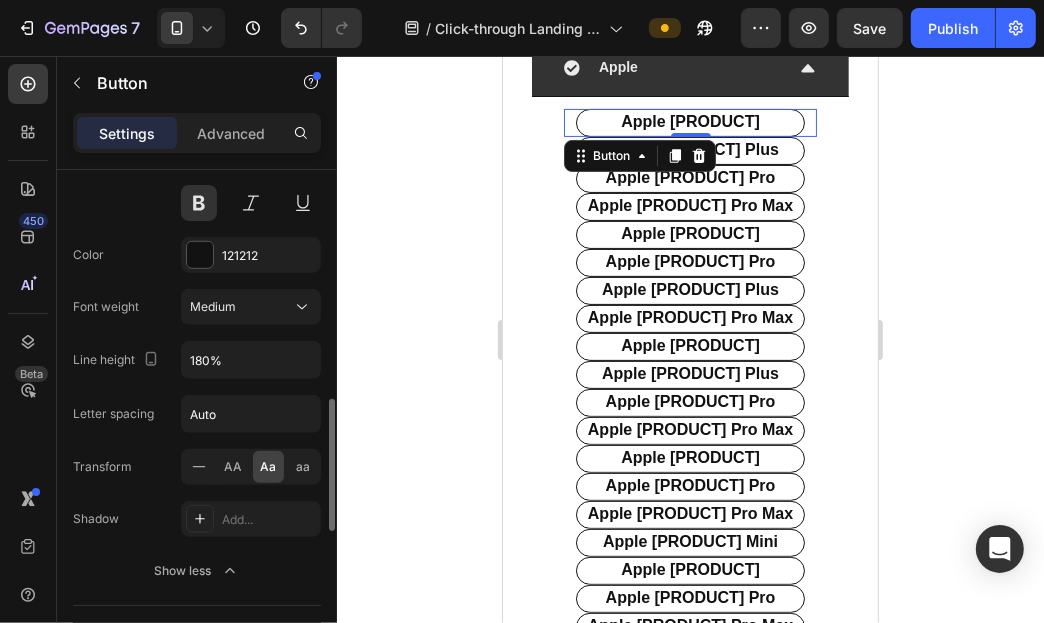 scroll, scrollTop: 209, scrollLeft: 0, axis: vertical 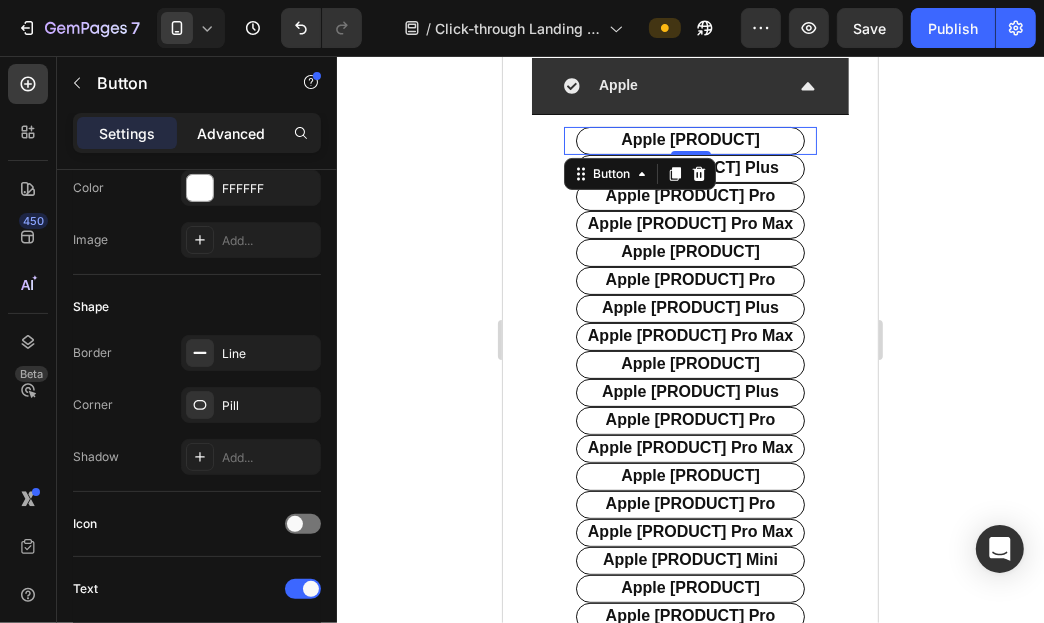 click on "Advanced" at bounding box center [231, 133] 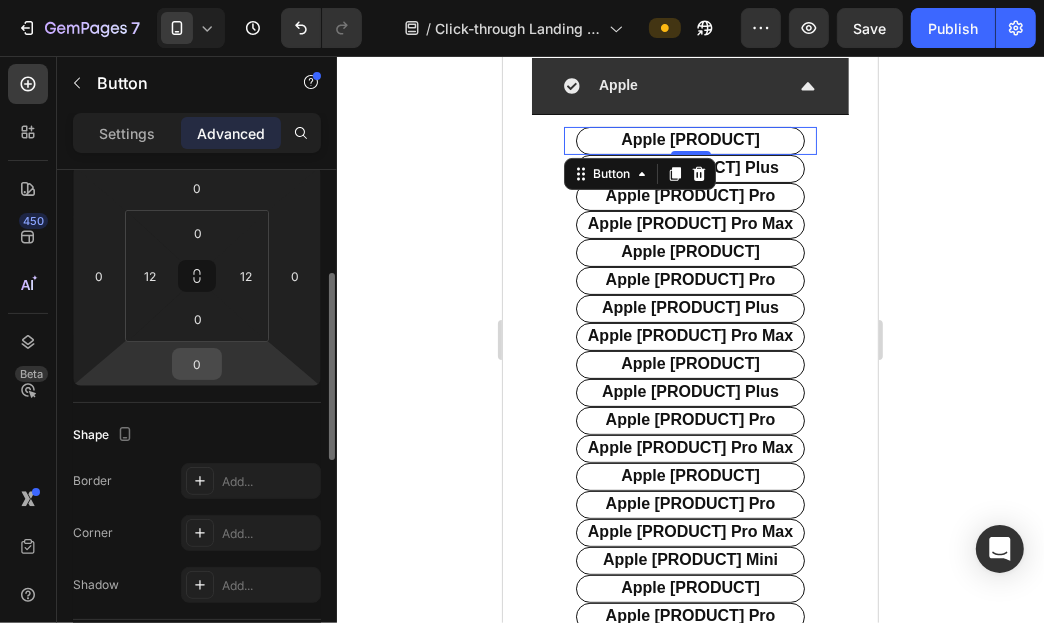 click on "0" at bounding box center (197, 364) 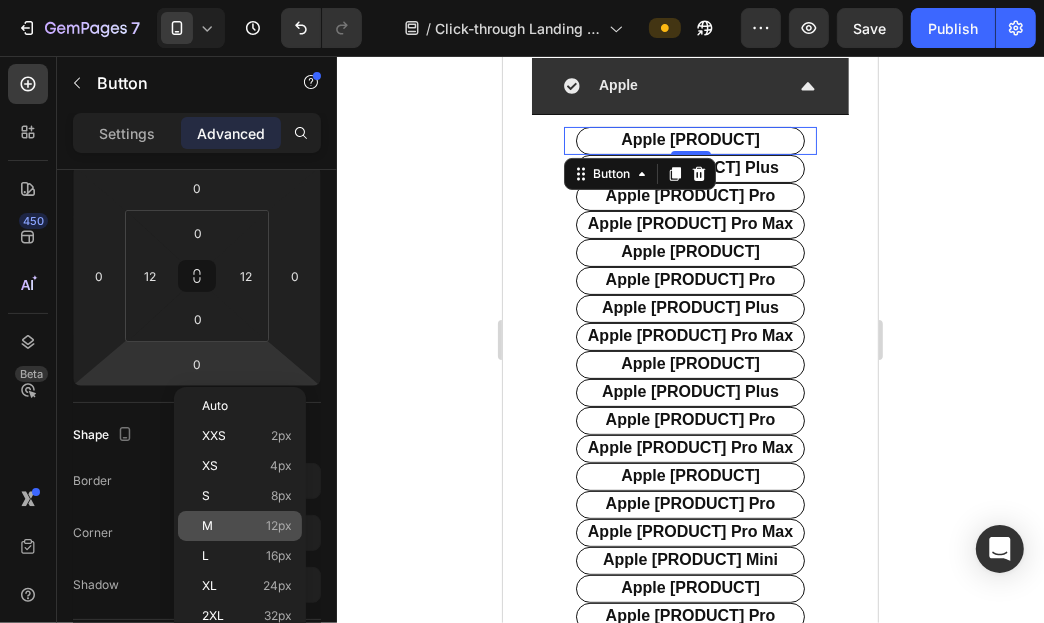 click on "M 12px" at bounding box center [247, 526] 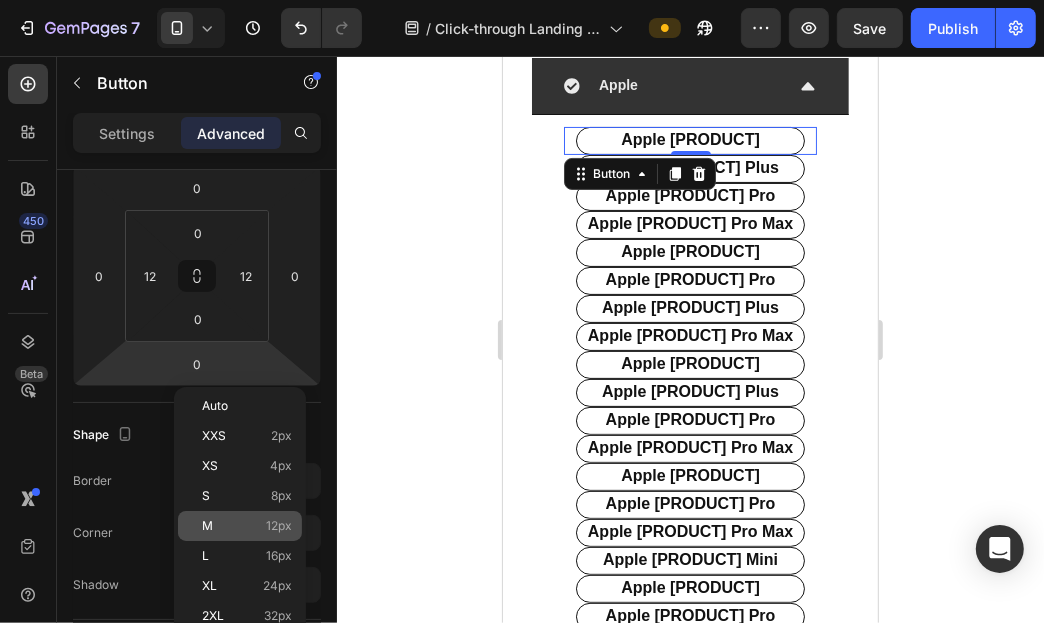 type on "12" 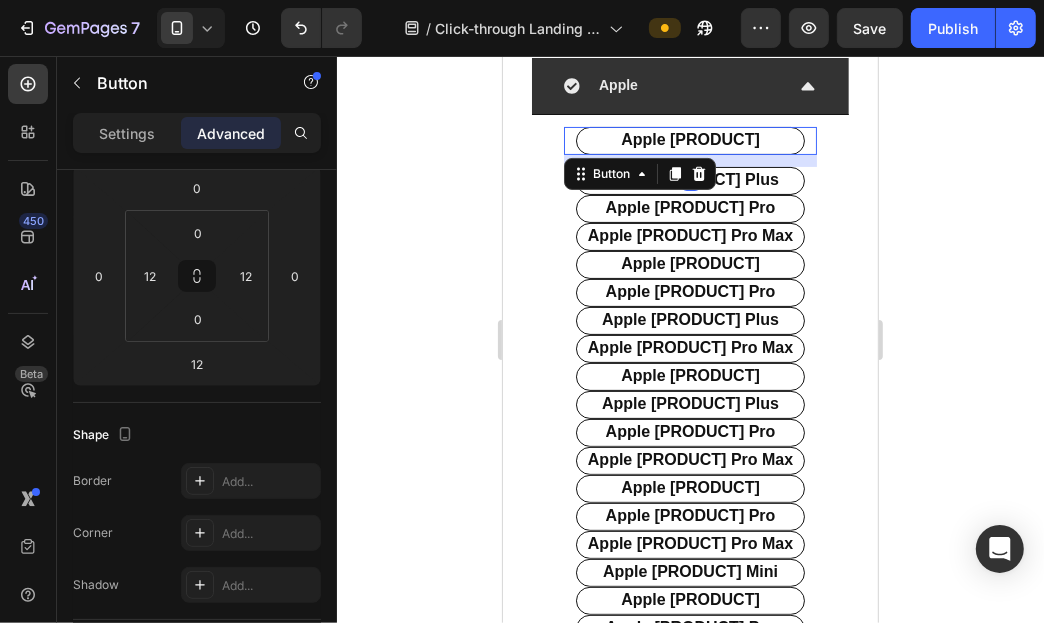 click 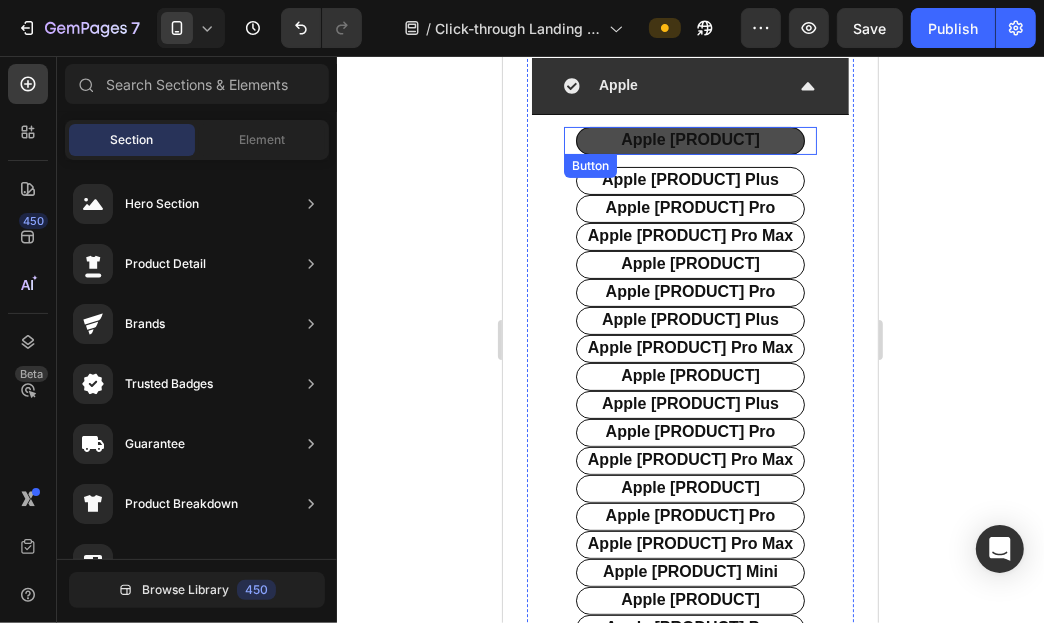 click on "apple [PRODUCT]" at bounding box center (689, 140) 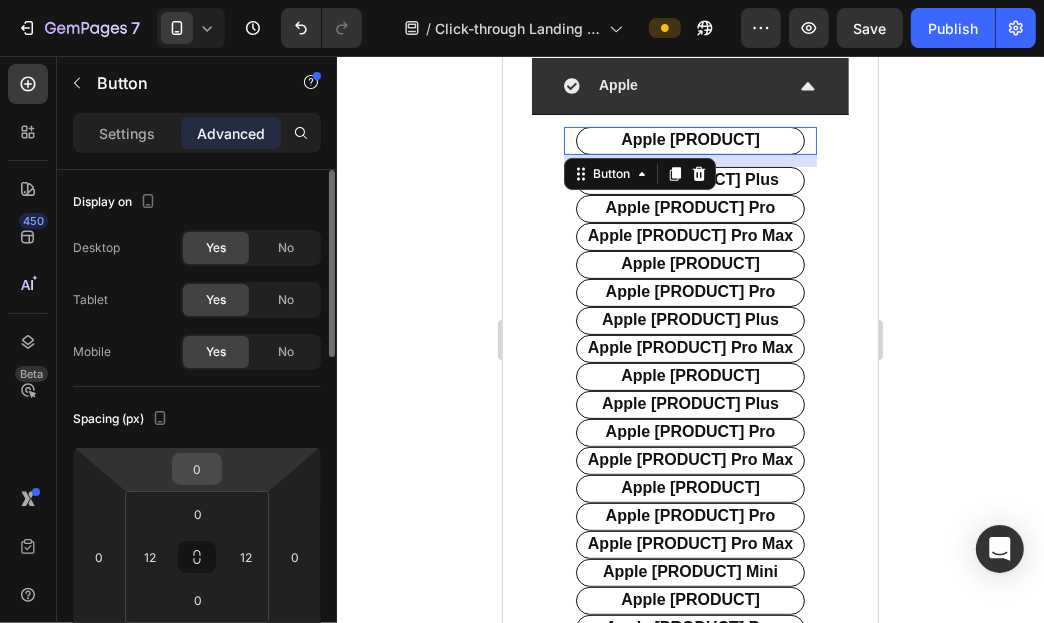 click on "0" at bounding box center [197, 469] 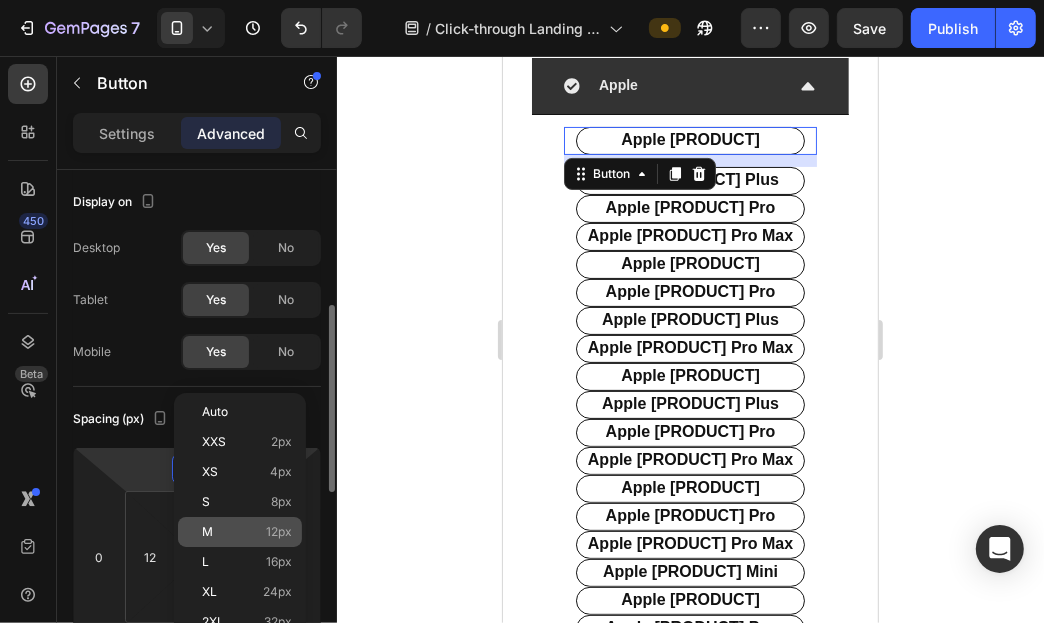 scroll, scrollTop: 99, scrollLeft: 0, axis: vertical 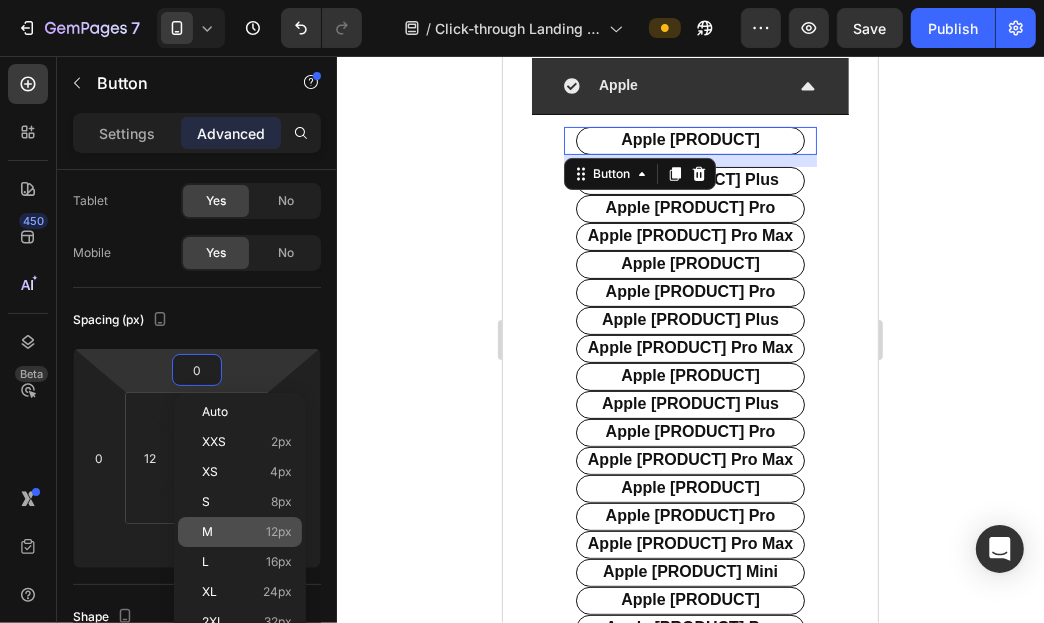 click on "M 12px" at bounding box center [247, 532] 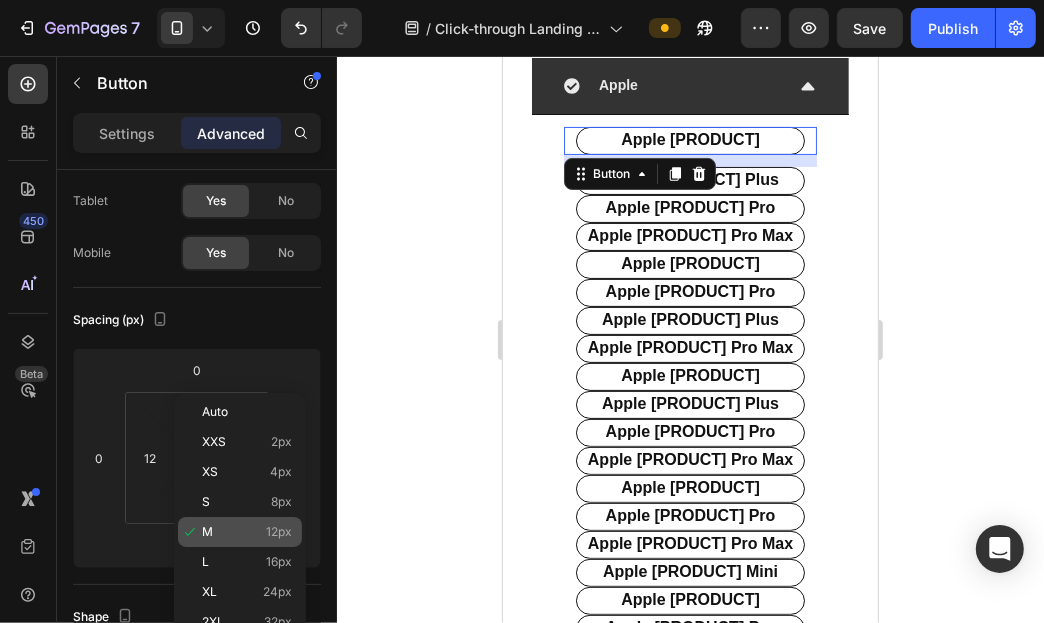 type on "12" 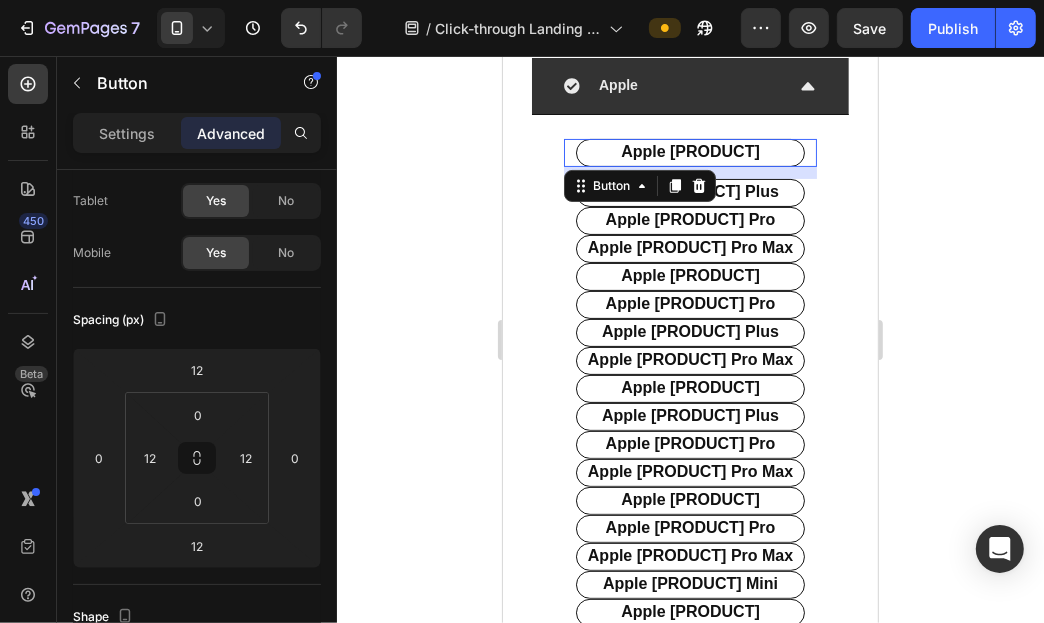 click 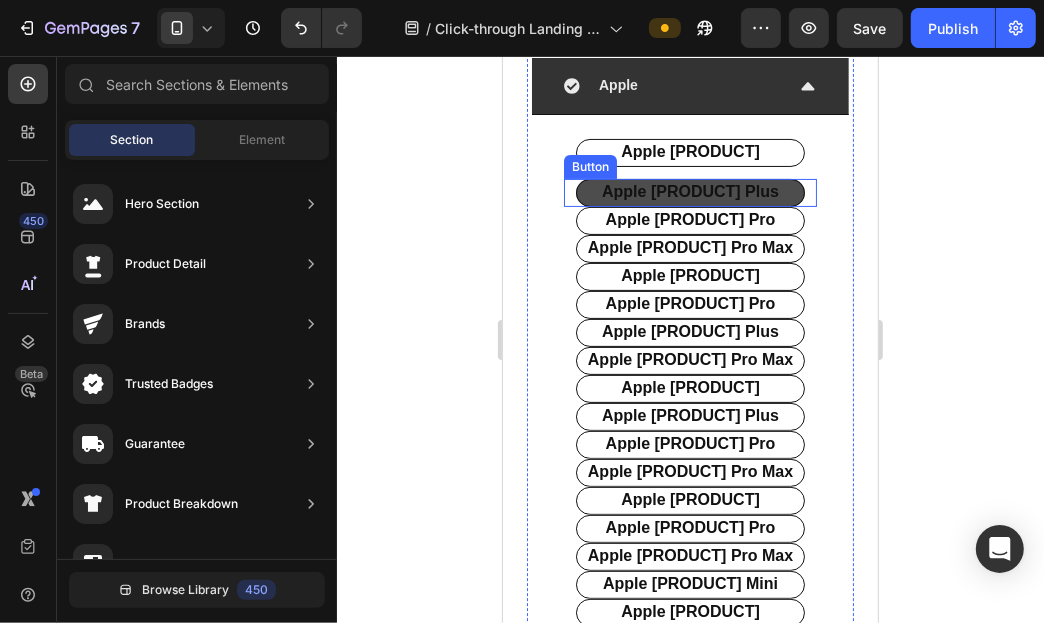 click on "apple [PRODUCT] Plus" at bounding box center [689, 192] 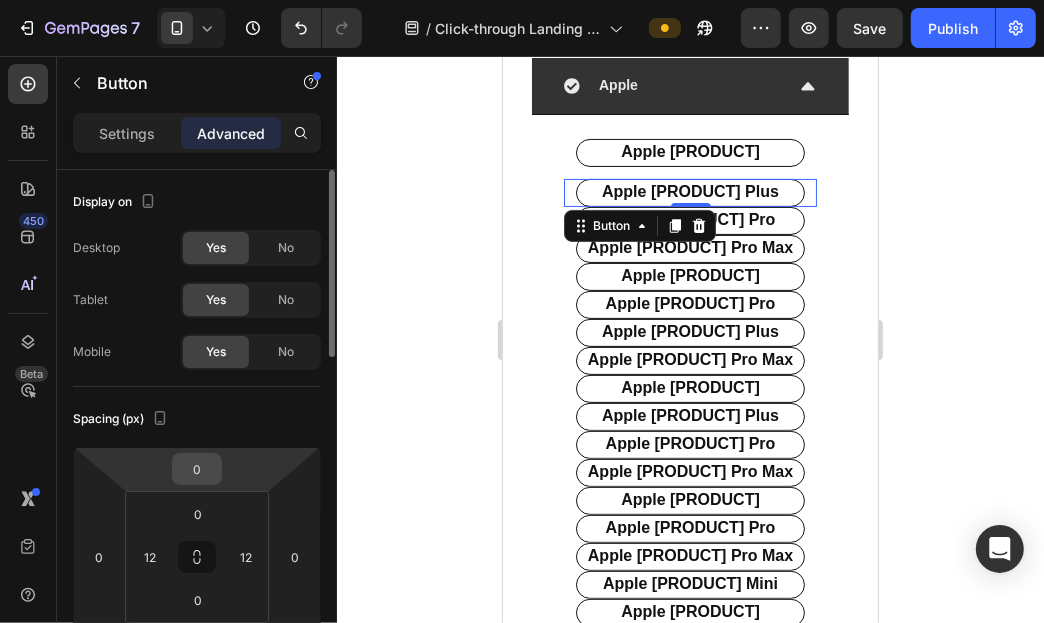 scroll, scrollTop: 99, scrollLeft: 0, axis: vertical 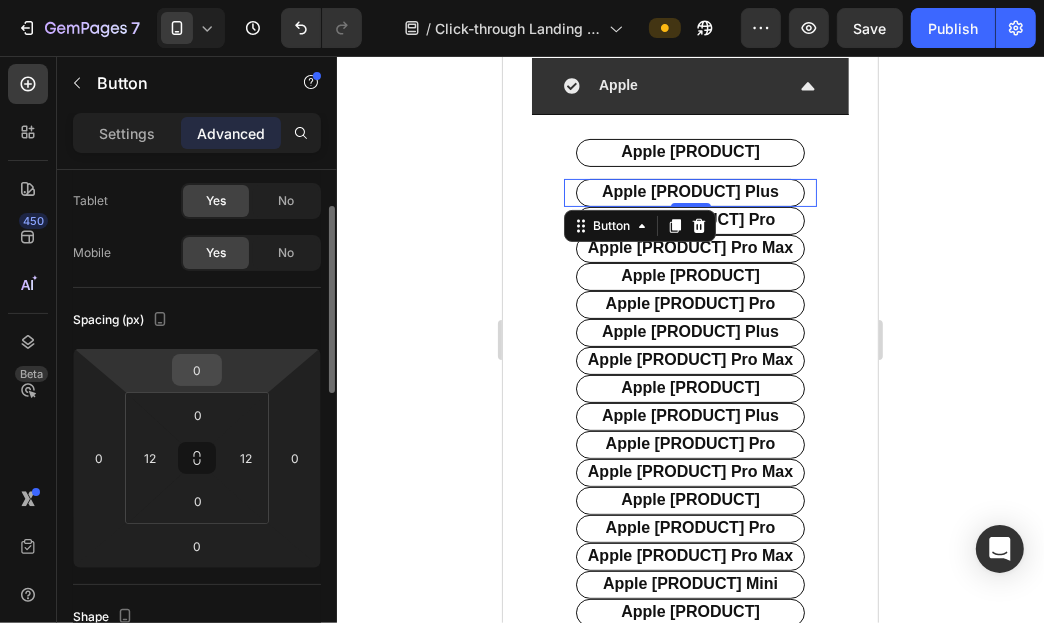 click on "0" at bounding box center (197, 370) 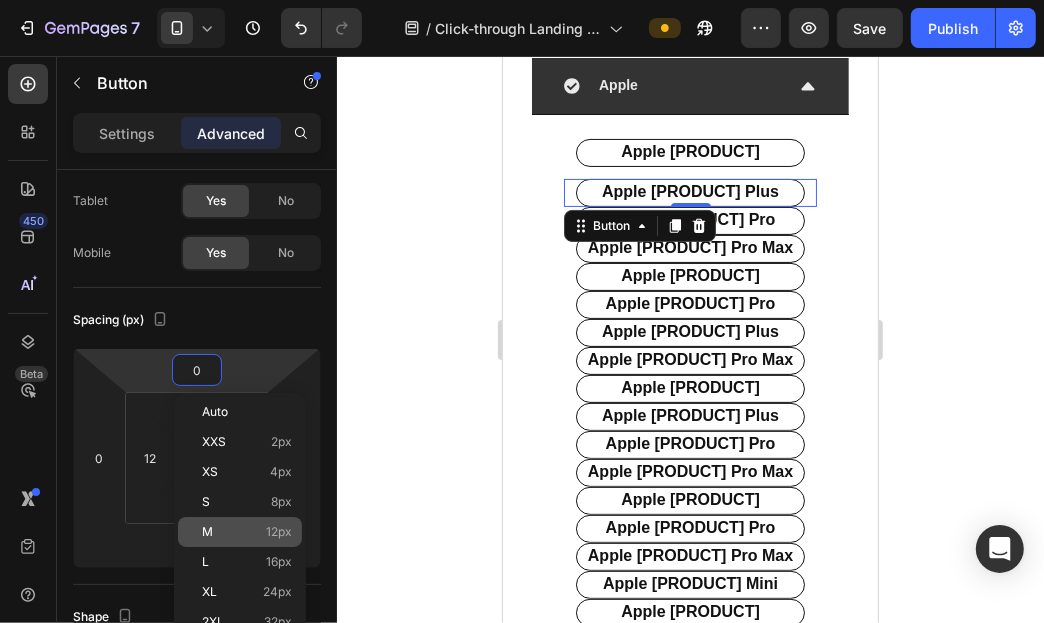 click on "M 12px" at bounding box center [247, 532] 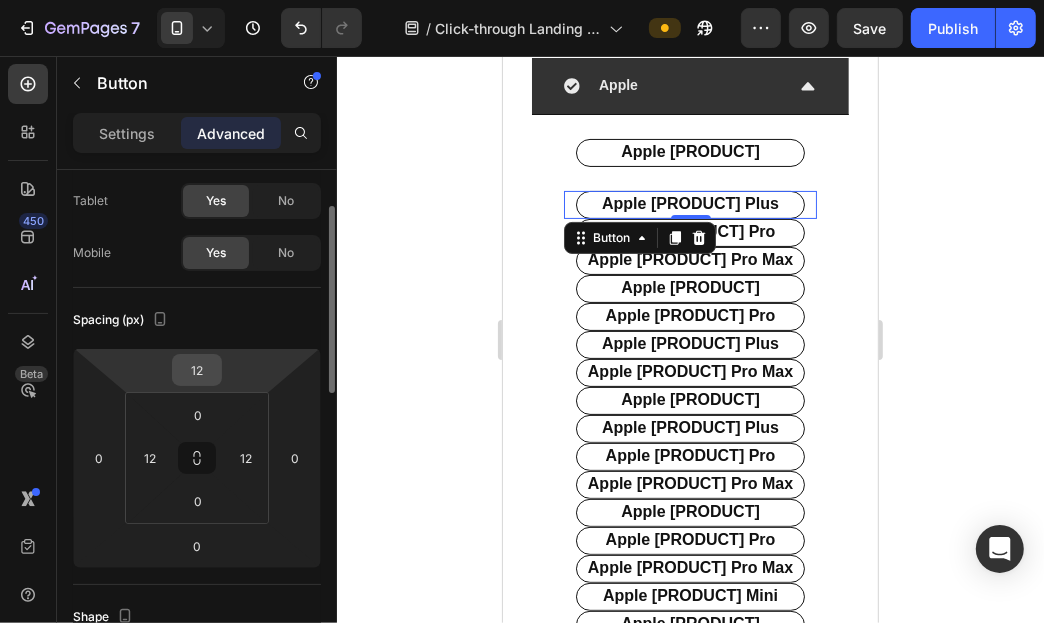 click on "12" at bounding box center (197, 370) 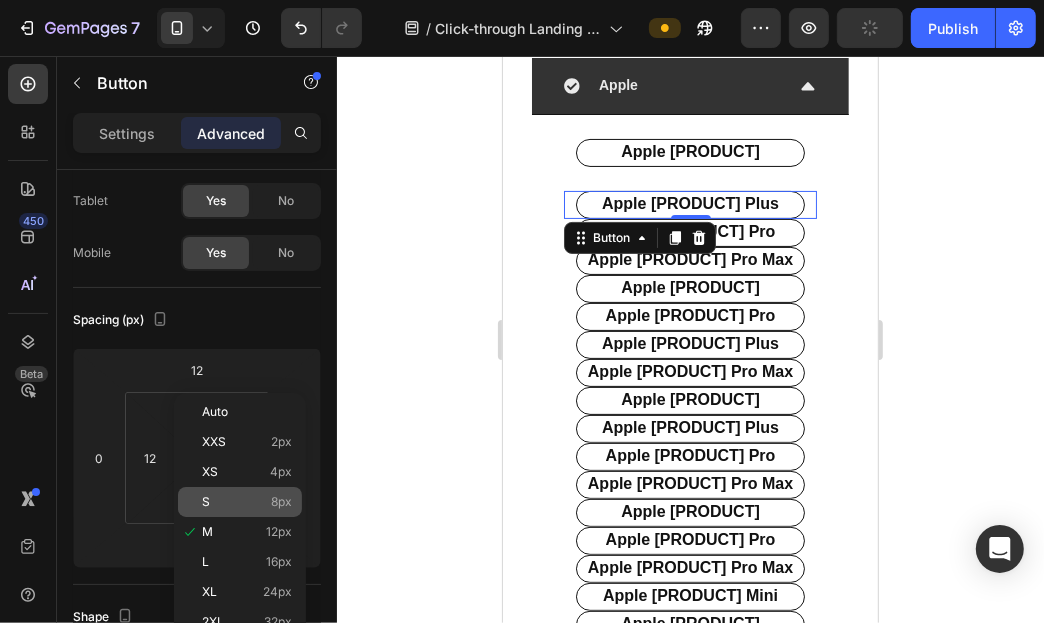 click on "S 8px" at bounding box center [247, 502] 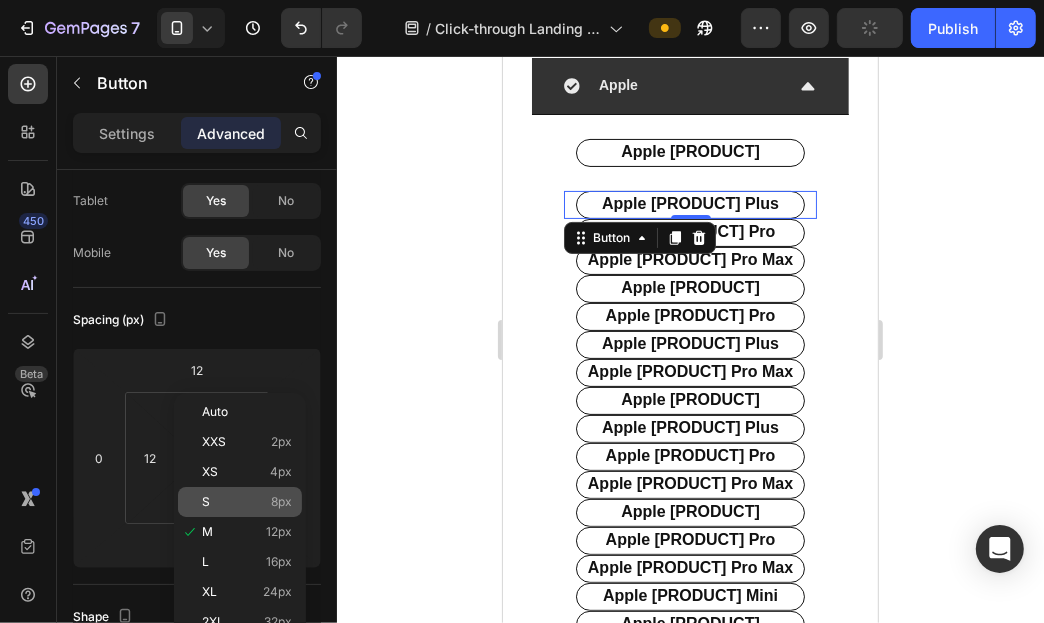 type on "8" 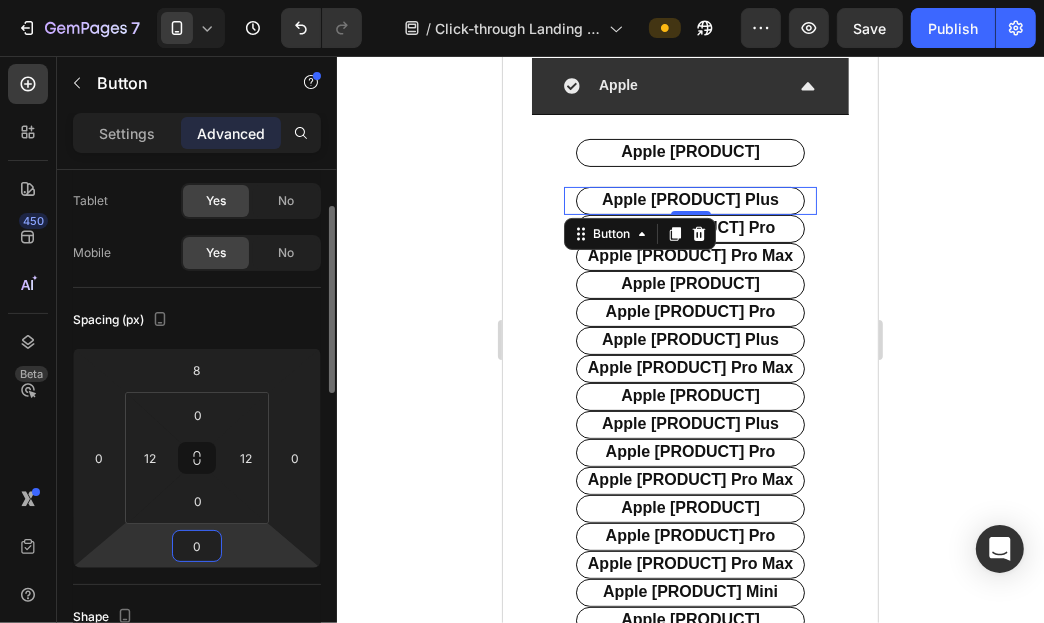 click on "0" at bounding box center [197, 546] 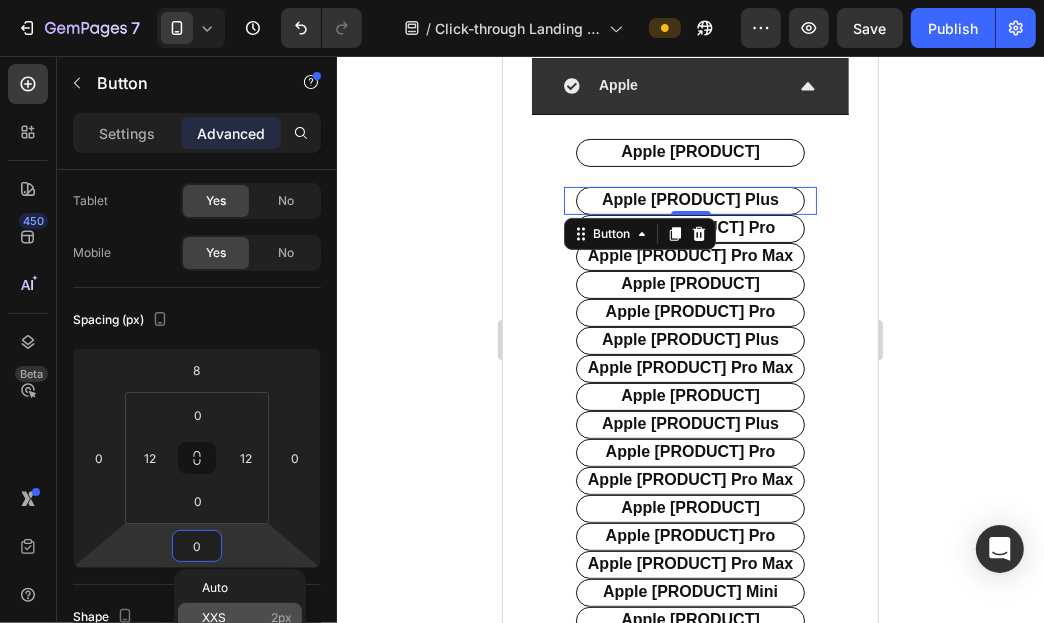 scroll, scrollTop: 199, scrollLeft: 0, axis: vertical 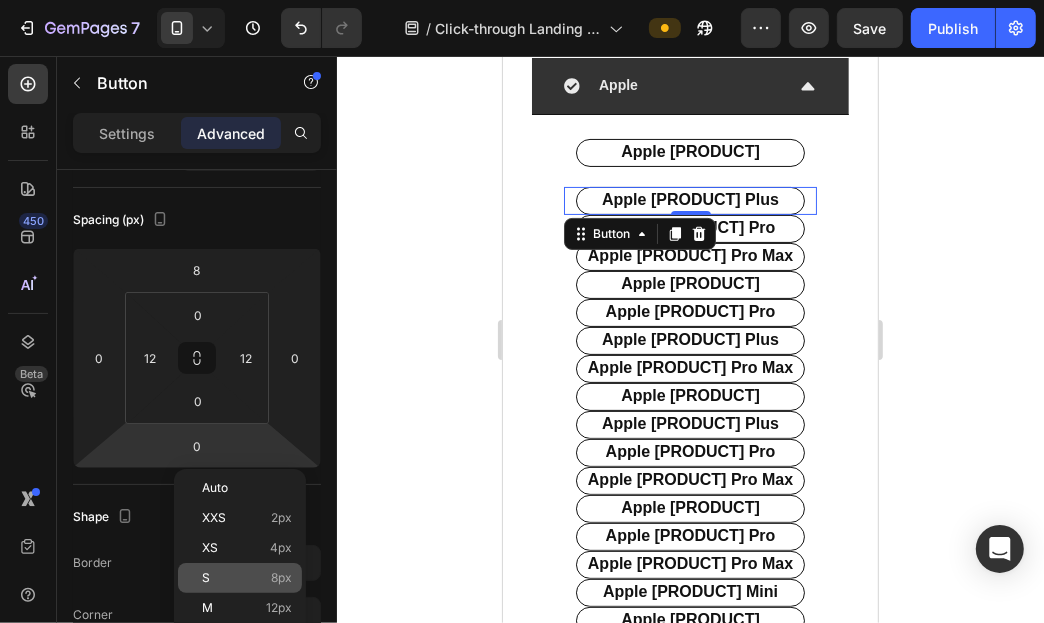 click on "S 8px" 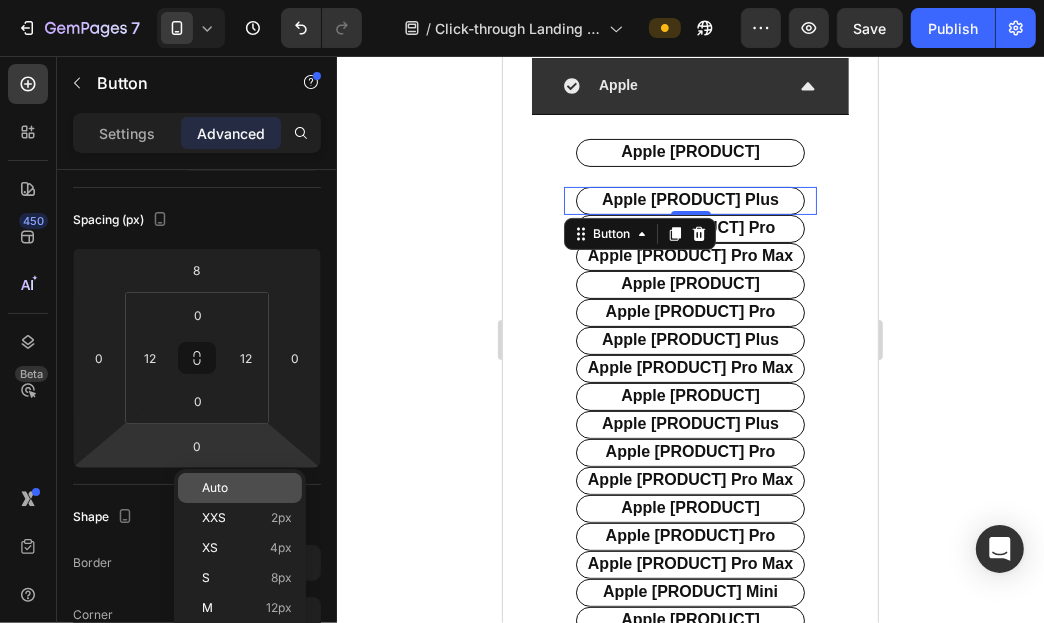 type on "8" 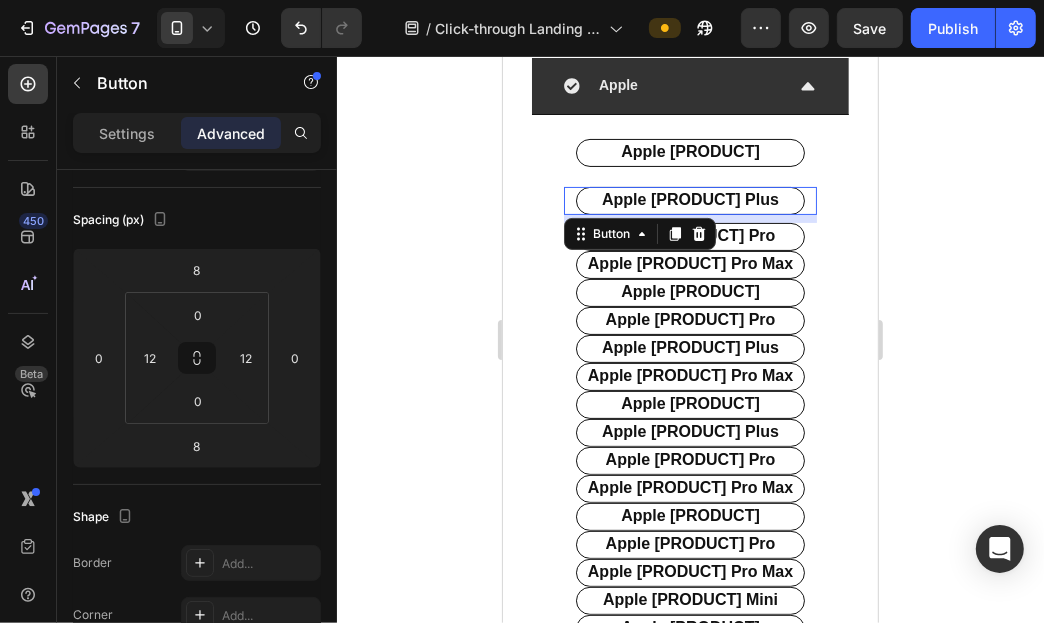 click 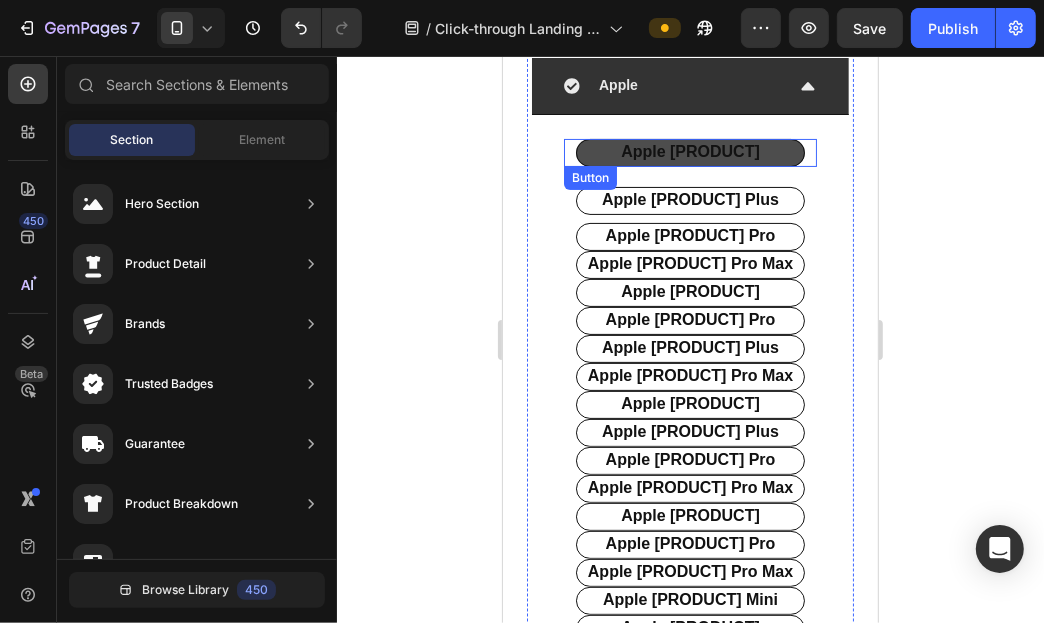 click on "apple [PRODUCT]" at bounding box center (689, 152) 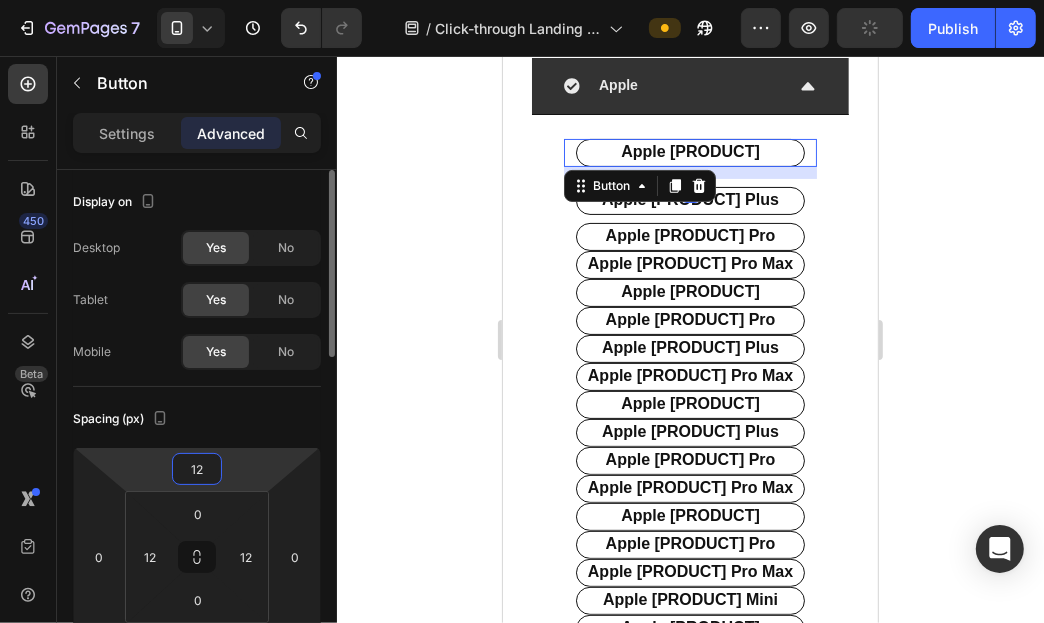 click on "12" at bounding box center [197, 469] 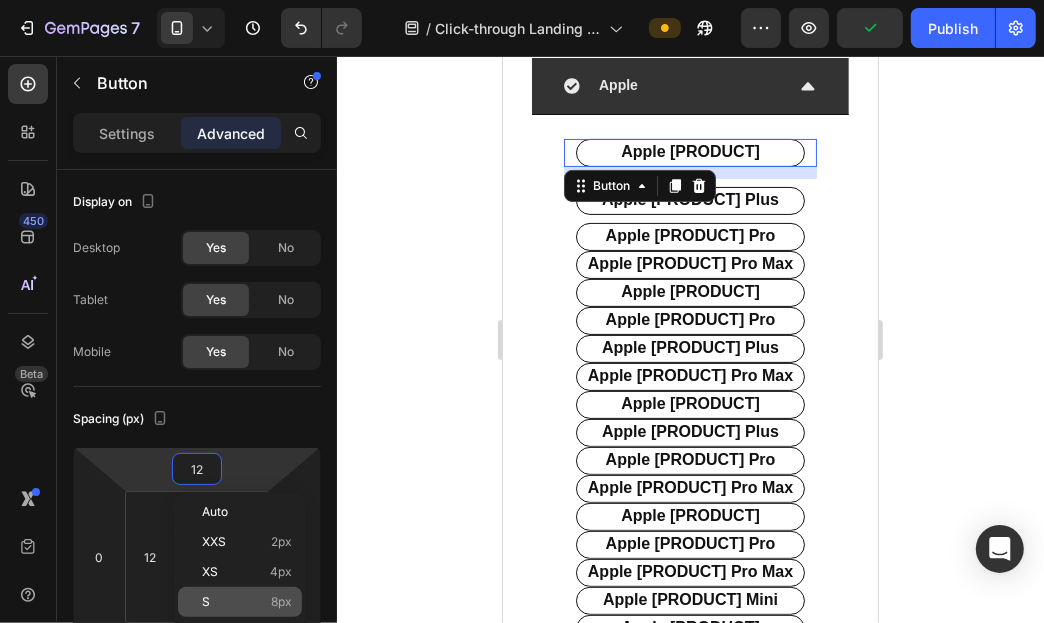 click on "S 8px" at bounding box center [247, 602] 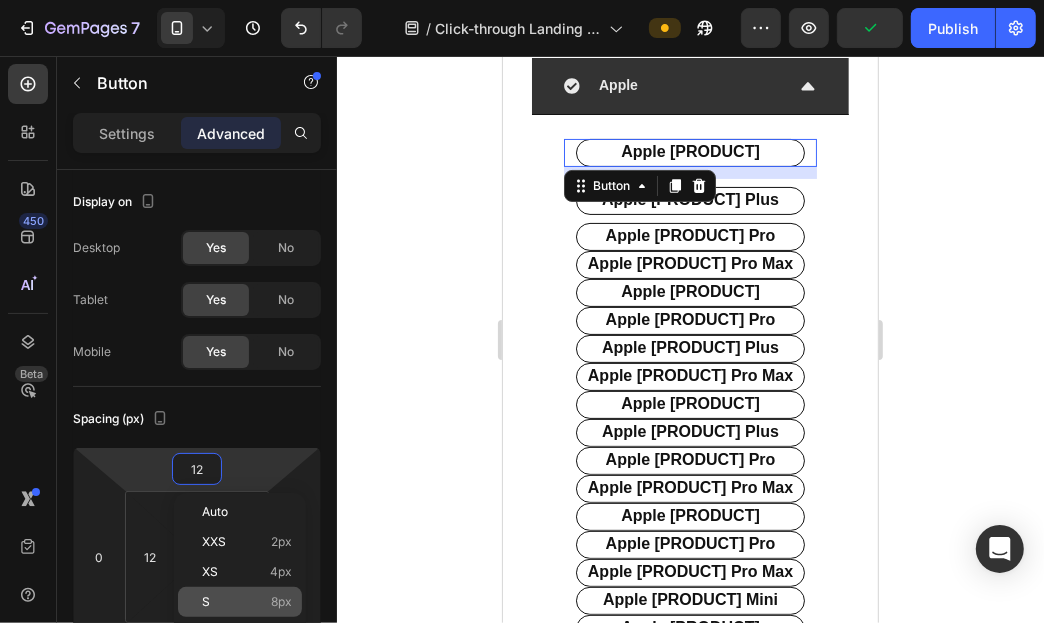 type on "8" 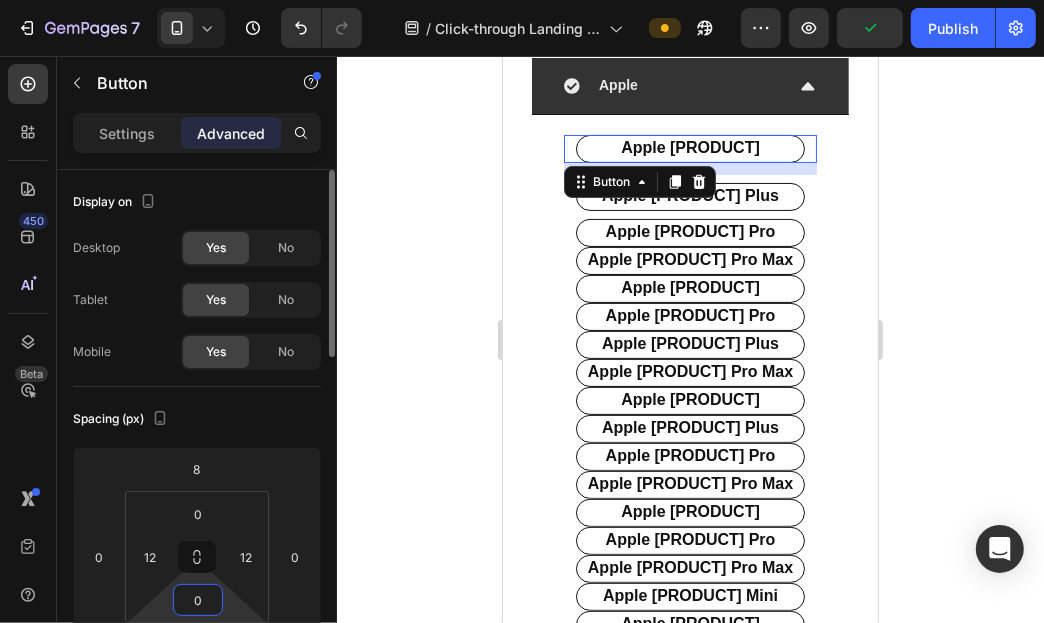 click on "0" at bounding box center [198, 600] 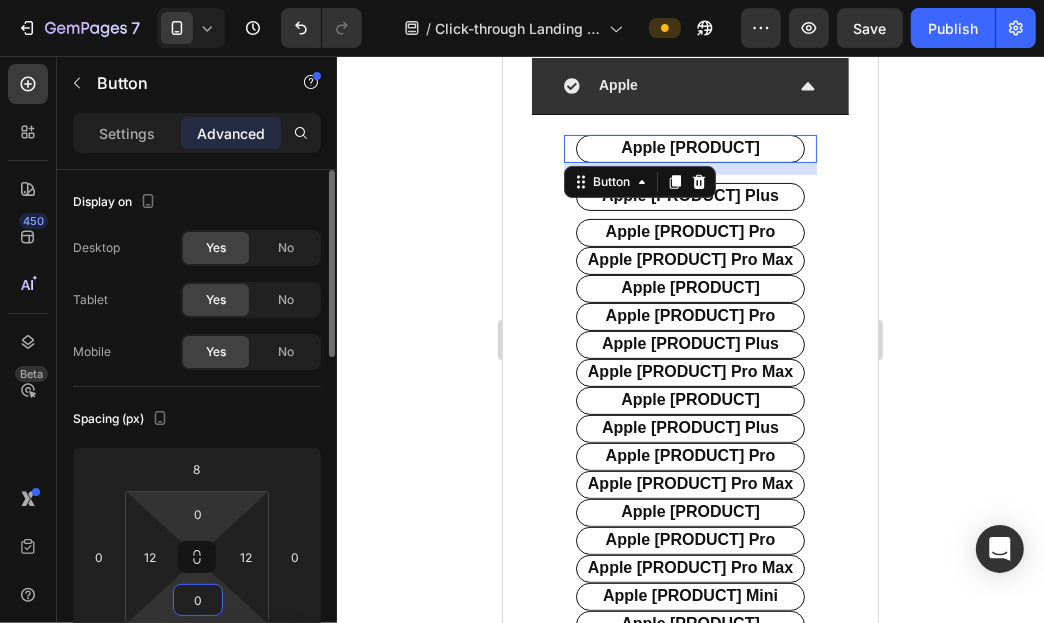 type on "8" 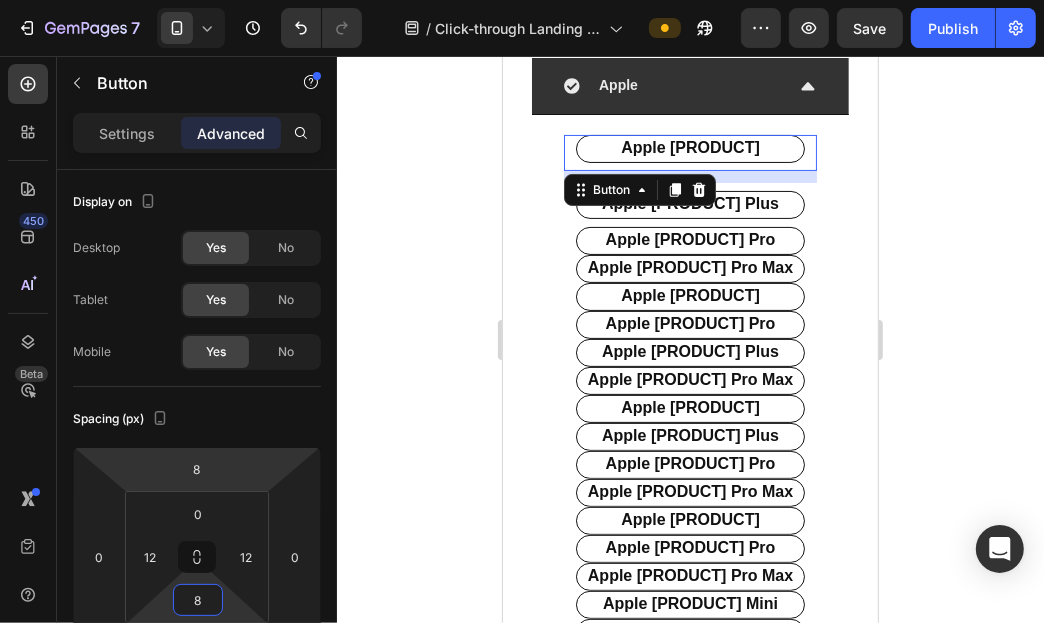 drag, startPoint x: 273, startPoint y: 467, endPoint x: 924, endPoint y: 221, distance: 695.9289 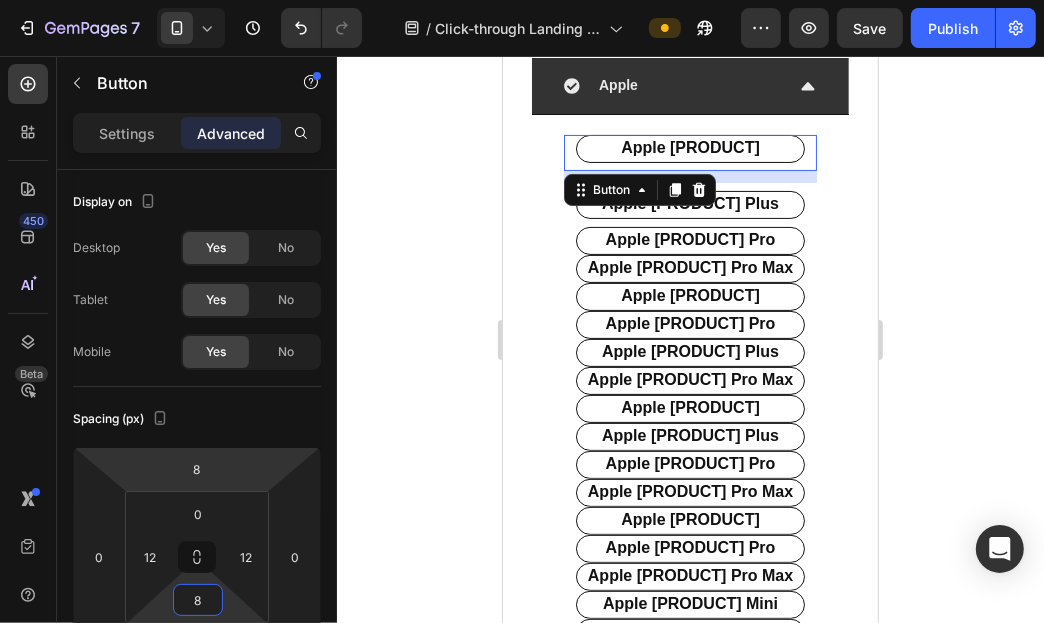 click 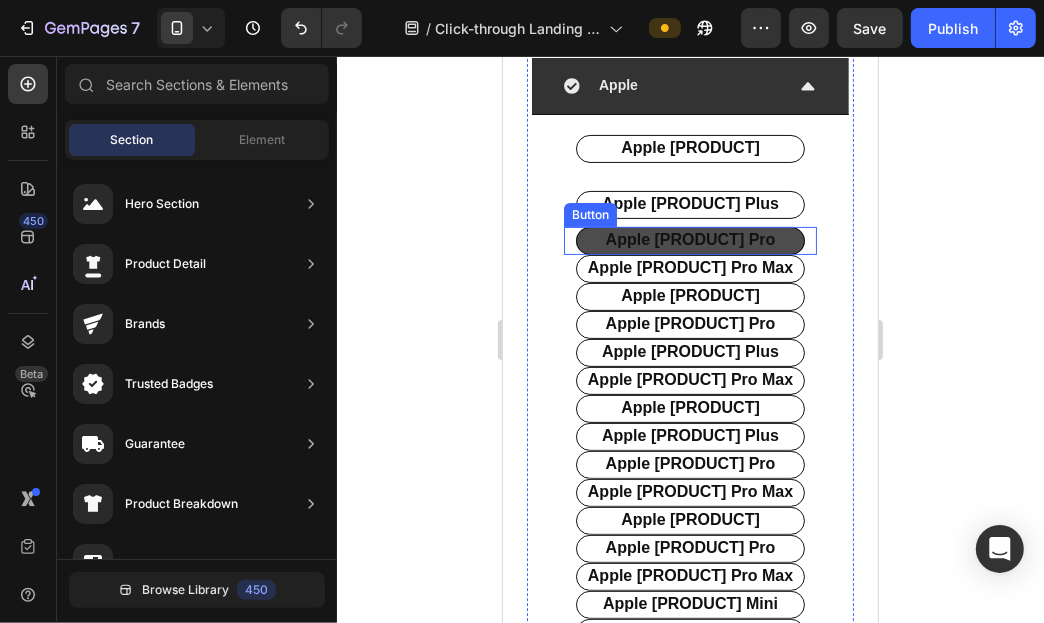 click on "apple [PRODUCT] pro" at bounding box center (689, 240) 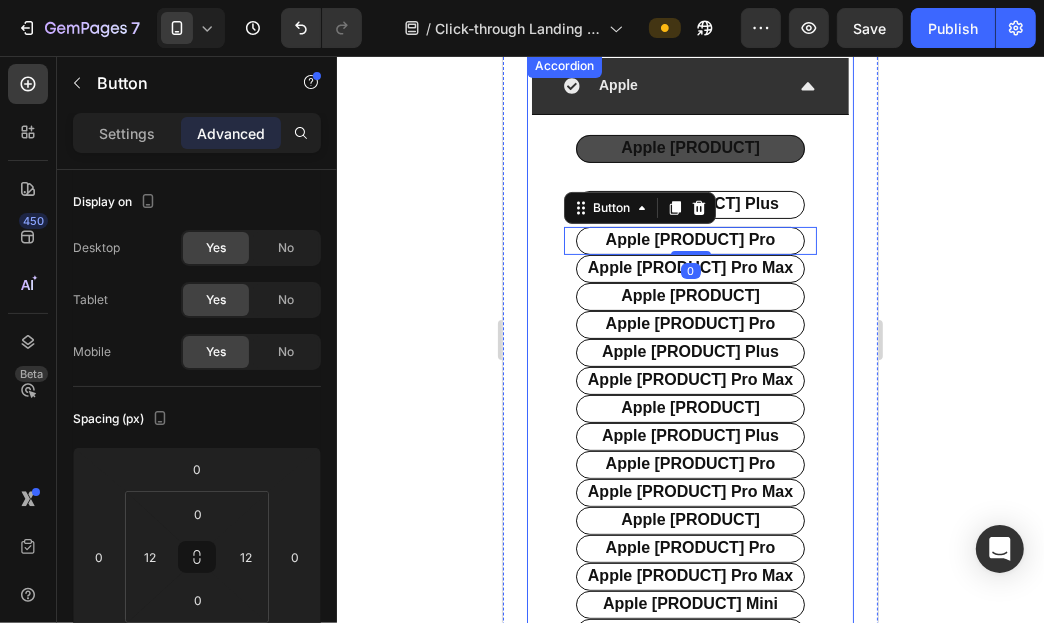 drag, startPoint x: 742, startPoint y: 131, endPoint x: 740, endPoint y: 141, distance: 10.198039 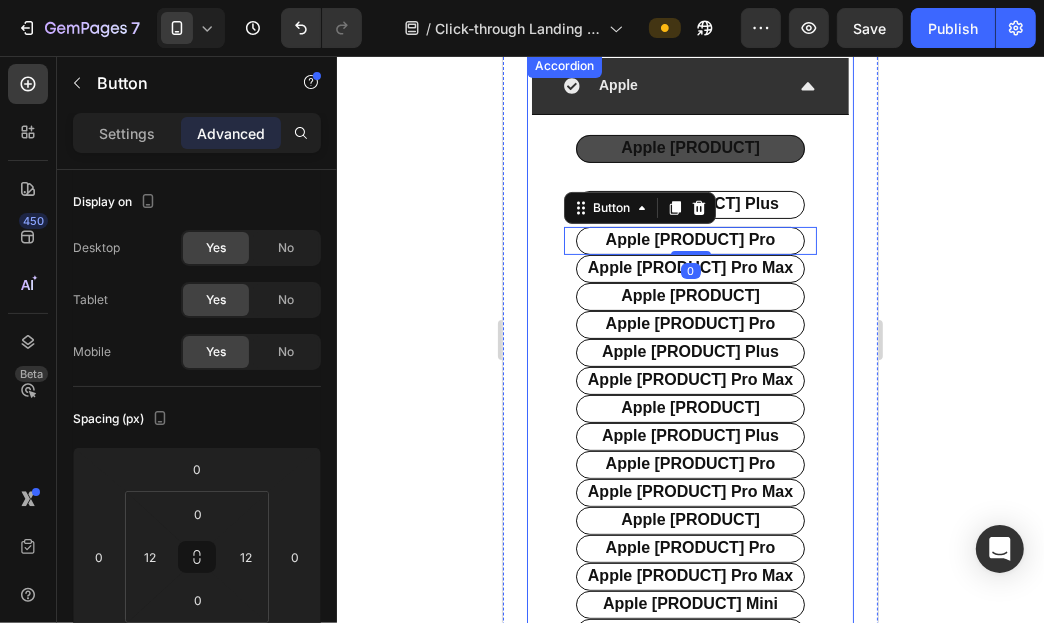 click on "apple [PRODUCT] Button" at bounding box center (689, 154) 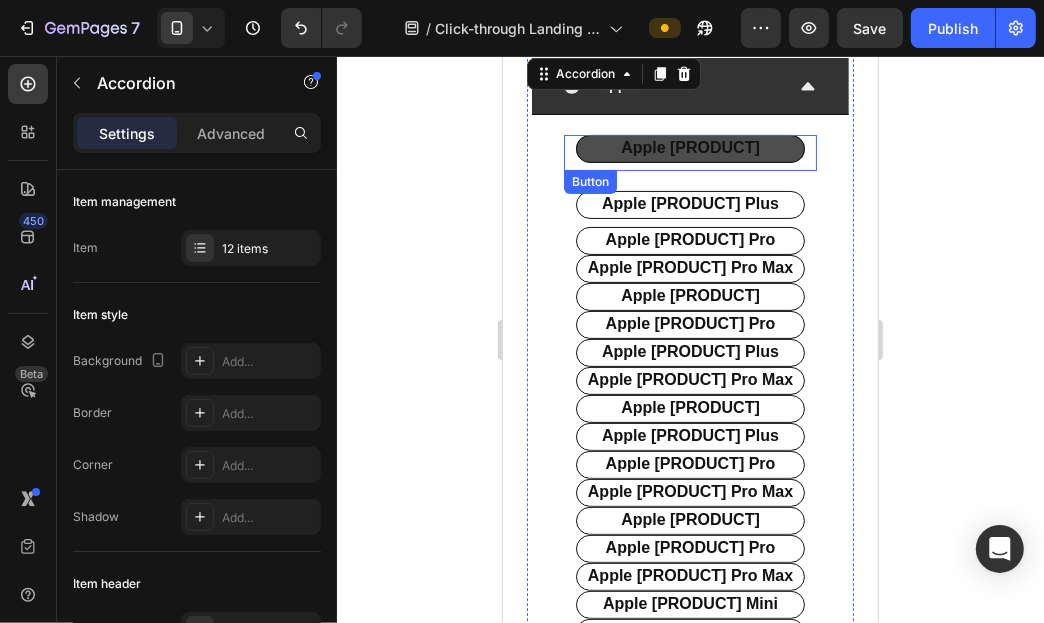click on "apple [PRODUCT]" at bounding box center (689, 148) 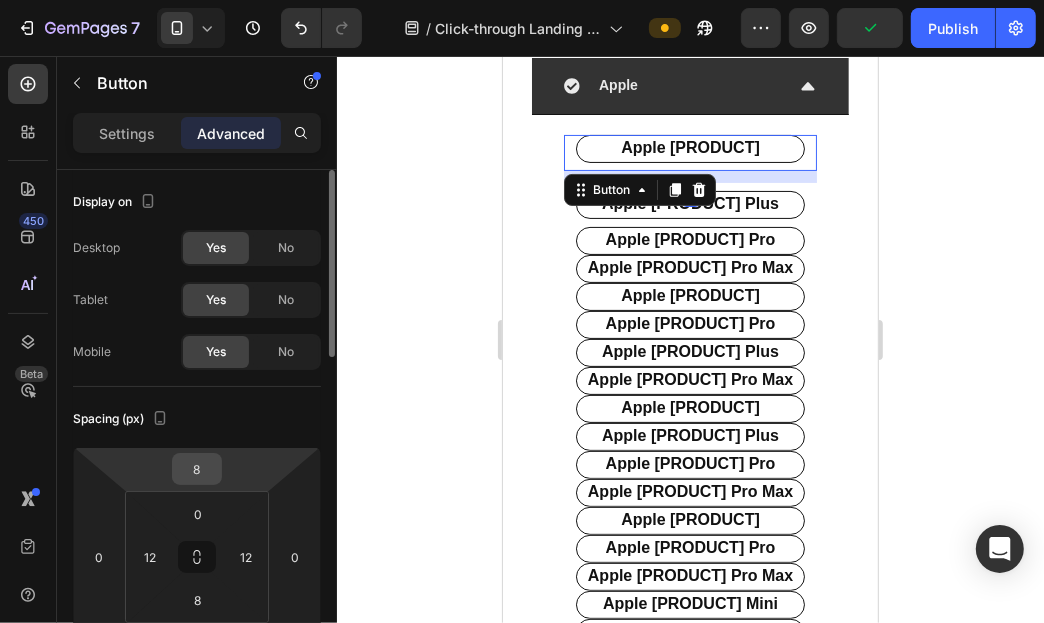 click on "8" at bounding box center (197, 469) 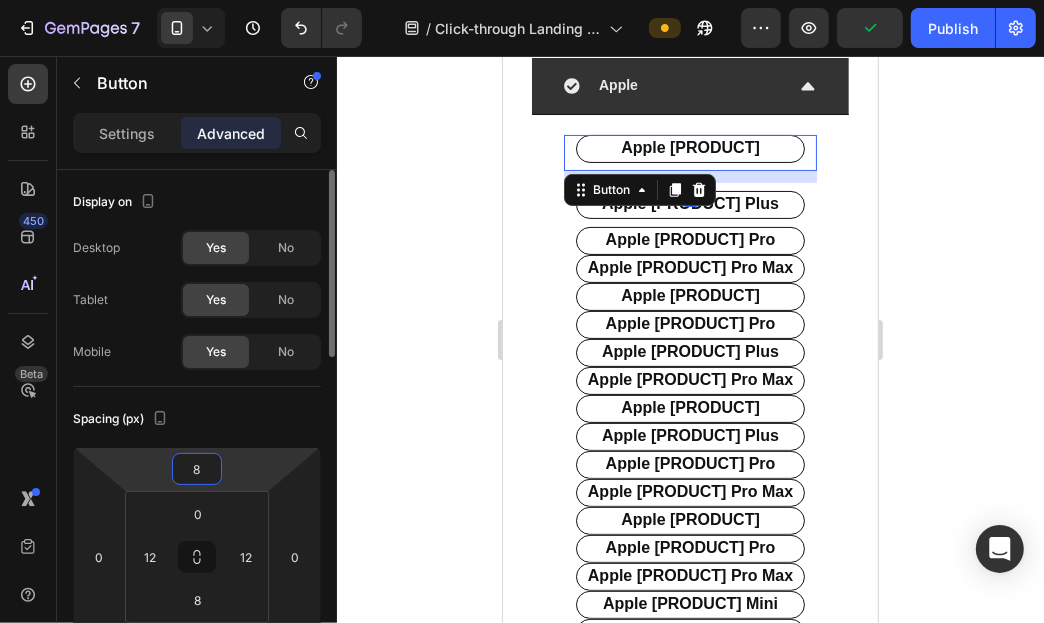 click on "8" at bounding box center [197, 469] 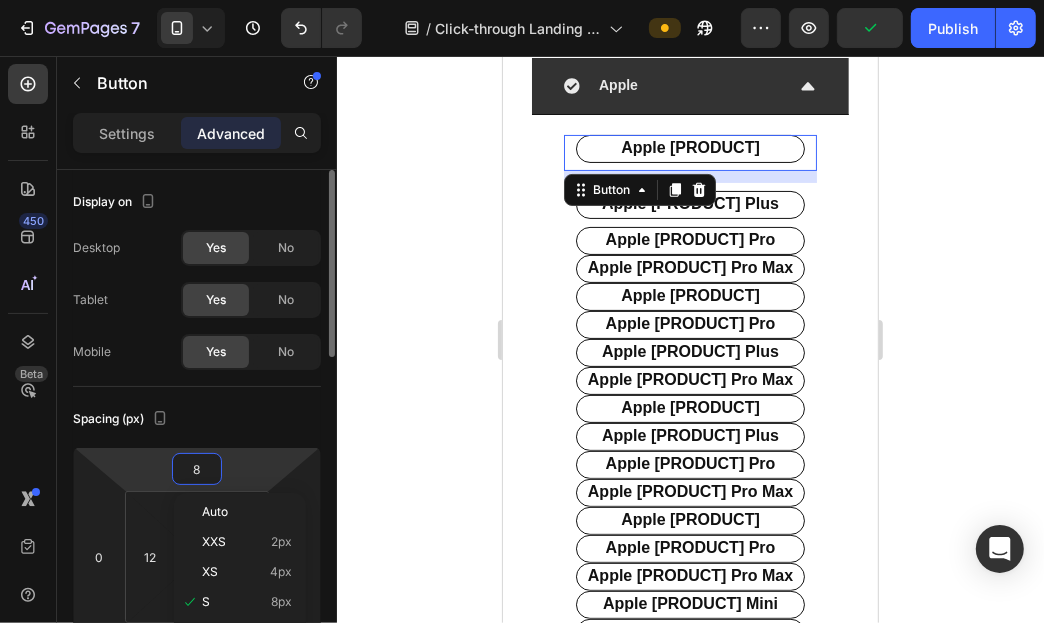 click on "[NUMBER] / Click-through Landing Page - [MONTH] [NUMBER], [TIME] Preview Publish [NUMBER] Beta Sections([NUMBER]) Elements([NUMBER]) Section Element Hero Section Product Detail Brands Trusted Badges Guarantee Product Breakdown How to use Testimonials Compare Bundle FAQs Social Proof Brand Story Product List Collection Blog List Contact Sticky Add to Cart Custom Footer Browse Library [NUMBER] Layout
Row
Row
Row
Row Text
Heading
Text Block Button
Button
Button Media
Image
Image" at bounding box center [522, 0] 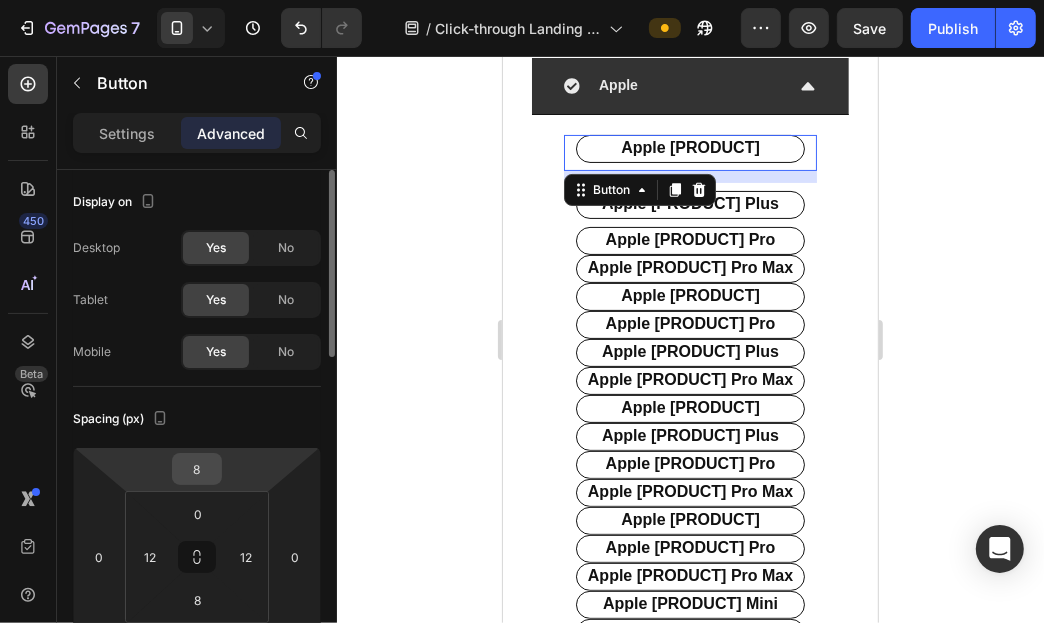 click on "8" at bounding box center [197, 469] 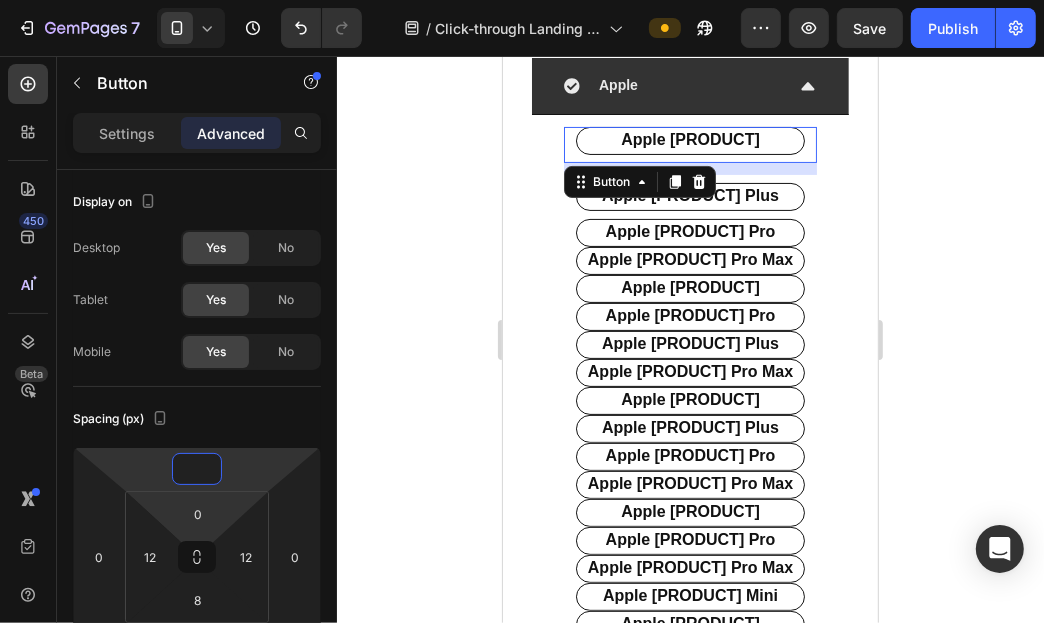 type on "5" 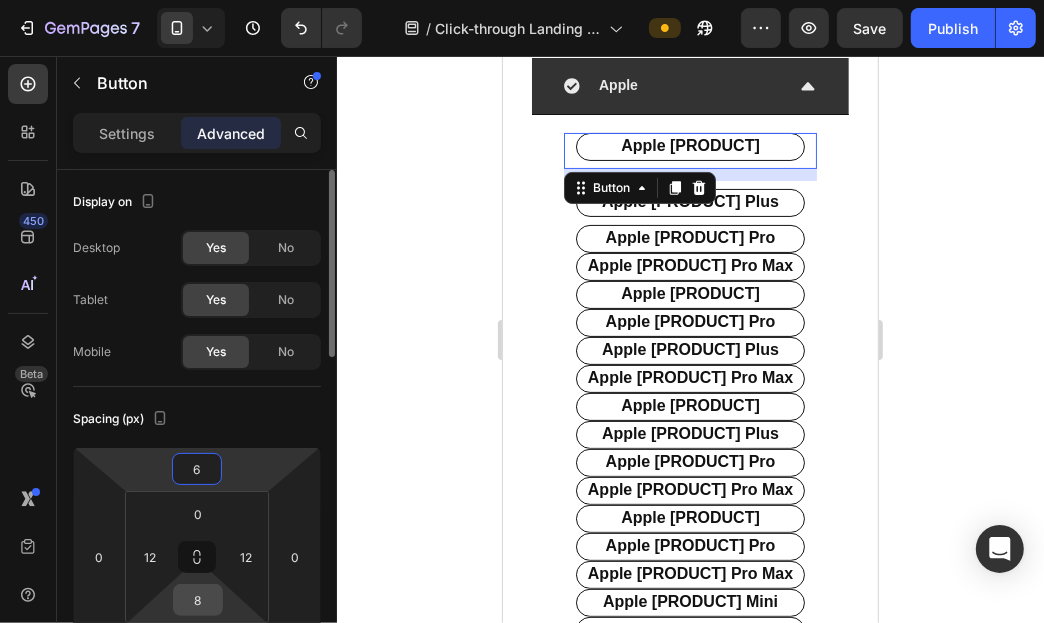 type on "6" 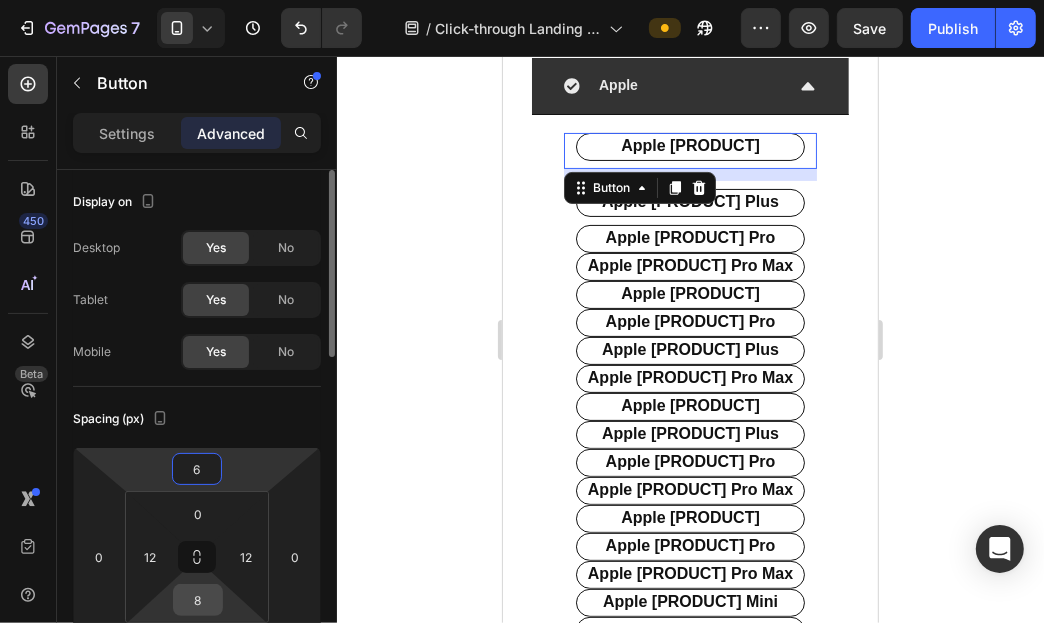 click on "8" at bounding box center [198, 600] 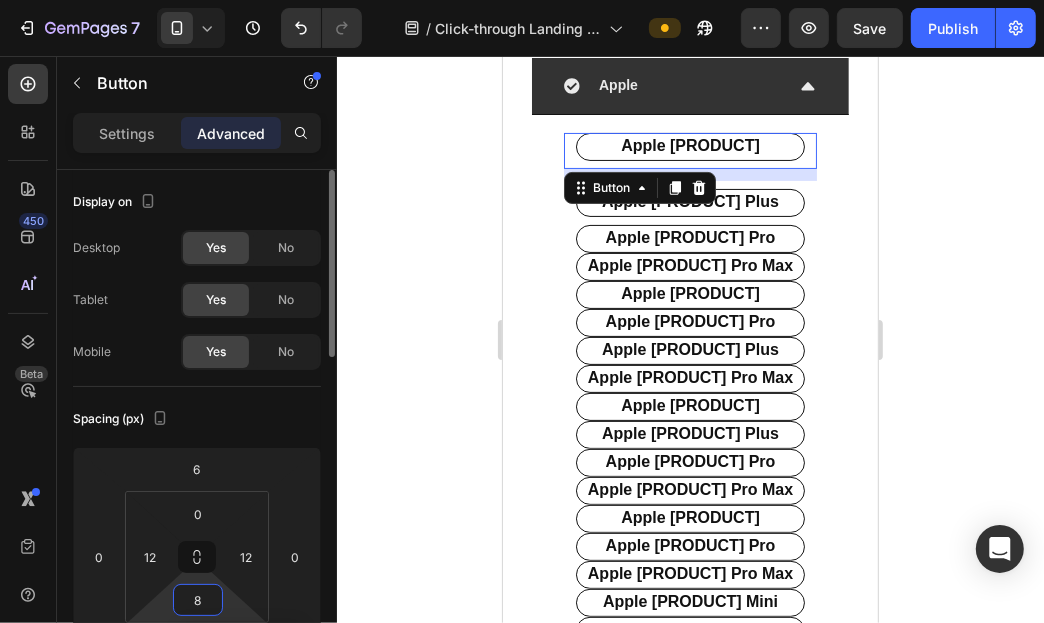 click on "8" at bounding box center (198, 600) 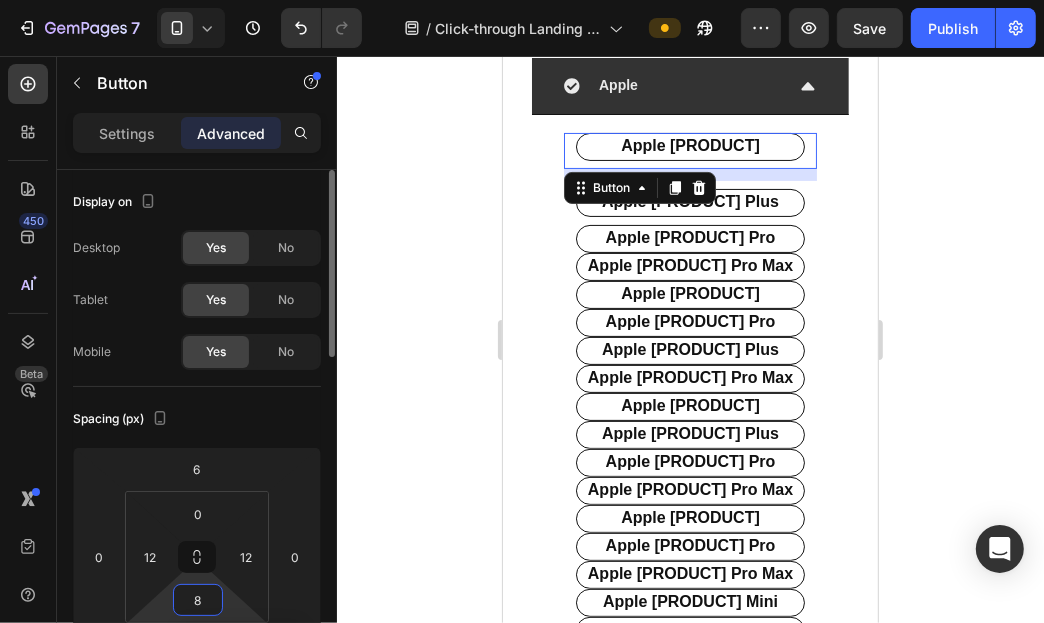 type on "6" 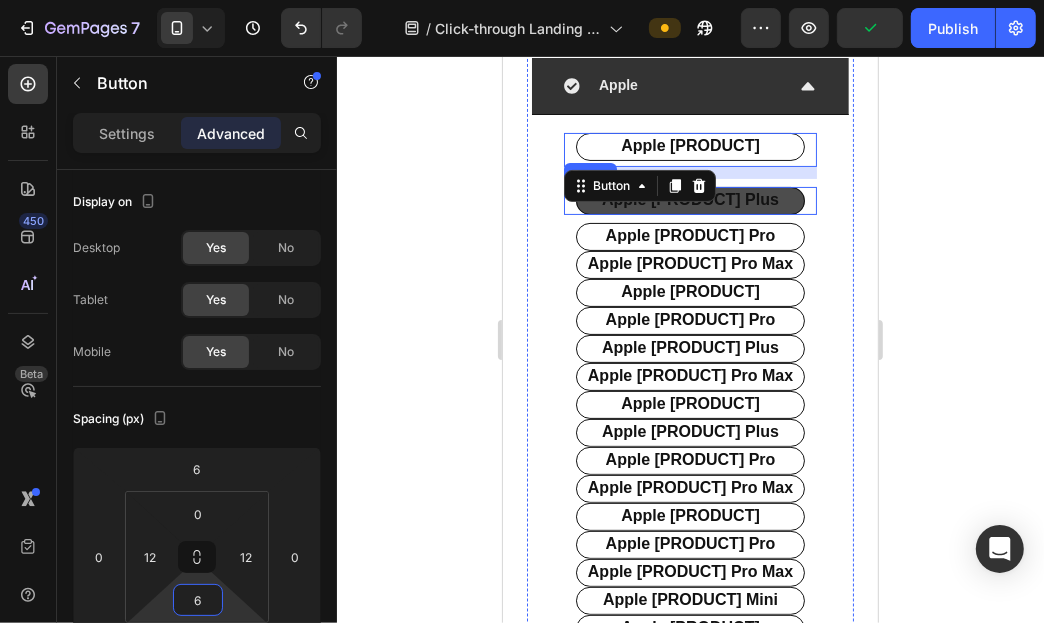 click on "apple [PRODUCT] Plus" at bounding box center (689, 200) 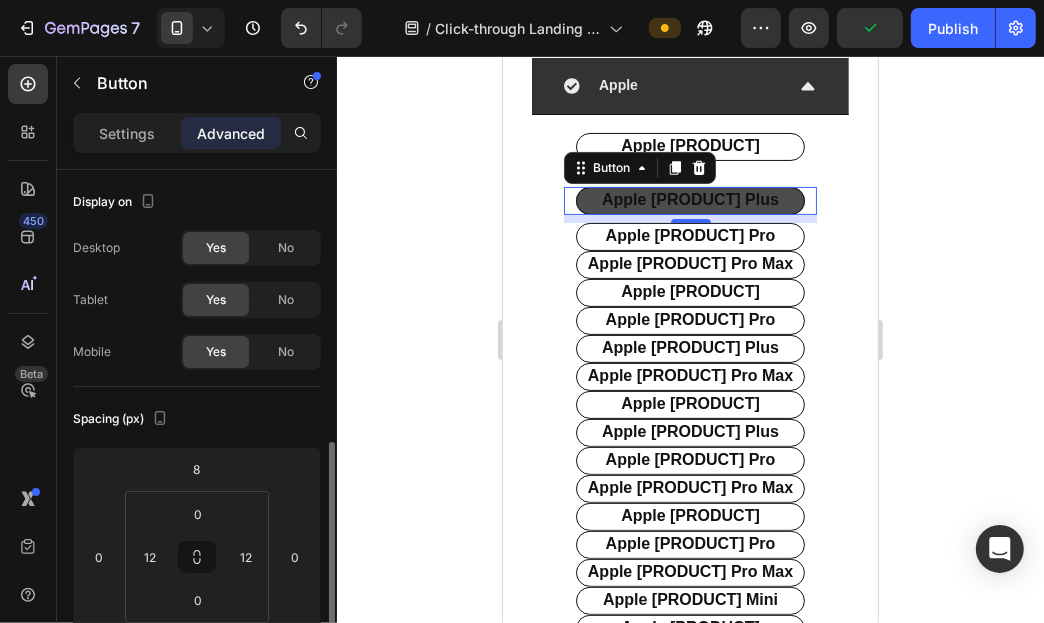 scroll, scrollTop: 199, scrollLeft: 0, axis: vertical 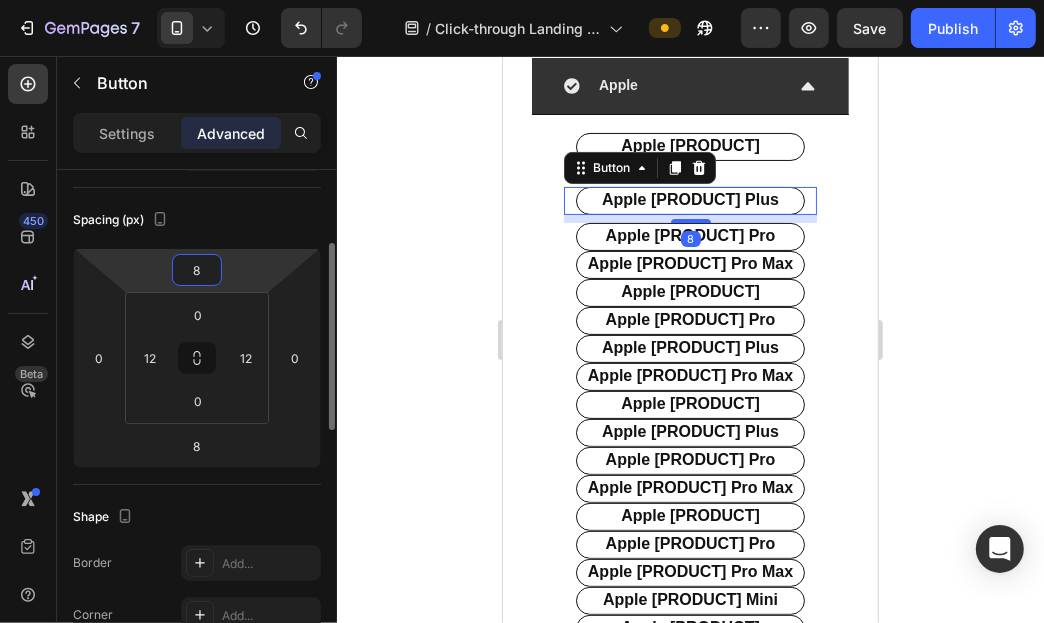 click on "8" at bounding box center (197, 270) 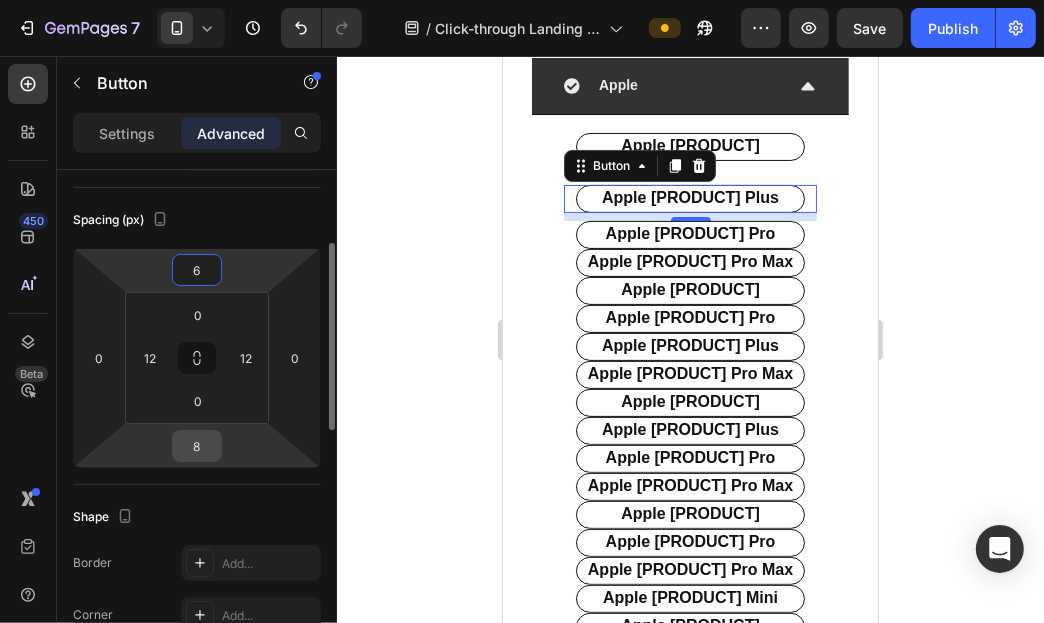 type on "6" 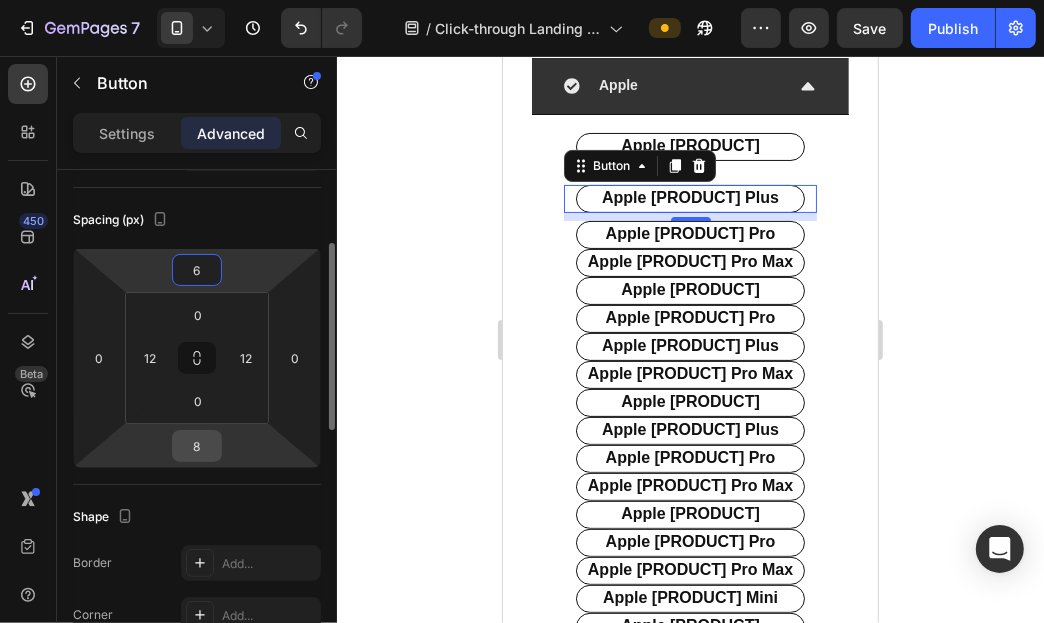 click on "8" at bounding box center [197, 446] 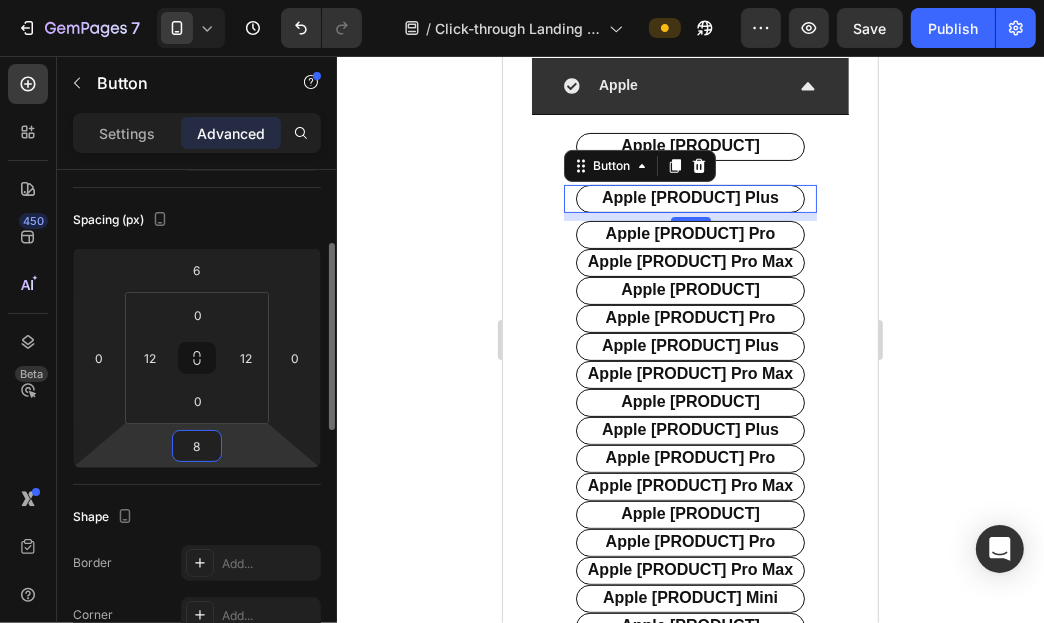 click on "8" at bounding box center [197, 446] 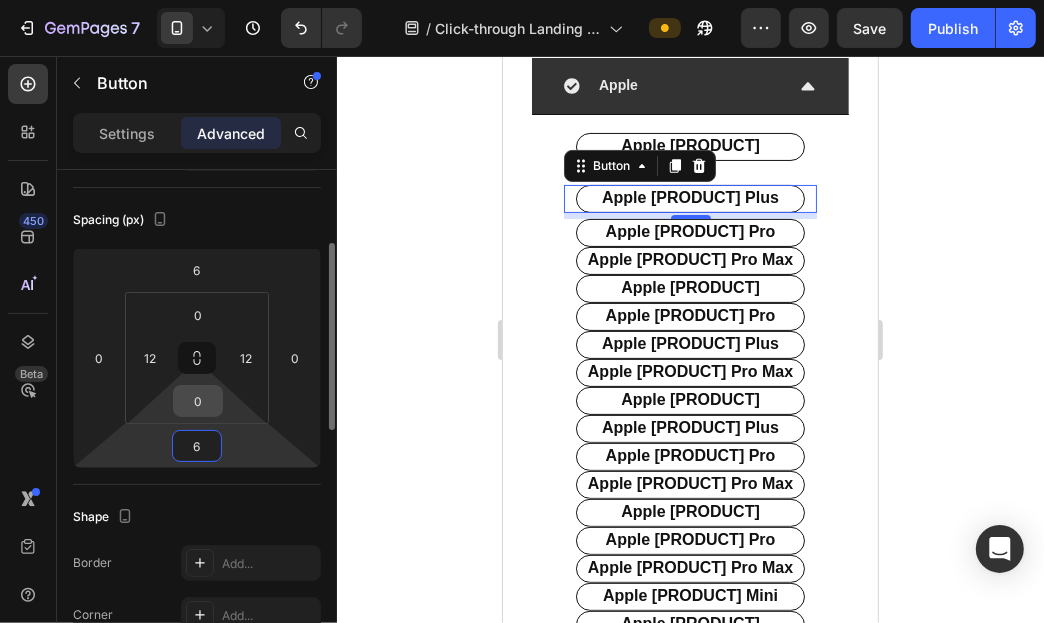 type on "6" 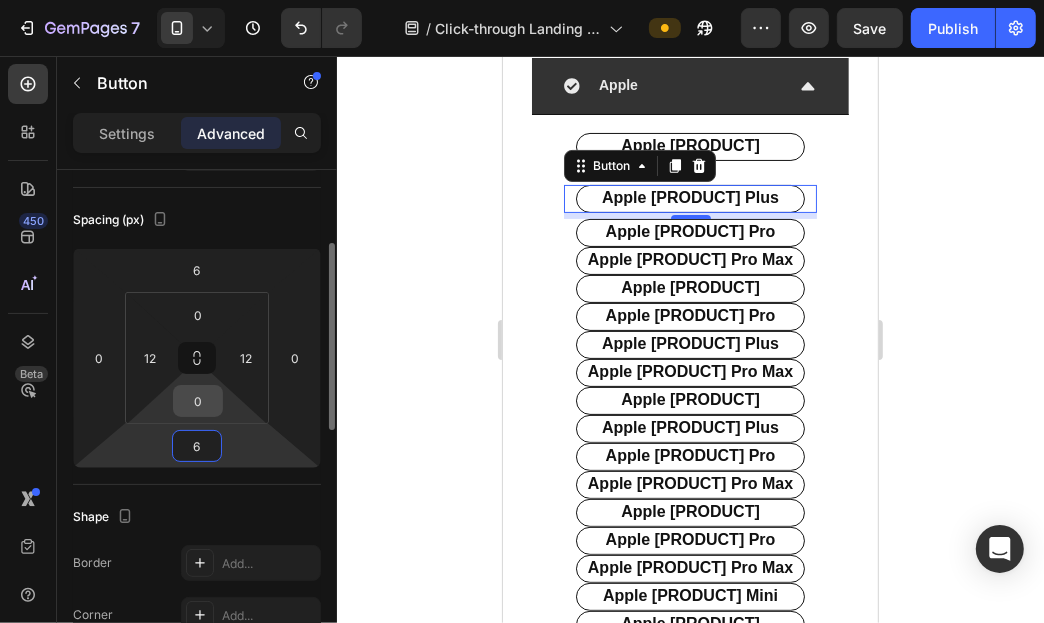 click on "0" at bounding box center (198, 401) 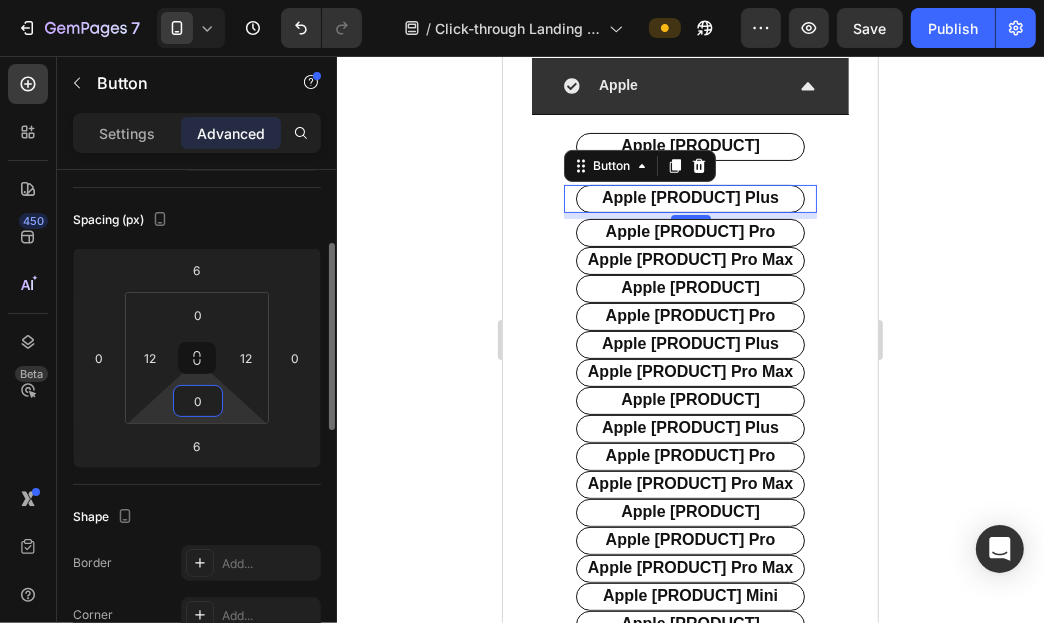 click on "0" at bounding box center (198, 401) 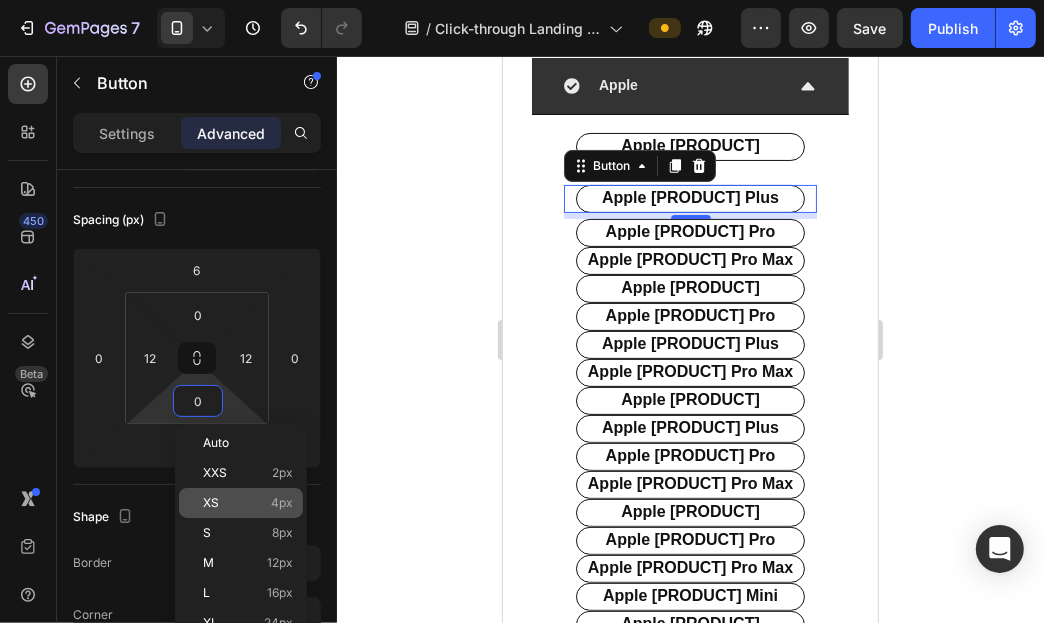 click on "XS 4px" at bounding box center (248, 503) 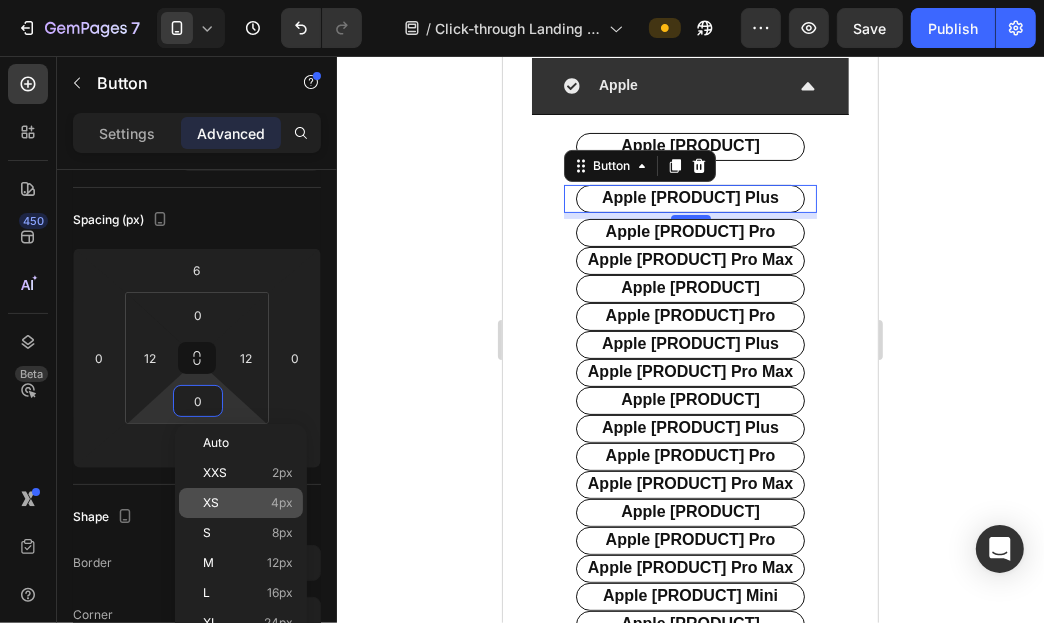 type on "4" 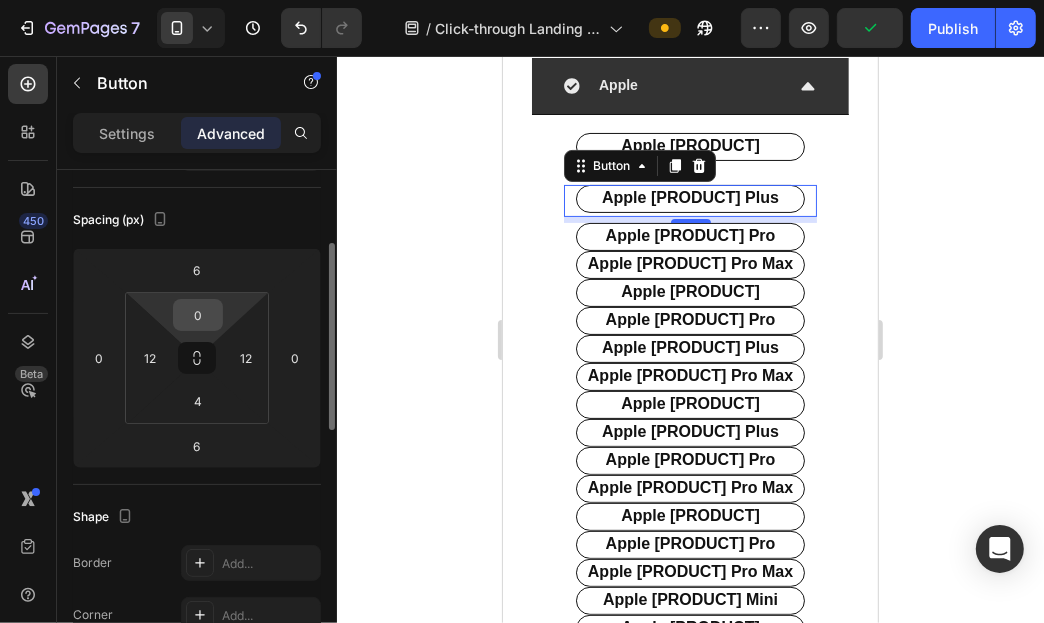 click on "0" at bounding box center [198, 315] 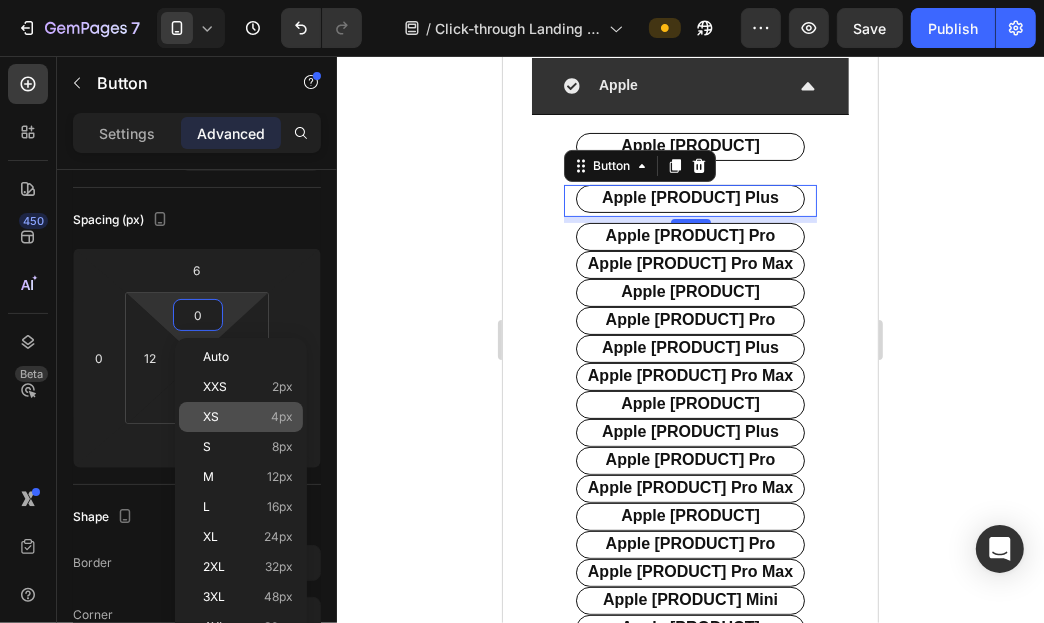 click on "XS 4px" at bounding box center [248, 417] 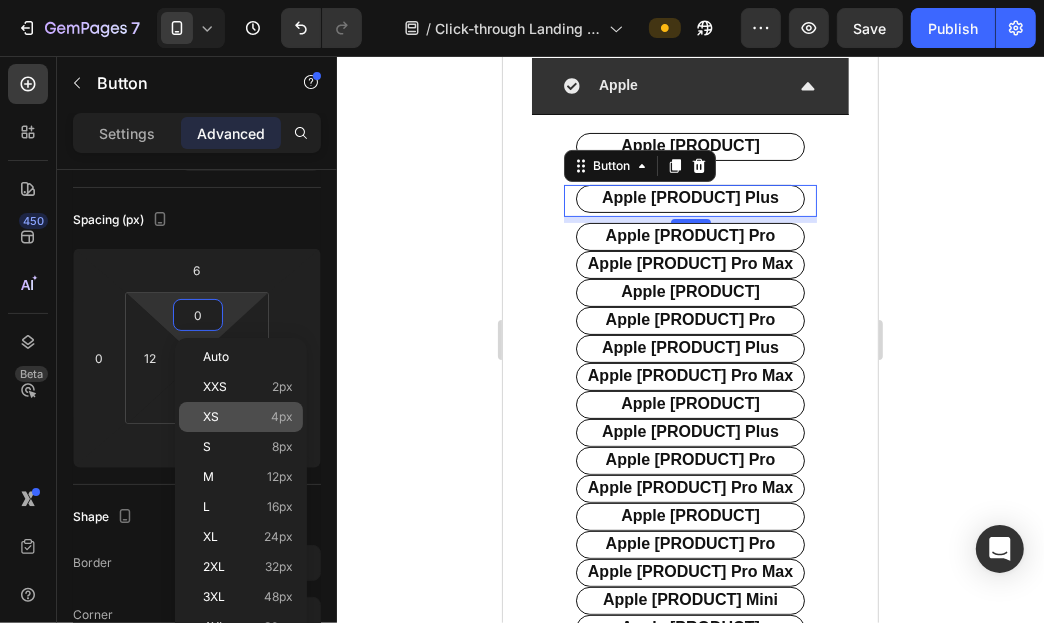 type on "4" 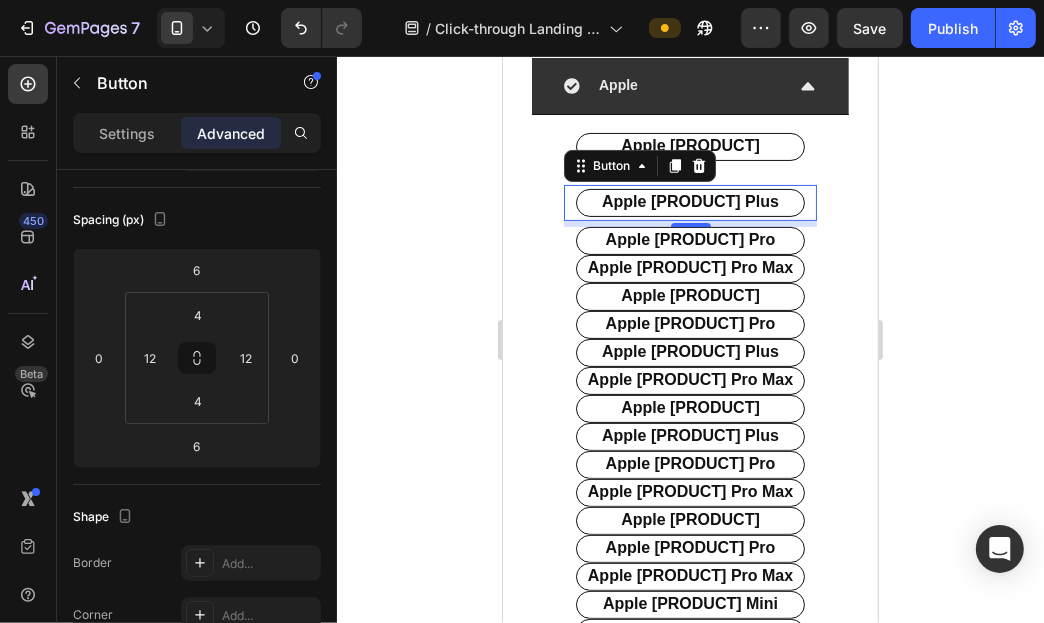 click 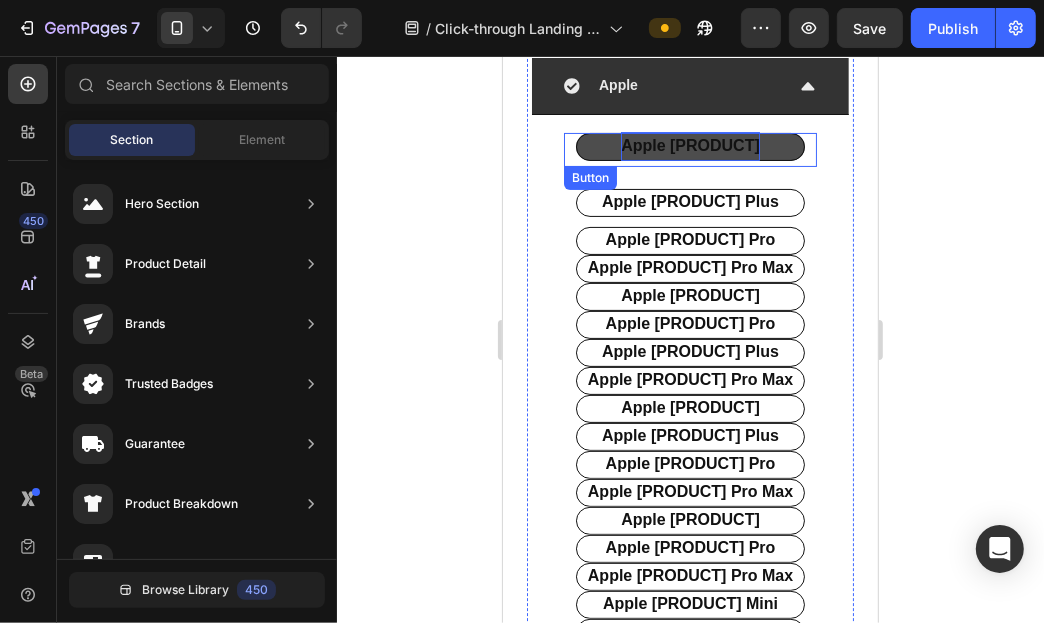 click on "apple [PRODUCT]" at bounding box center [689, 145] 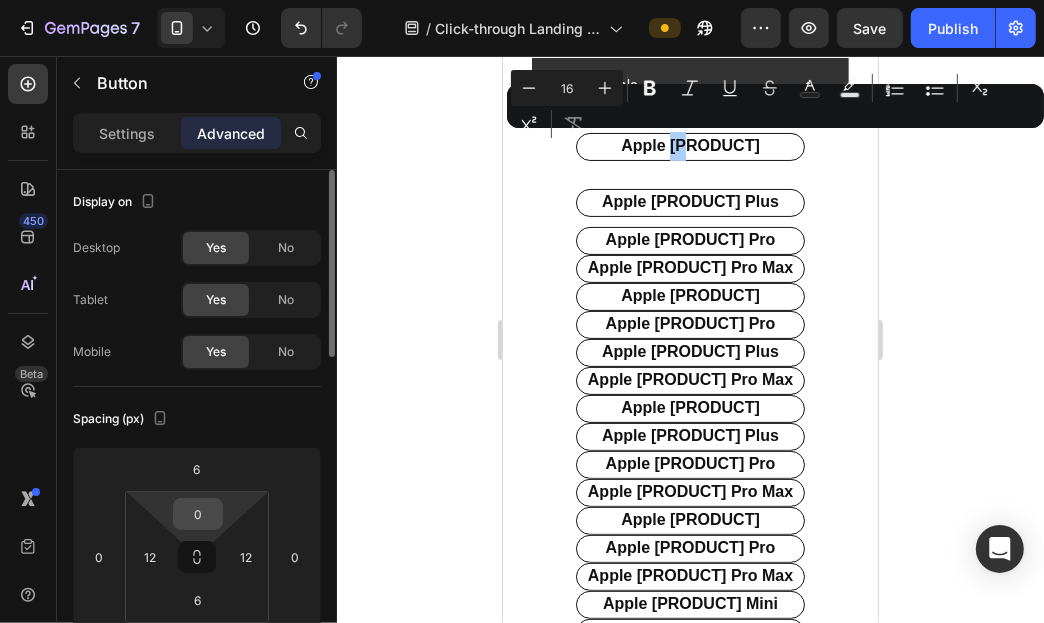 click on "0" at bounding box center (198, 514) 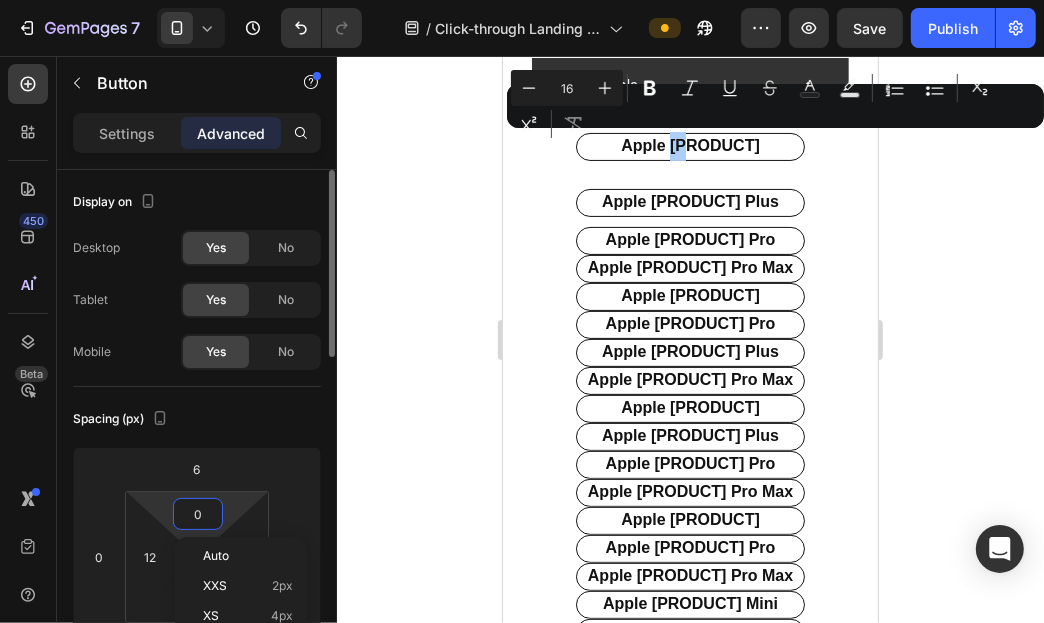 click on "0" at bounding box center [198, 514] 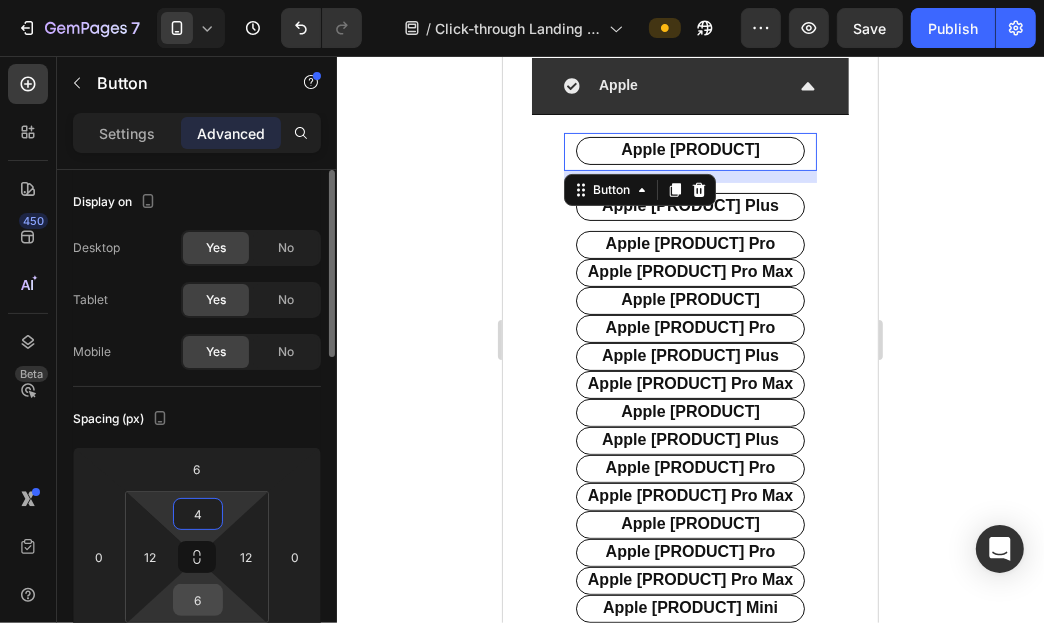 type on "4" 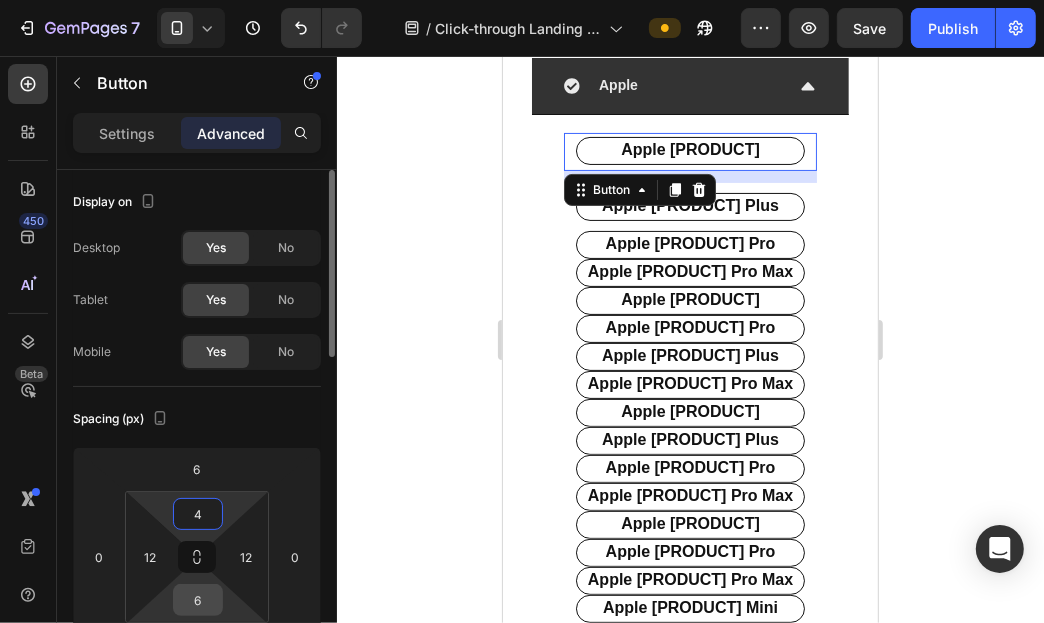 click on "6" at bounding box center [198, 600] 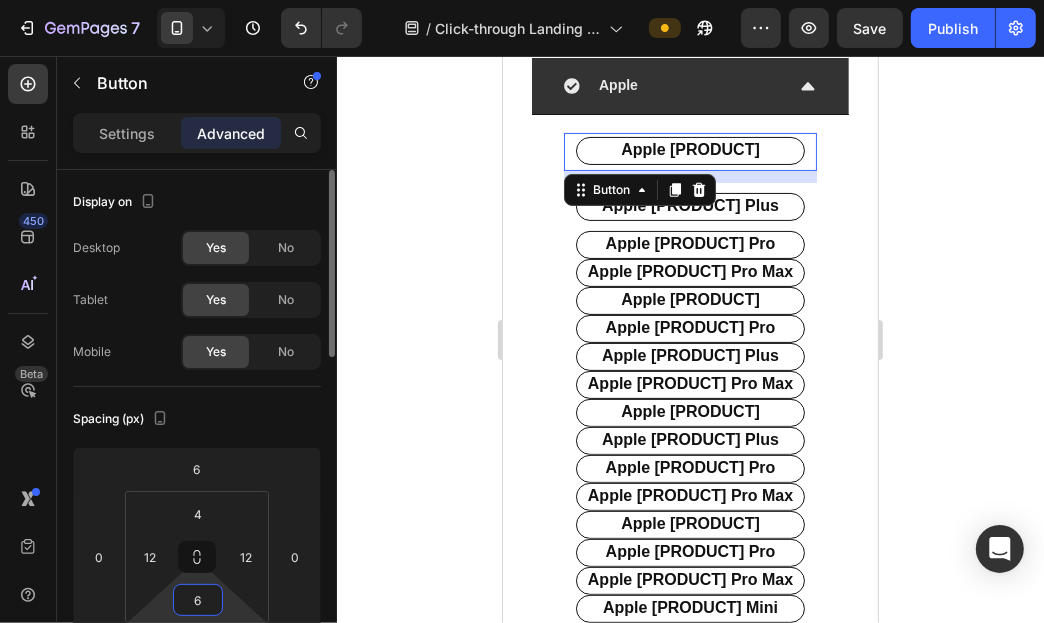 click on "6" at bounding box center [198, 600] 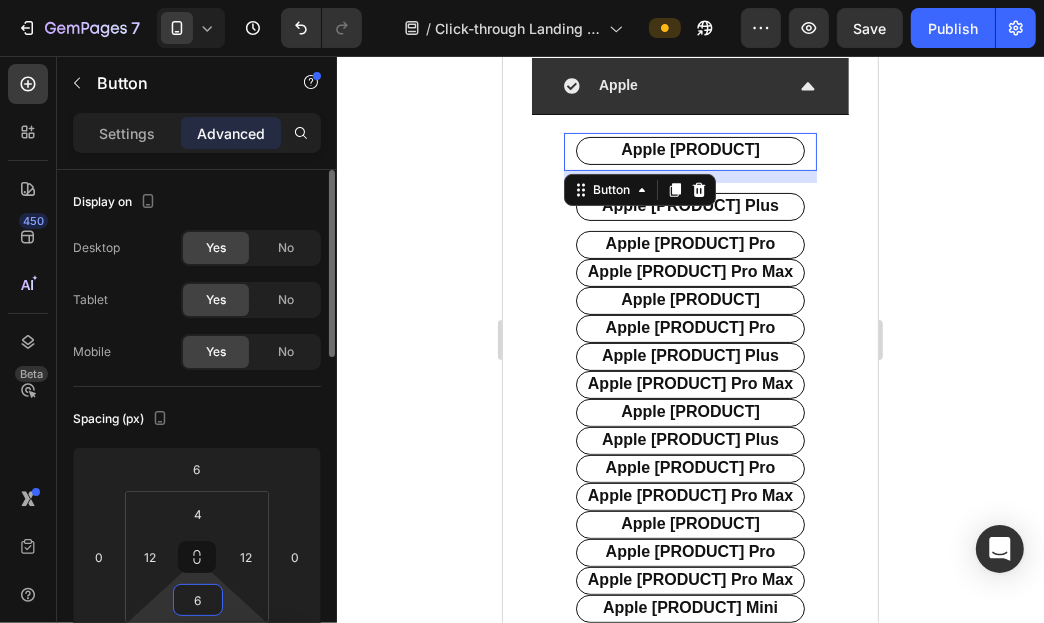 type on "4" 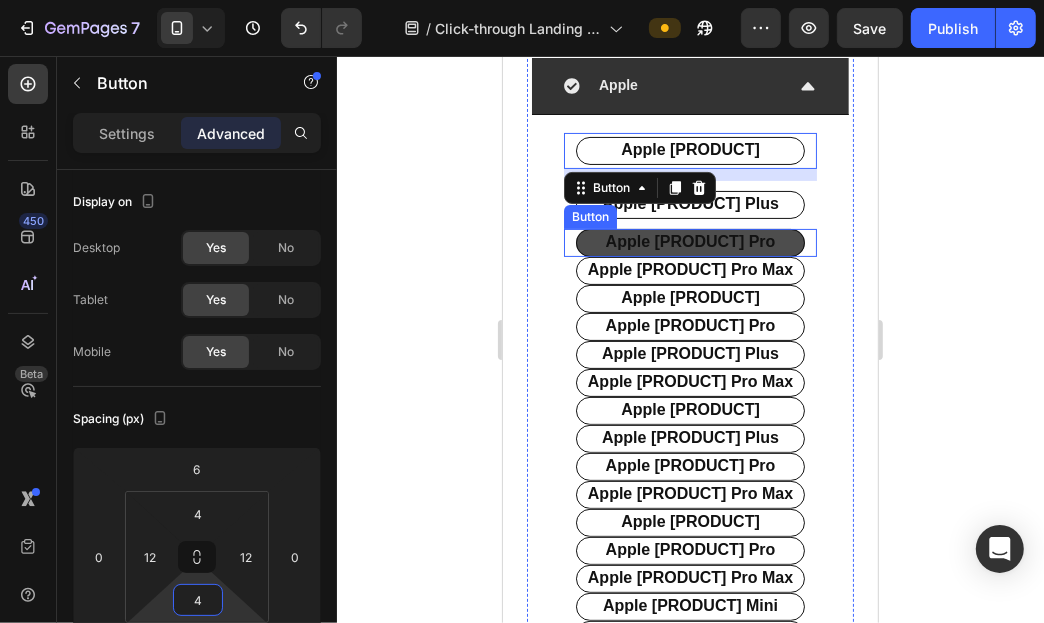 click on "apple [PRODUCT] pro" at bounding box center (689, 242) 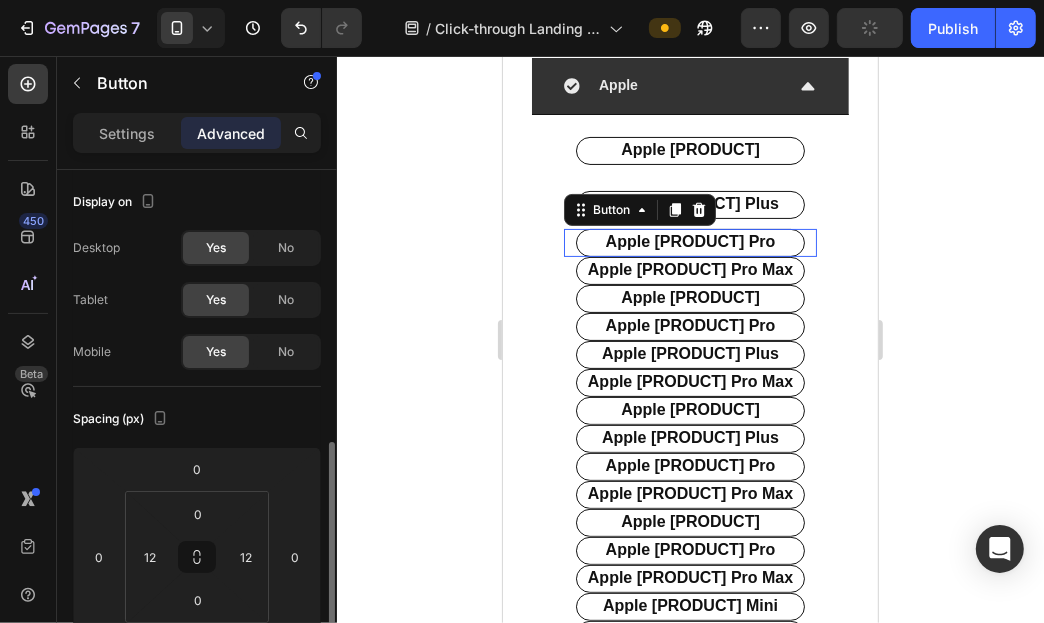scroll, scrollTop: 199, scrollLeft: 0, axis: vertical 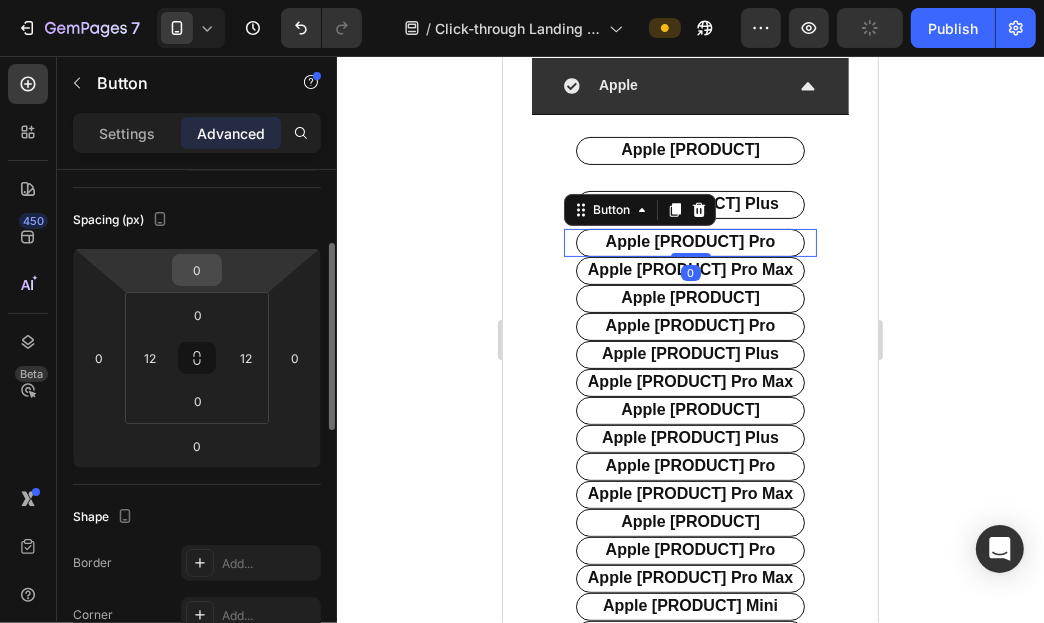click on "0" at bounding box center [197, 270] 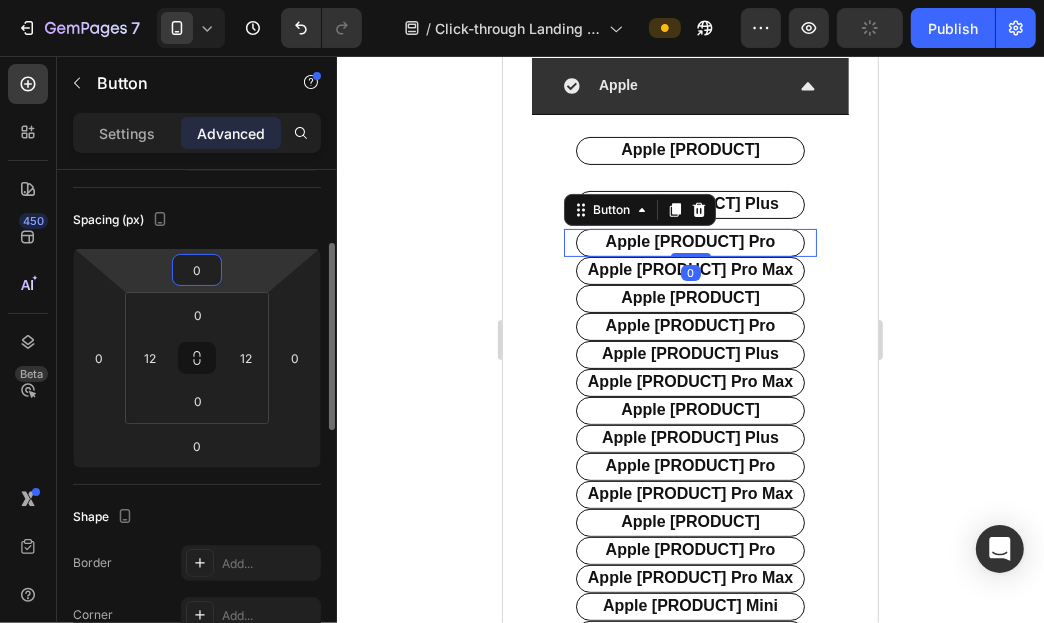 click on "0" at bounding box center [197, 270] 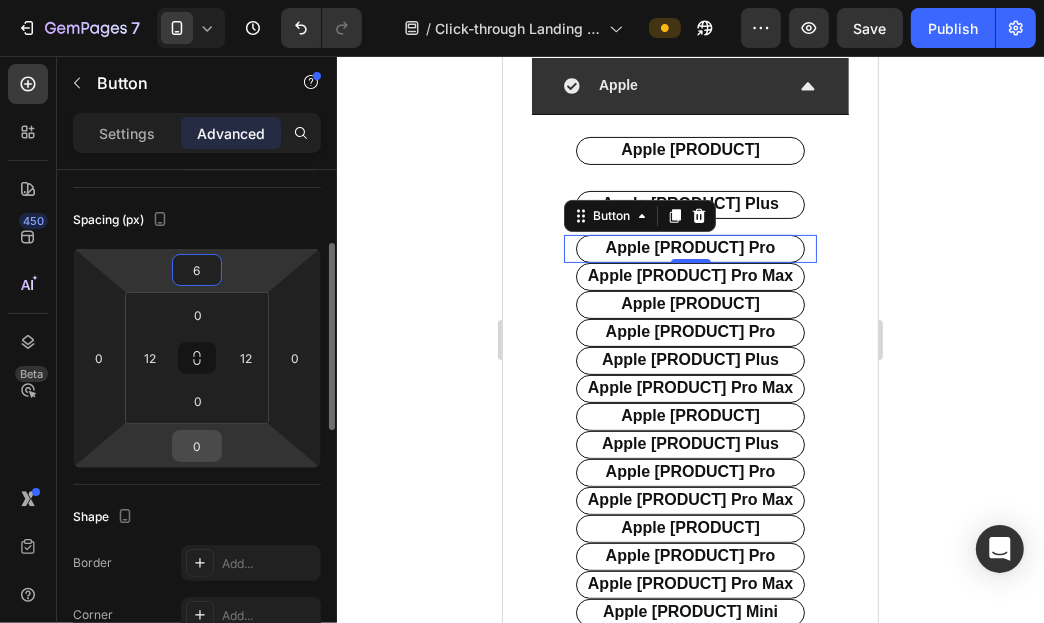 type on "6" 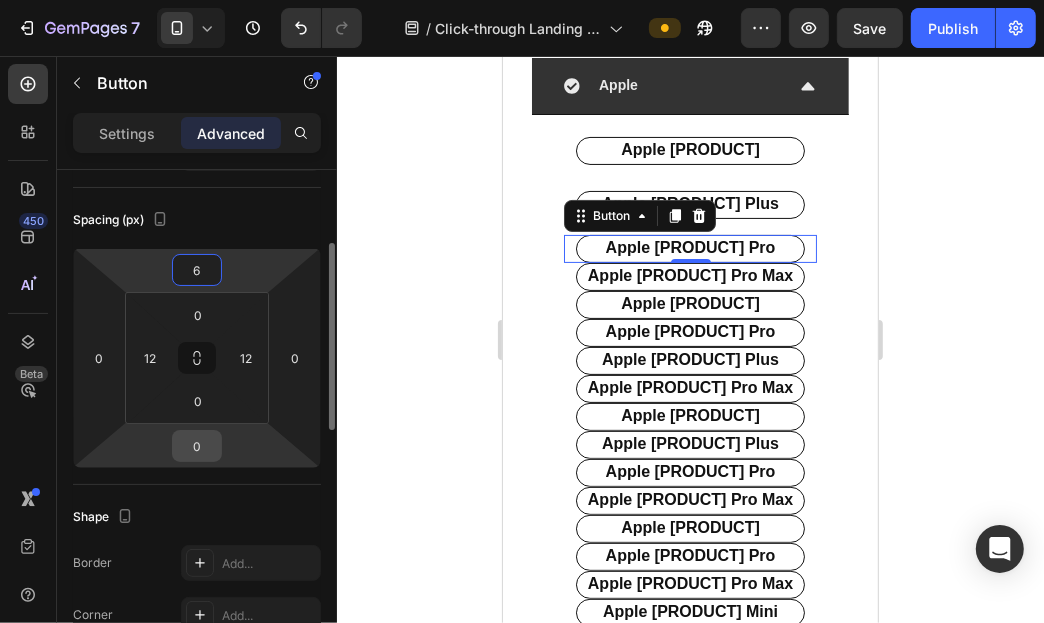 click on "0" at bounding box center [197, 446] 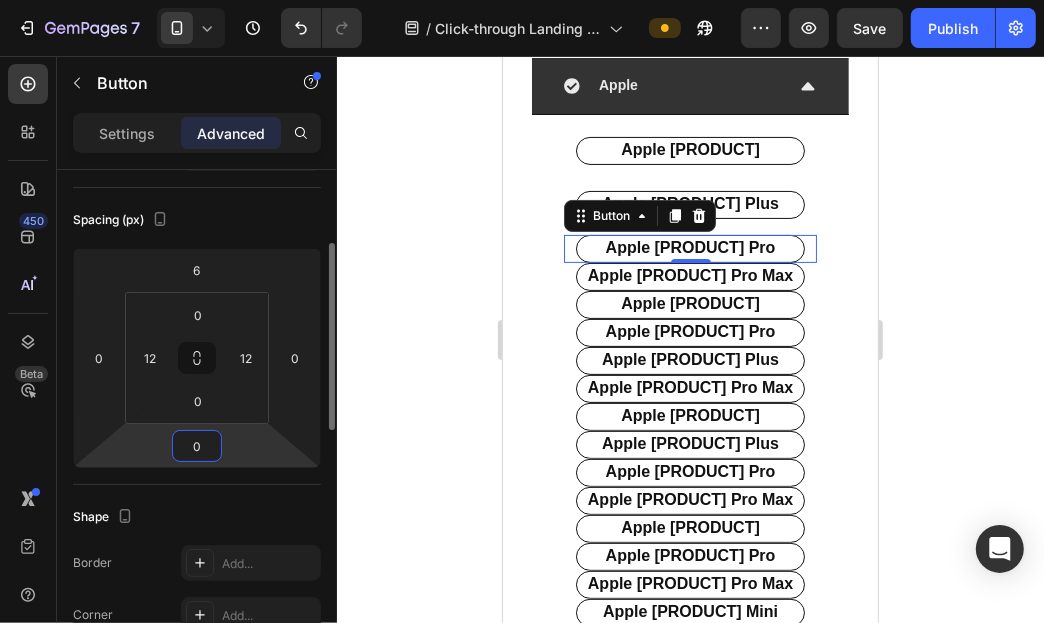 click on "0" at bounding box center (197, 446) 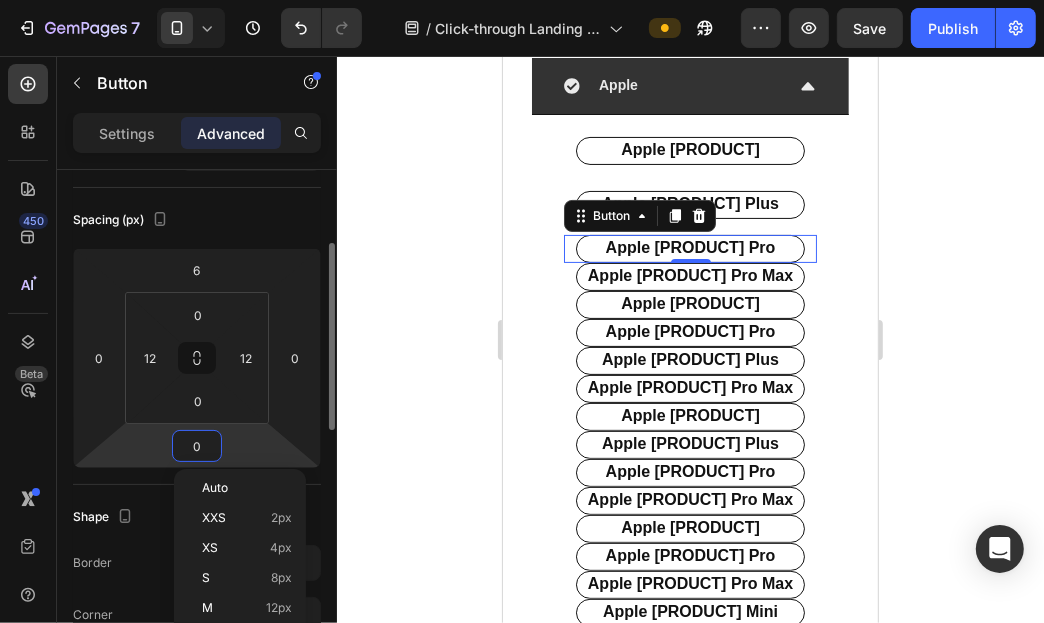 type on "6" 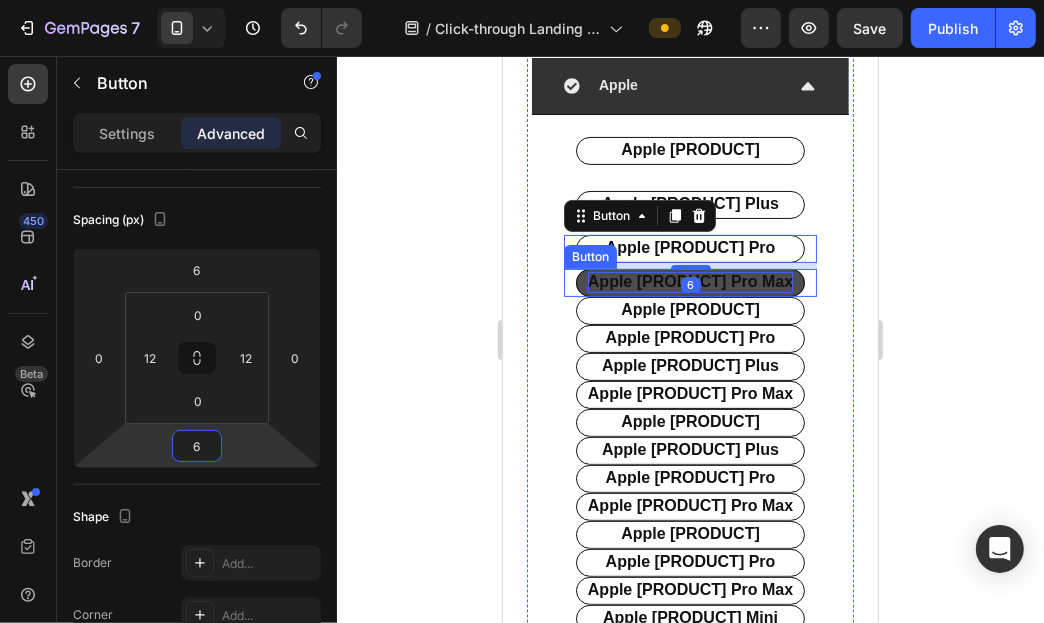 click on "apple [PRODUCT] pro Max" at bounding box center (689, 281) 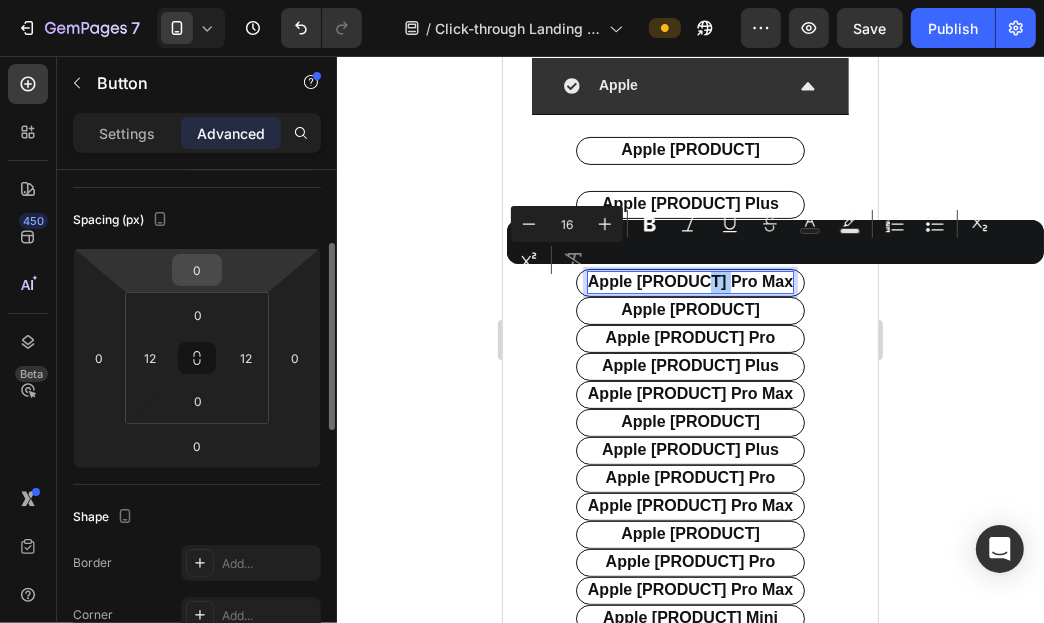 click on "0" at bounding box center (197, 270) 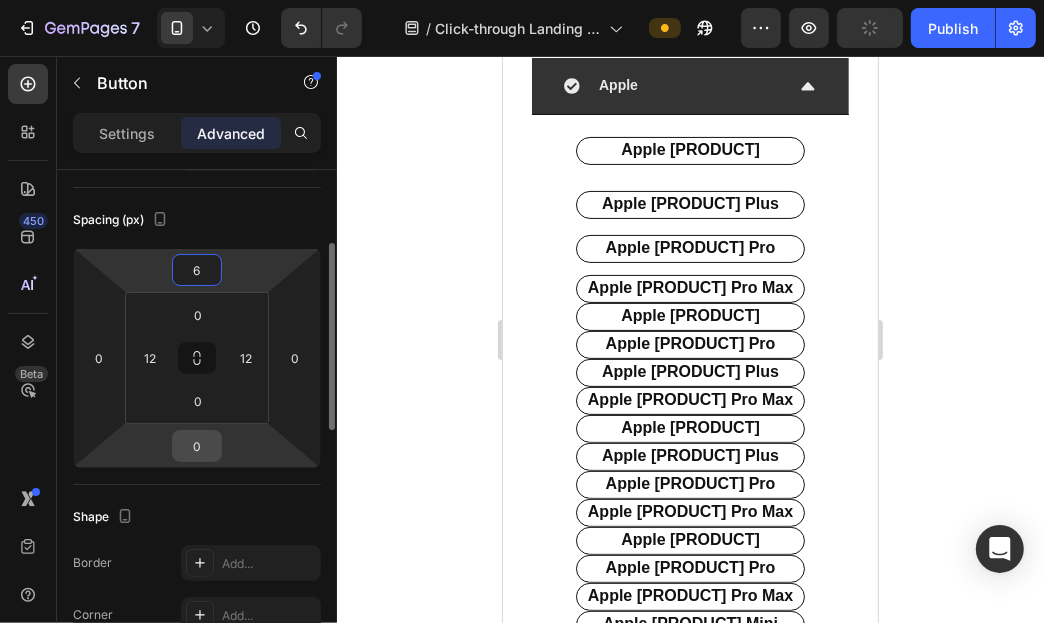 type on "6" 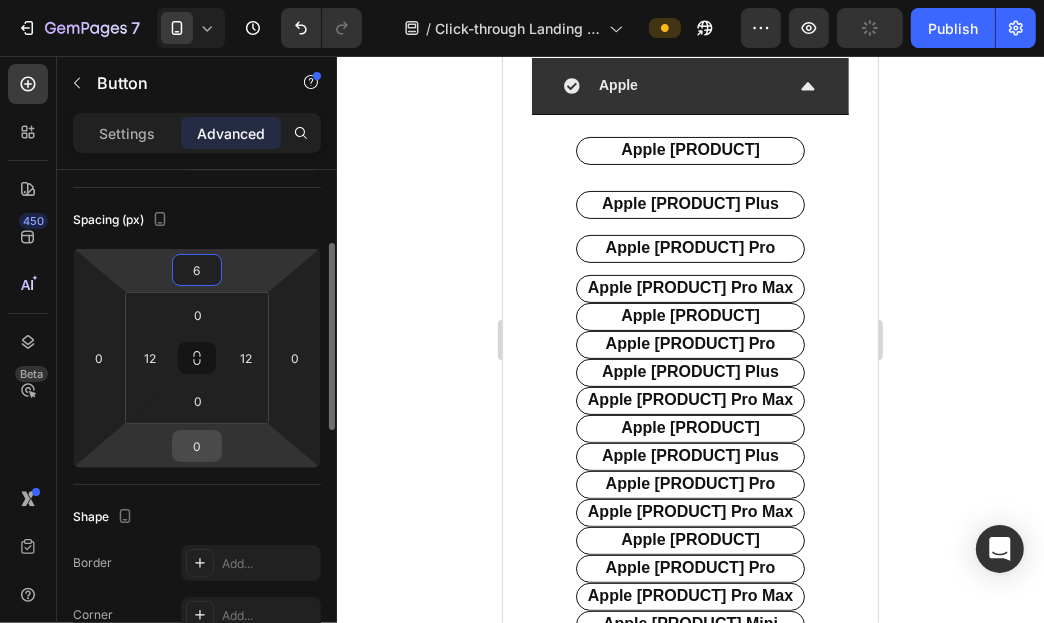 click on "0" at bounding box center [197, 446] 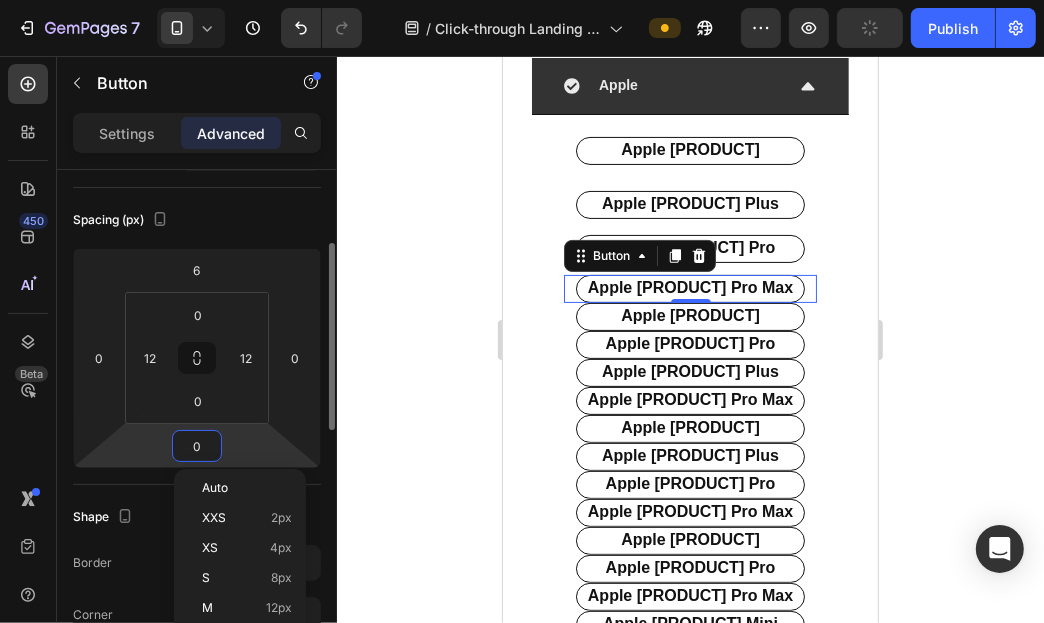 type on "6" 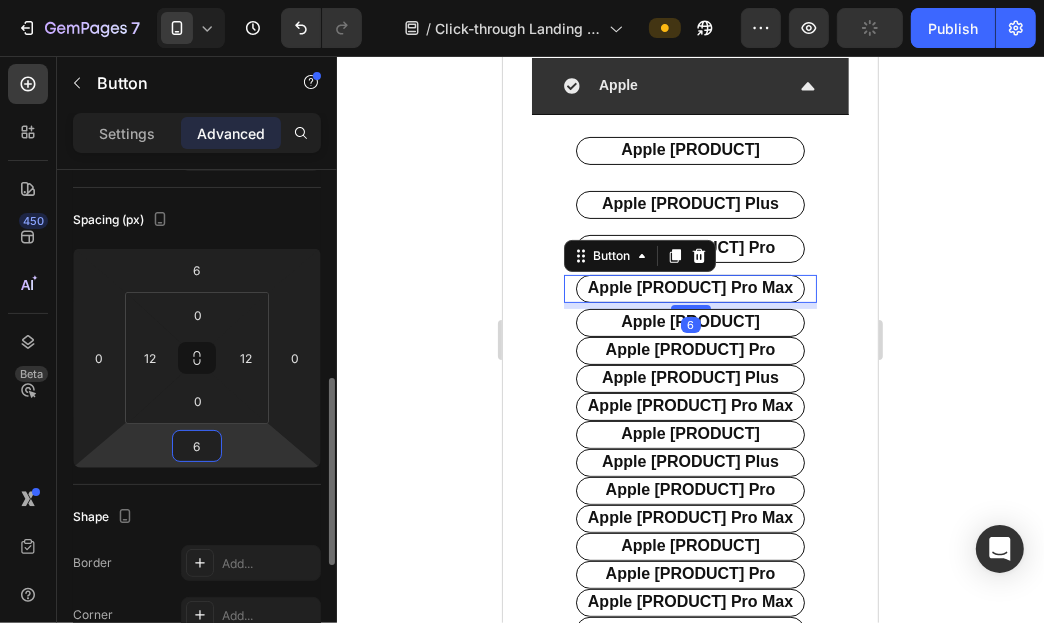 scroll, scrollTop: 398, scrollLeft: 0, axis: vertical 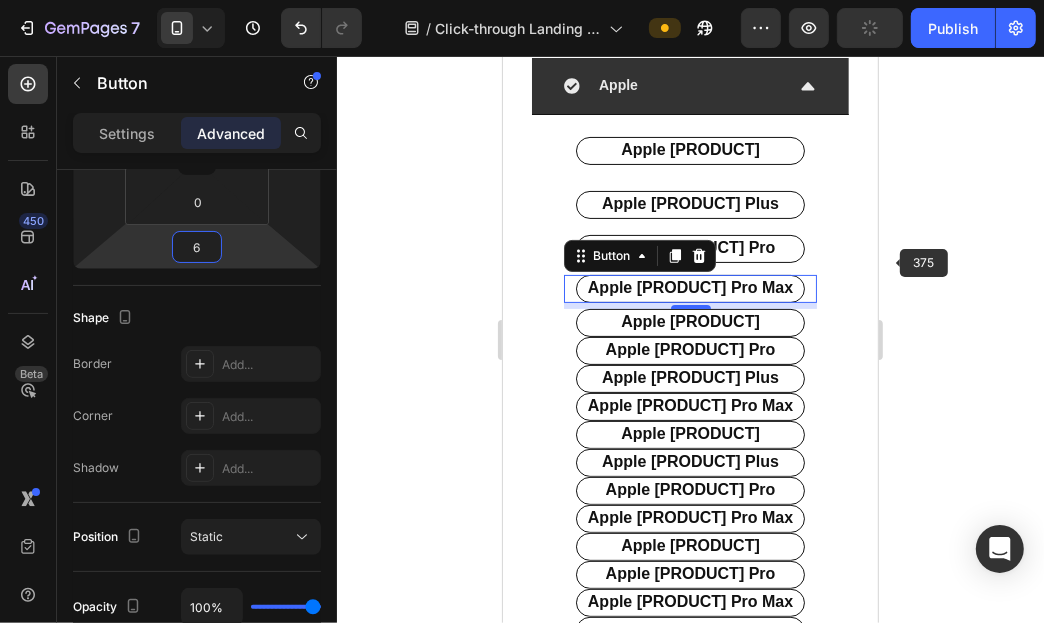 click 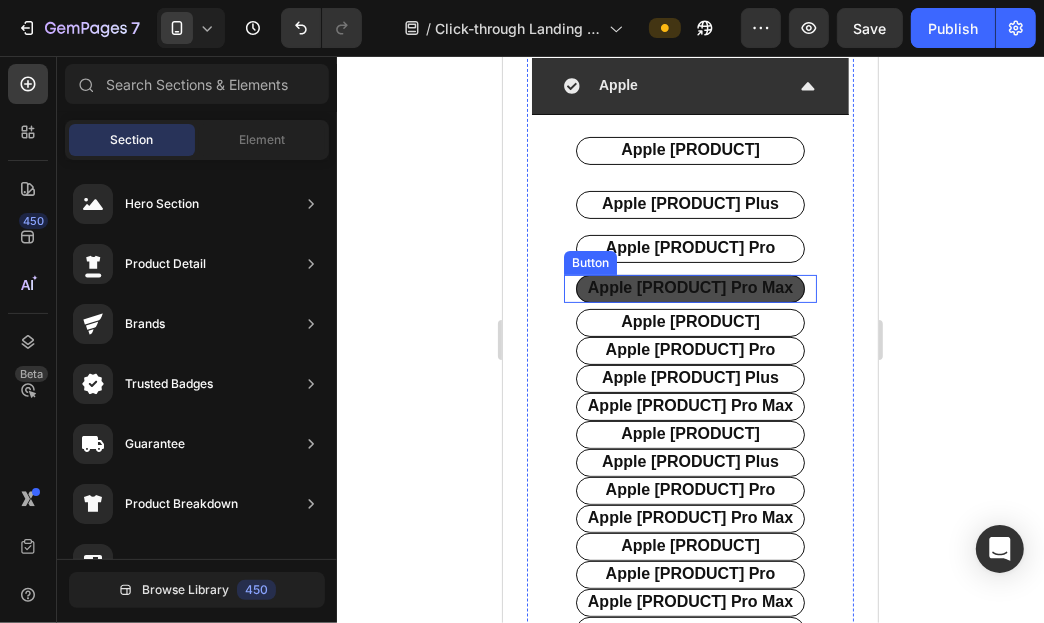 click on "apple [PRODUCT] pro Max" at bounding box center [689, 288] 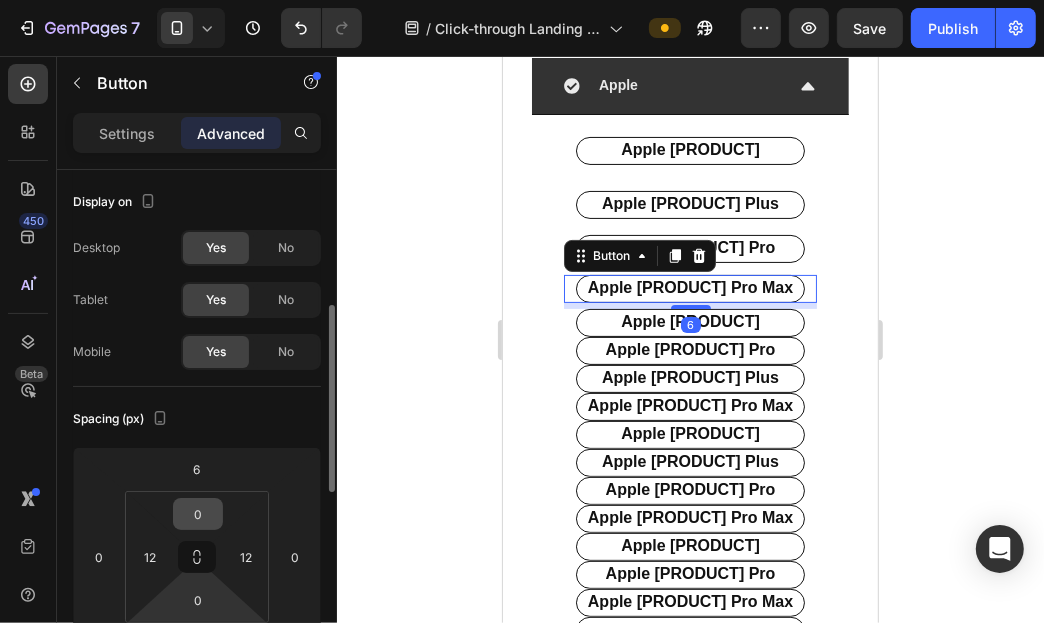 scroll, scrollTop: 99, scrollLeft: 0, axis: vertical 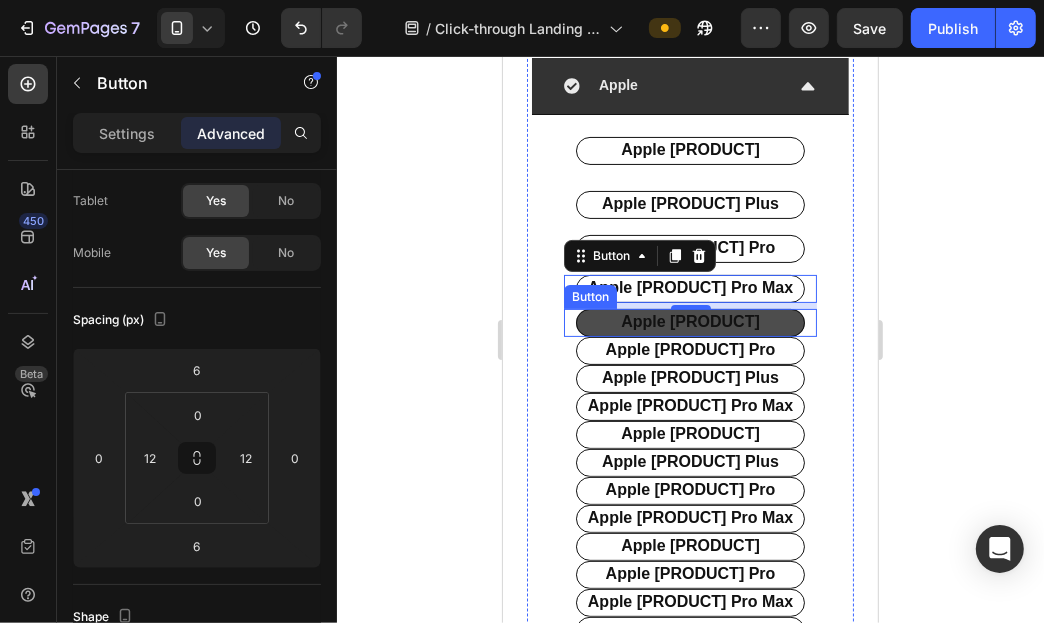 click on "apple [PRODUCT]" at bounding box center (689, 322) 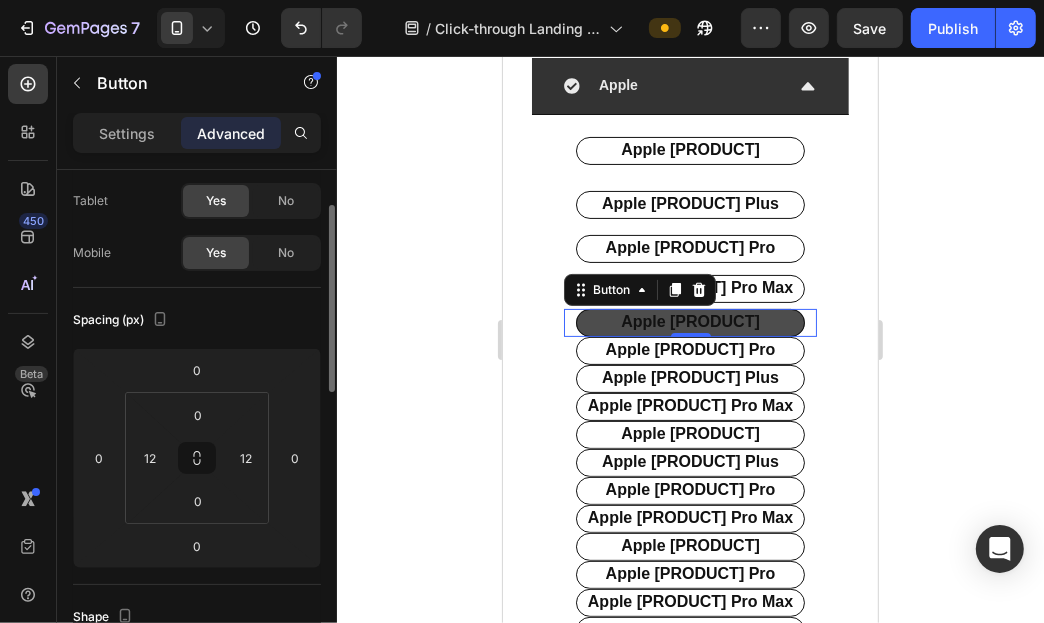click on "apple [PRODUCT]" at bounding box center [689, 322] 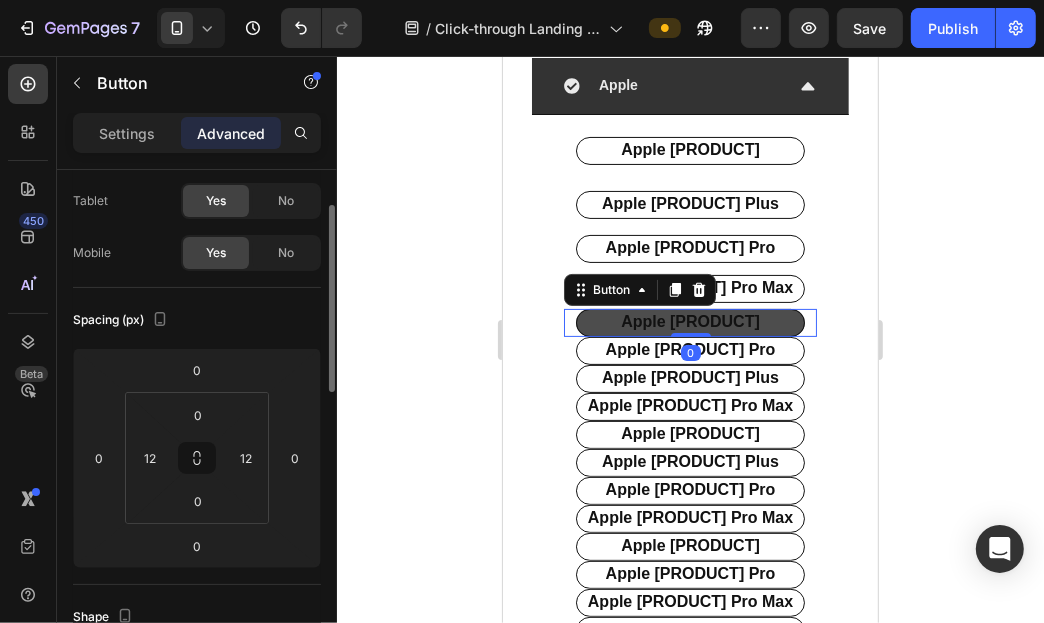 scroll, scrollTop: 98, scrollLeft: 0, axis: vertical 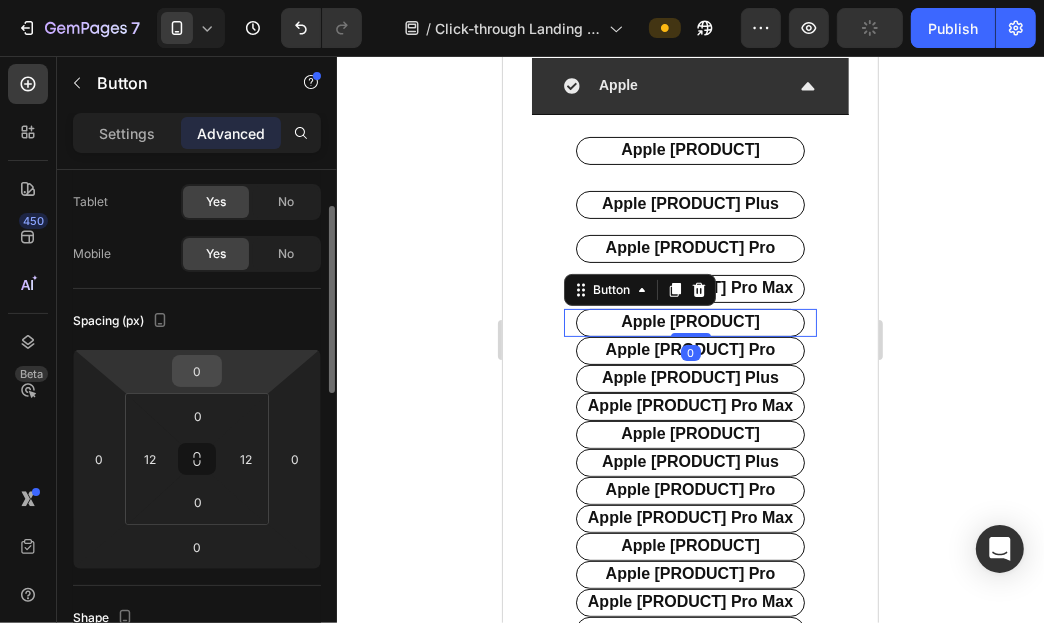 click on "0" at bounding box center [197, 371] 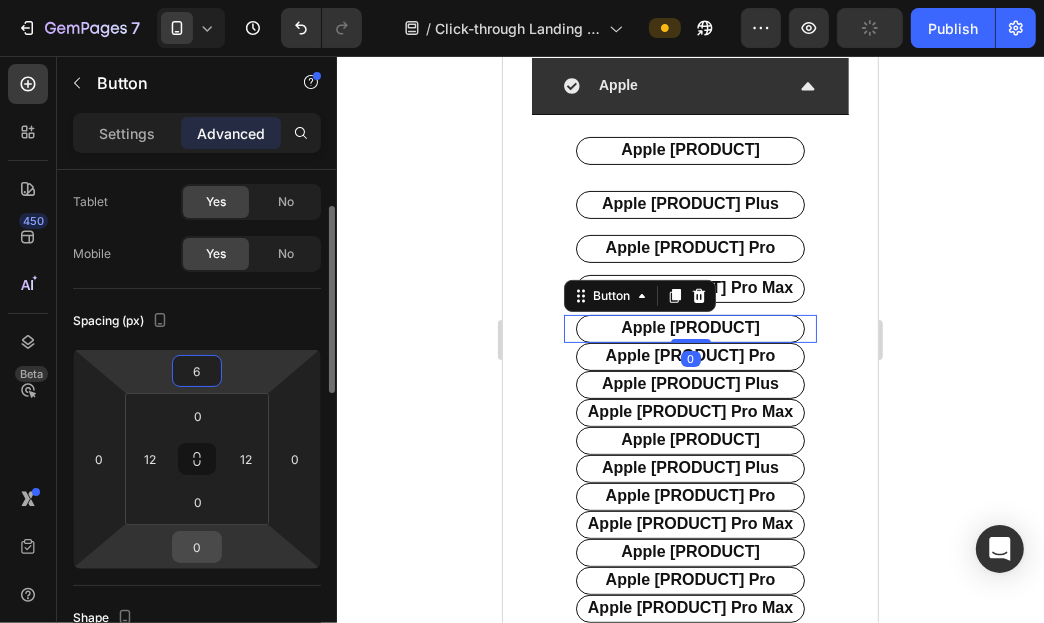 type on "6" 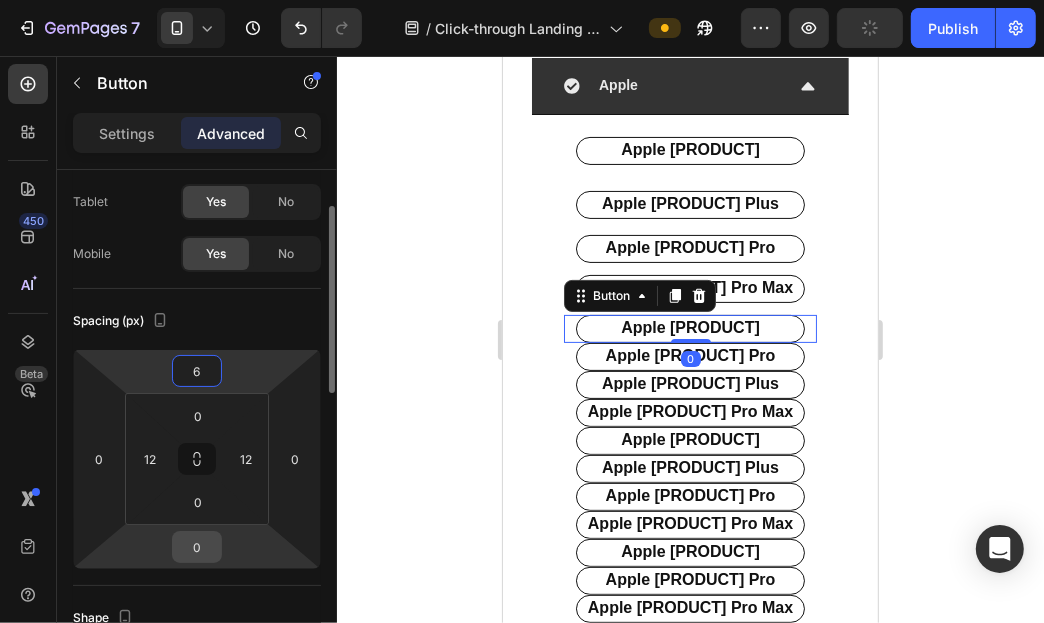 click on "0" at bounding box center [197, 547] 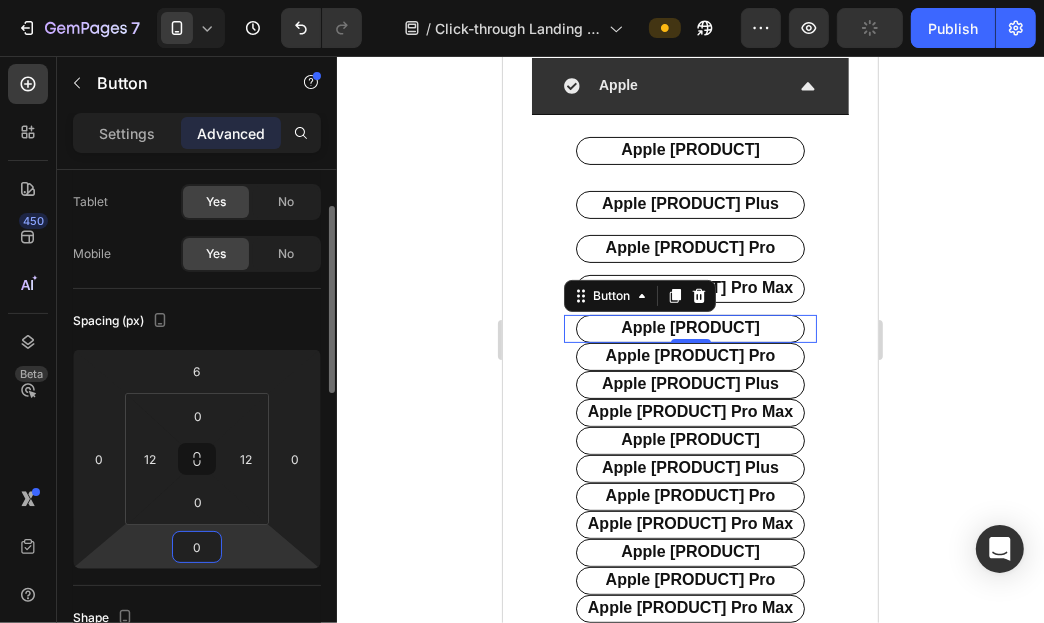 click on "0" at bounding box center (197, 547) 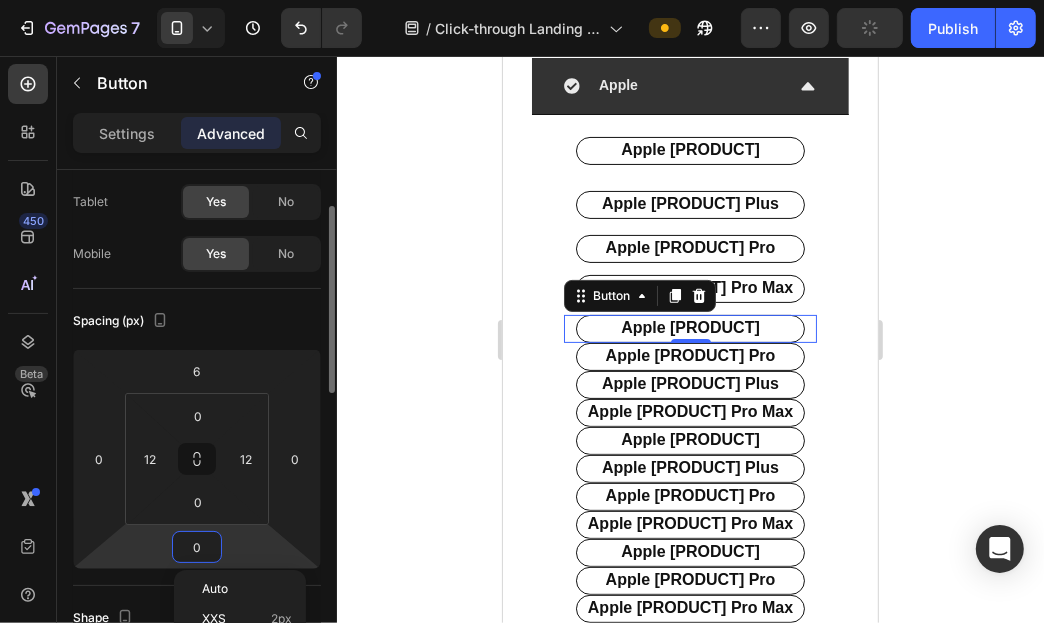 type on "6" 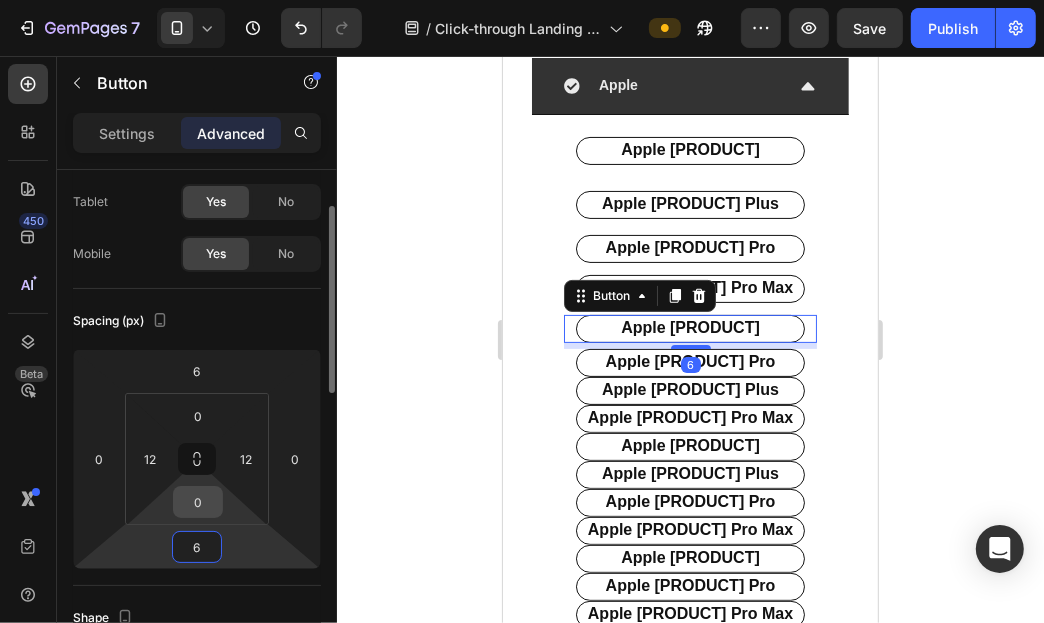 scroll, scrollTop: 198, scrollLeft: 0, axis: vertical 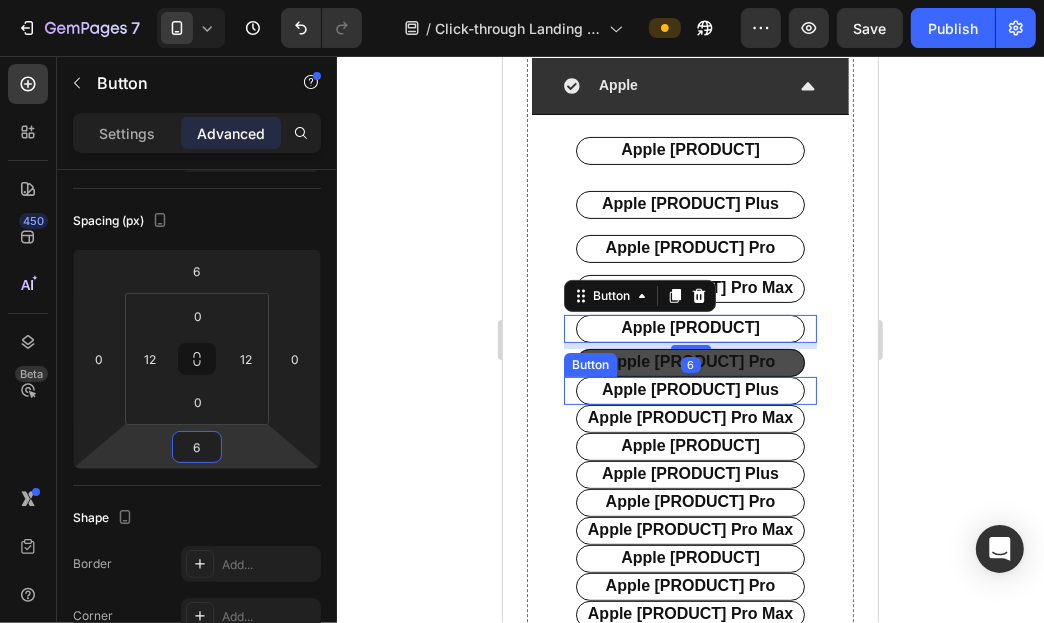 click on "apple [PRODUCT] pro" at bounding box center (689, 362) 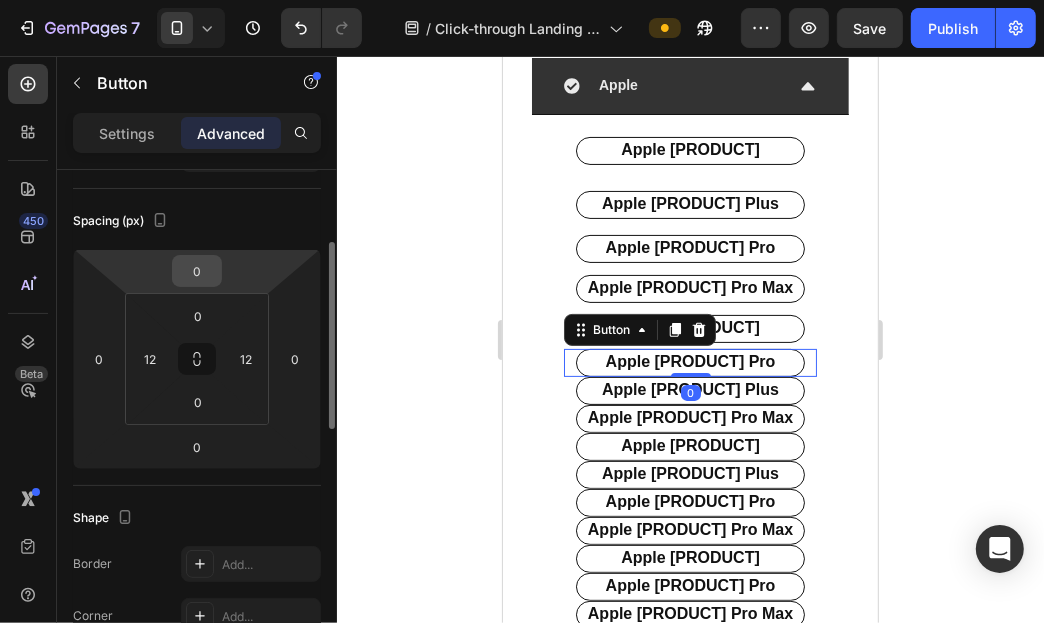 click on "0" at bounding box center [197, 271] 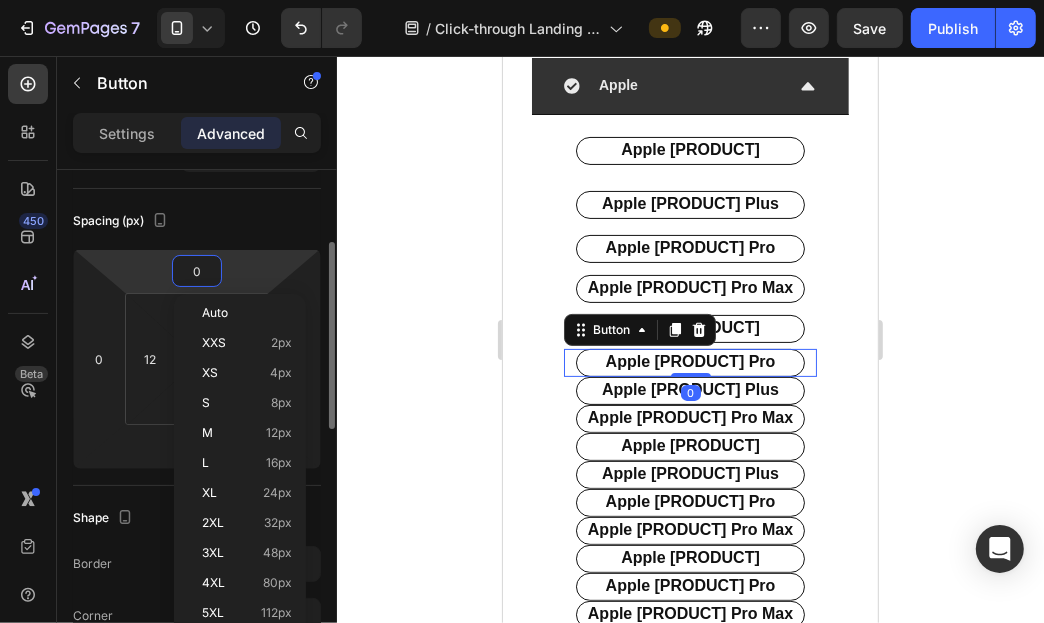 click on "0" at bounding box center [197, 271] 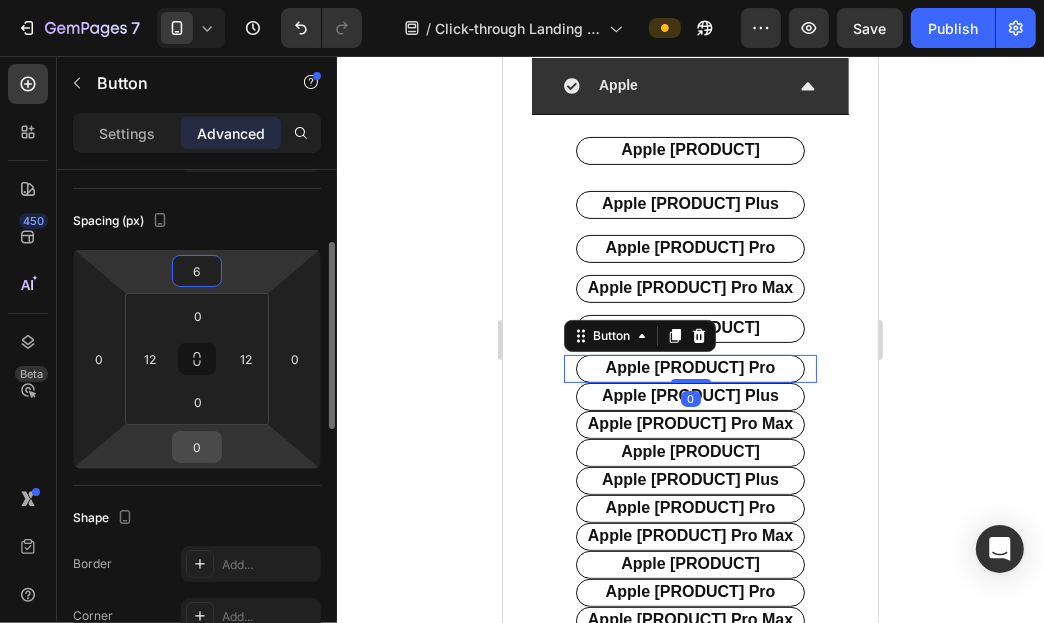 type on "6" 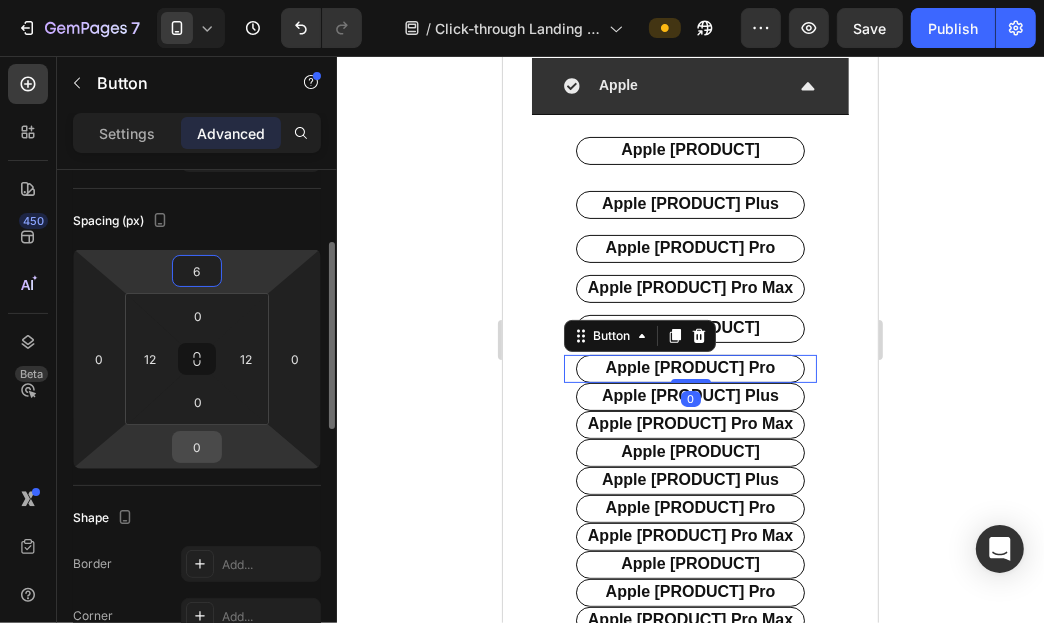 click on "0" at bounding box center [197, 447] 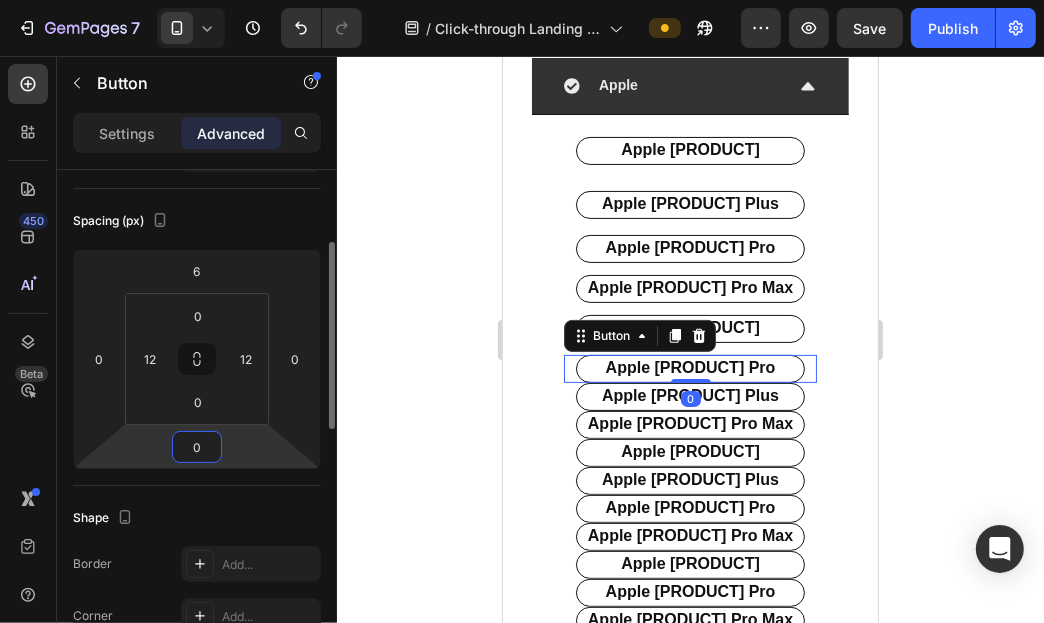 click on "0" at bounding box center (197, 447) 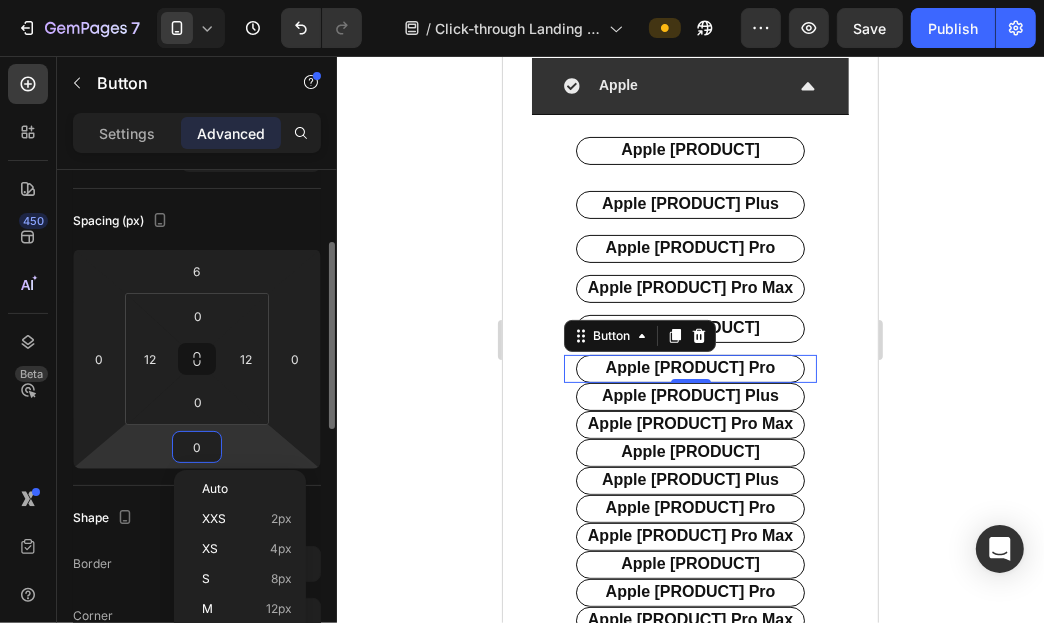 type on "6" 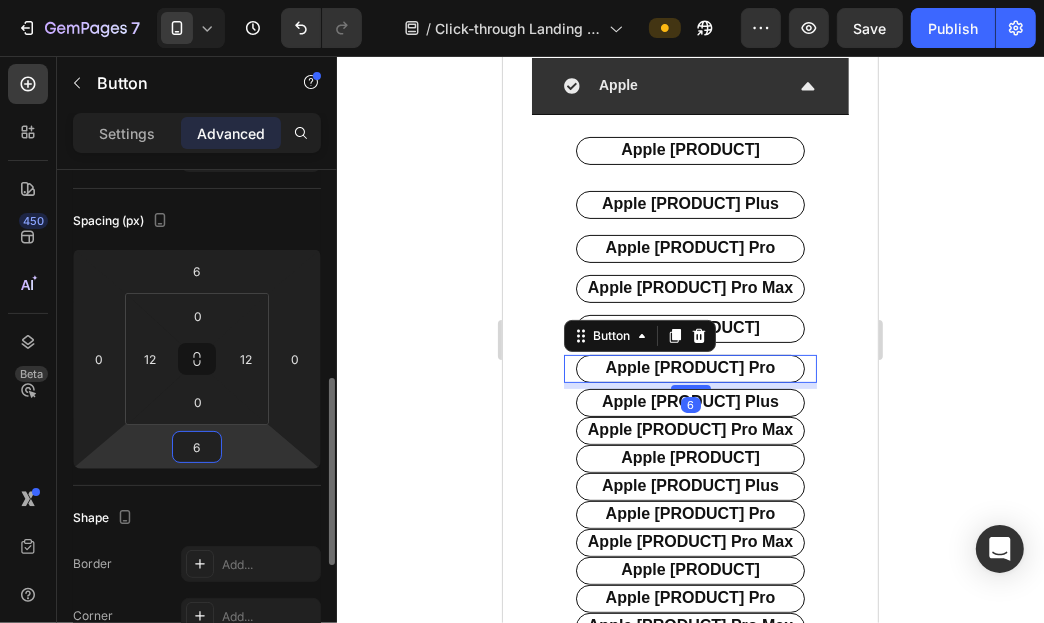 scroll, scrollTop: 397, scrollLeft: 0, axis: vertical 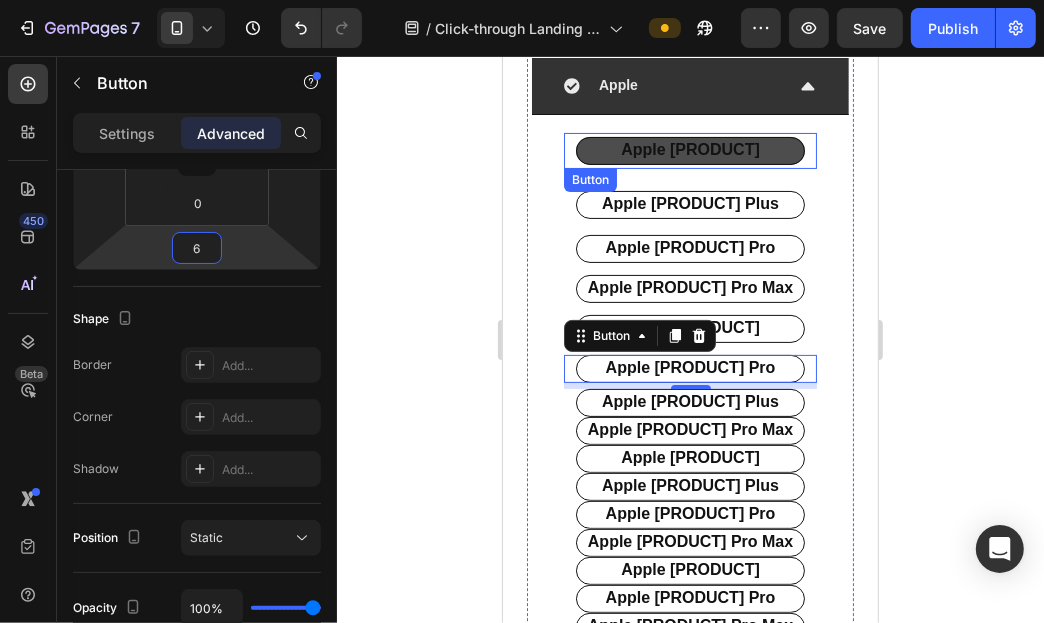 click on "apple [PRODUCT]" at bounding box center (689, 150) 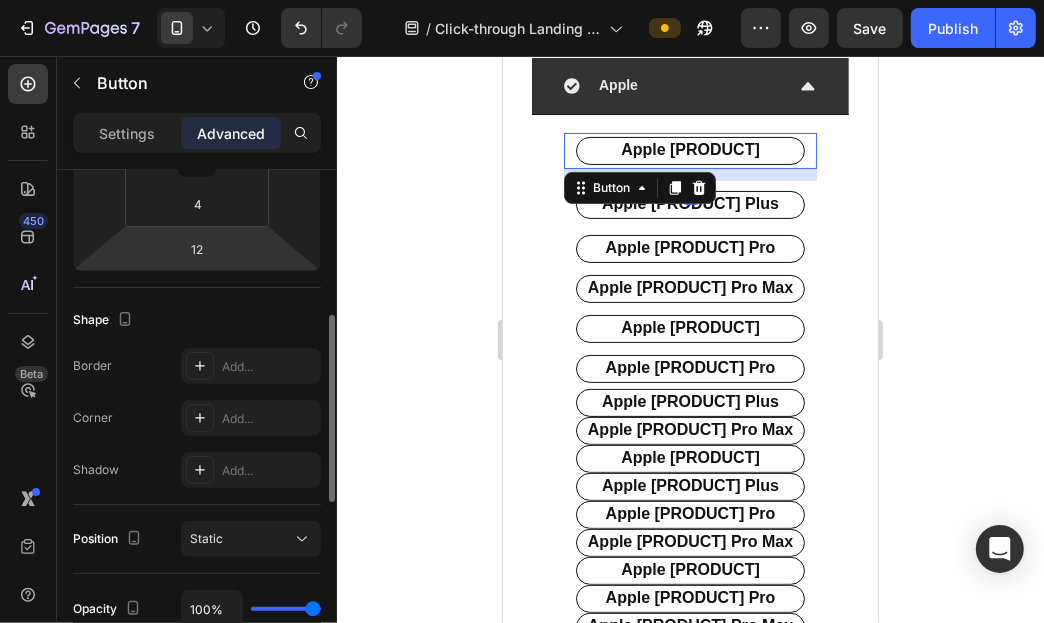 scroll, scrollTop: 197, scrollLeft: 0, axis: vertical 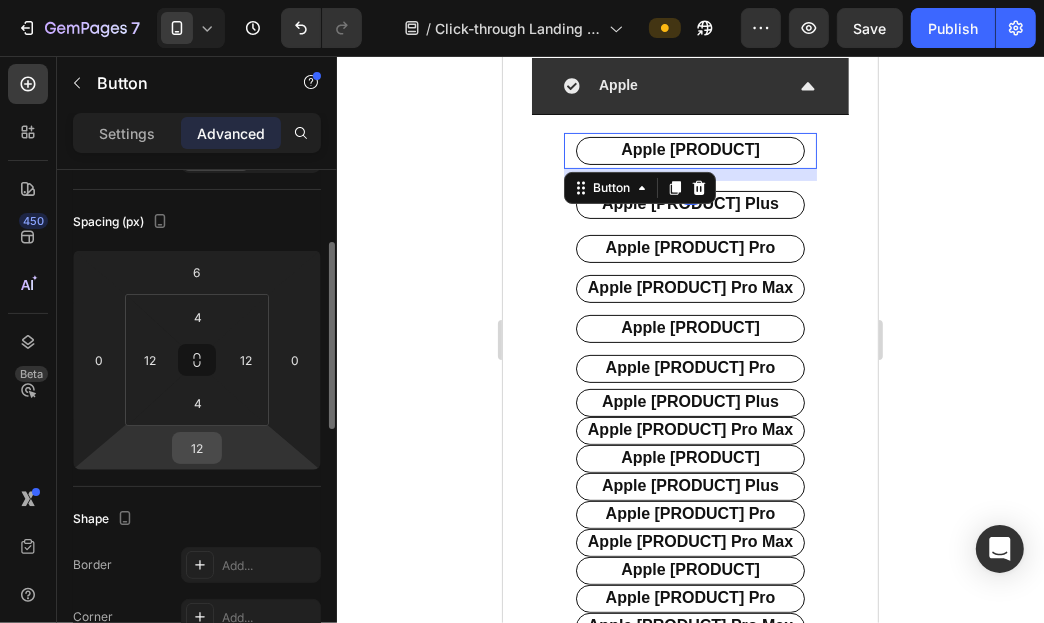 click on "12" at bounding box center [197, 448] 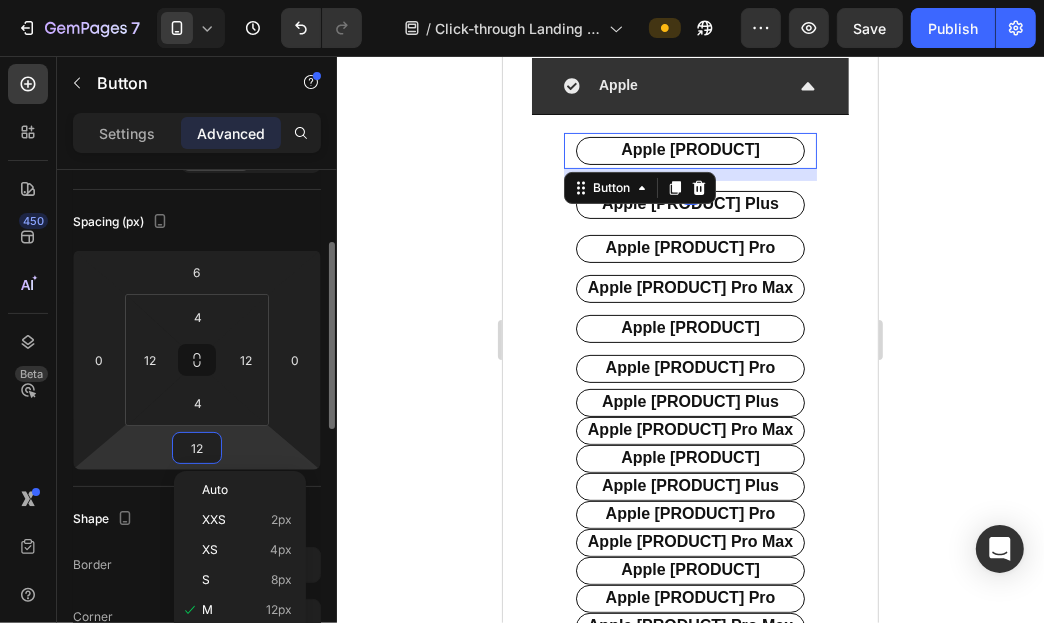 click on "12" at bounding box center (197, 448) 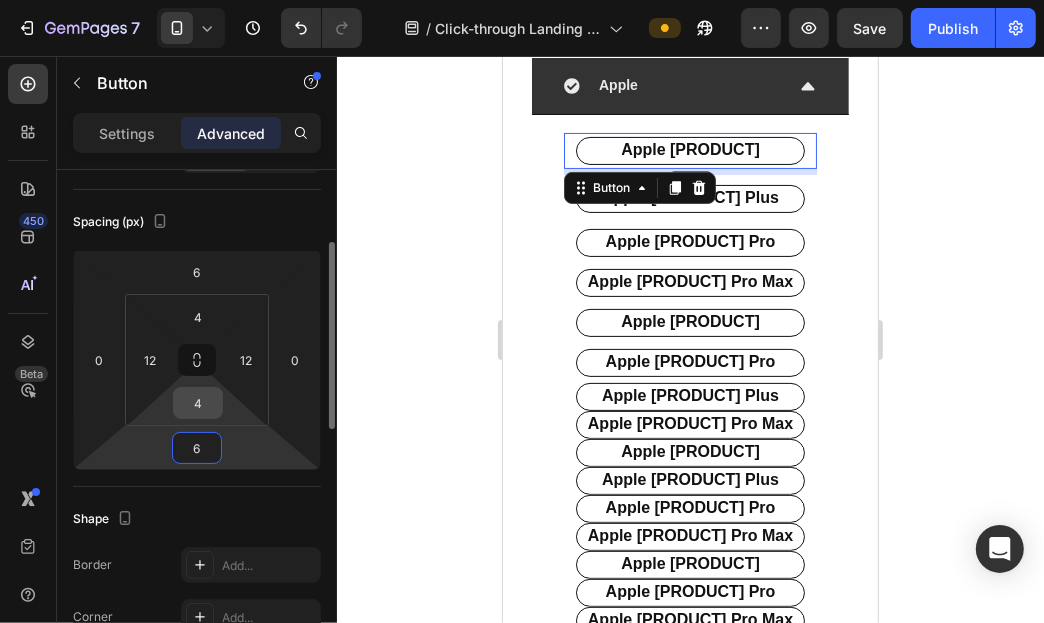 type on "6" 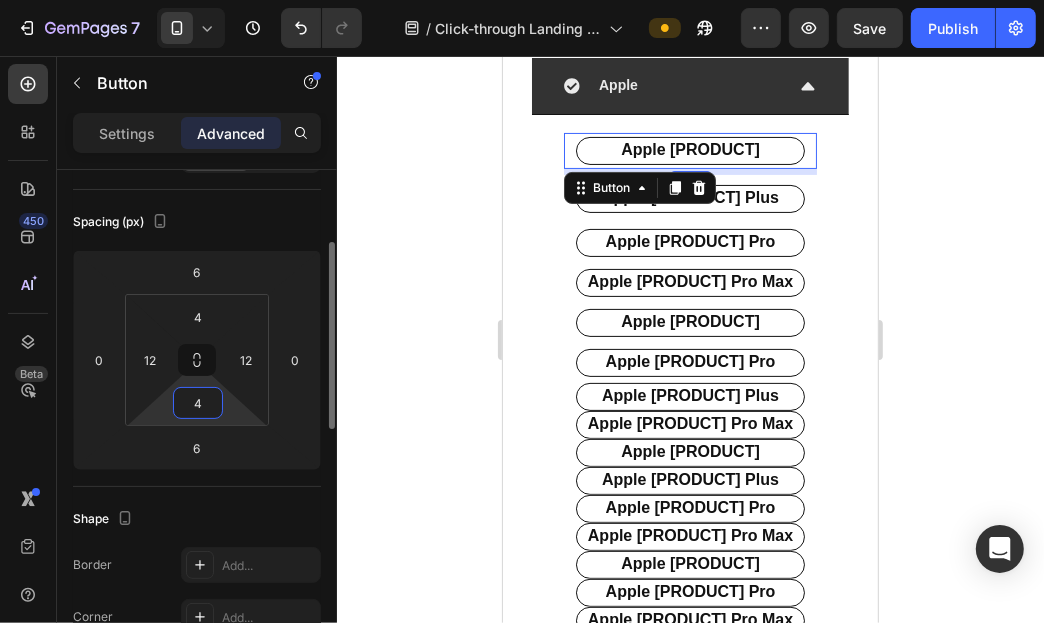 click on "4" at bounding box center (198, 403) 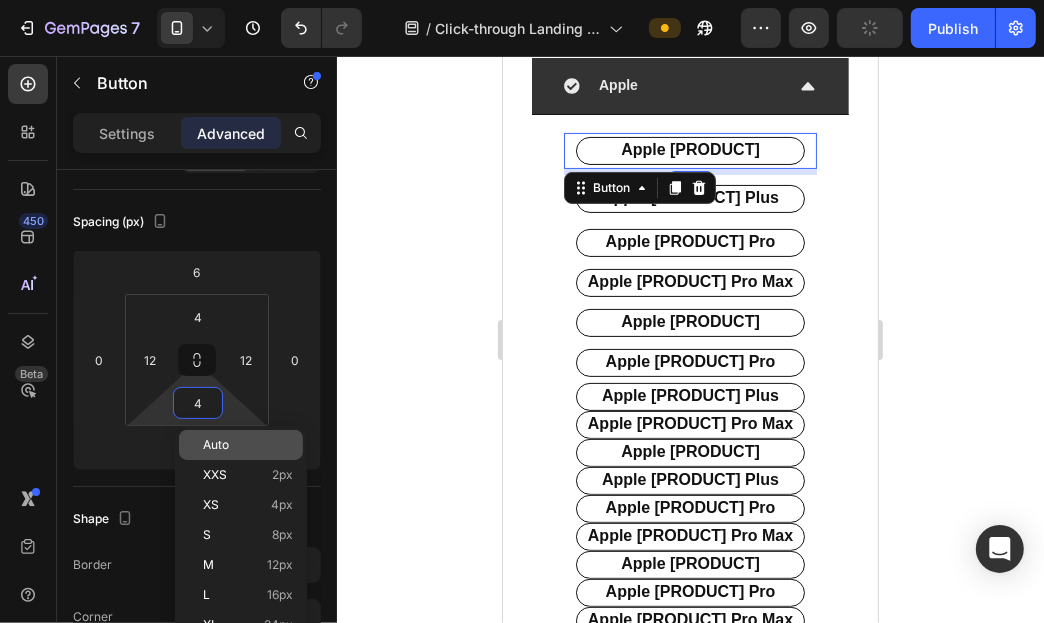 click on "Auto" at bounding box center [216, 445] 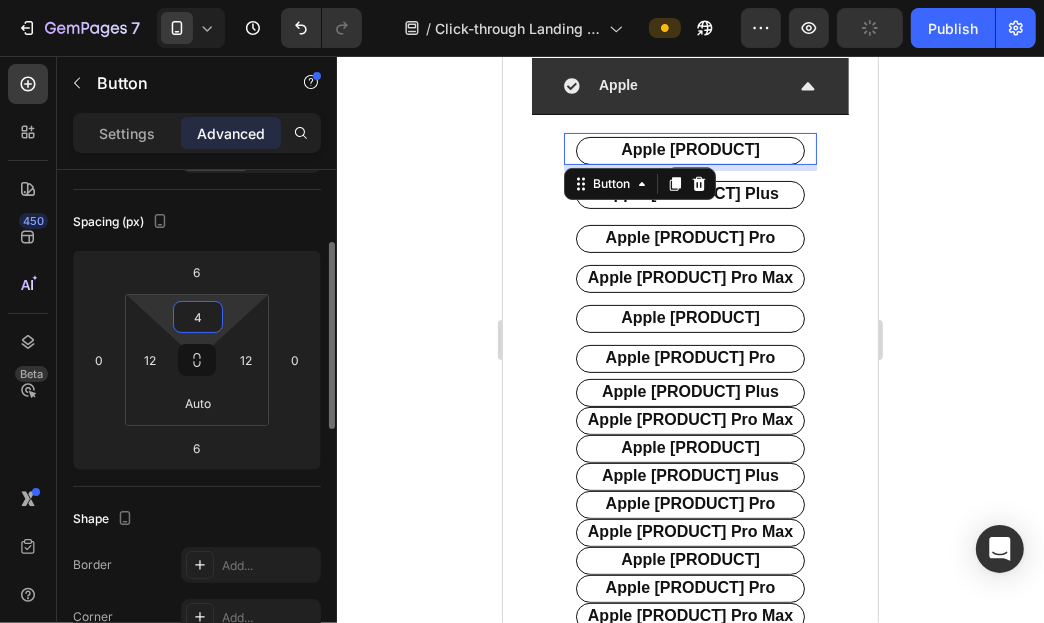 click on "4" at bounding box center [198, 317] 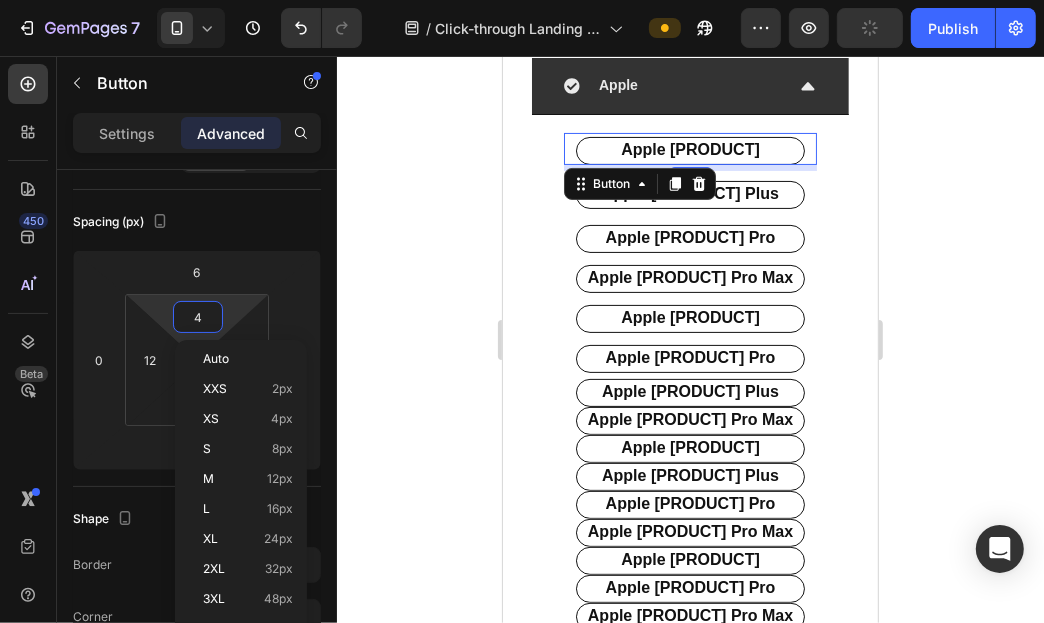drag, startPoint x: 220, startPoint y: 359, endPoint x: 456, endPoint y: 349, distance: 236.21178 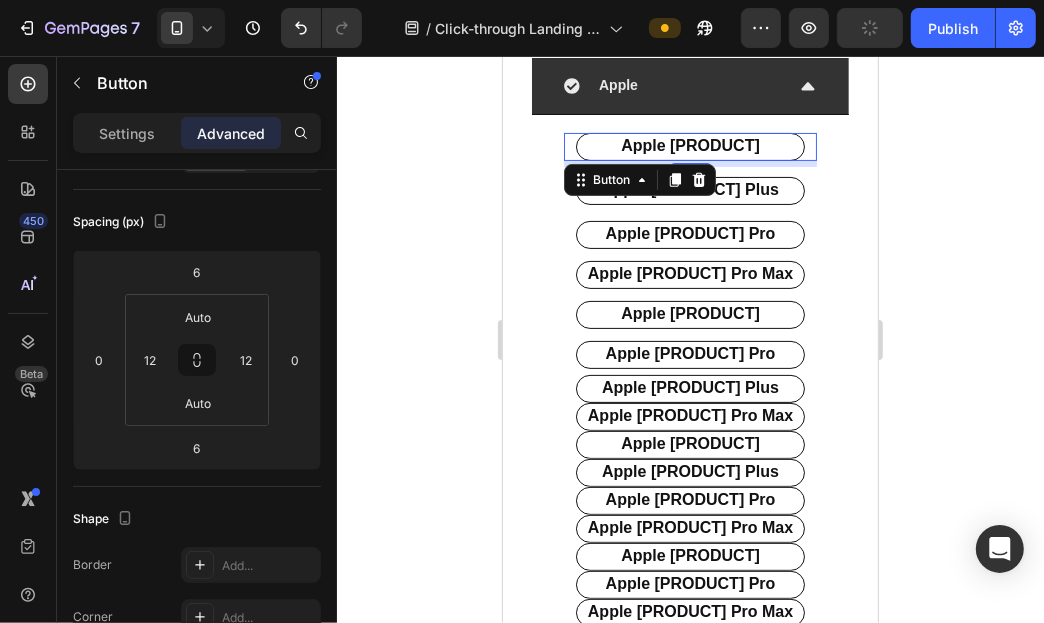 click 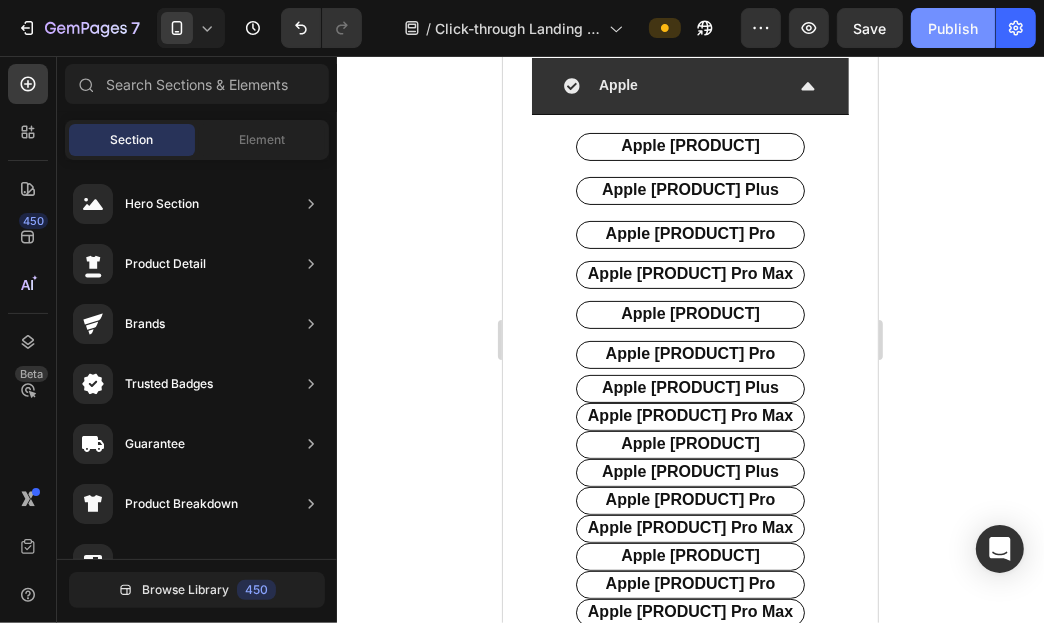 click on "Publish" 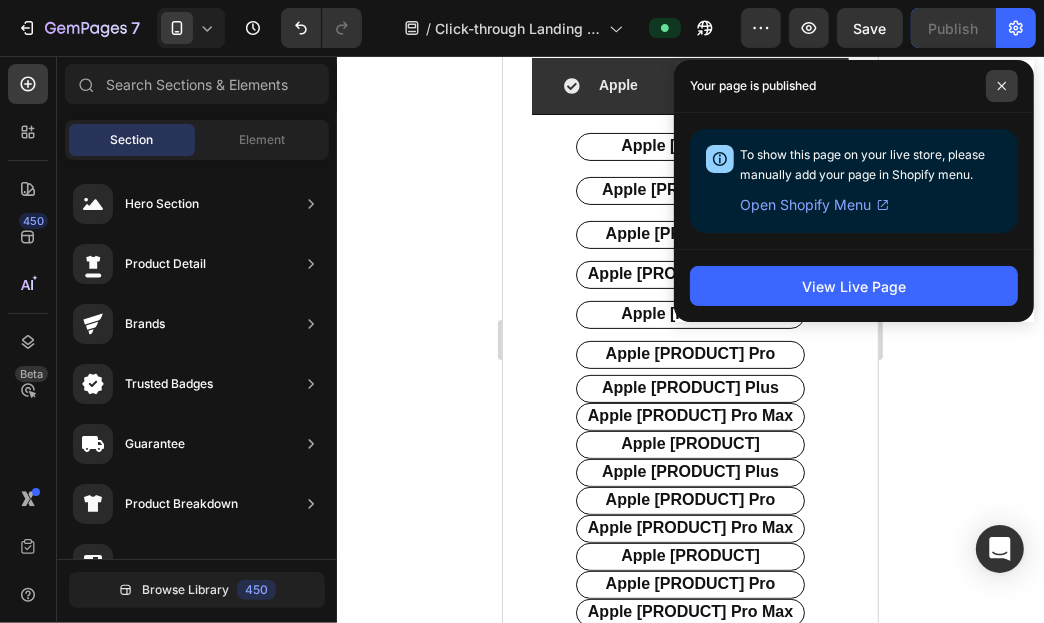 click at bounding box center [1002, 86] 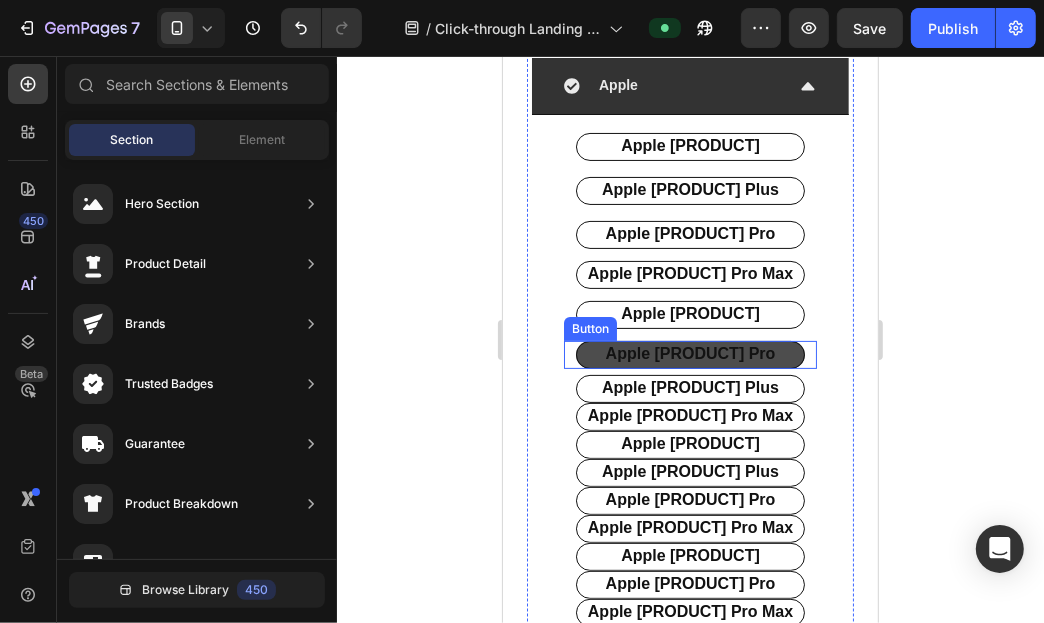 click on "apple [PRODUCT] pro" at bounding box center (689, 354) 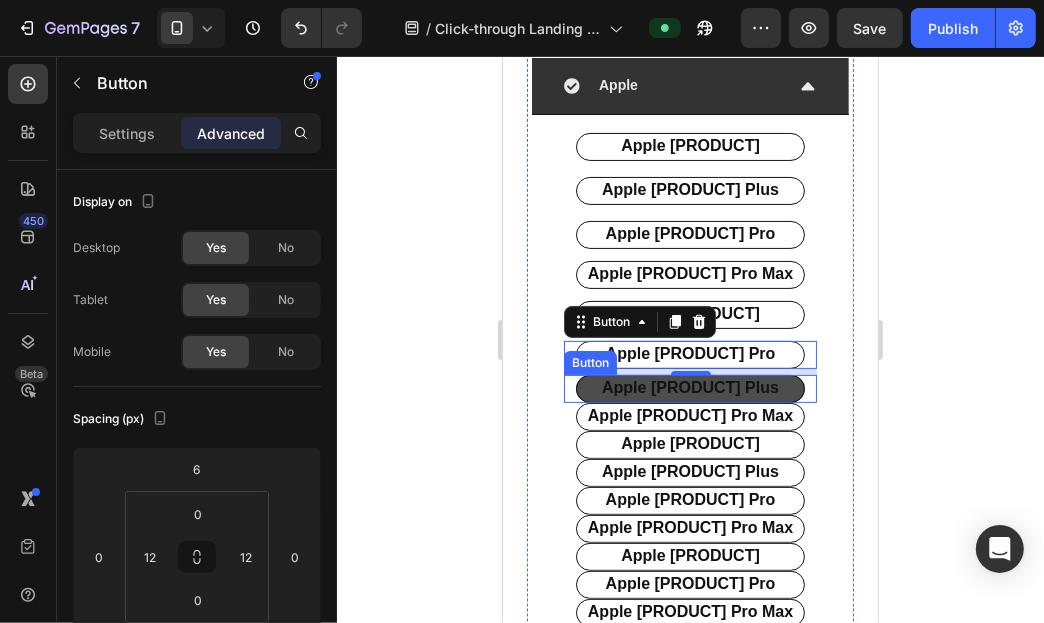 click on "apple [PRODUCT] plus" at bounding box center (689, 388) 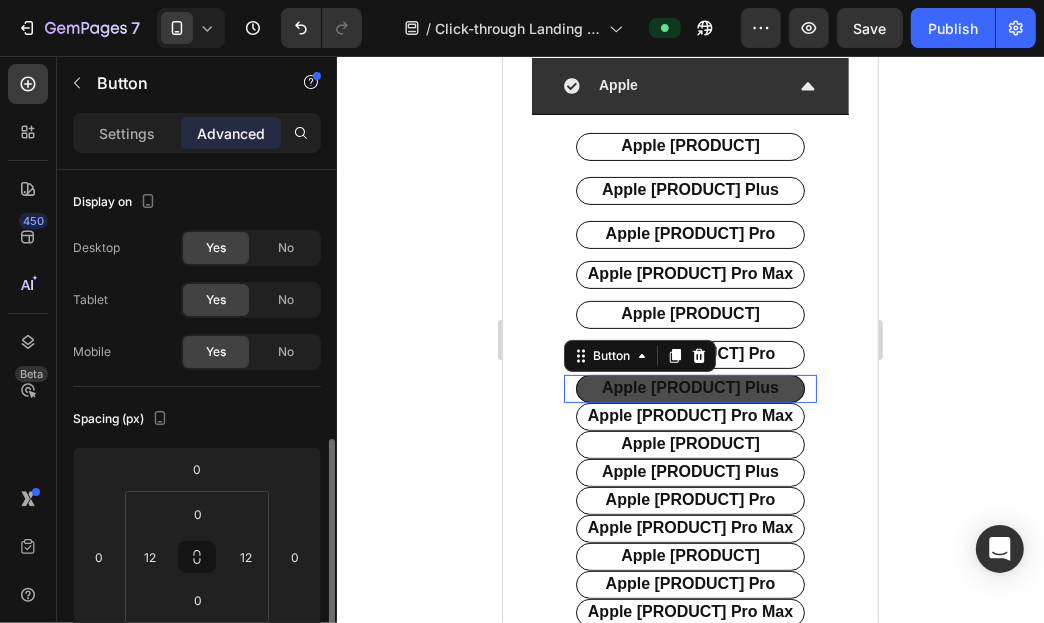 click on "apple [PRODUCT] plus" at bounding box center (689, 388) 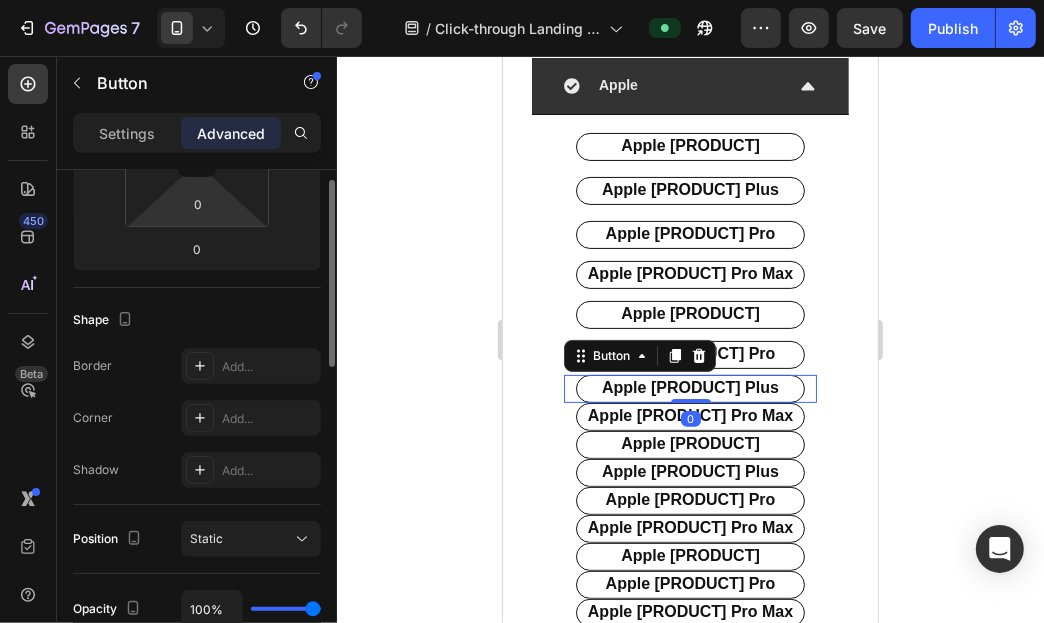 scroll, scrollTop: 297, scrollLeft: 0, axis: vertical 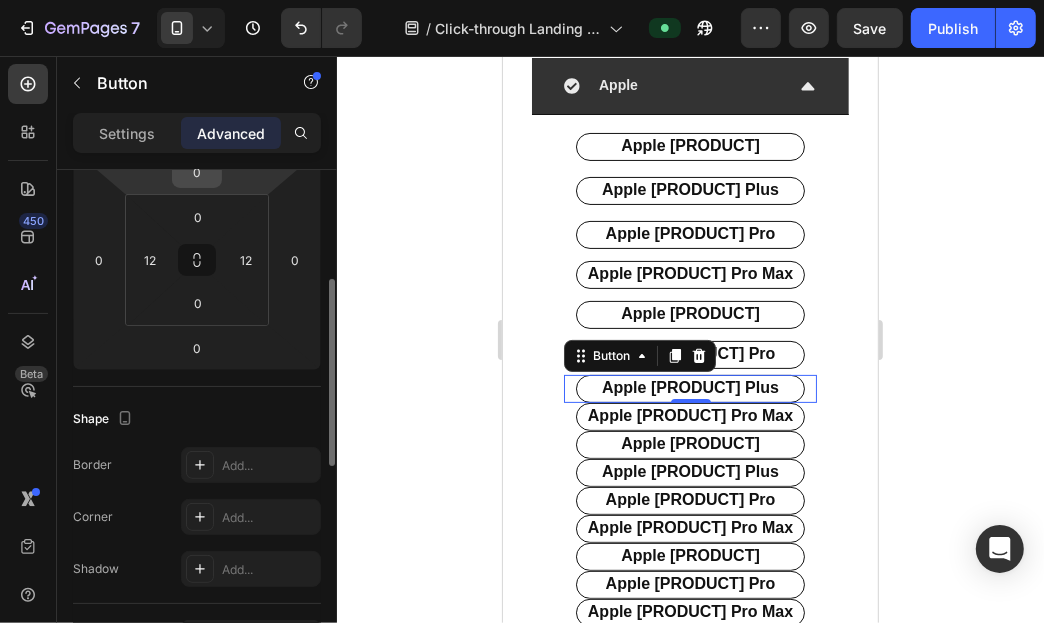 click on "0" at bounding box center (197, 172) 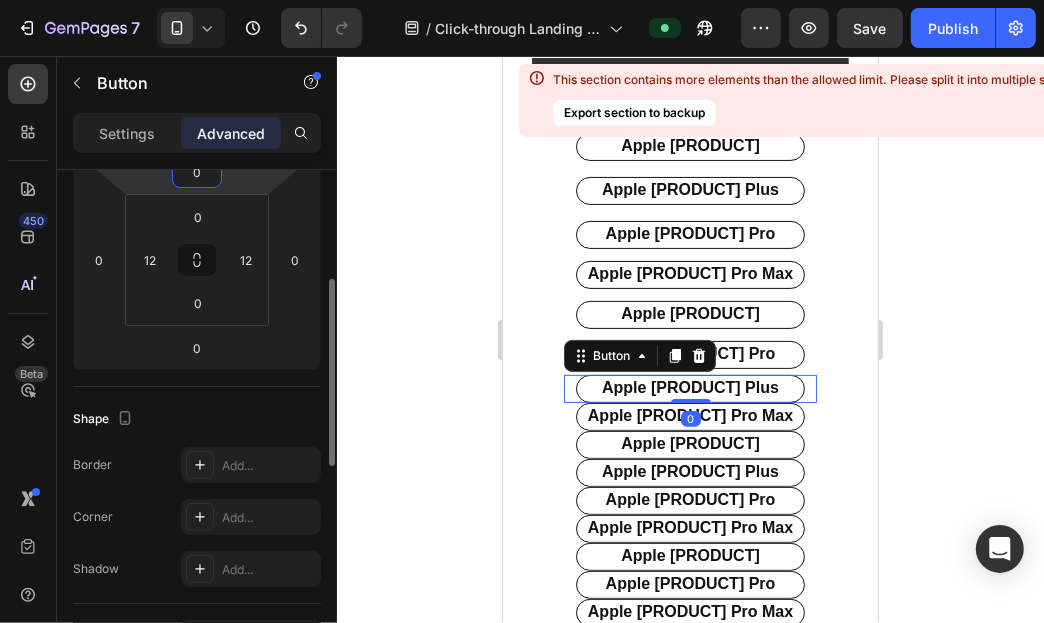 click on "0" at bounding box center (197, 172) 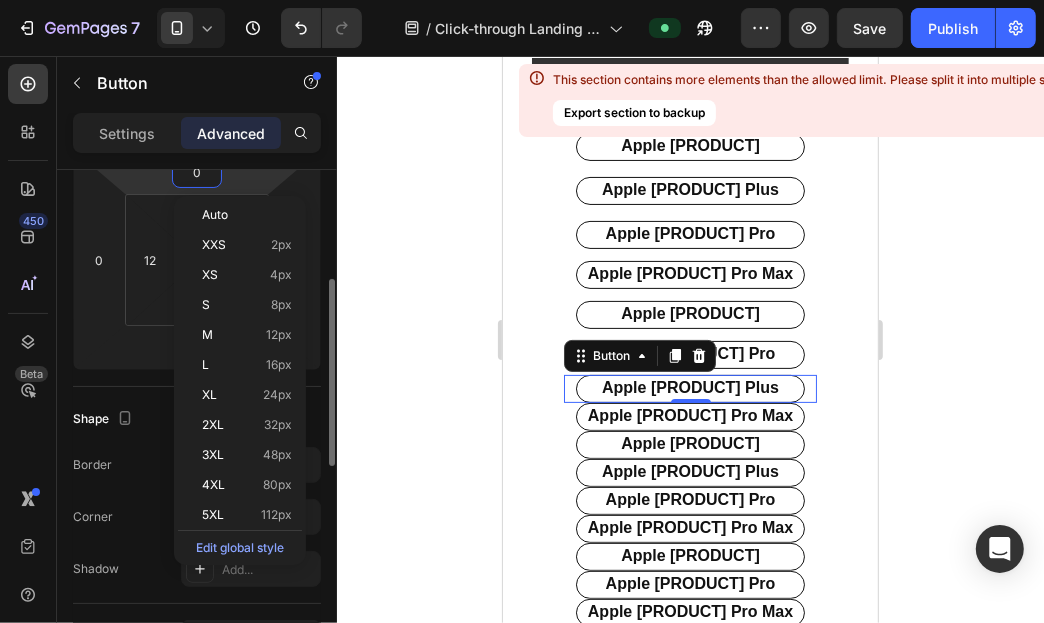 click on "0" at bounding box center [197, 172] 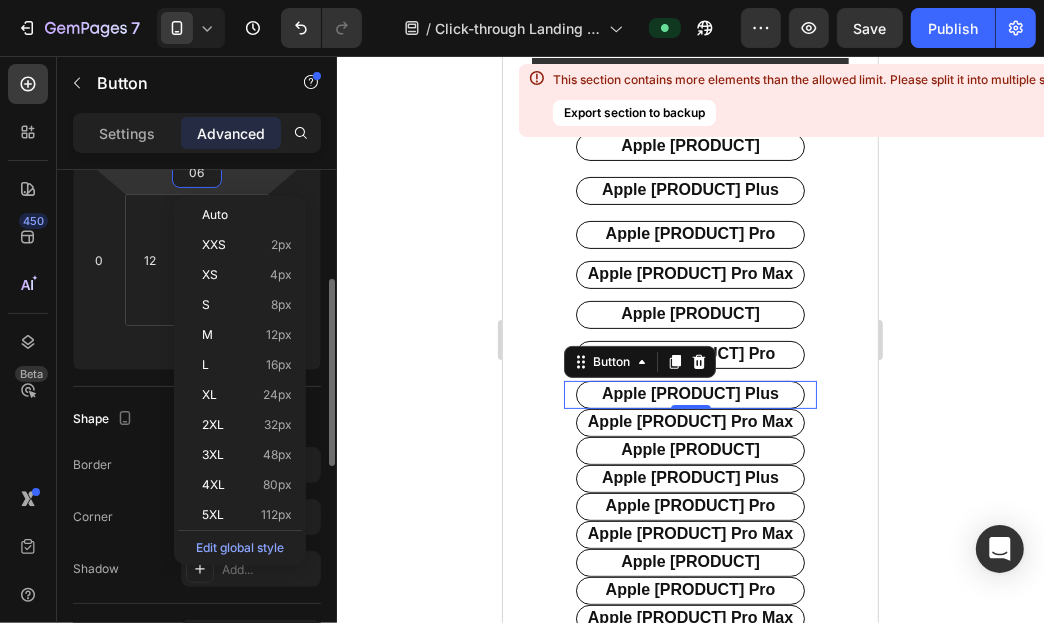 scroll, scrollTop: 291, scrollLeft: 0, axis: vertical 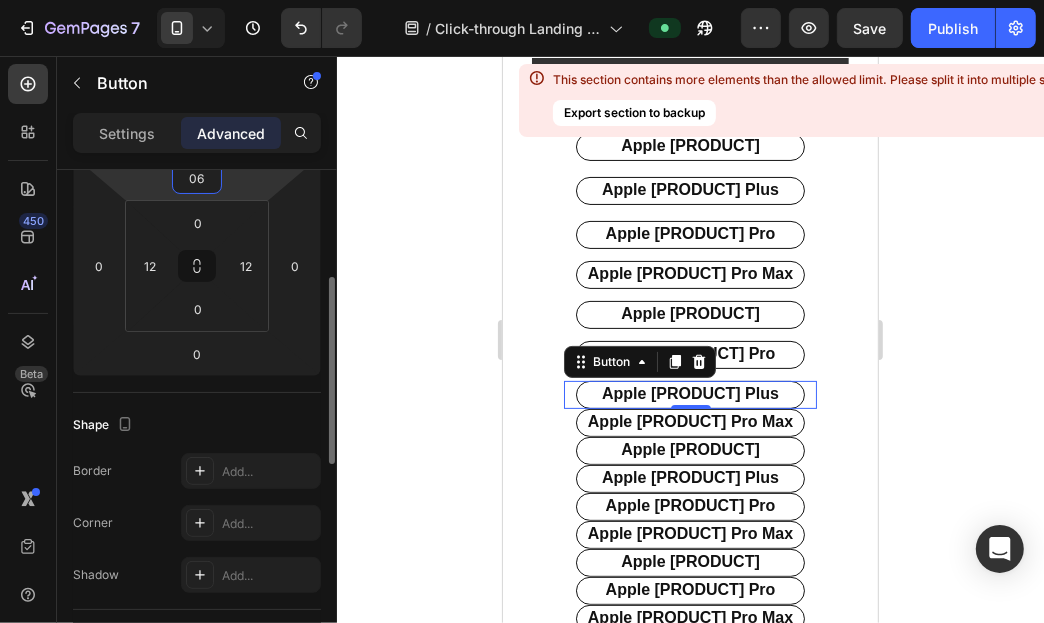 type on "0" 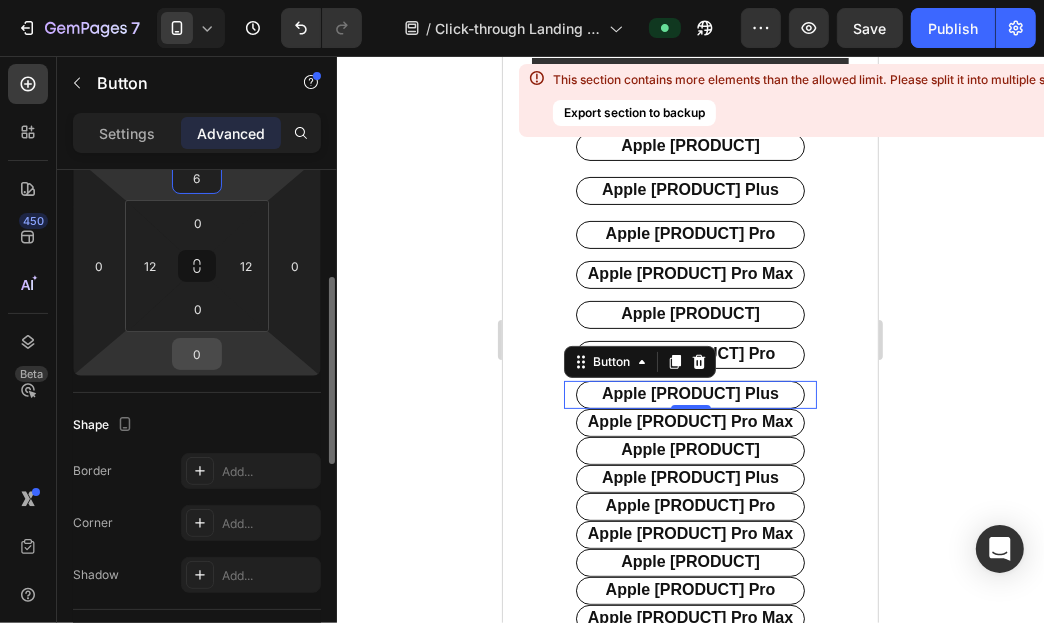 type on "6" 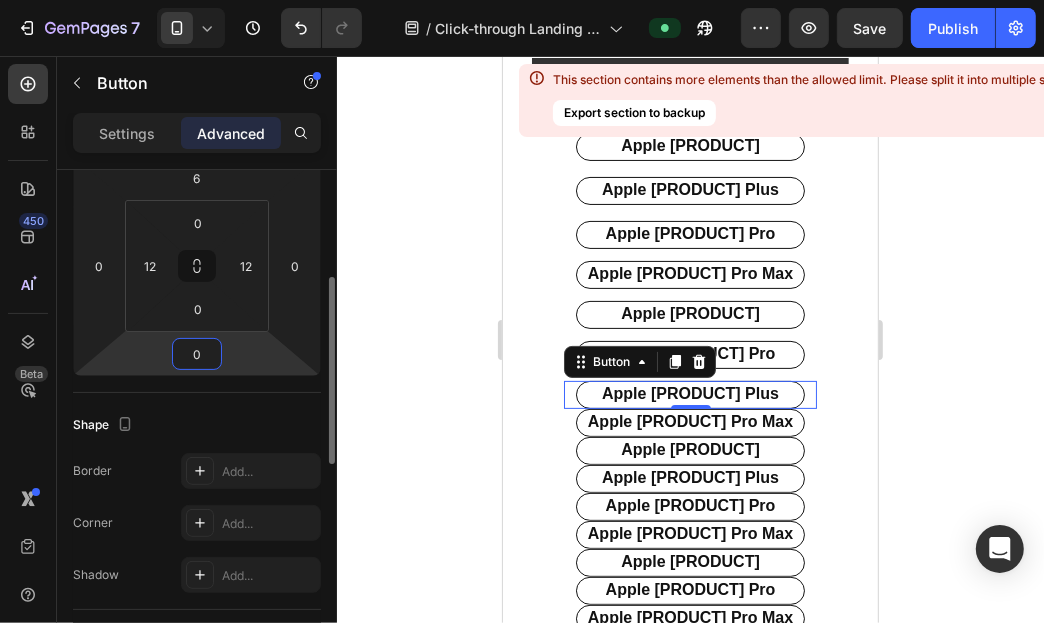 click on "0" at bounding box center [197, 354] 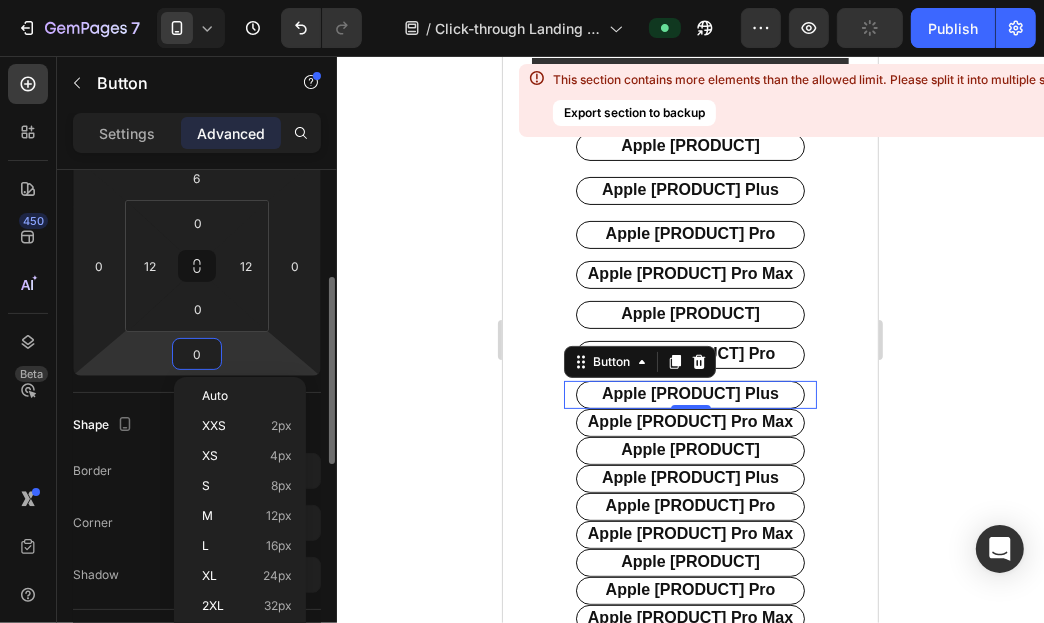 type on "6" 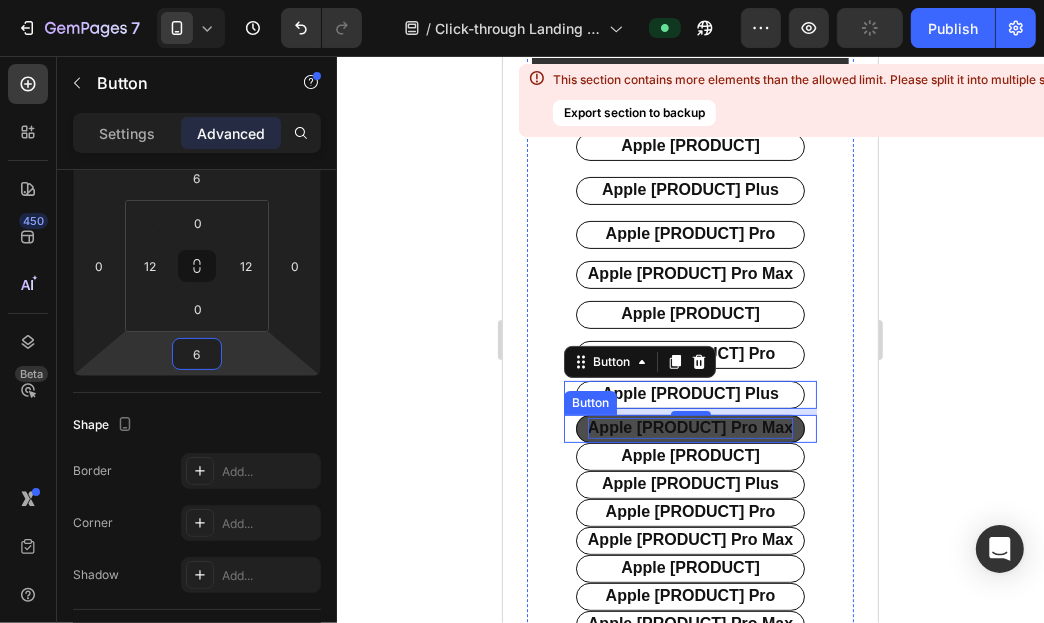 click on "apple [PRODUCT] pro max" at bounding box center (689, 427) 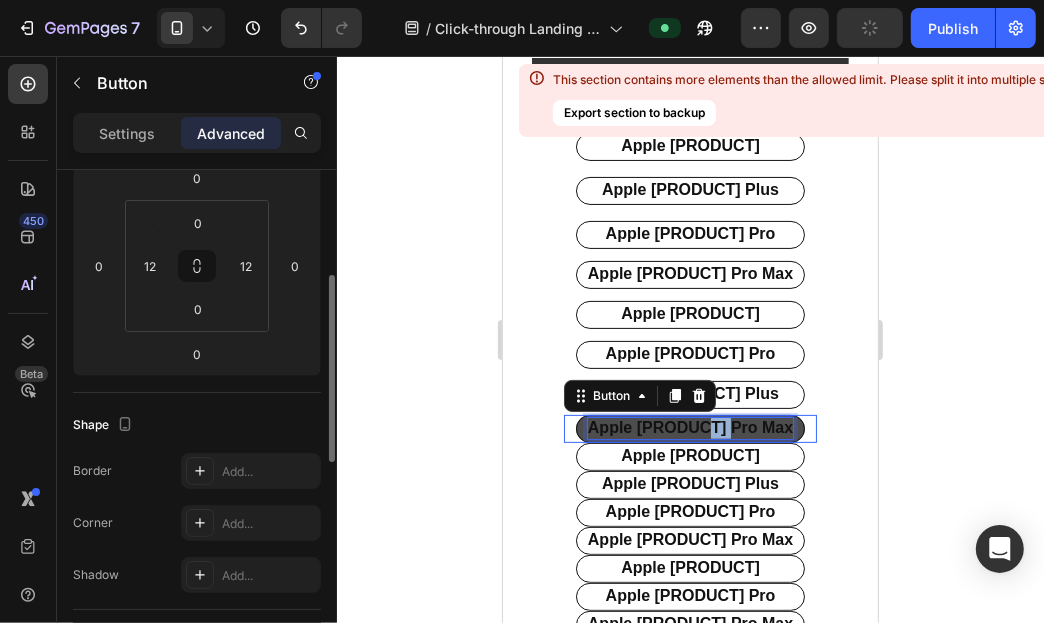 scroll, scrollTop: 290, scrollLeft: 0, axis: vertical 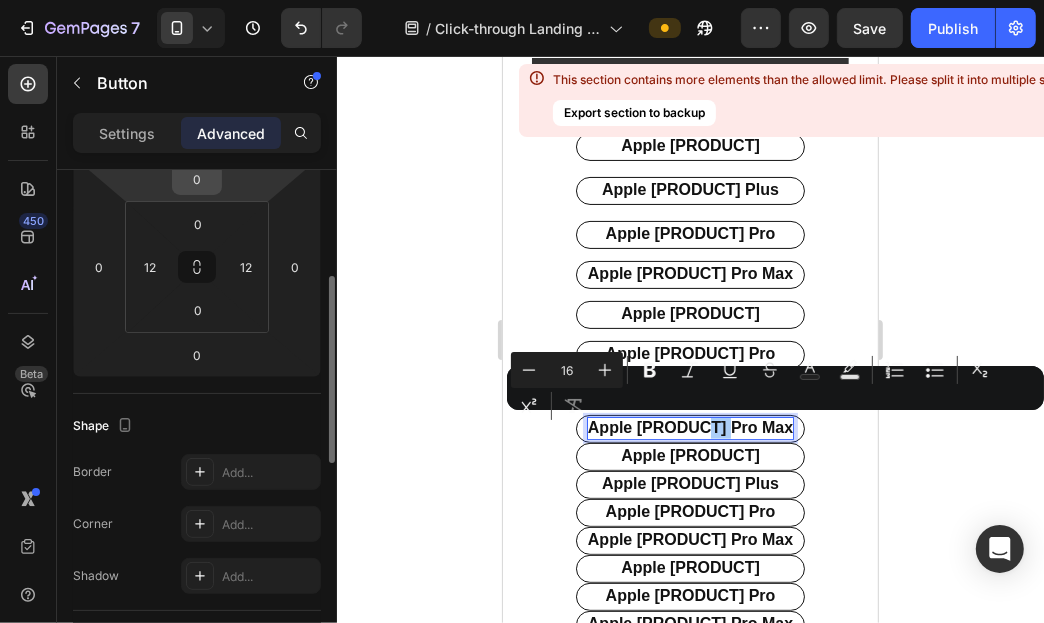 click on "0" at bounding box center [197, 179] 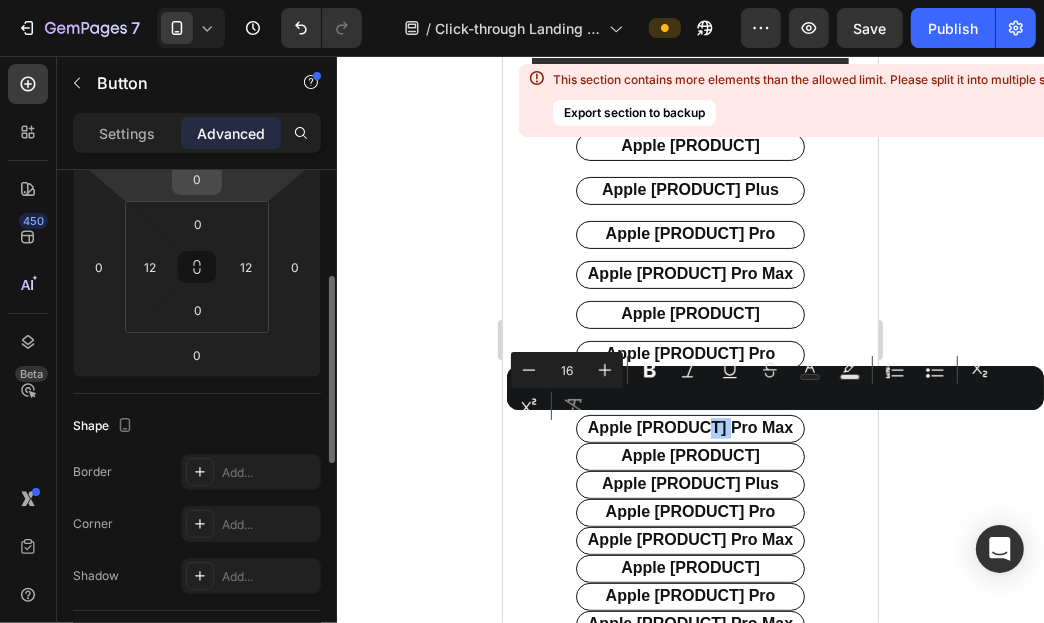 click on "0" at bounding box center [197, 179] 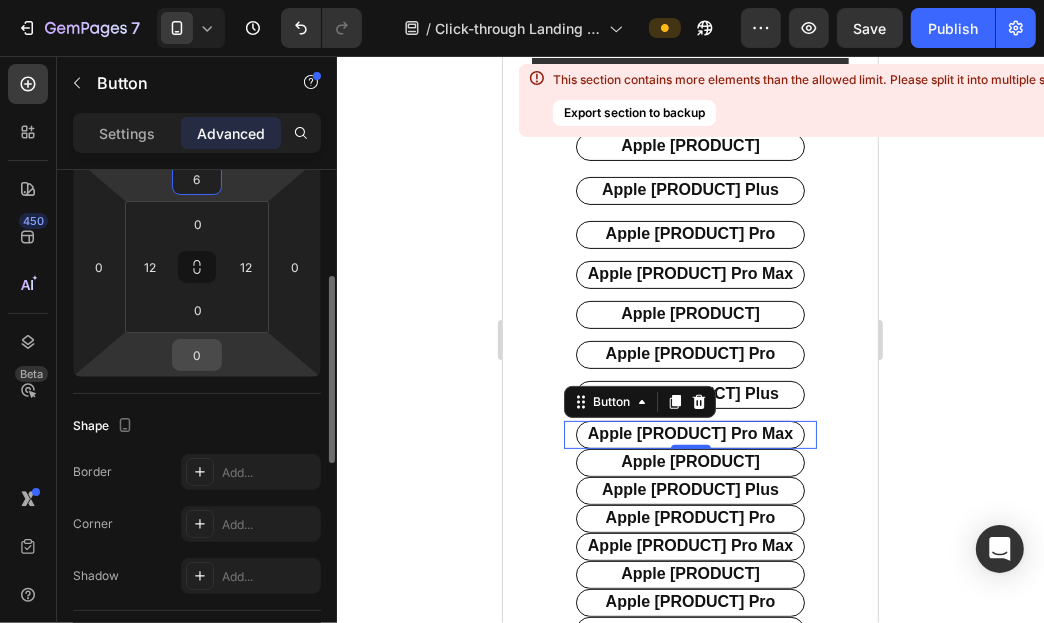 type on "6" 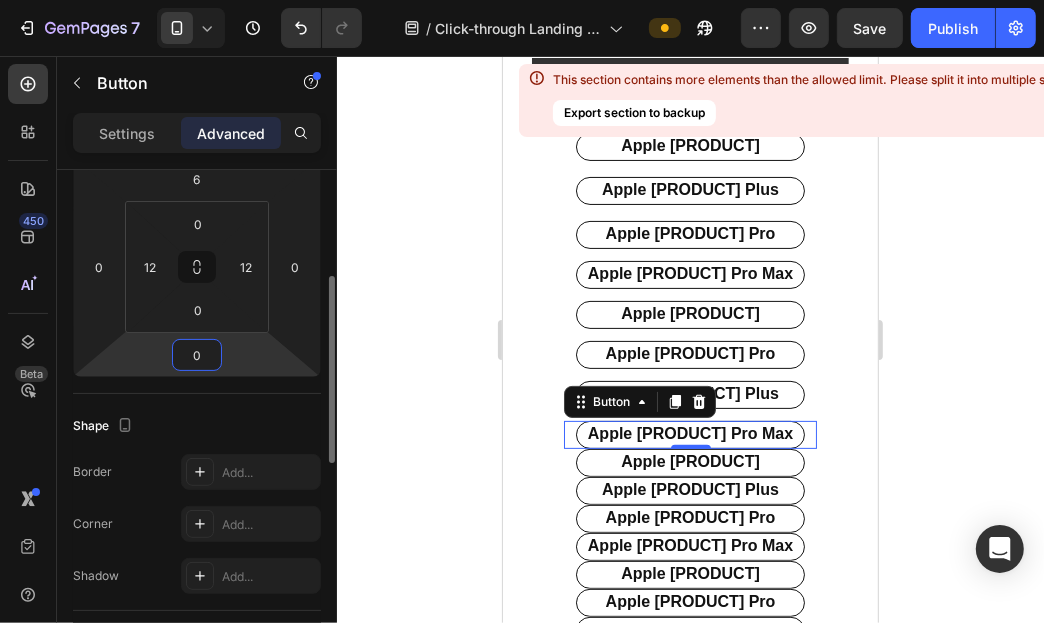 click on "0" at bounding box center [197, 355] 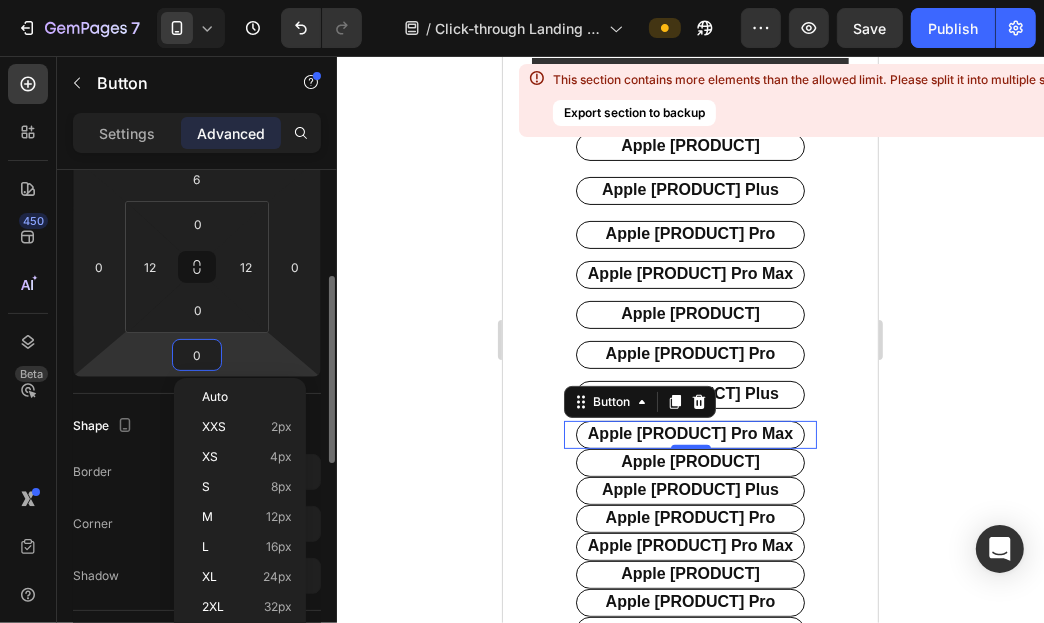 type on "6" 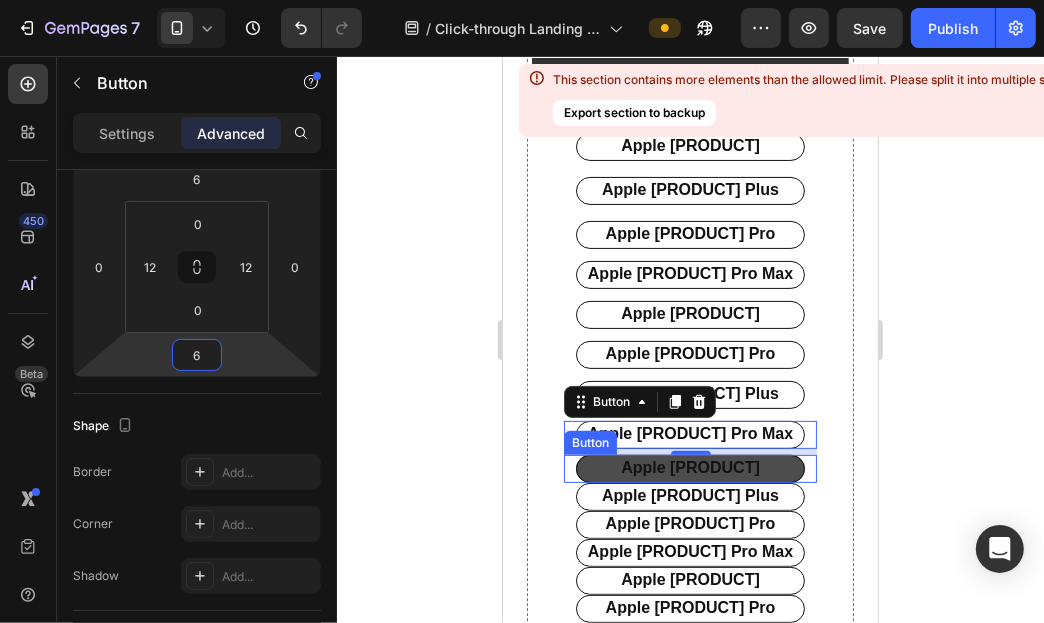 click on "apple [PRODUCT]" at bounding box center (689, 468) 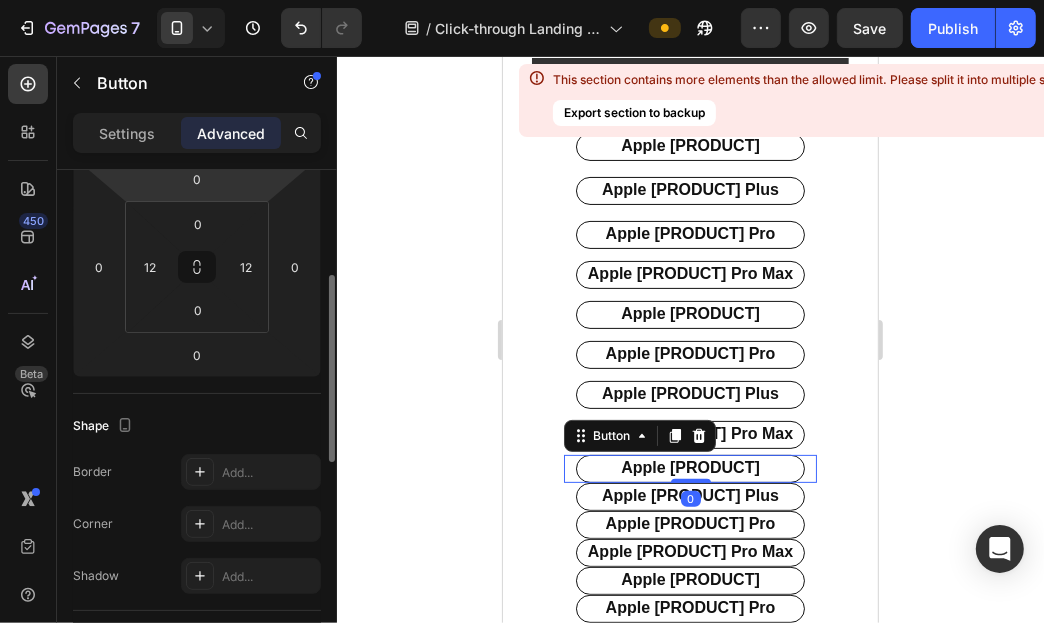 scroll, scrollTop: 289, scrollLeft: 0, axis: vertical 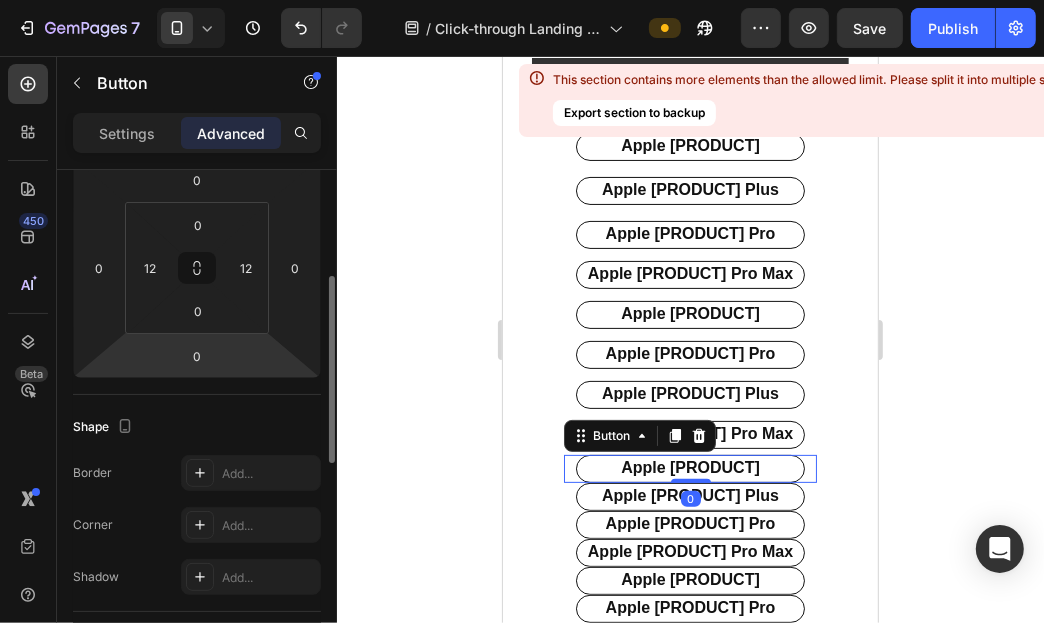 click on "0" at bounding box center [197, 356] 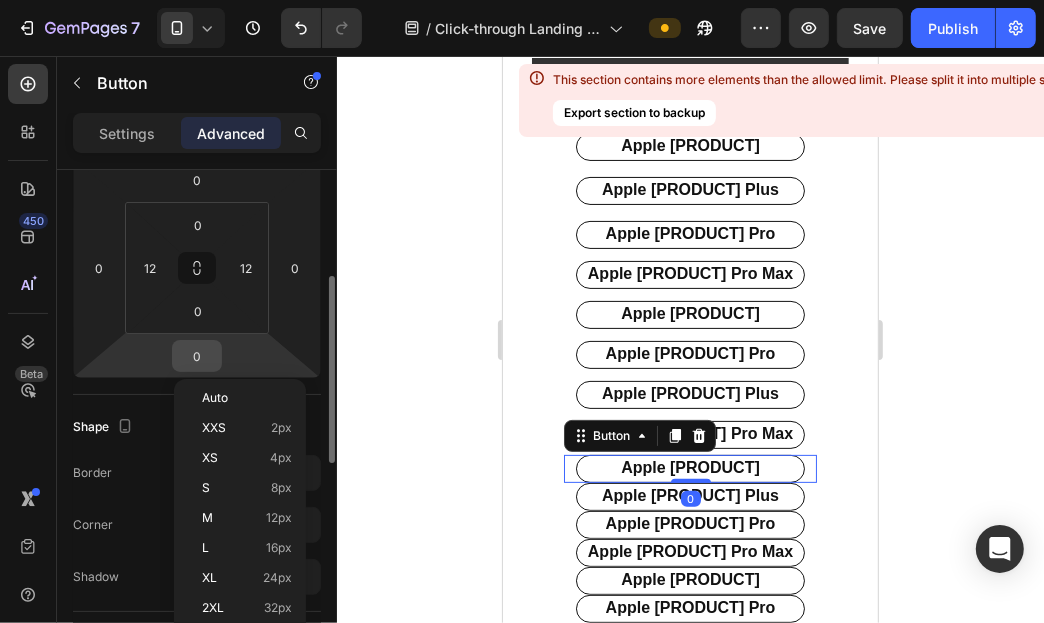 click on "0" at bounding box center (197, 356) 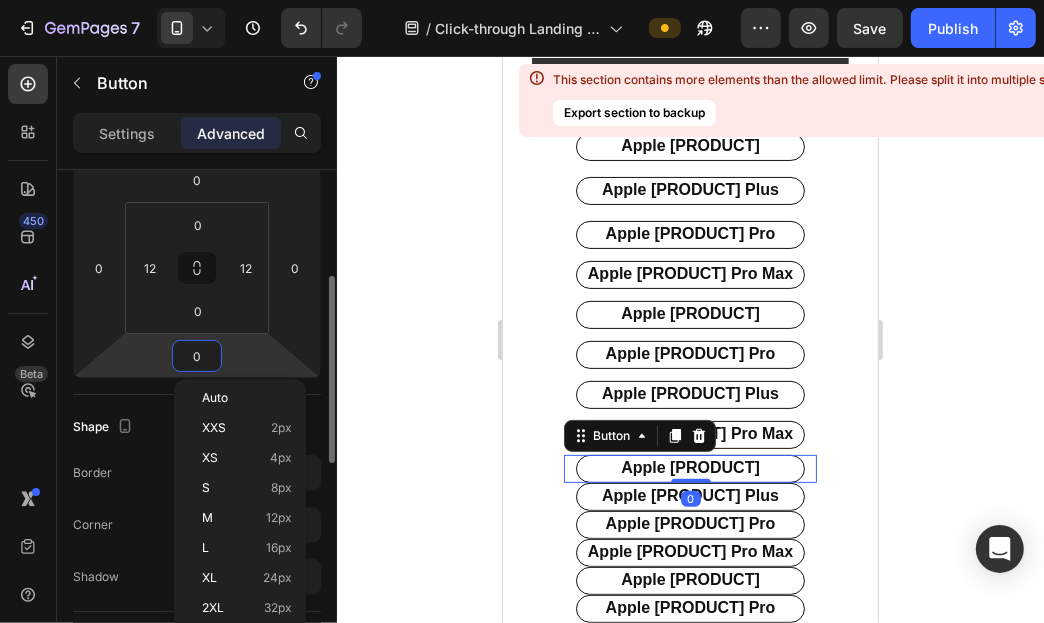 click on "0" at bounding box center (197, 356) 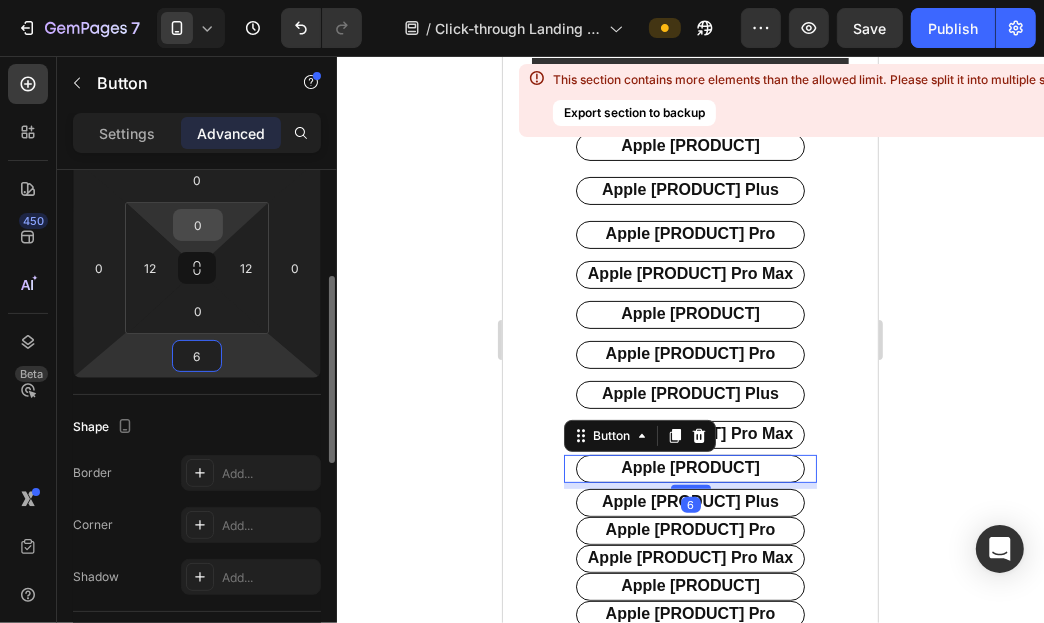 type on "6" 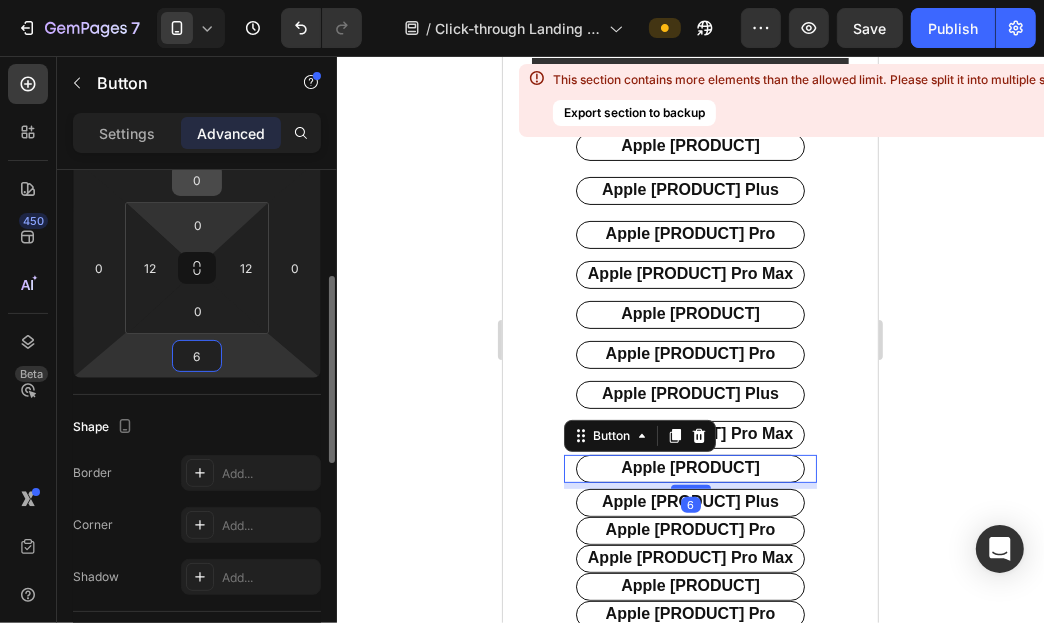 drag, startPoint x: 218, startPoint y: 234, endPoint x: 198, endPoint y: 176, distance: 61.351448 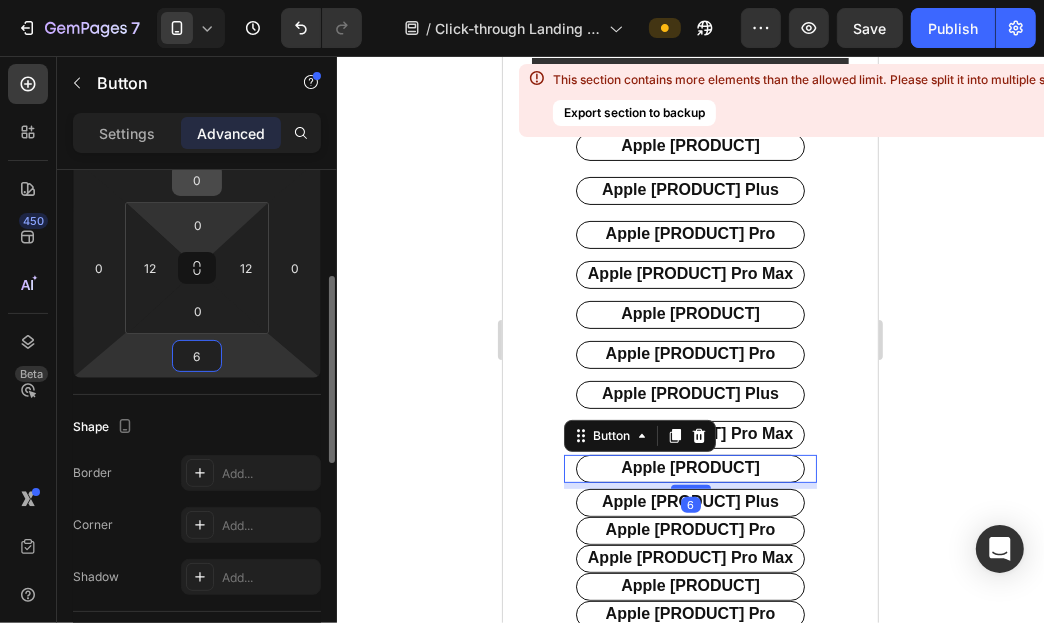 click on "0" at bounding box center [197, 180] 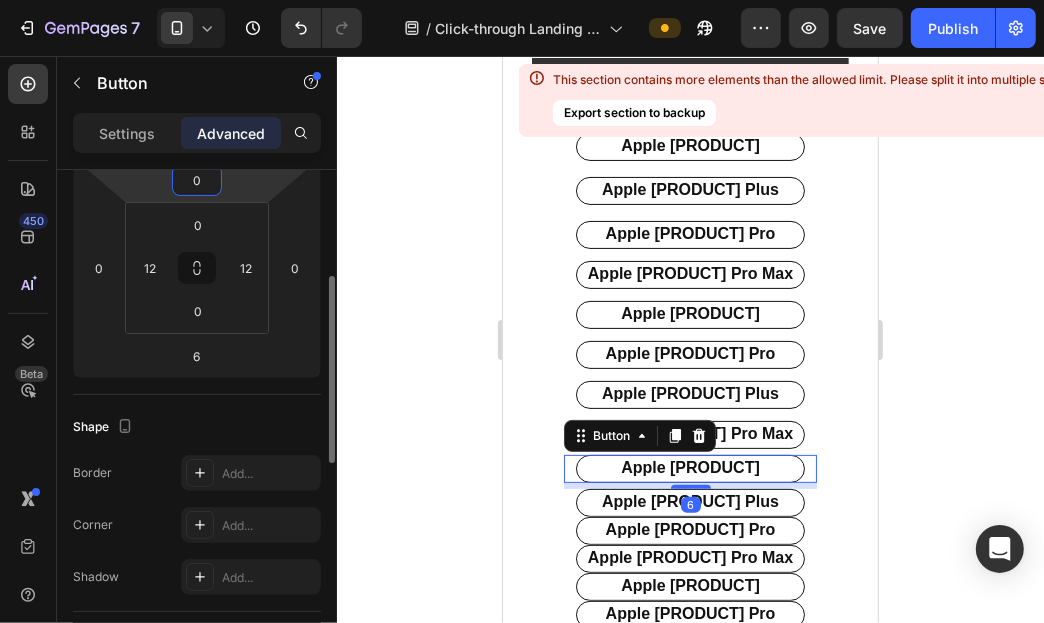 click on "0" at bounding box center (197, 180) 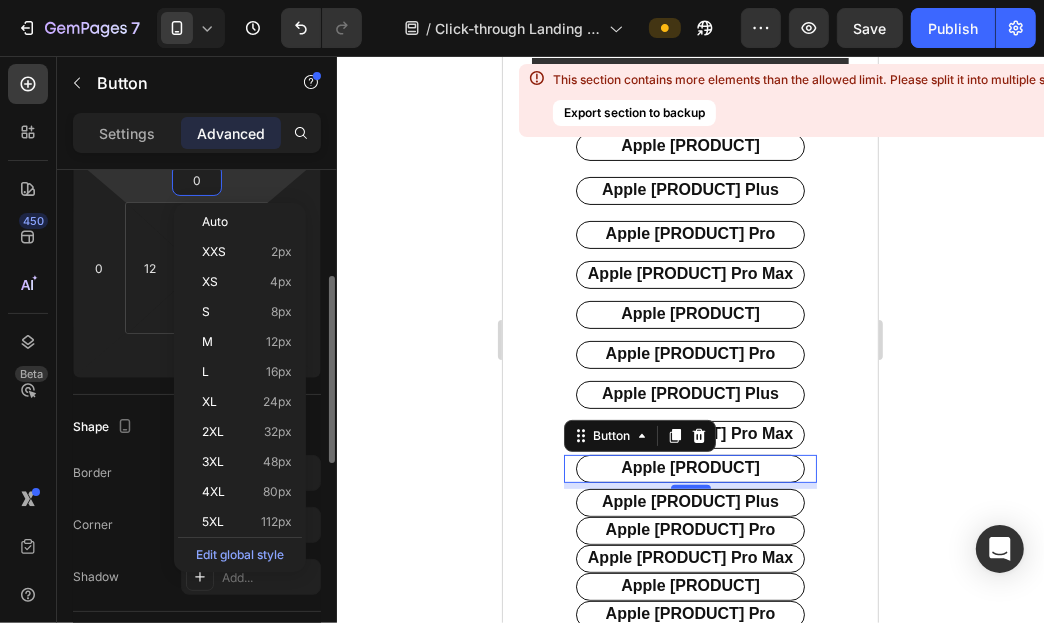 click on "0" at bounding box center (197, 180) 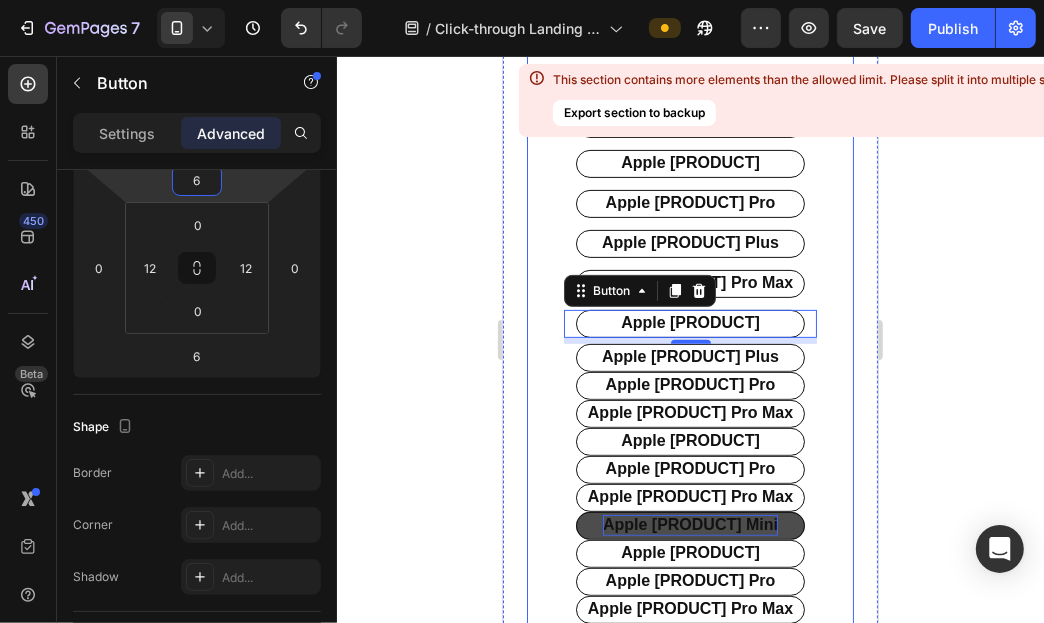 scroll, scrollTop: 508, scrollLeft: 0, axis: vertical 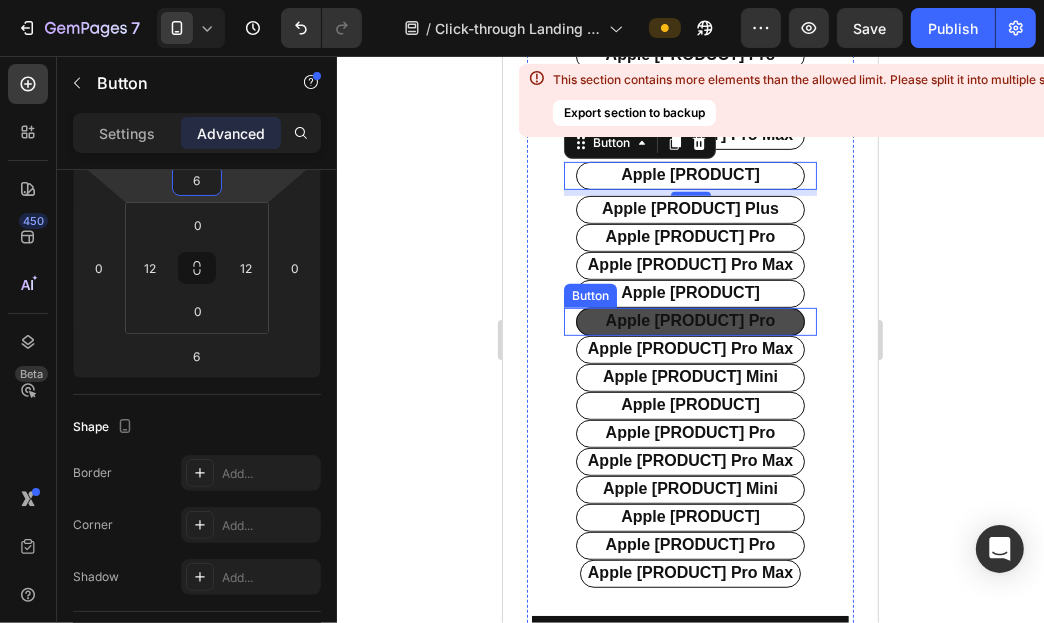click on "apple [PRODUCT] Pro" at bounding box center (689, 321) 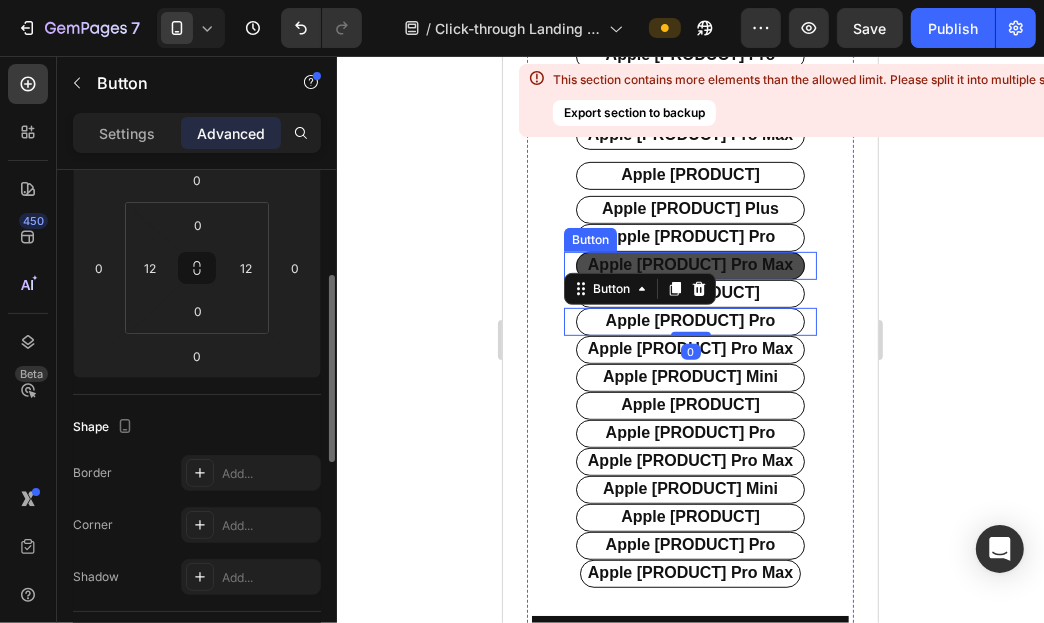 scroll, scrollTop: 288, scrollLeft: 0, axis: vertical 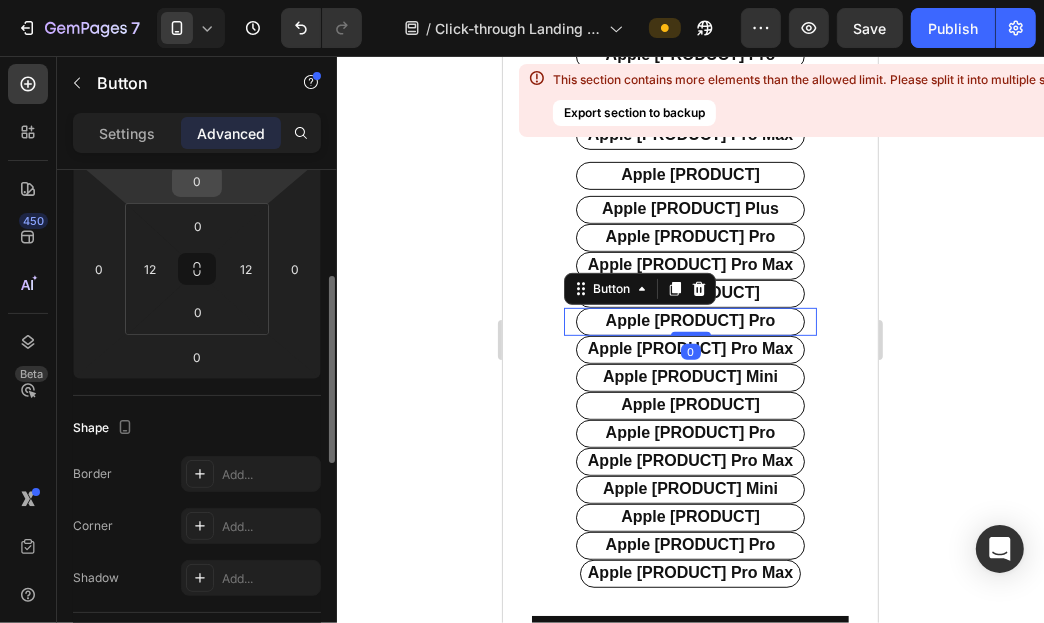 click on "0" at bounding box center (197, 181) 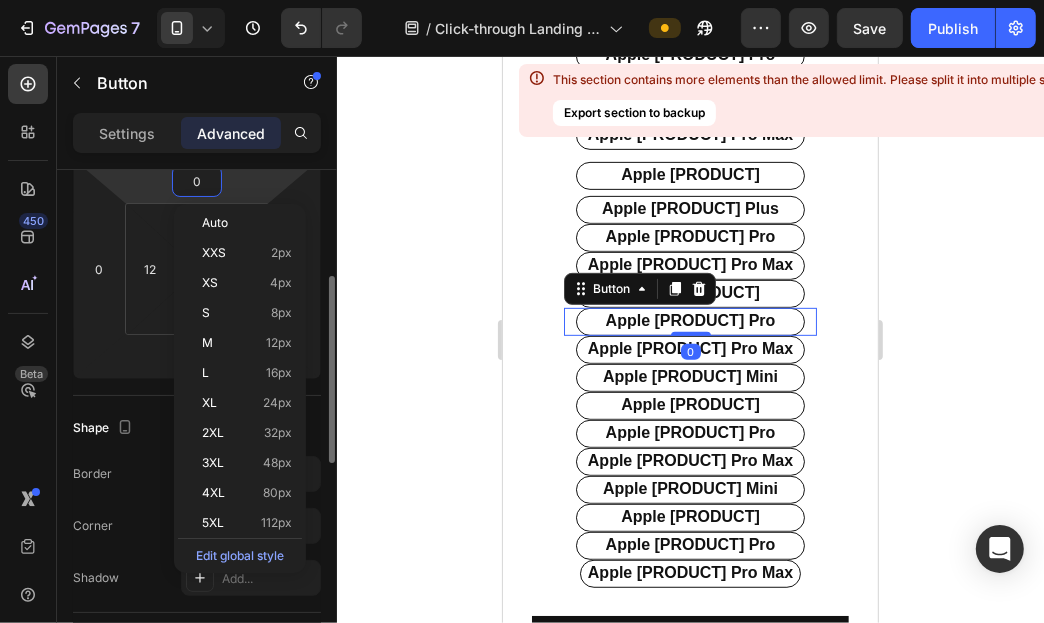 click on "0" at bounding box center [197, 181] 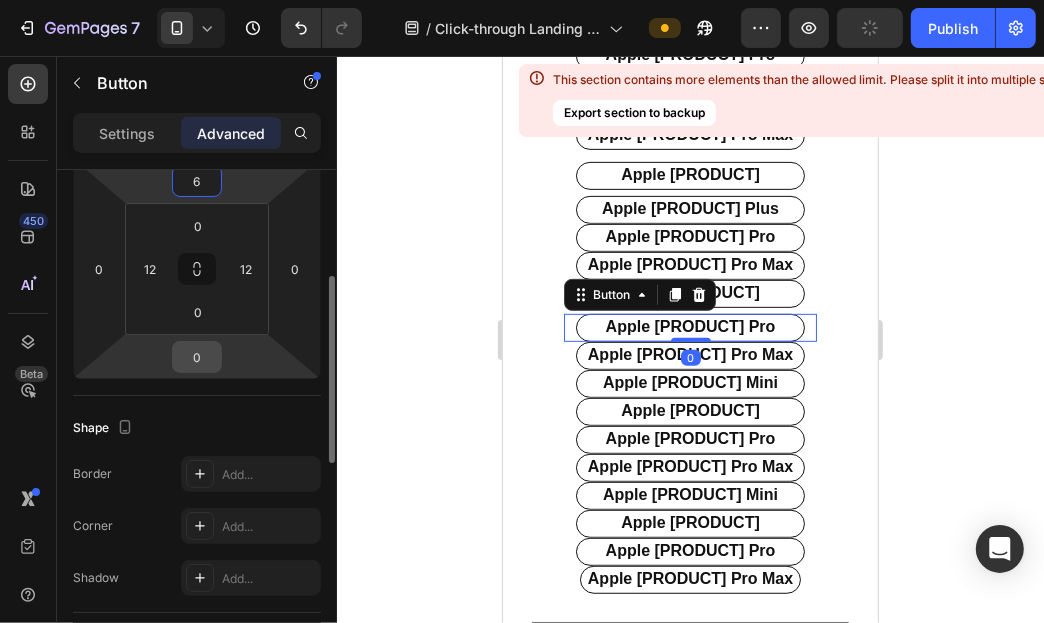 type on "6" 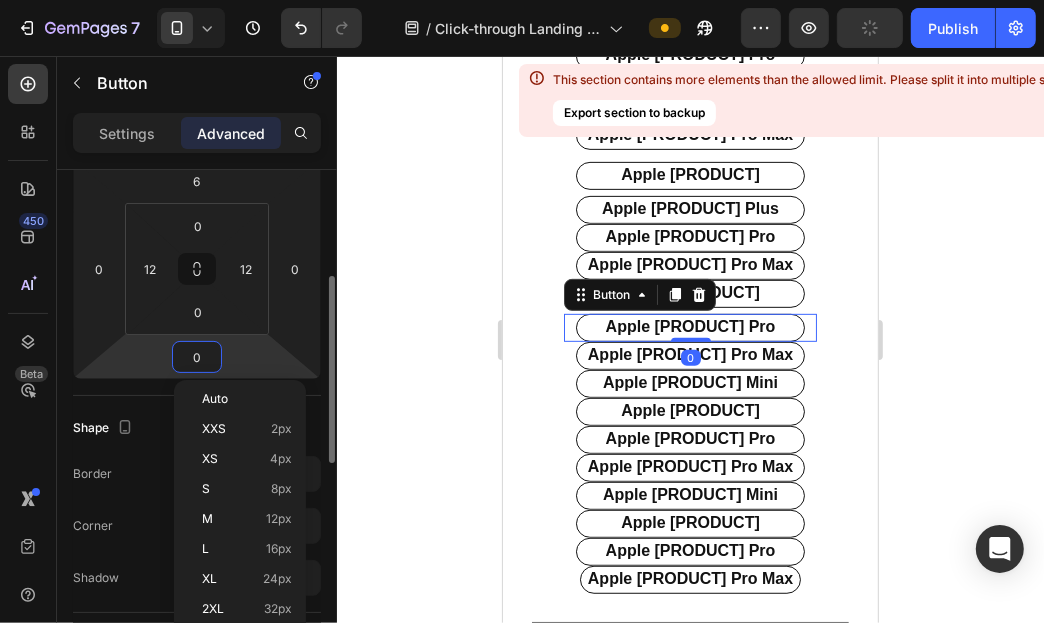 type on "6" 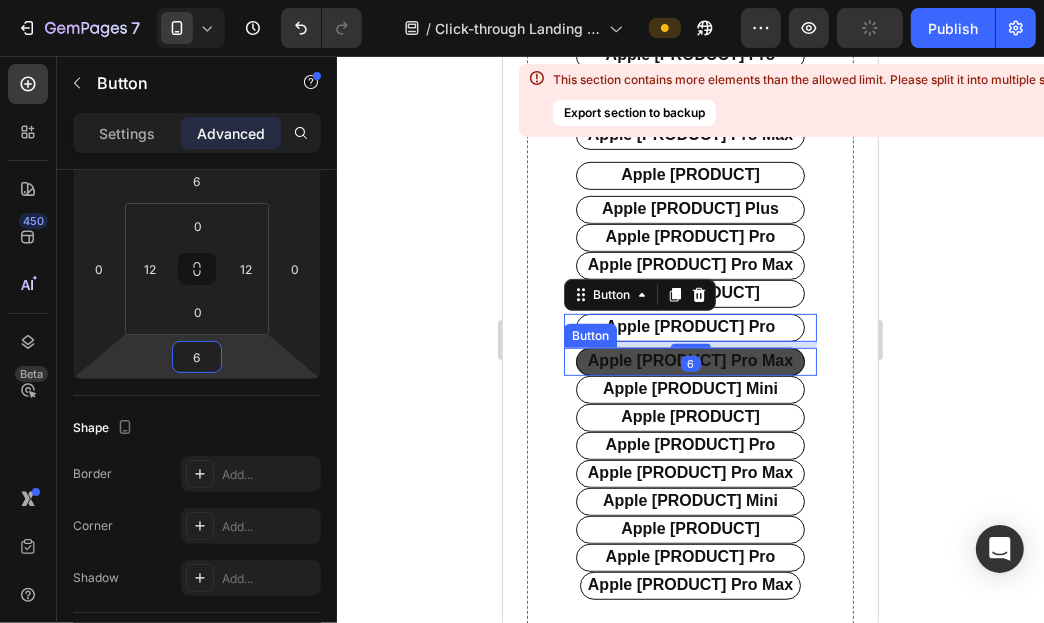 click on "apple [PRODUCT] pro Max" at bounding box center [689, 361] 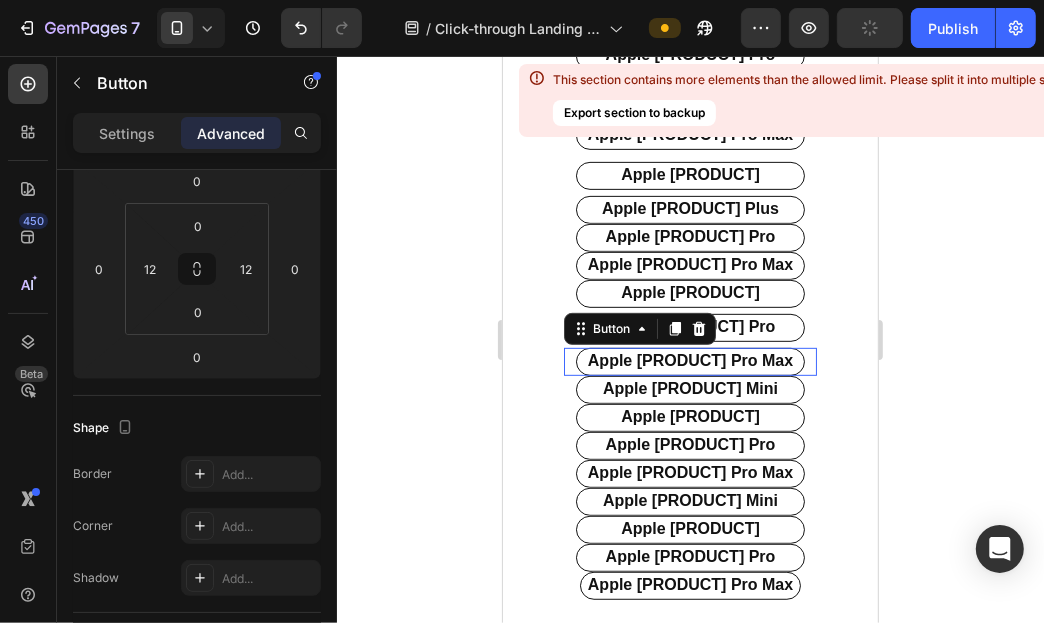 scroll, scrollTop: 288, scrollLeft: 0, axis: vertical 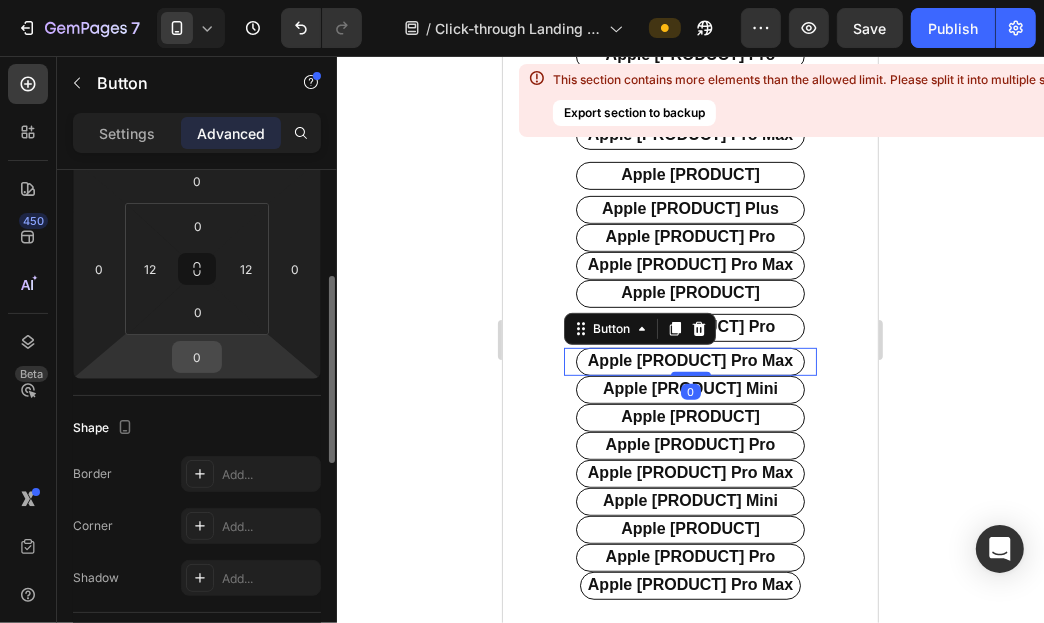 click on "0" at bounding box center (197, 357) 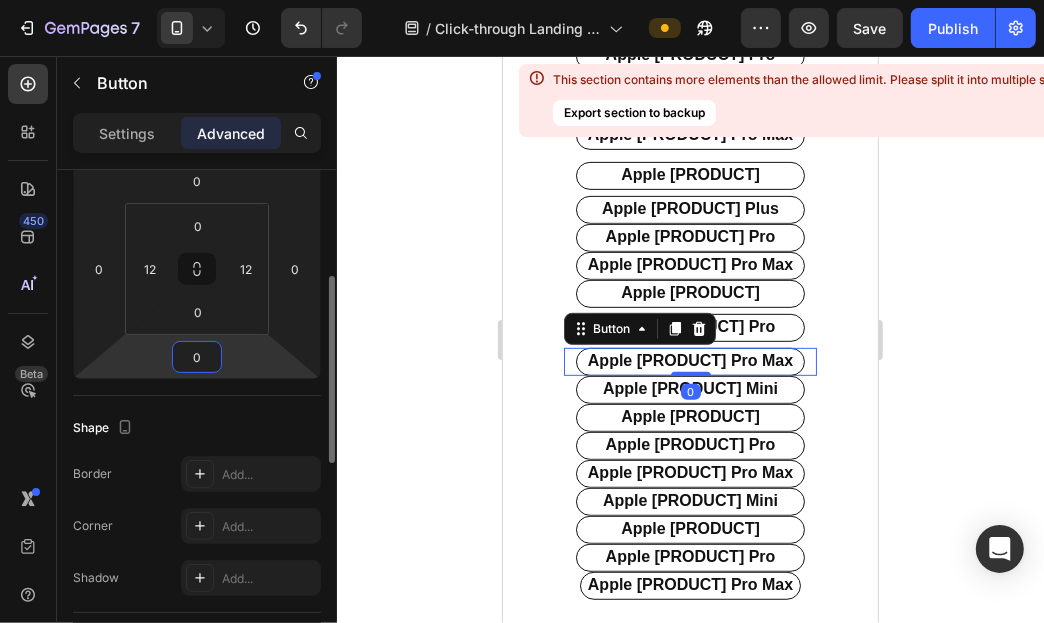 click on "0" at bounding box center [197, 357] 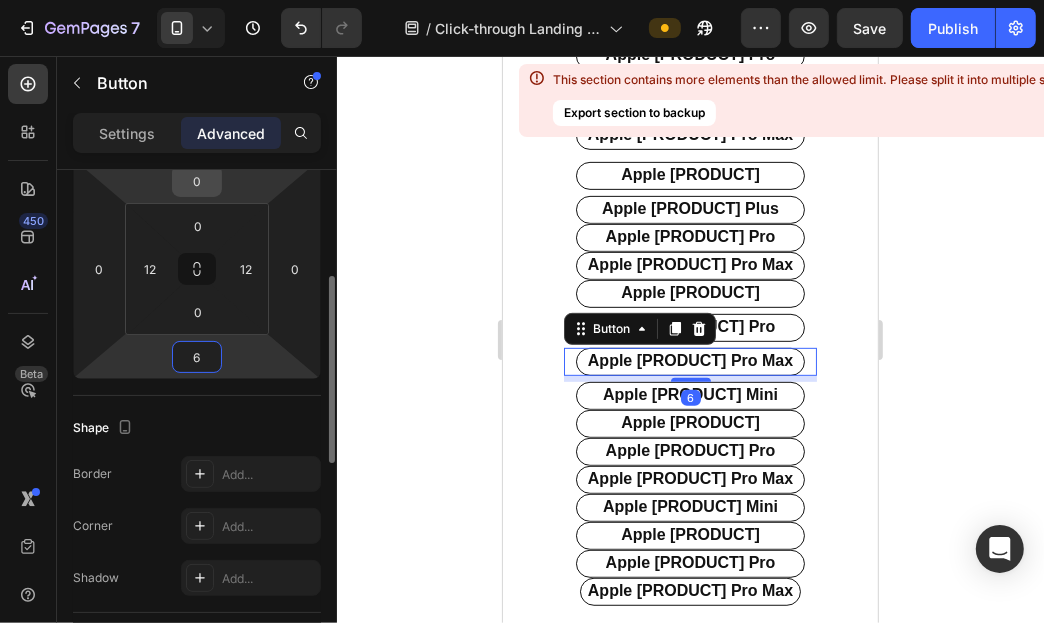 type on "6" 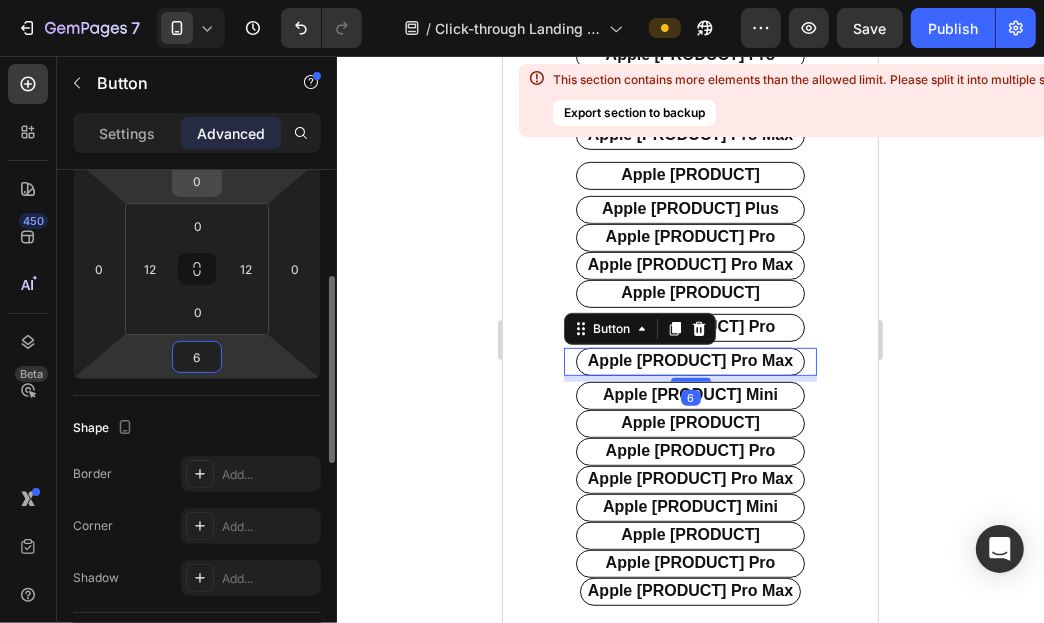 click on "0" at bounding box center (197, 181) 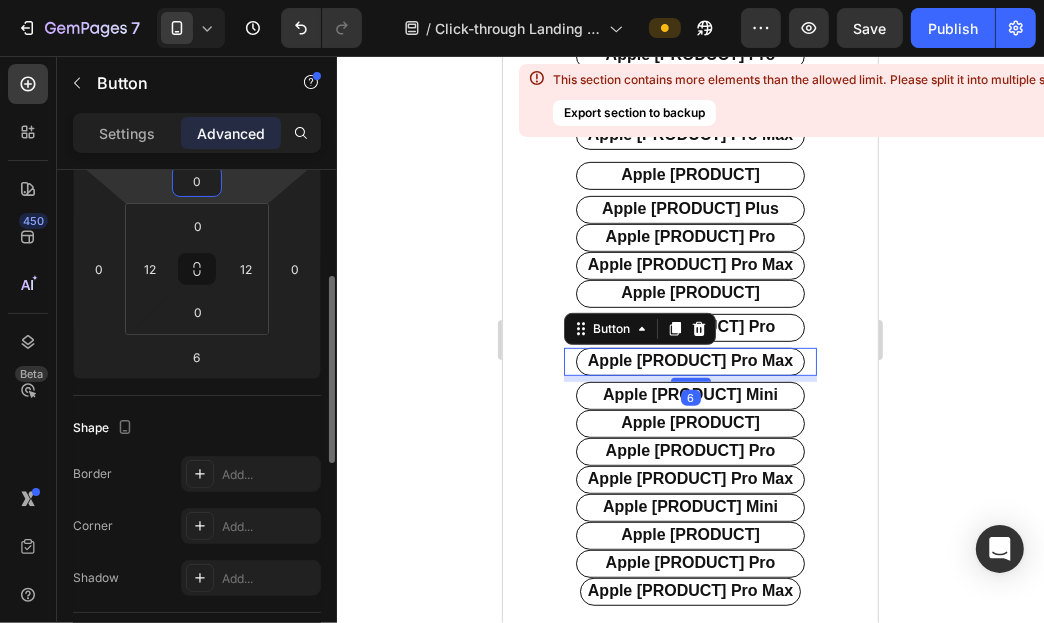 click on "0" at bounding box center (197, 181) 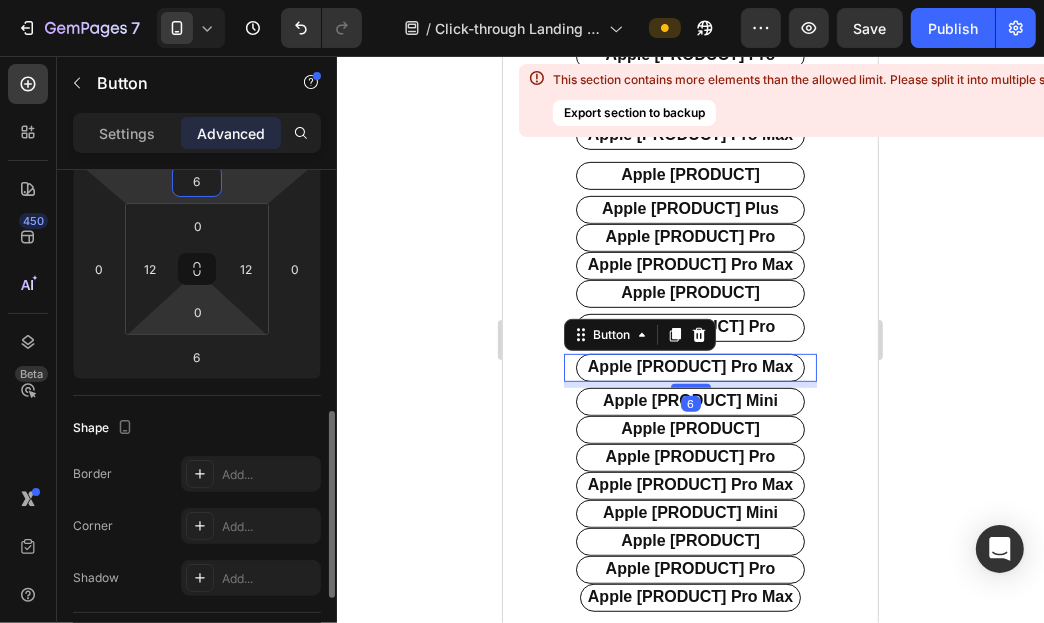 scroll, scrollTop: 387, scrollLeft: 0, axis: vertical 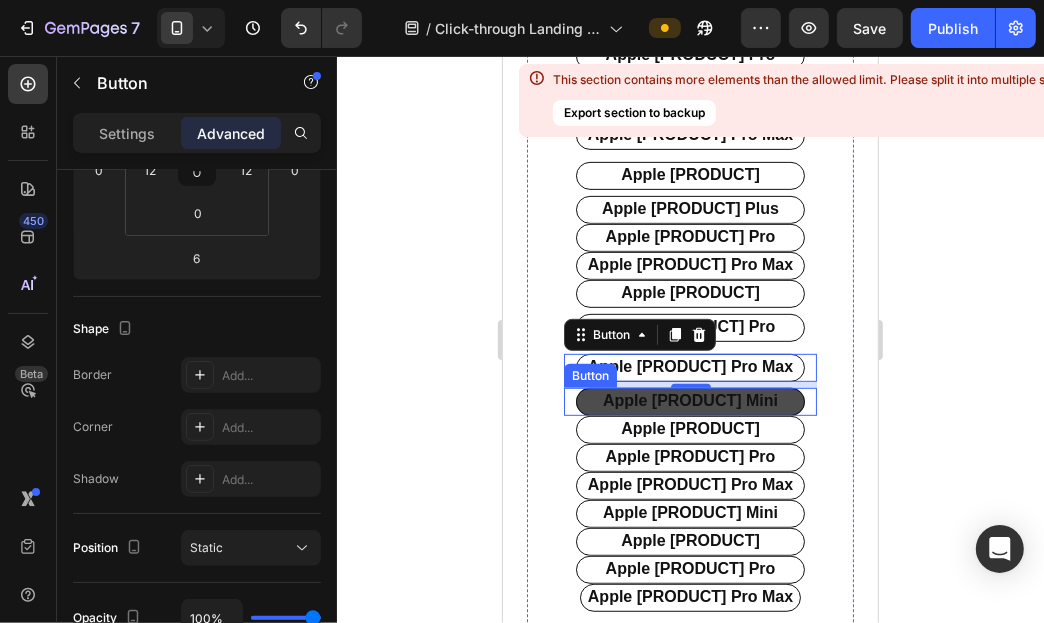 click on "apple [PRODUCT] Mini" at bounding box center (689, 401) 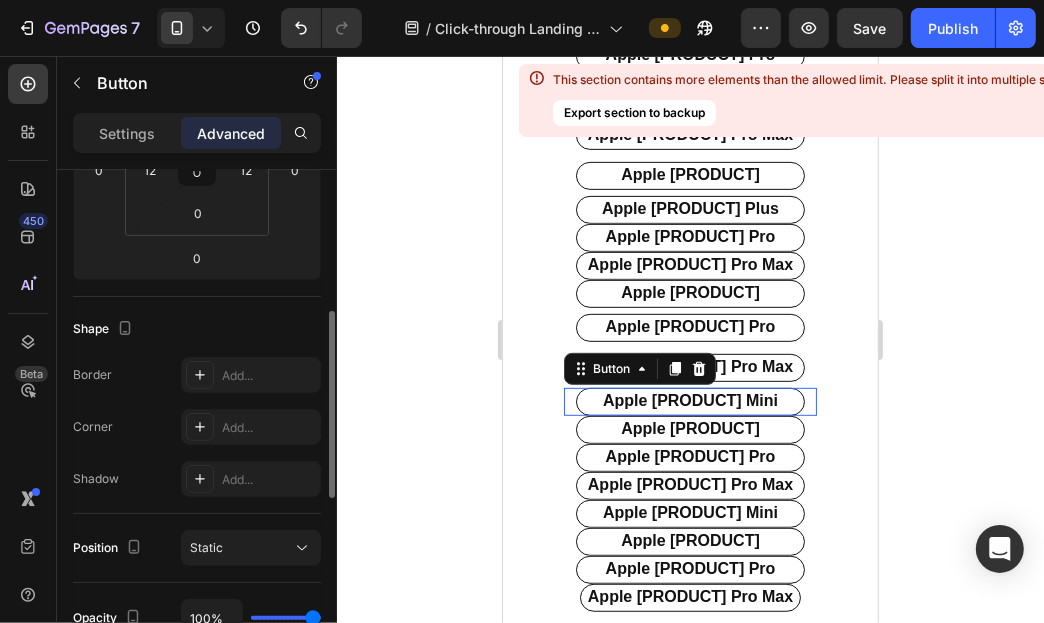 scroll, scrollTop: 386, scrollLeft: 0, axis: vertical 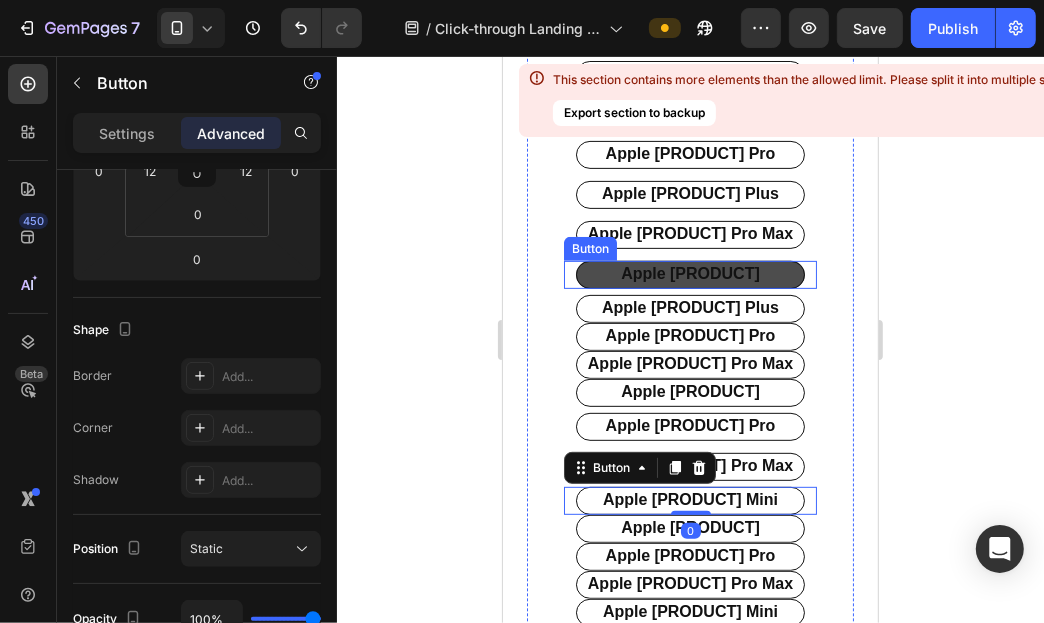 click on "apple [PRODUCT]" at bounding box center [689, 274] 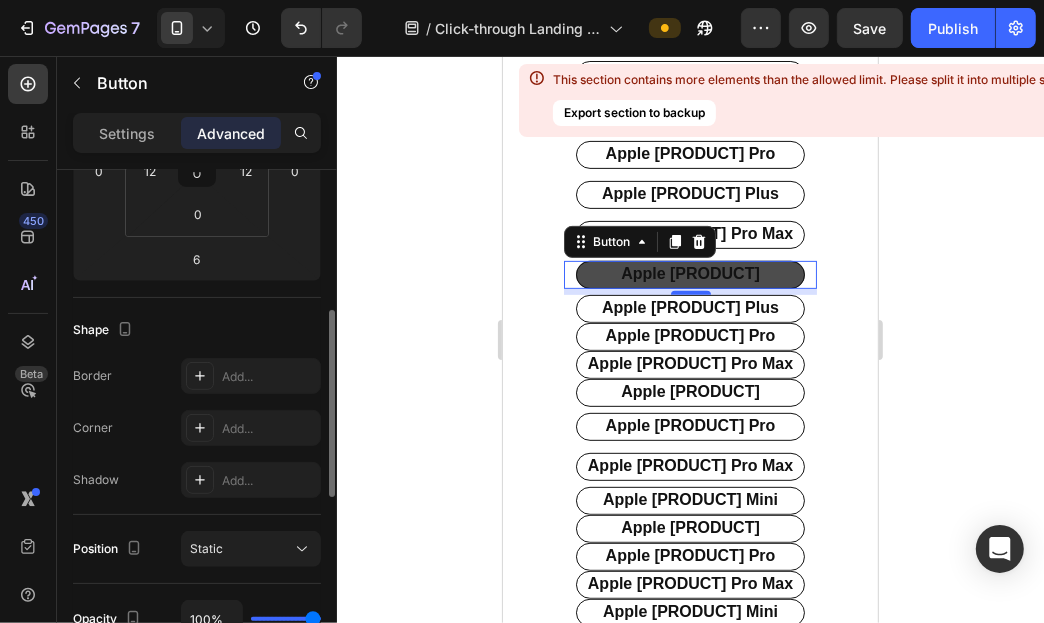 click on "apple [PRODUCT]" at bounding box center [689, 274] 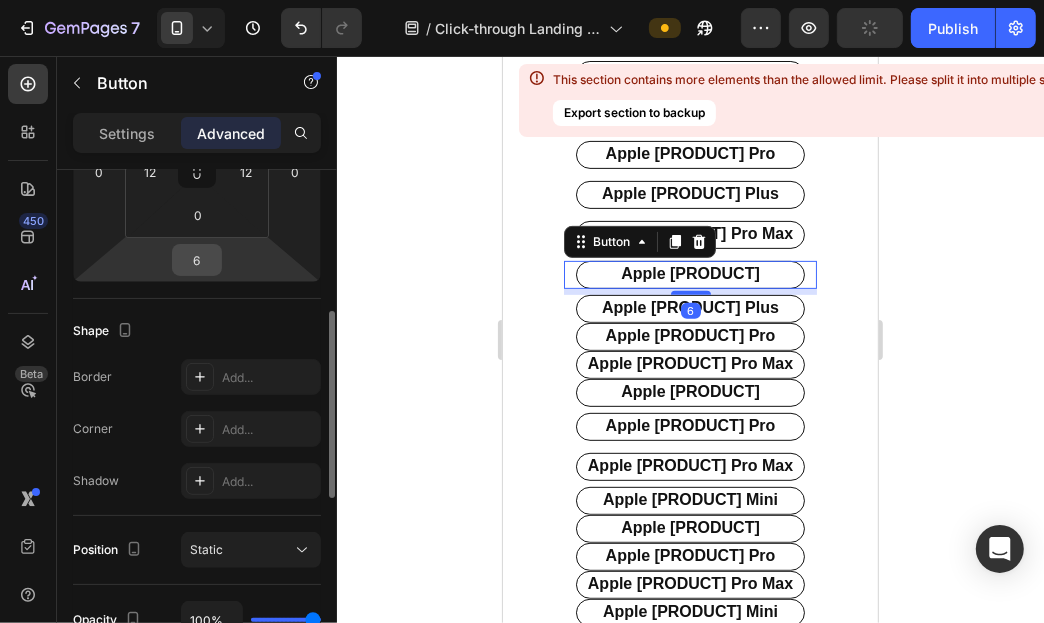 scroll, scrollTop: 186, scrollLeft: 0, axis: vertical 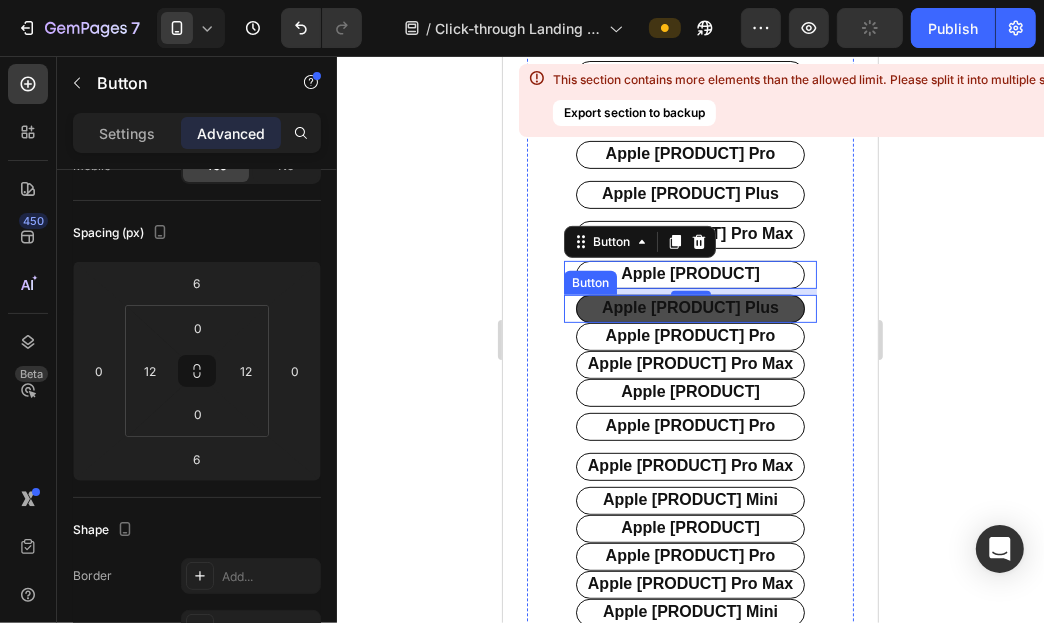 click on "apple [PRODUCT] Plus" at bounding box center (689, 308) 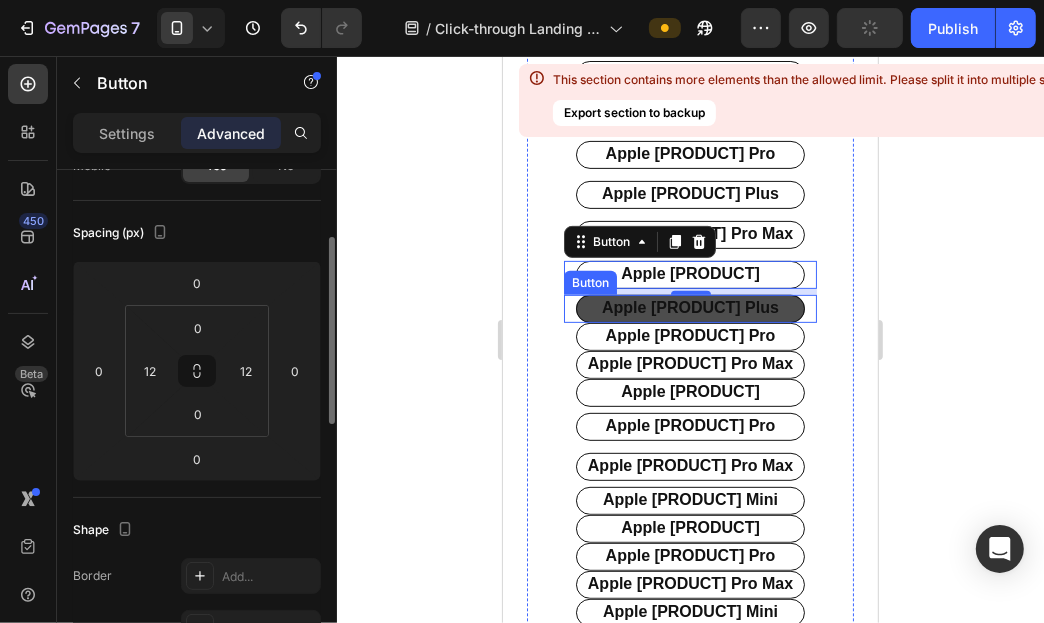 click on "apple [PRODUCT] Plus" at bounding box center [689, 308] 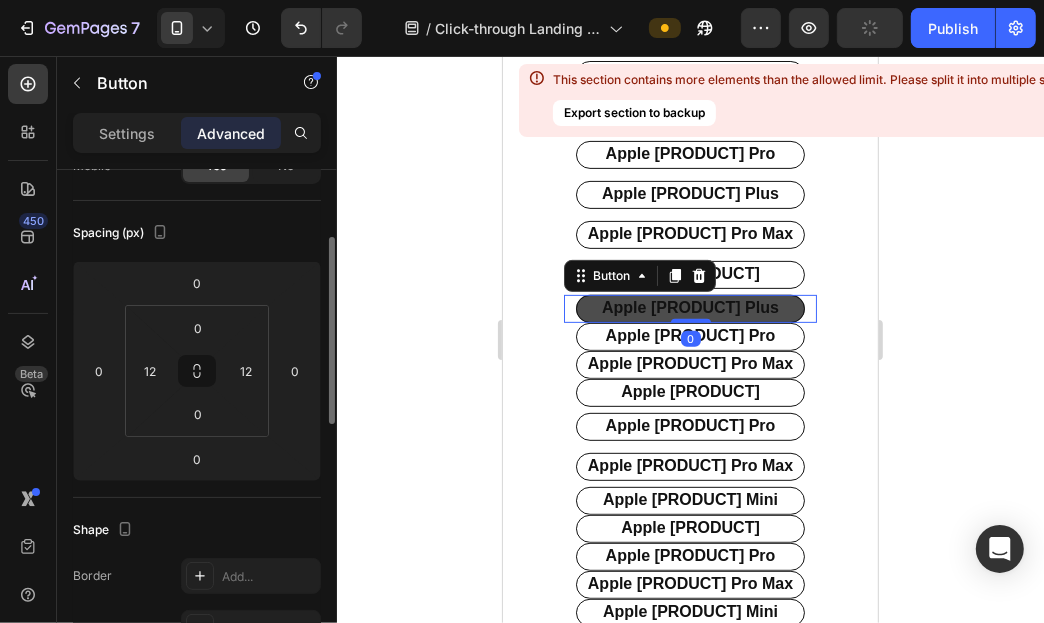 scroll, scrollTop: 185, scrollLeft: 0, axis: vertical 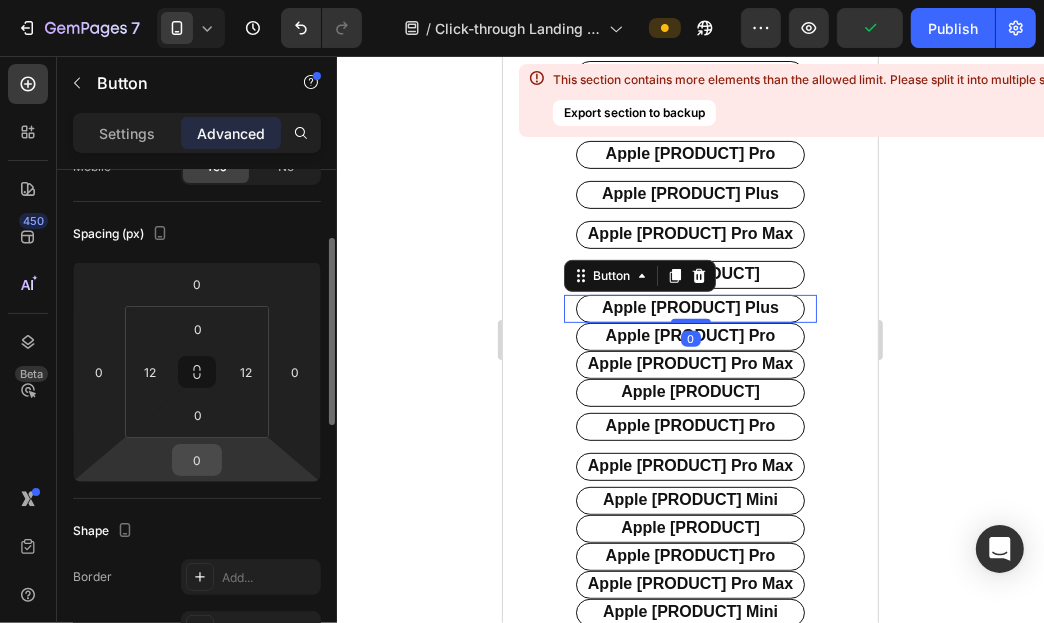 click on "0" at bounding box center [197, 460] 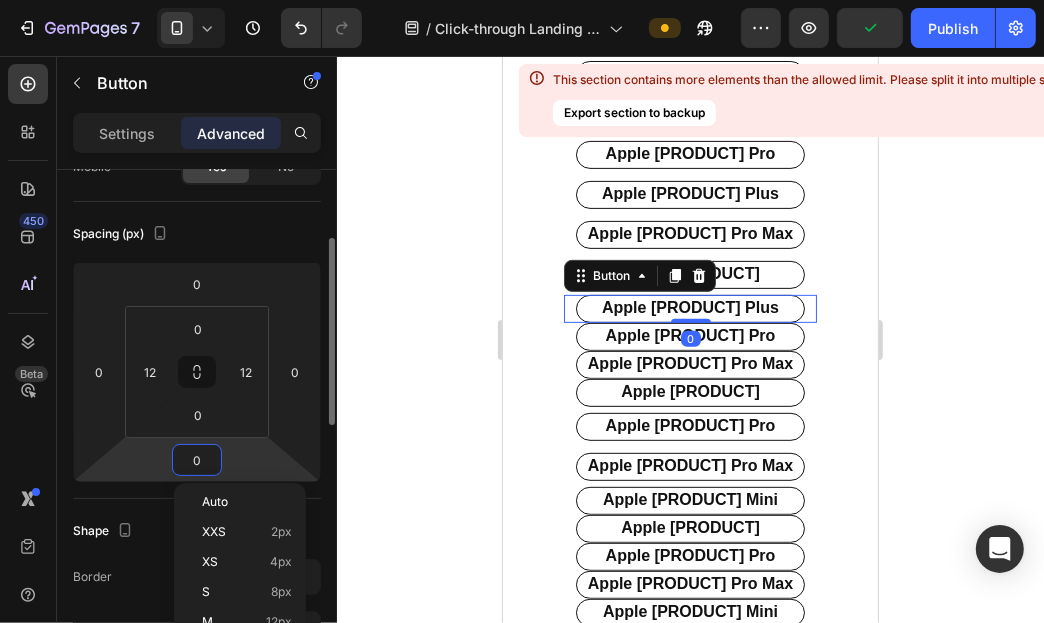 click on "0" at bounding box center (197, 460) 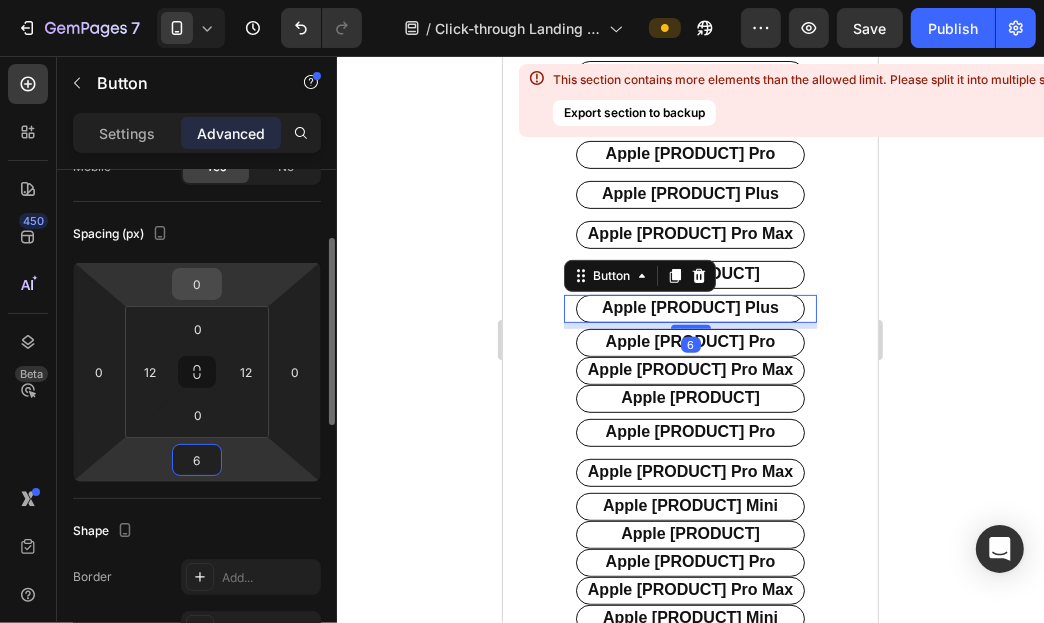 type on "6" 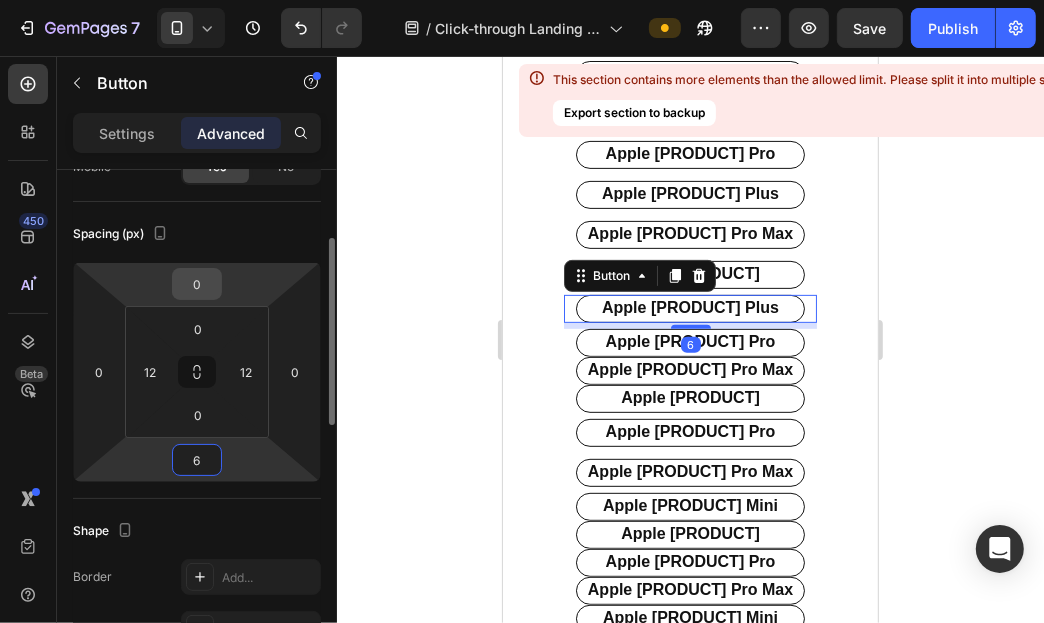 click on "0" at bounding box center [197, 284] 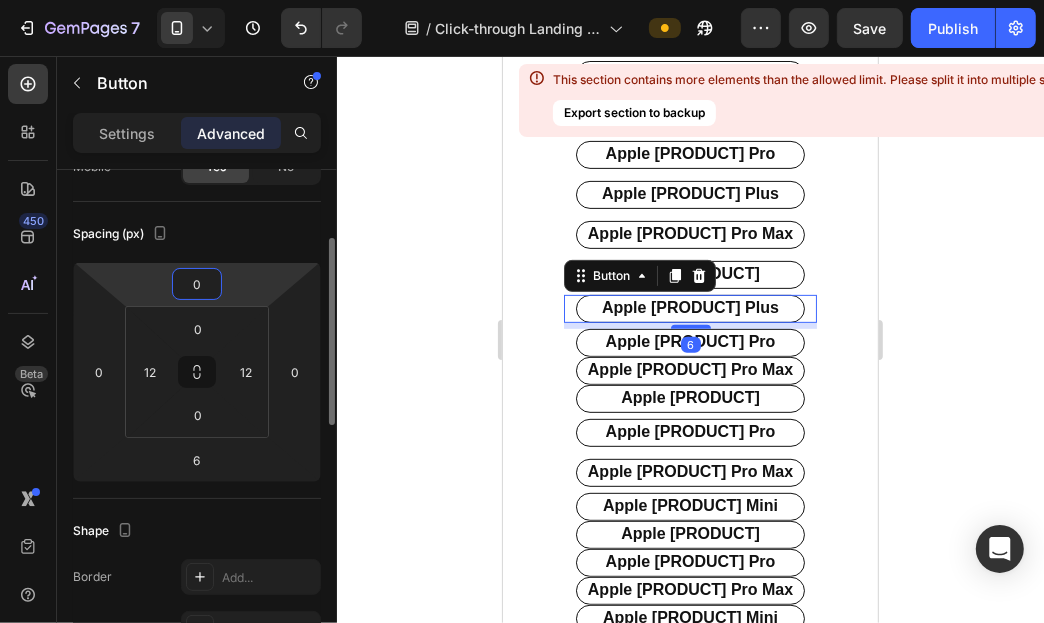 click on "0" at bounding box center (197, 284) 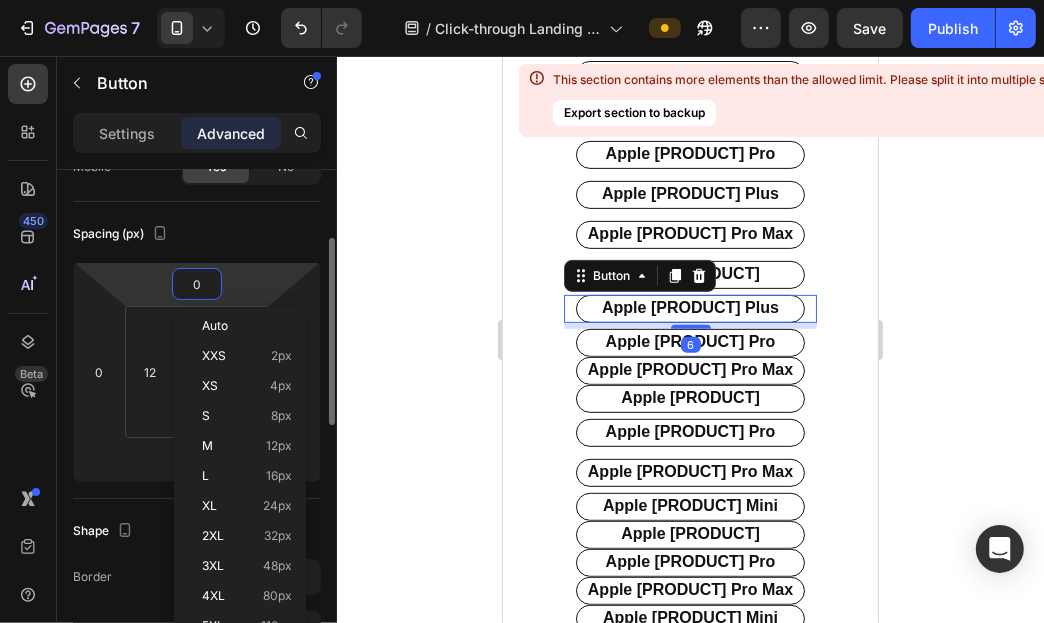 type on "6" 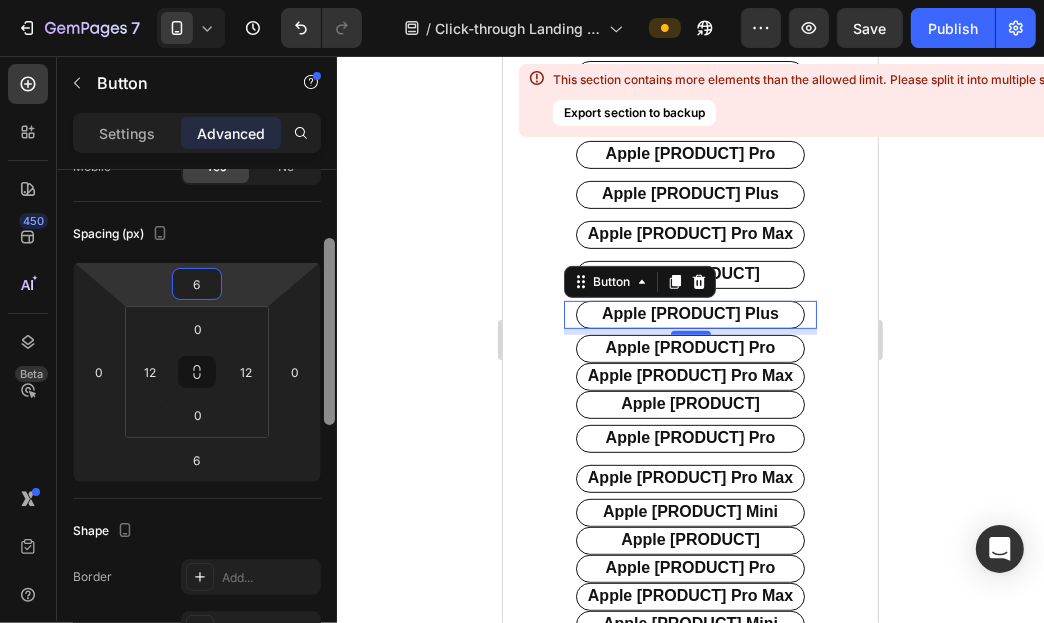 scroll, scrollTop: 285, scrollLeft: 0, axis: vertical 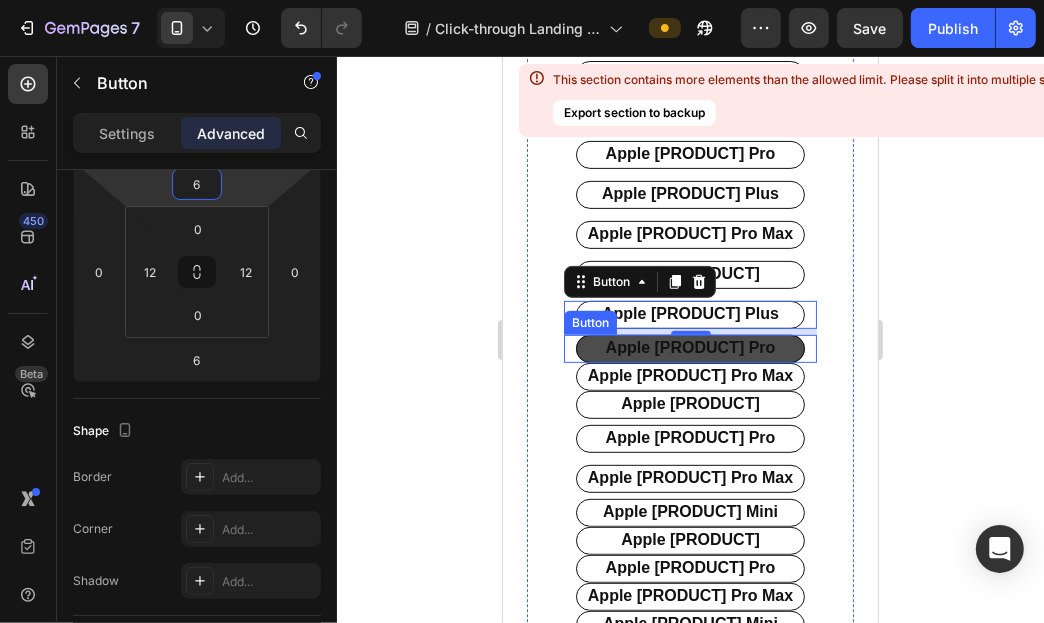 click on "apple [PRODUCT] pro" at bounding box center (689, 348) 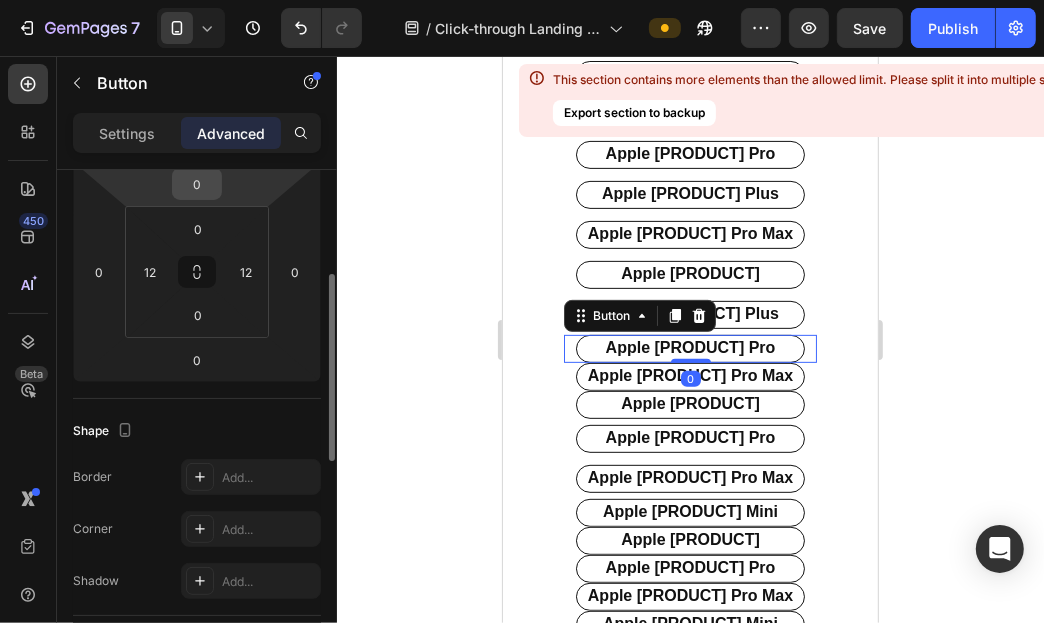 click on "0" at bounding box center (197, 184) 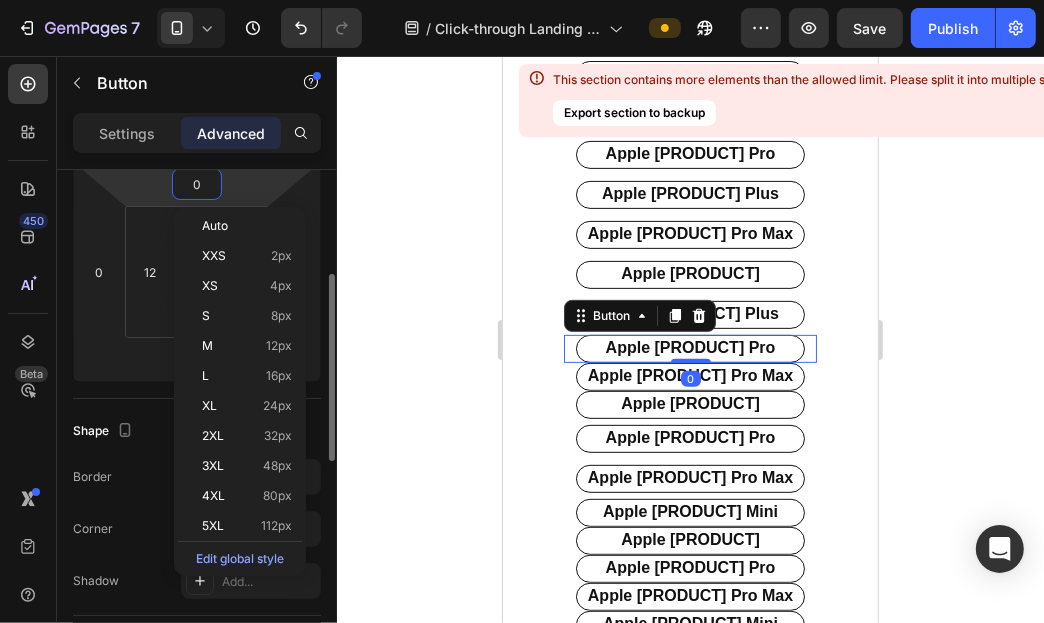 click on "0" at bounding box center (197, 184) 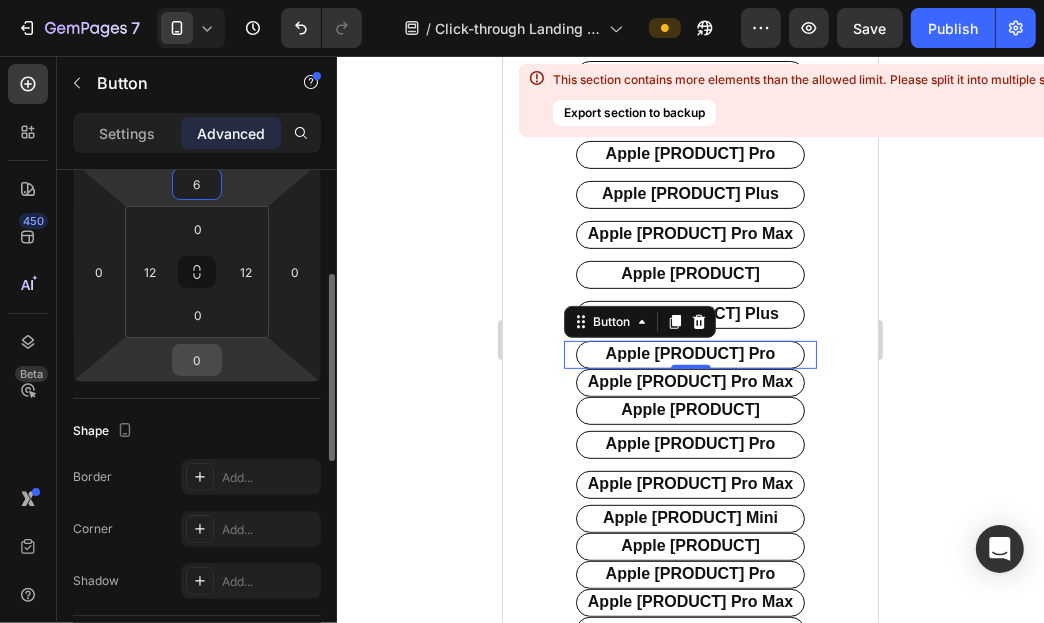 type on "6" 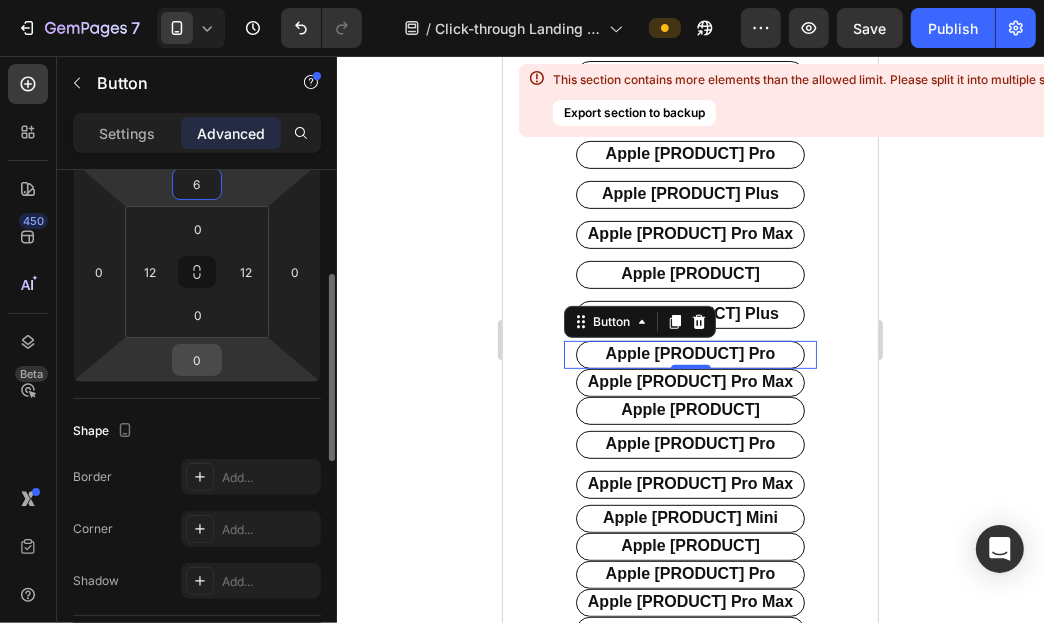 click on "0" at bounding box center [197, 360] 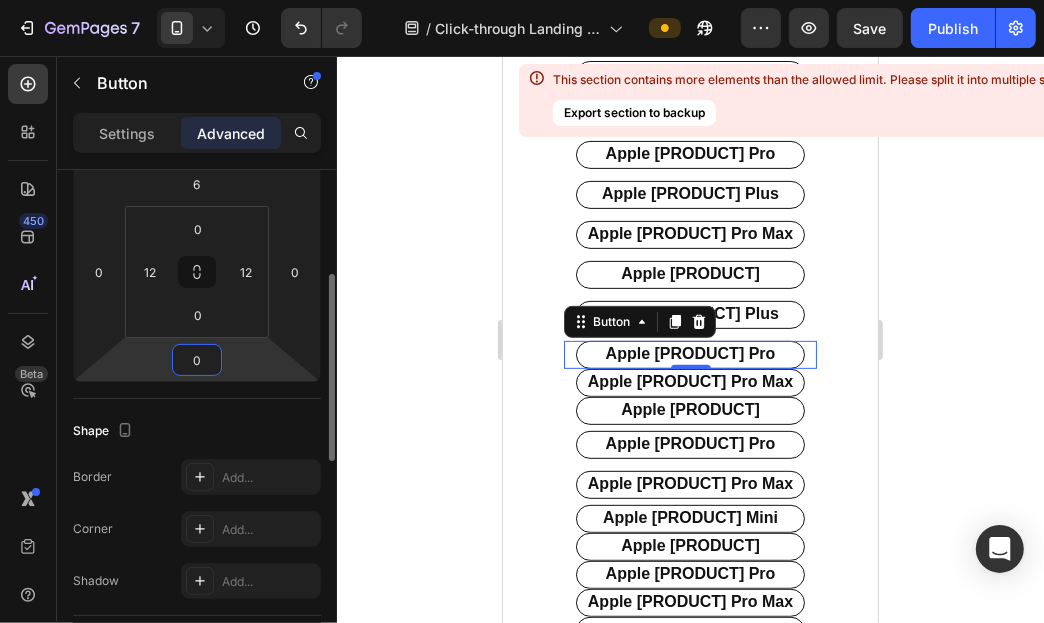 click on "0" at bounding box center (197, 360) 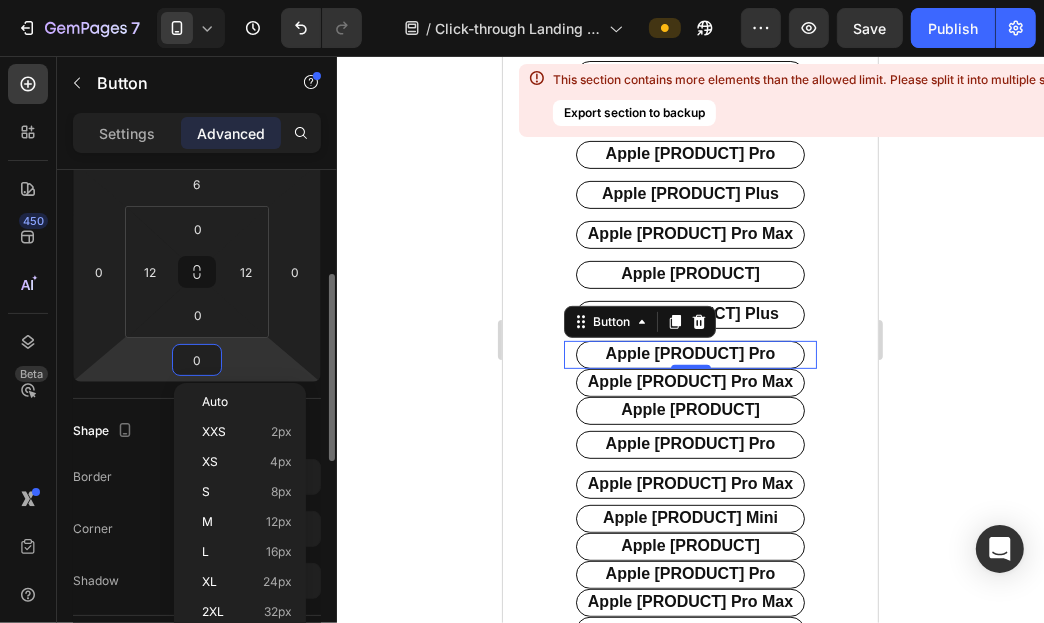 type on "6" 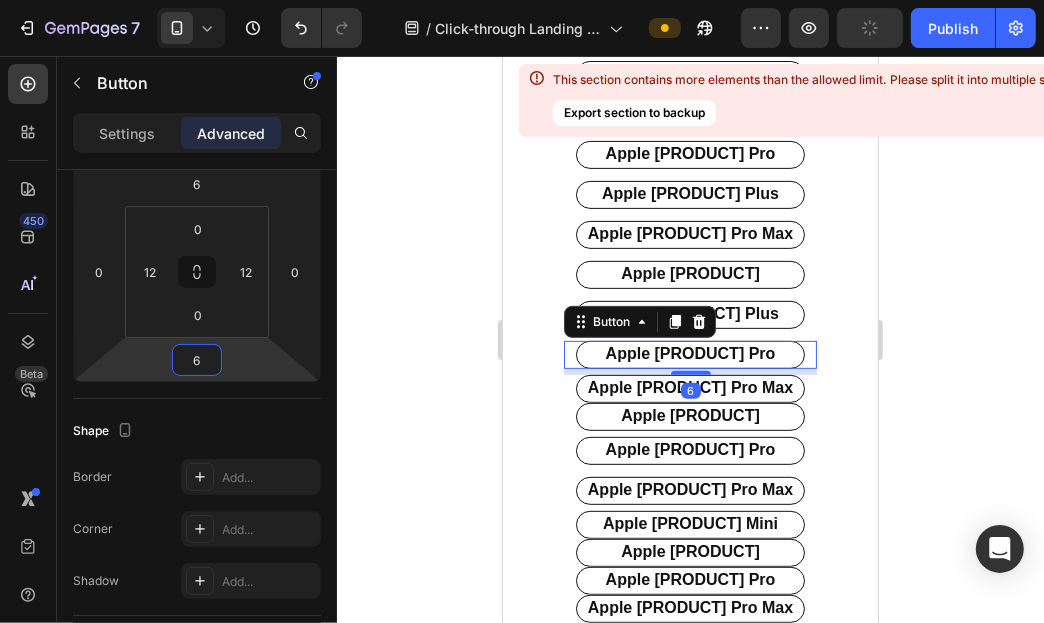 scroll, scrollTop: 484, scrollLeft: 0, axis: vertical 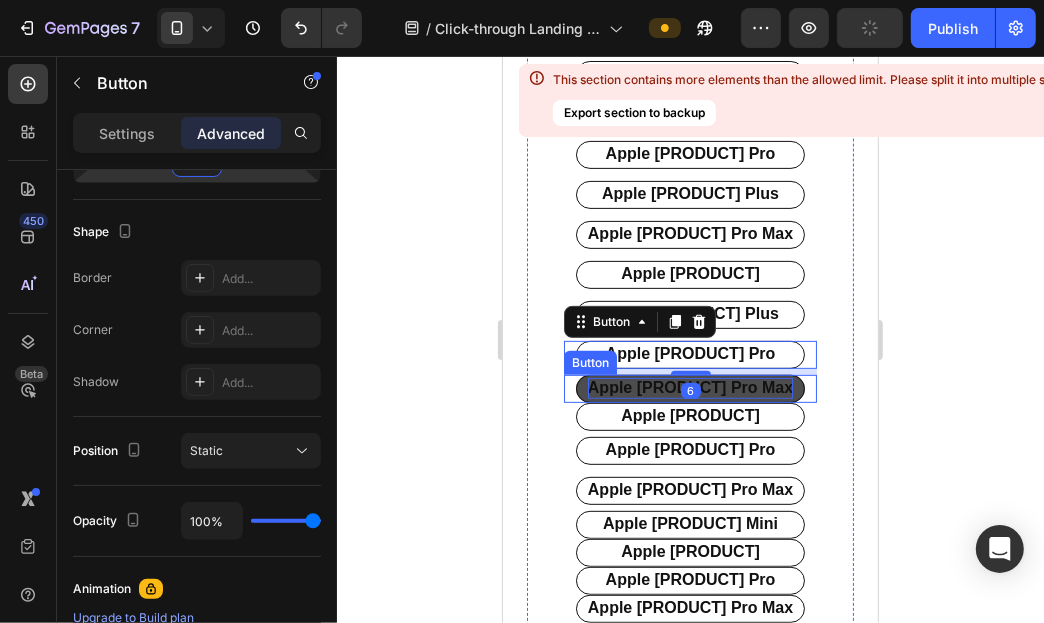 drag, startPoint x: 895, startPoint y: 403, endPoint x: 719, endPoint y: 382, distance: 177.24841 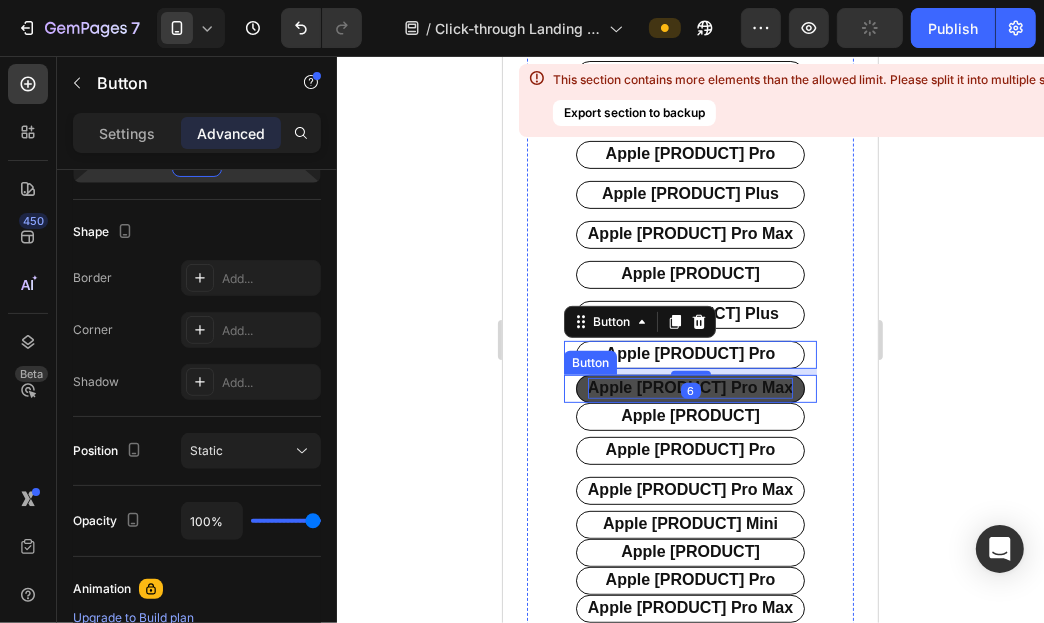 click on "apple [PRODUCT] pro Max" at bounding box center [689, 387] 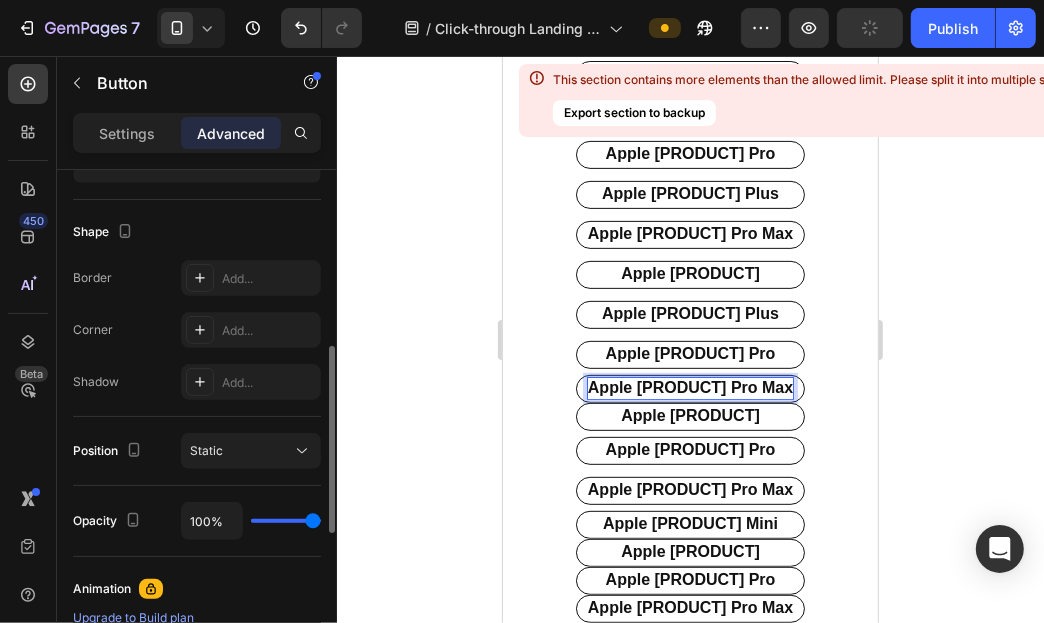 scroll, scrollTop: 483, scrollLeft: 0, axis: vertical 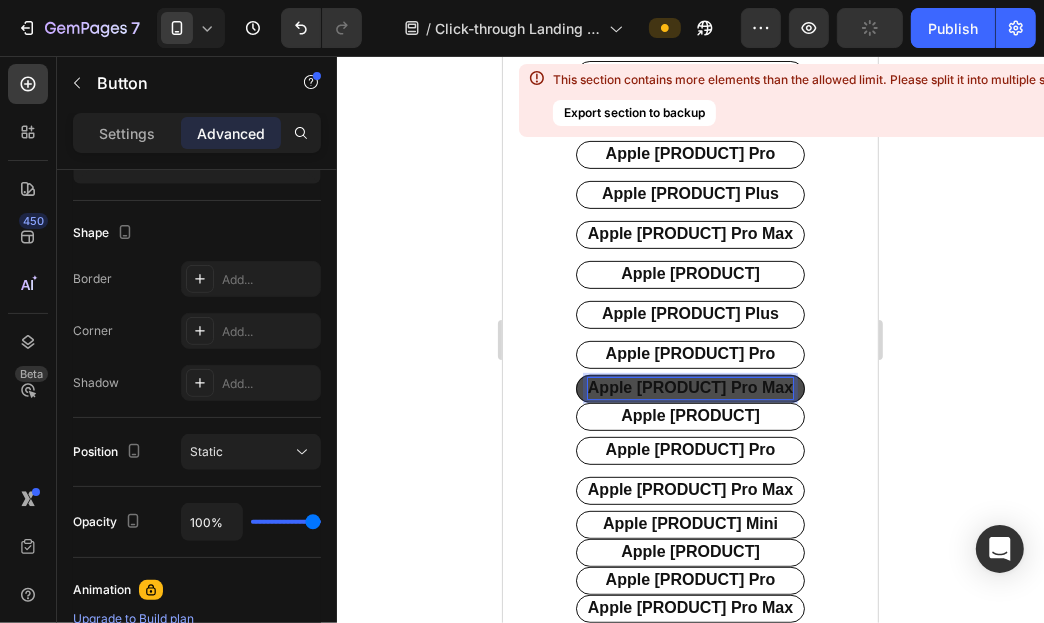click on "apple [PRODUCT] pro Max" at bounding box center [689, 388] 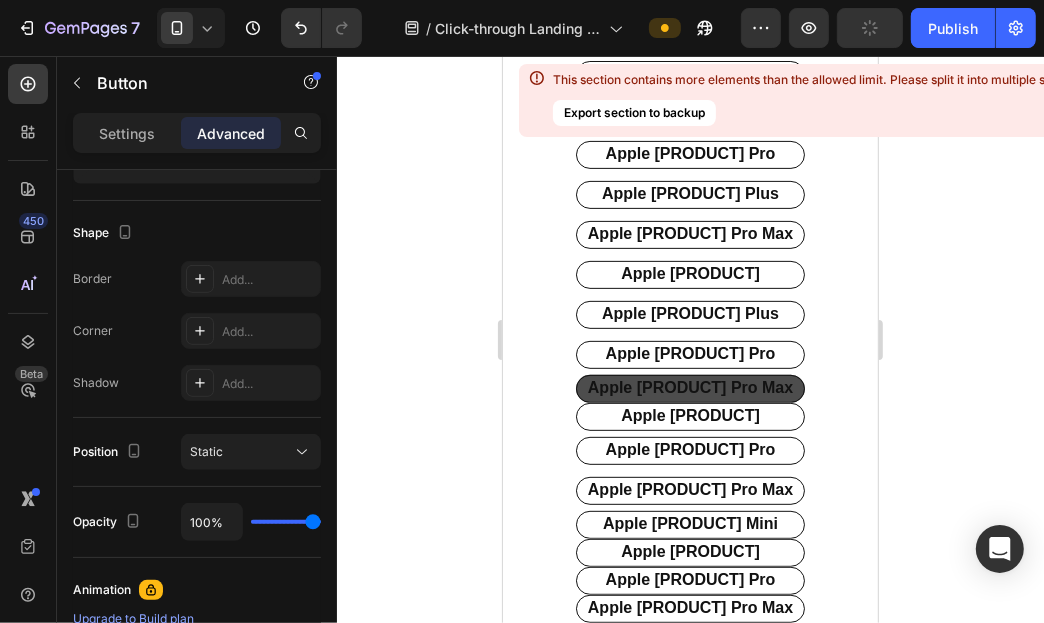 click on "apple [PRODUCT] pro Max" at bounding box center (689, 388) 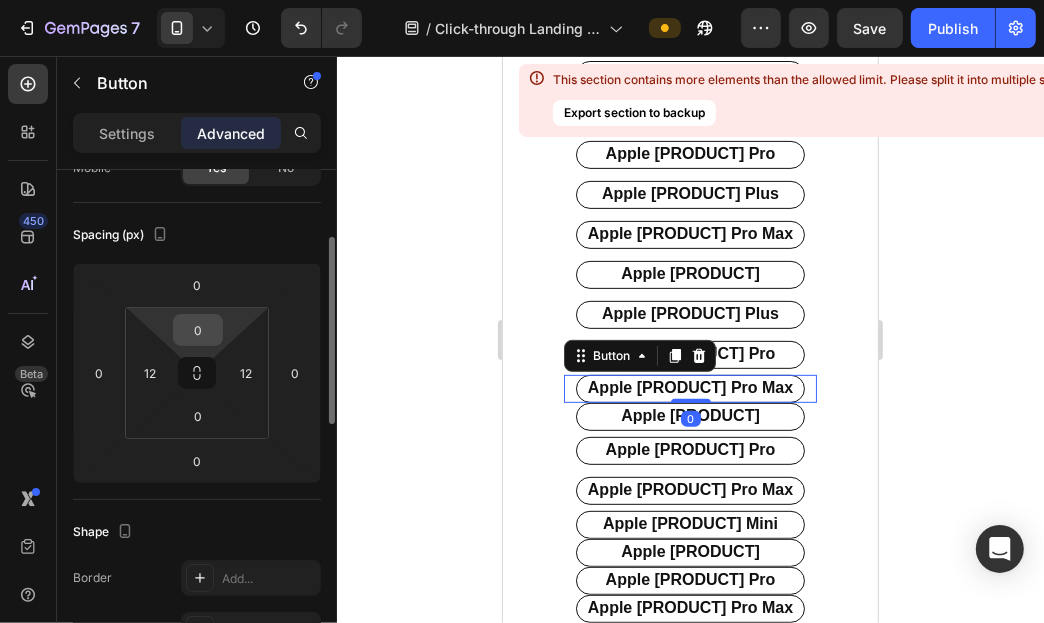 scroll, scrollTop: 85, scrollLeft: 0, axis: vertical 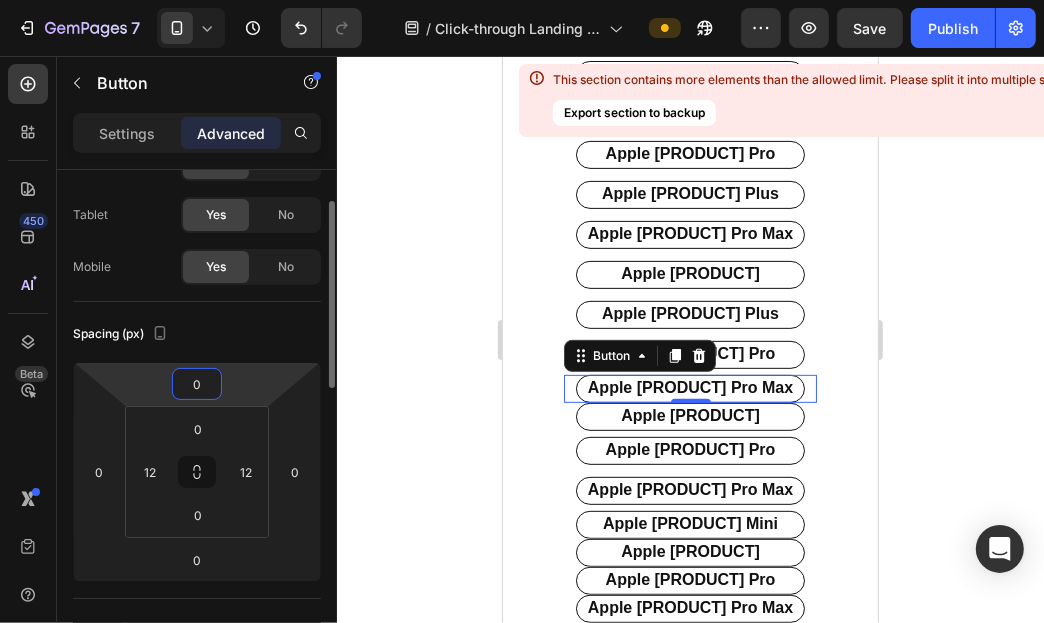 click on "0" at bounding box center [197, 384] 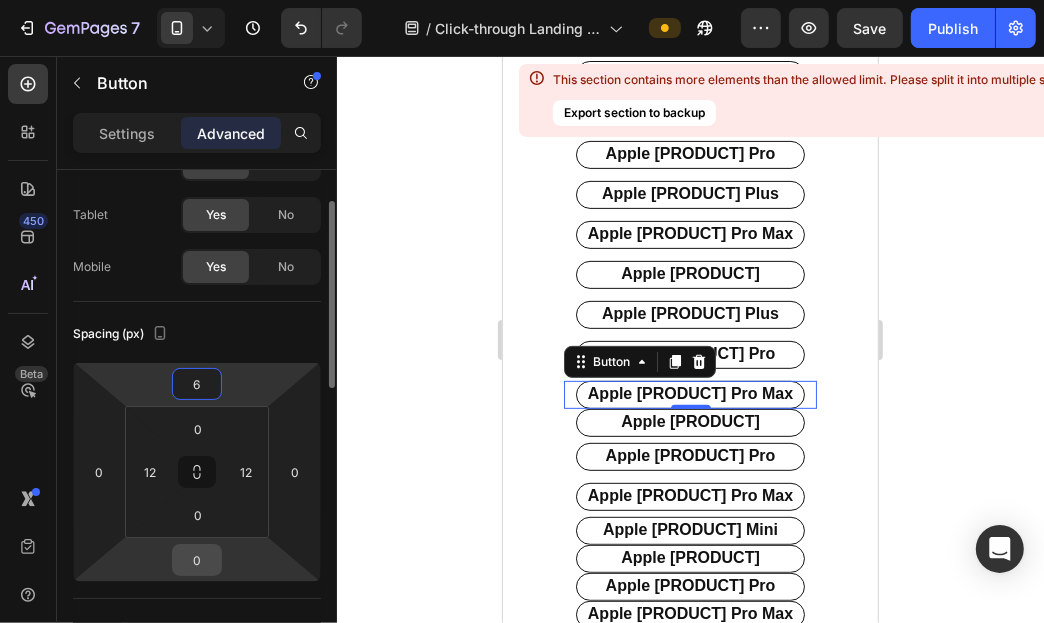 type on "6" 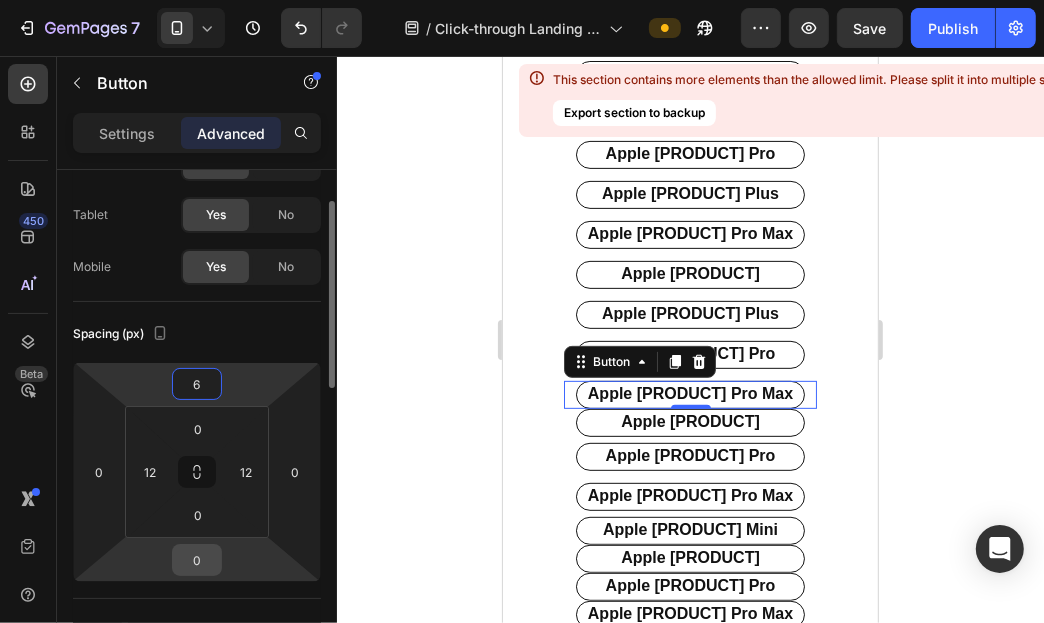 click on "0" at bounding box center (197, 560) 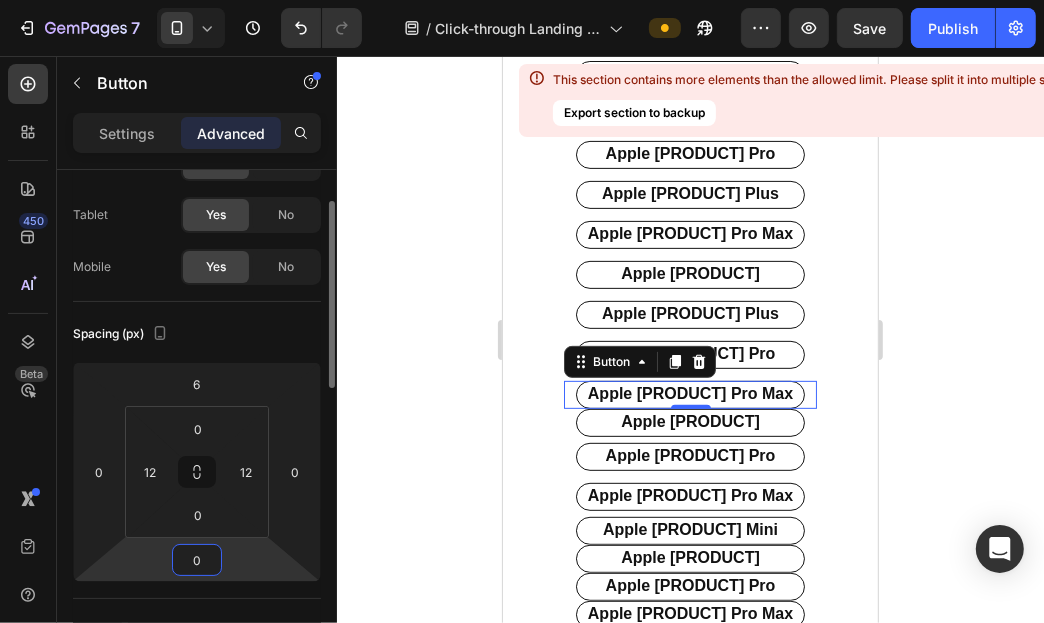 click on "0" at bounding box center [197, 560] 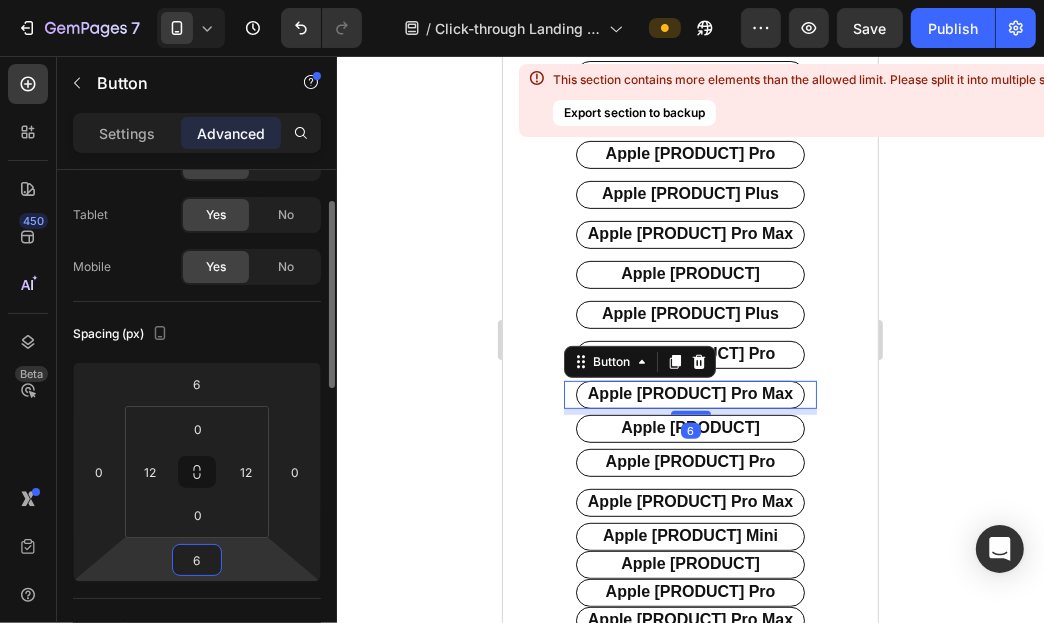 scroll, scrollTop: 284, scrollLeft: 0, axis: vertical 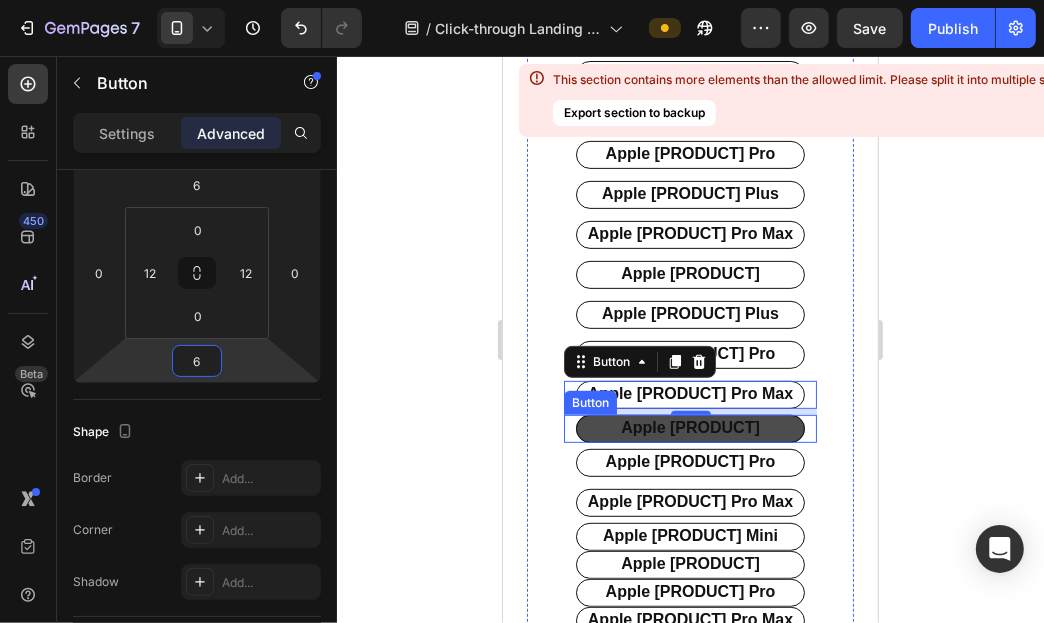 click on "apple [PRODUCT]" at bounding box center [689, 428] 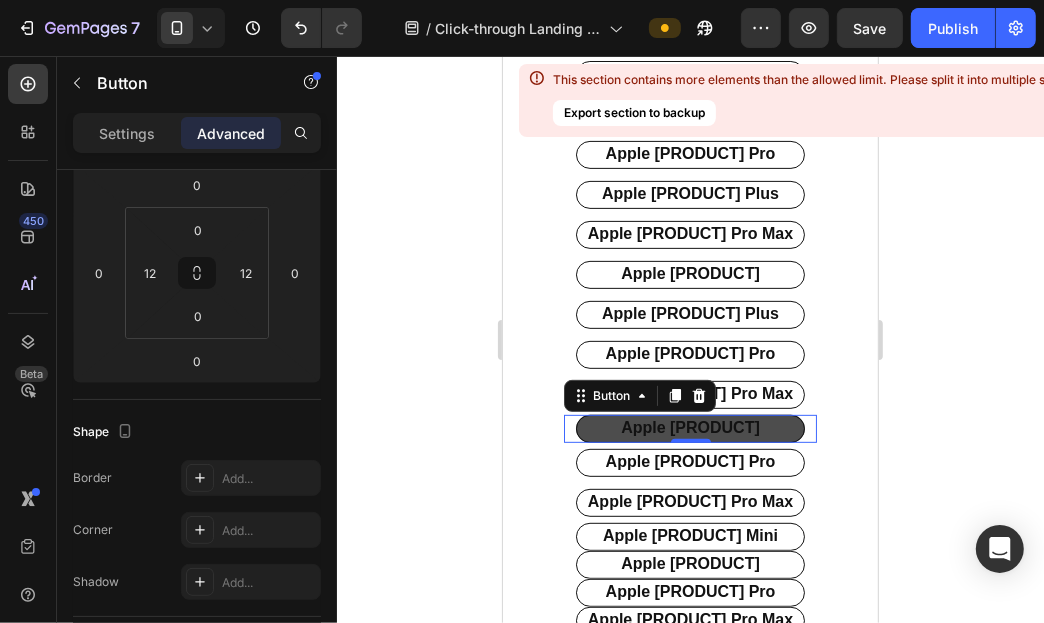 click on "apple [PRODUCT]" at bounding box center [689, 428] 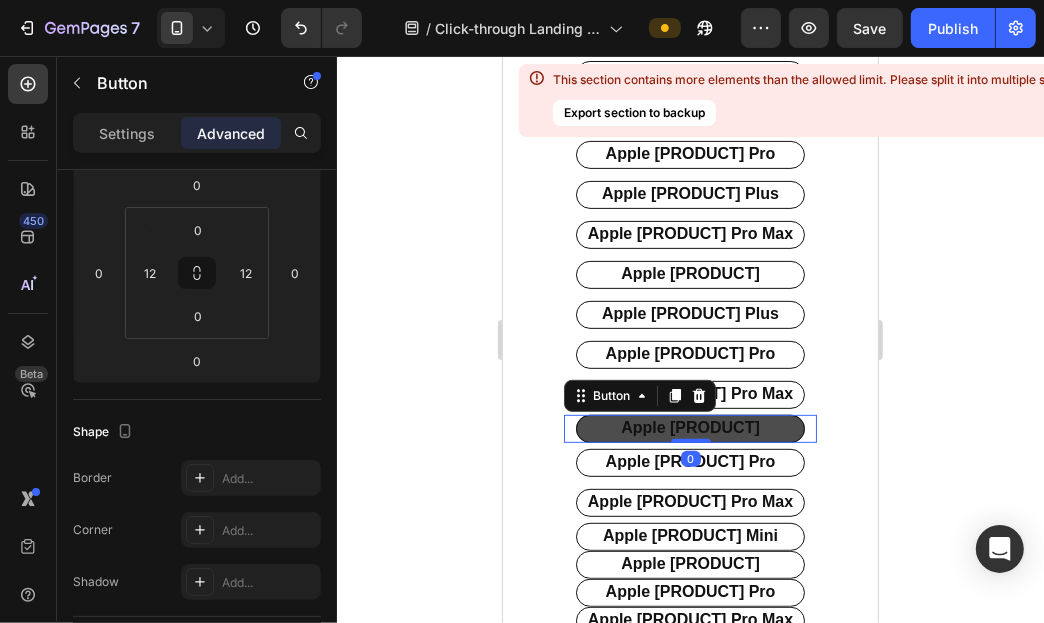 click on "apple [PRODUCT]" at bounding box center [689, 428] 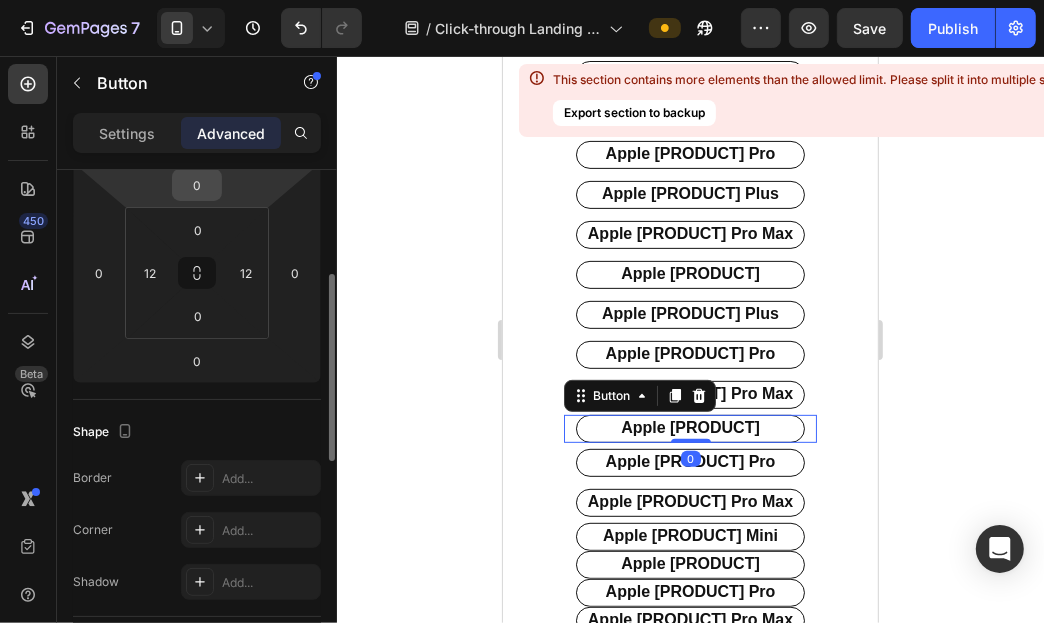 click on "0" at bounding box center [197, 185] 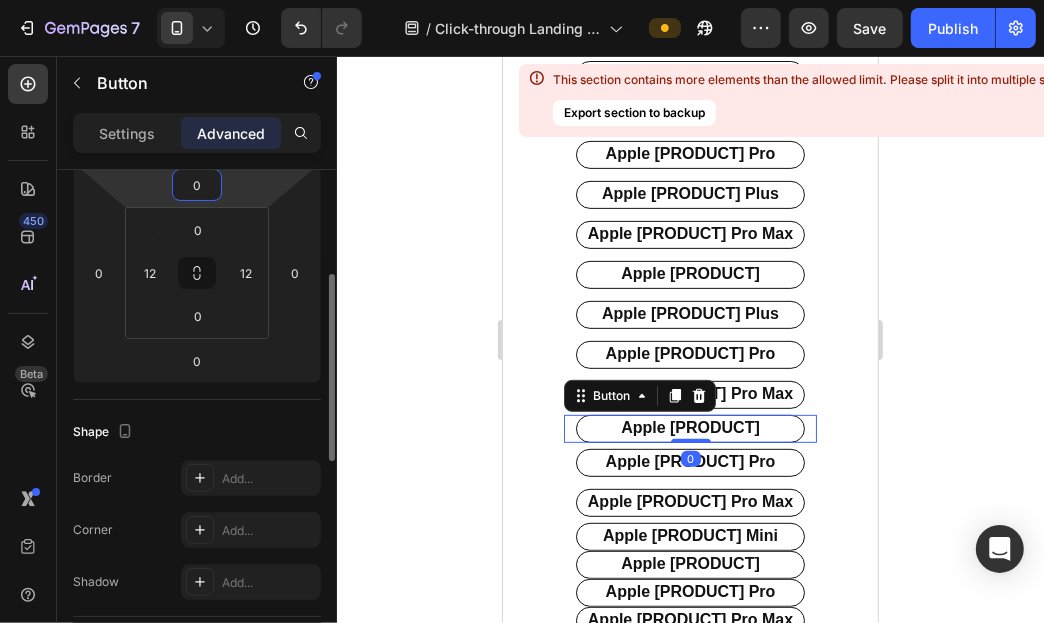 click on "0" at bounding box center (197, 185) 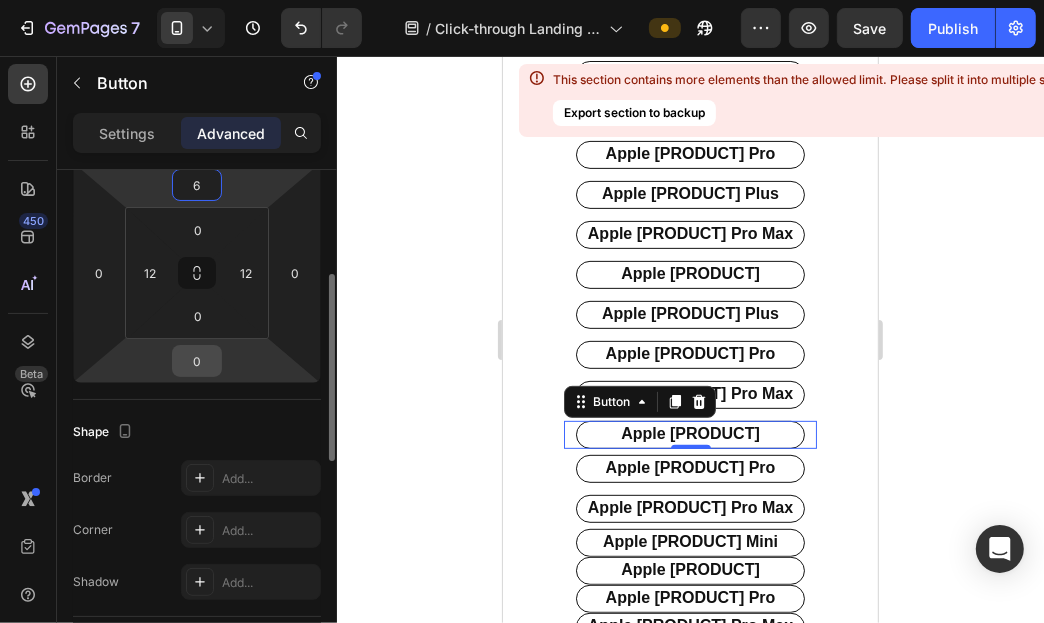 type on "6" 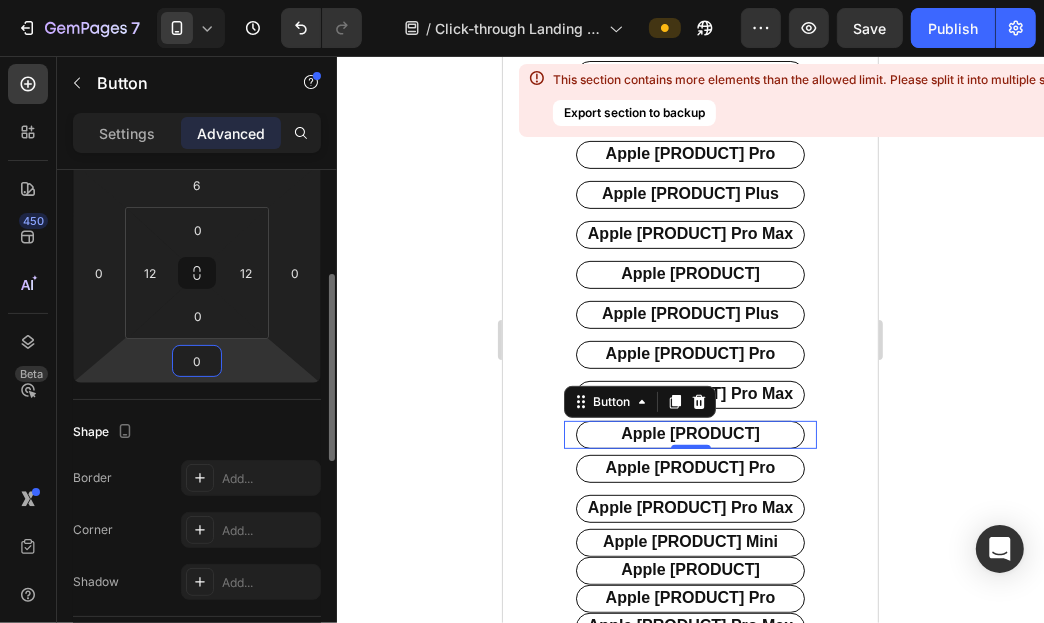click on "0" at bounding box center [197, 361] 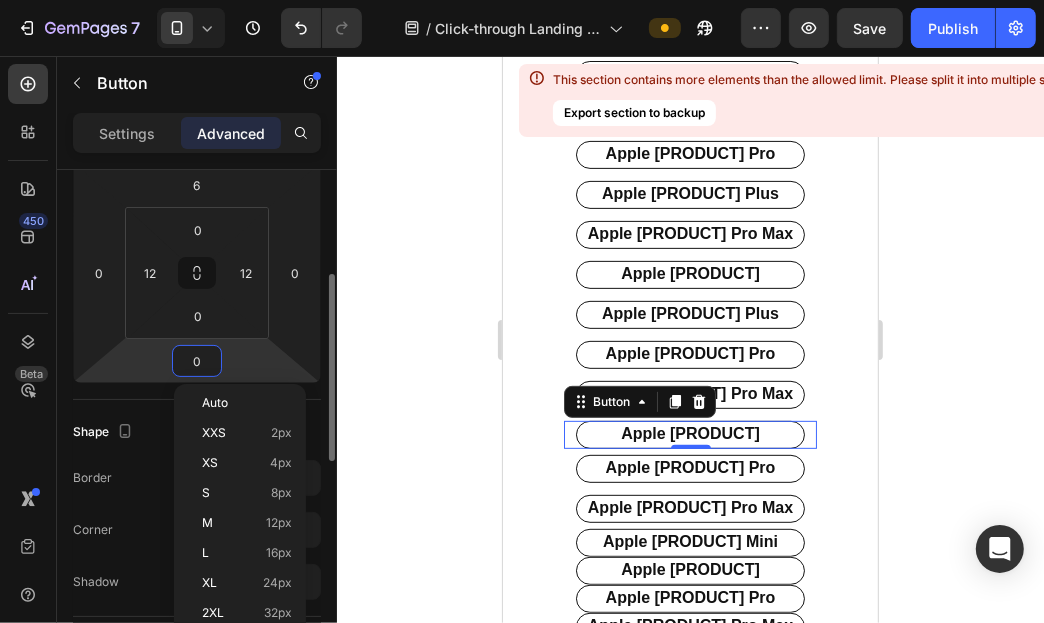 type on "6" 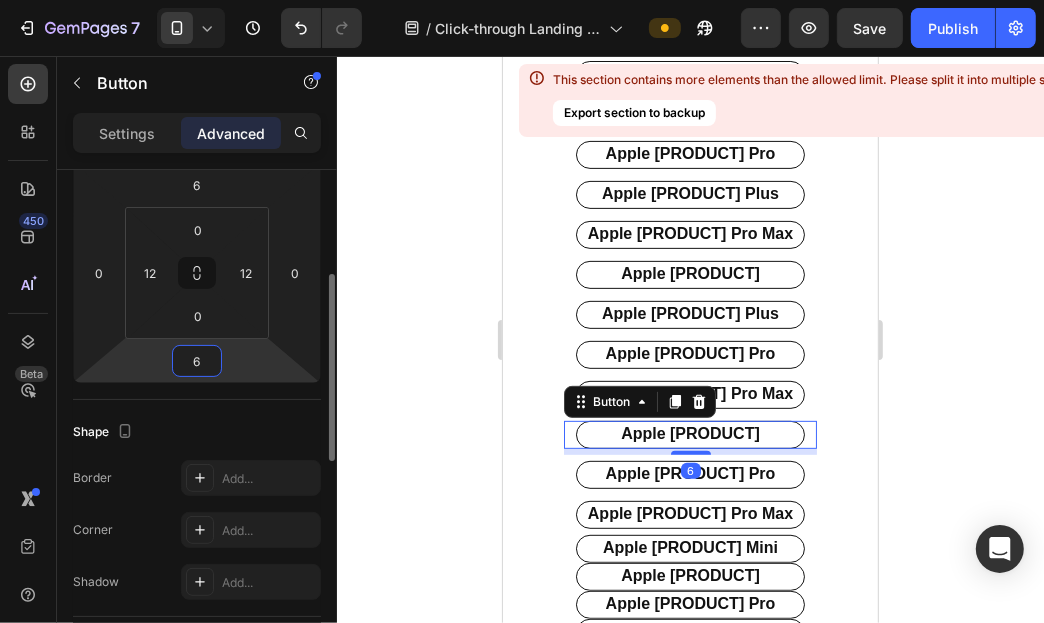 scroll, scrollTop: 483, scrollLeft: 0, axis: vertical 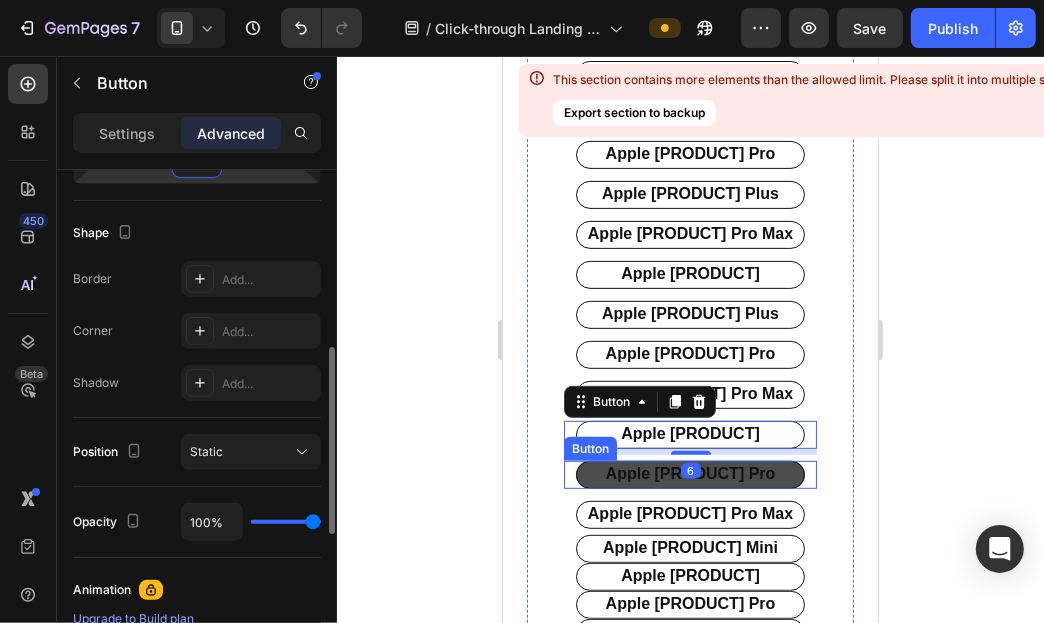 click on "apple [PRODUCT] Pro" at bounding box center [689, 474] 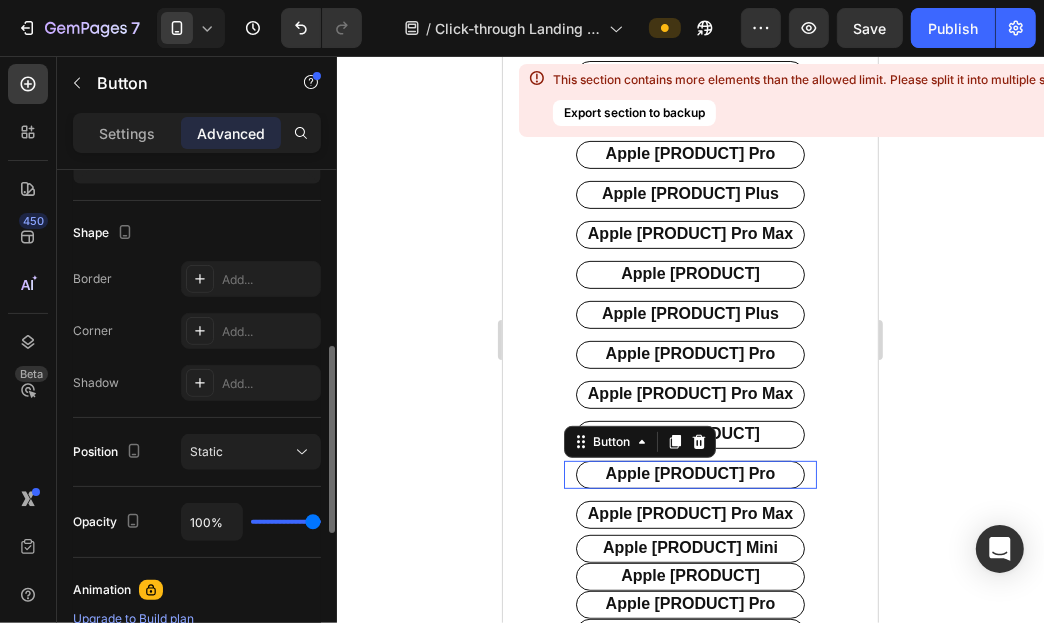 scroll, scrollTop: 482, scrollLeft: 0, axis: vertical 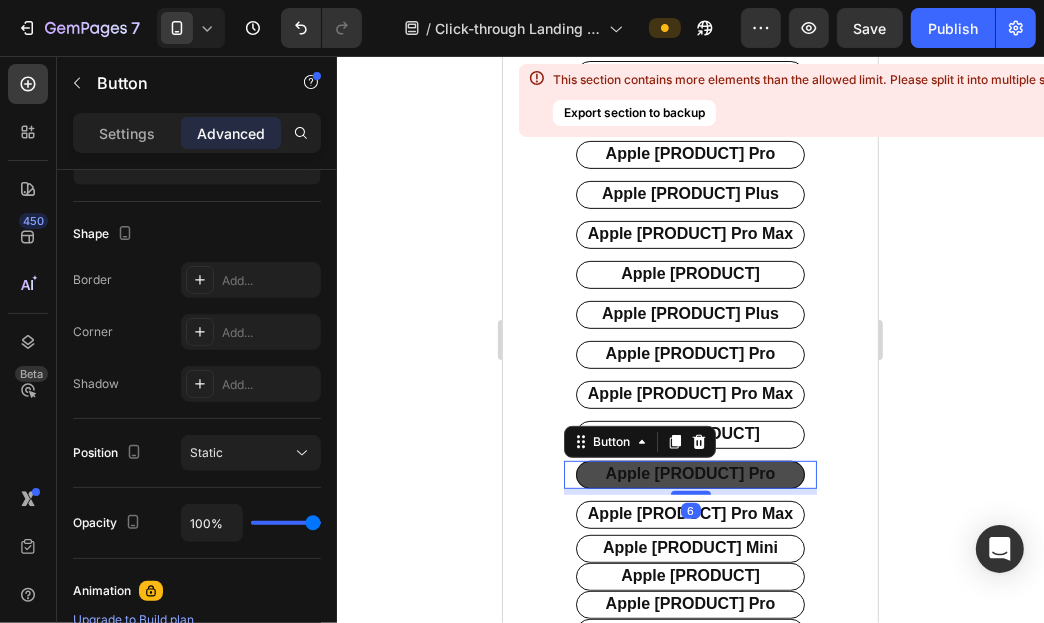 click on "apple [PRODUCT] Pro" at bounding box center (689, 474) 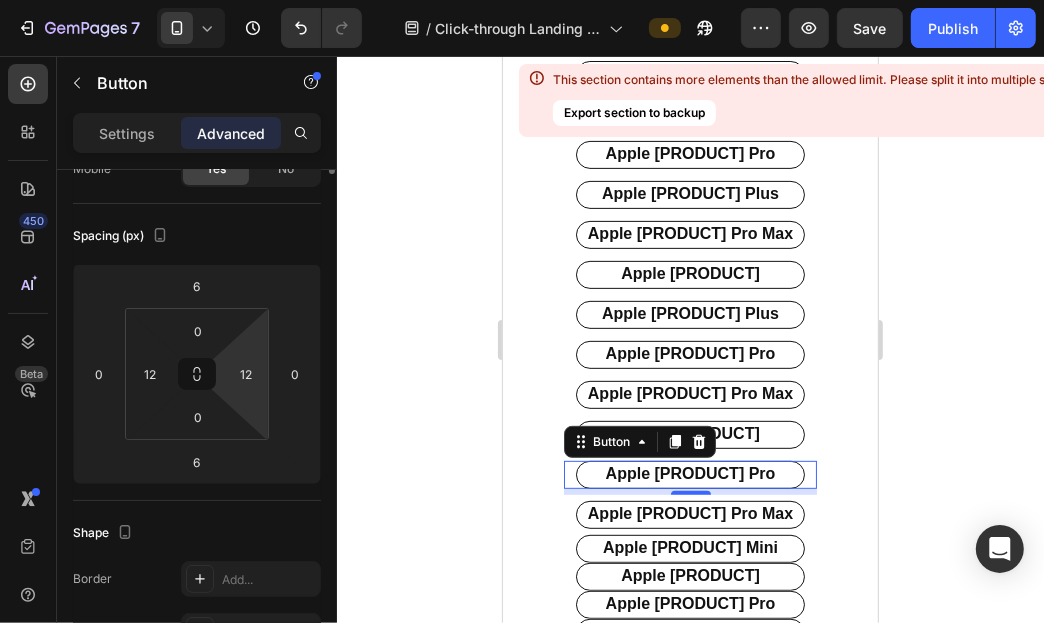 scroll, scrollTop: 0, scrollLeft: 0, axis: both 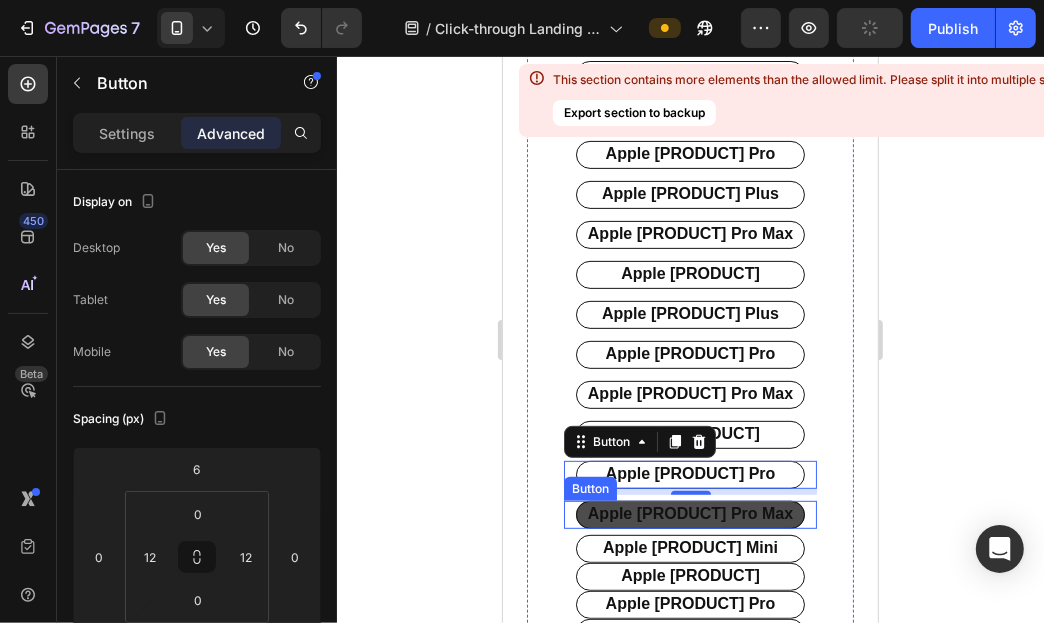 click on "apple [PRODUCT] pro Max" at bounding box center (689, 514) 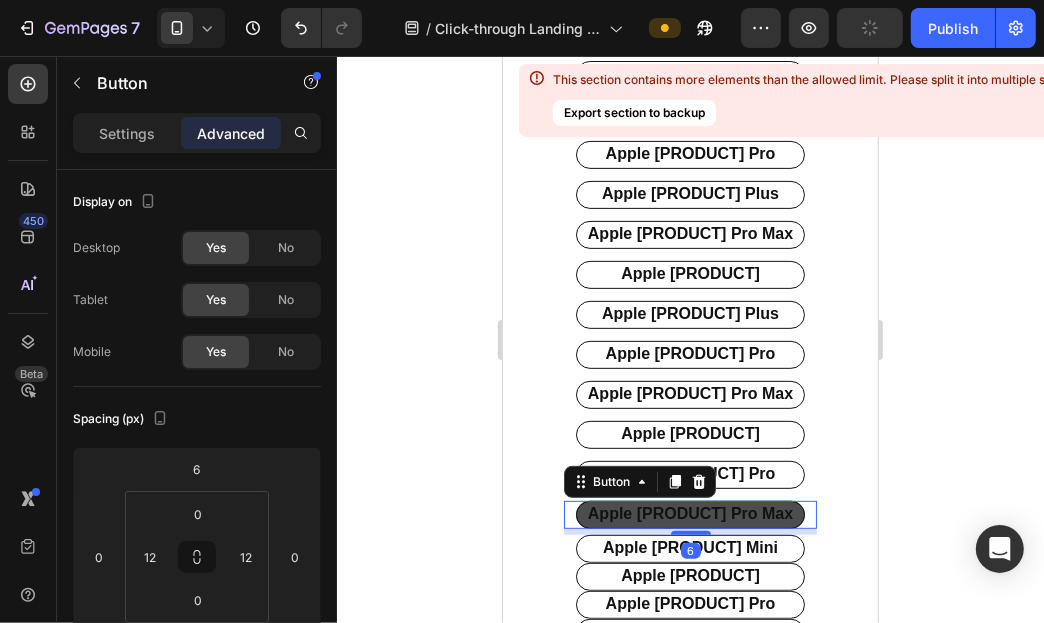 click on "apple [PRODUCT] pro Max" at bounding box center (689, 514) 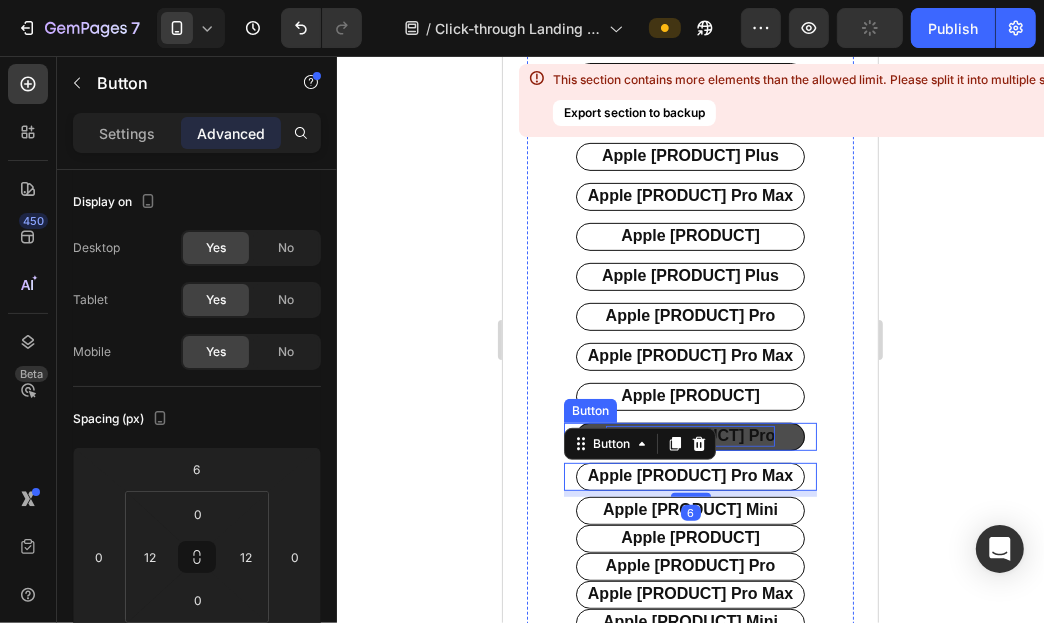 scroll, scrollTop: 508, scrollLeft: 0, axis: vertical 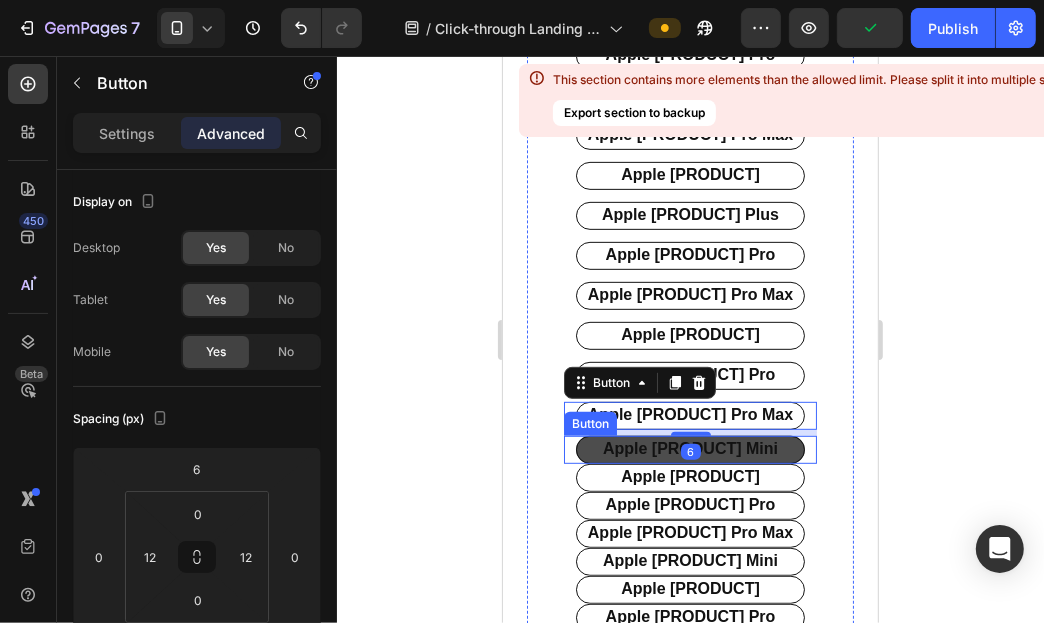 click on "apple [PRODUCT] Mini" at bounding box center (689, 449) 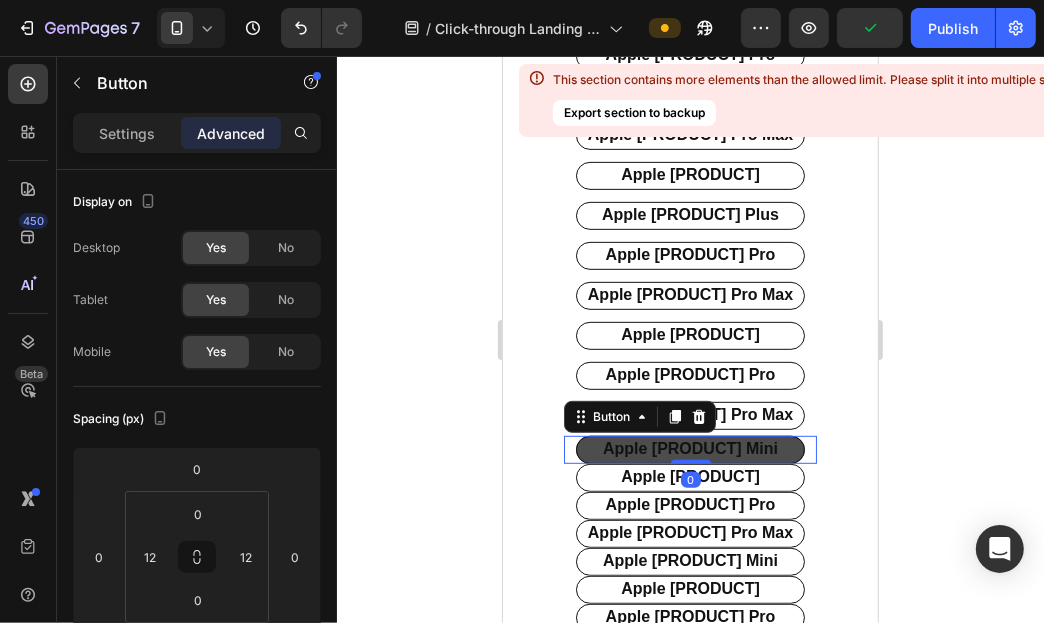click on "apple [PRODUCT] Mini" at bounding box center (689, 449) 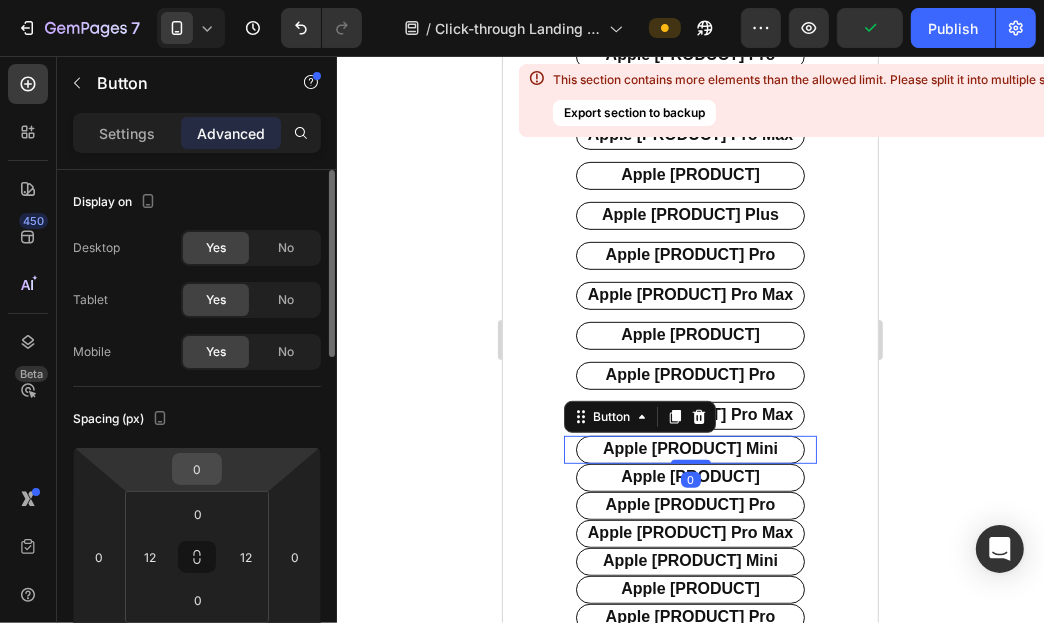 click on "0" at bounding box center (197, 469) 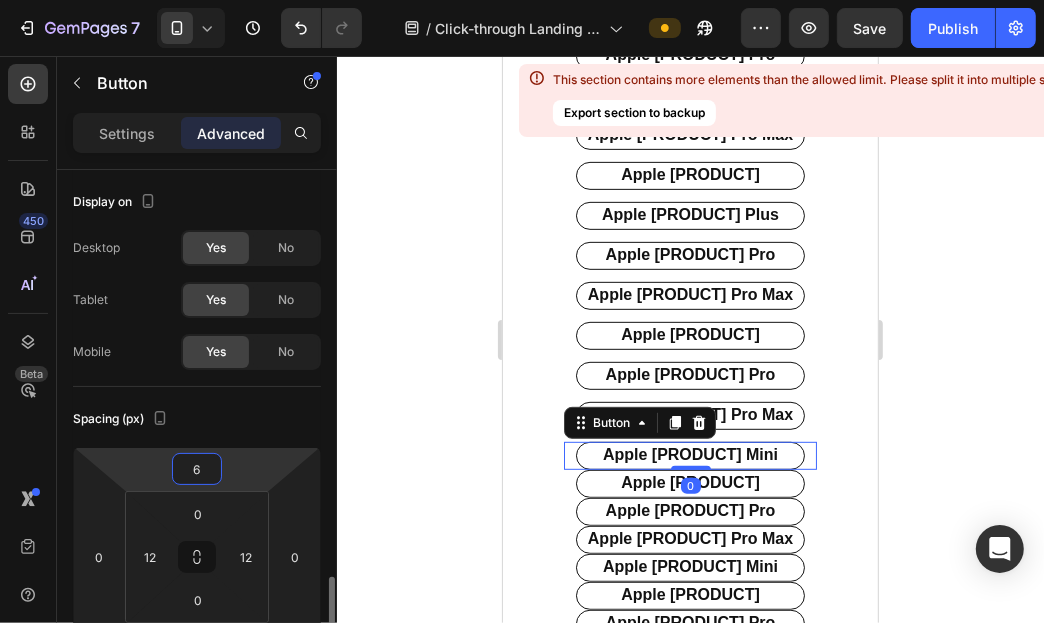 scroll, scrollTop: 298, scrollLeft: 0, axis: vertical 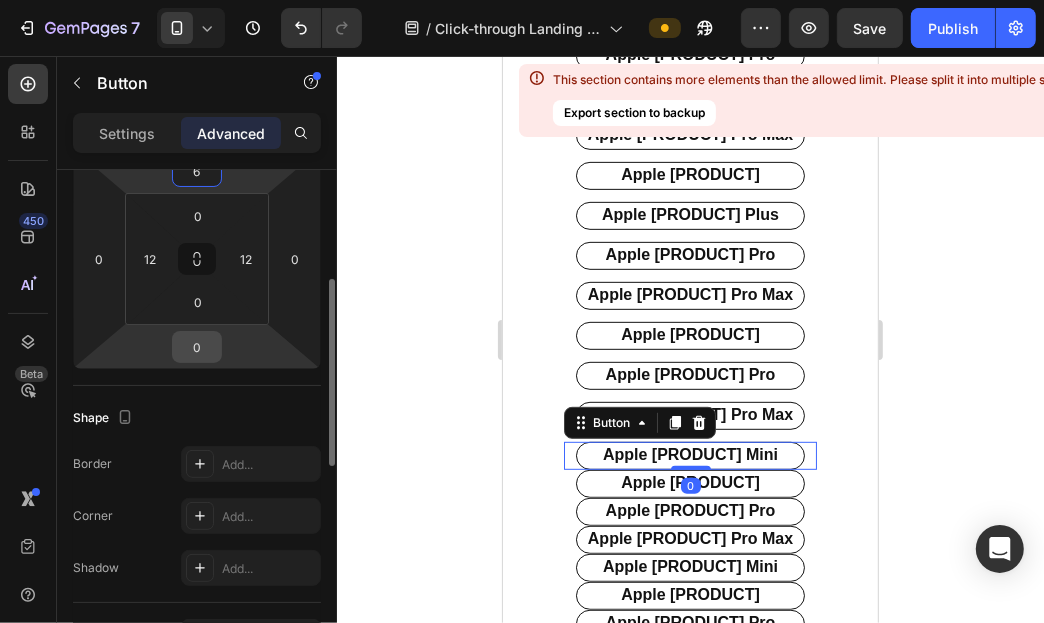 type on "6" 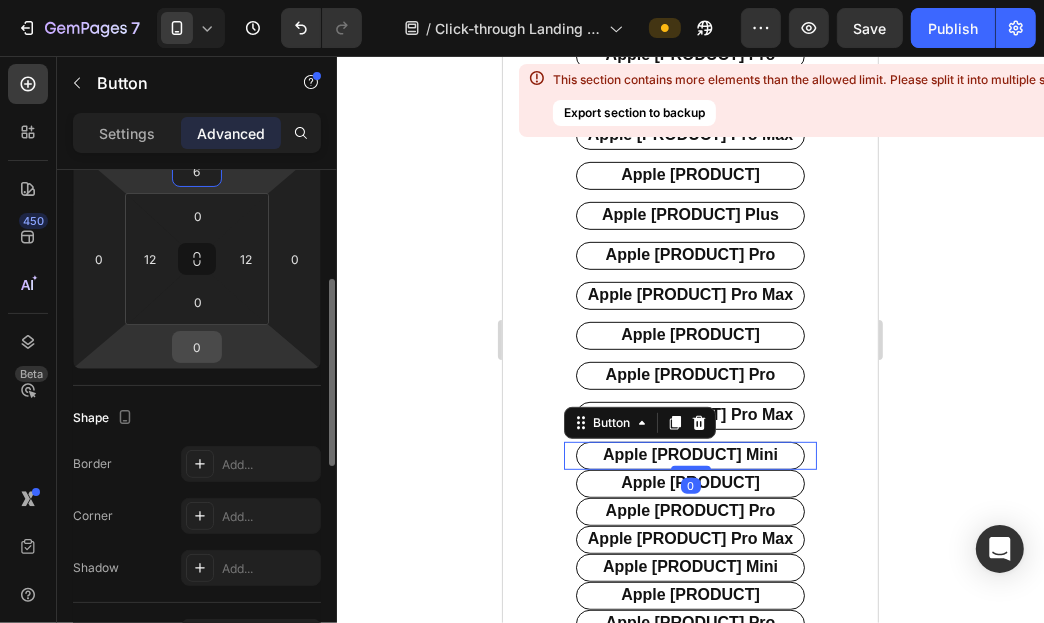 click on "0" at bounding box center [197, 347] 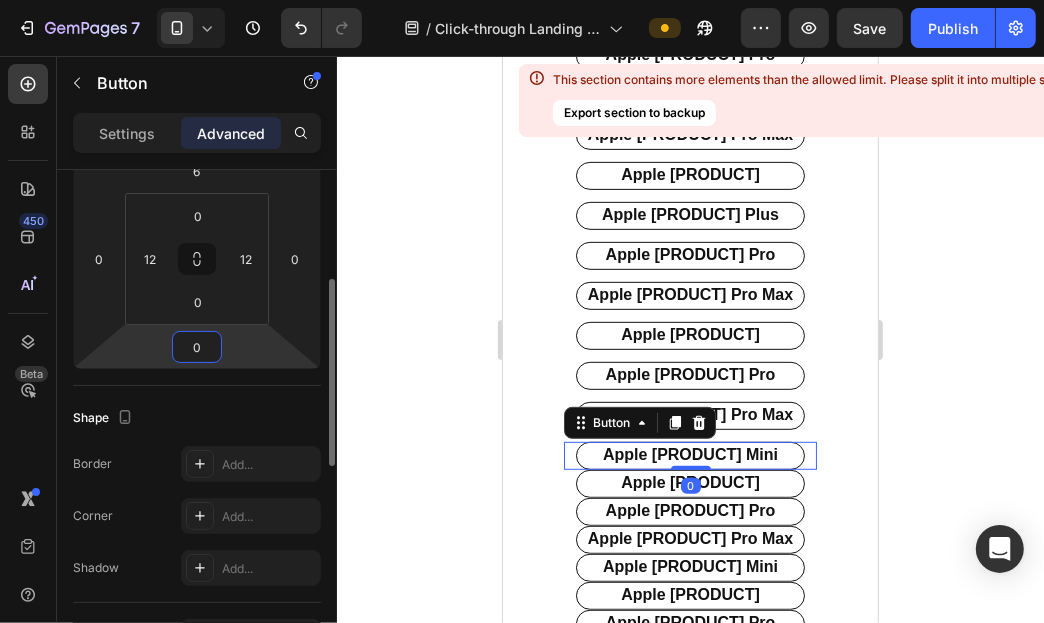 click on "0" at bounding box center (197, 347) 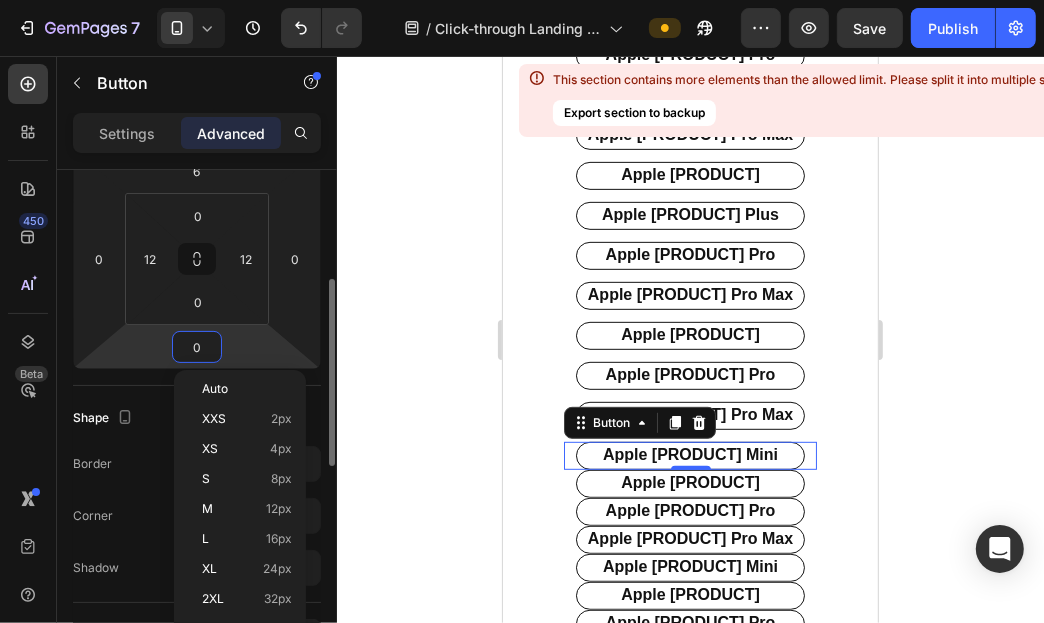 type on "6" 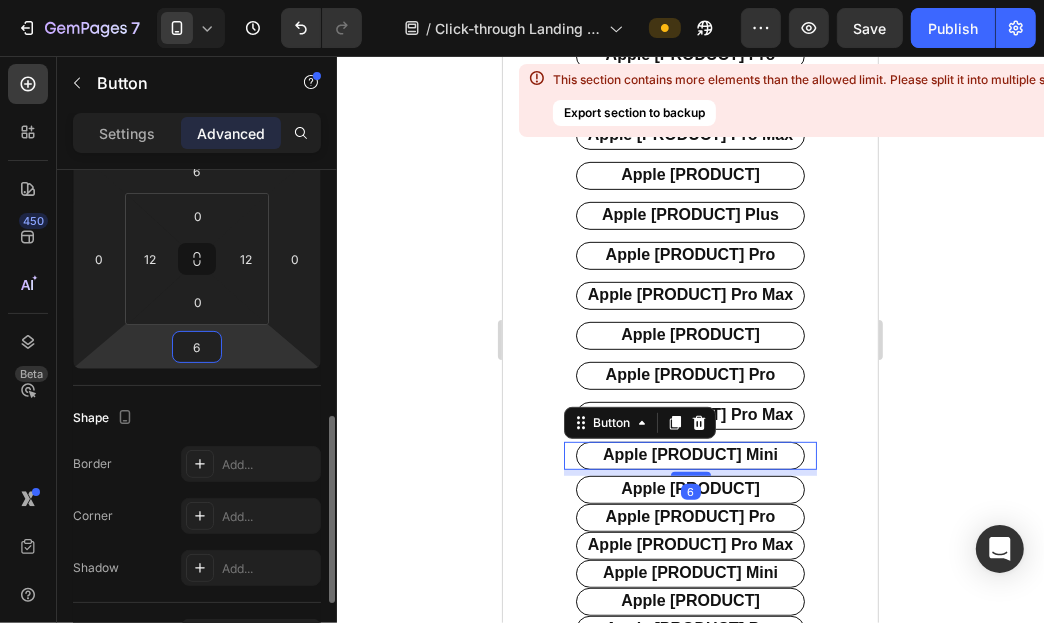scroll, scrollTop: 498, scrollLeft: 0, axis: vertical 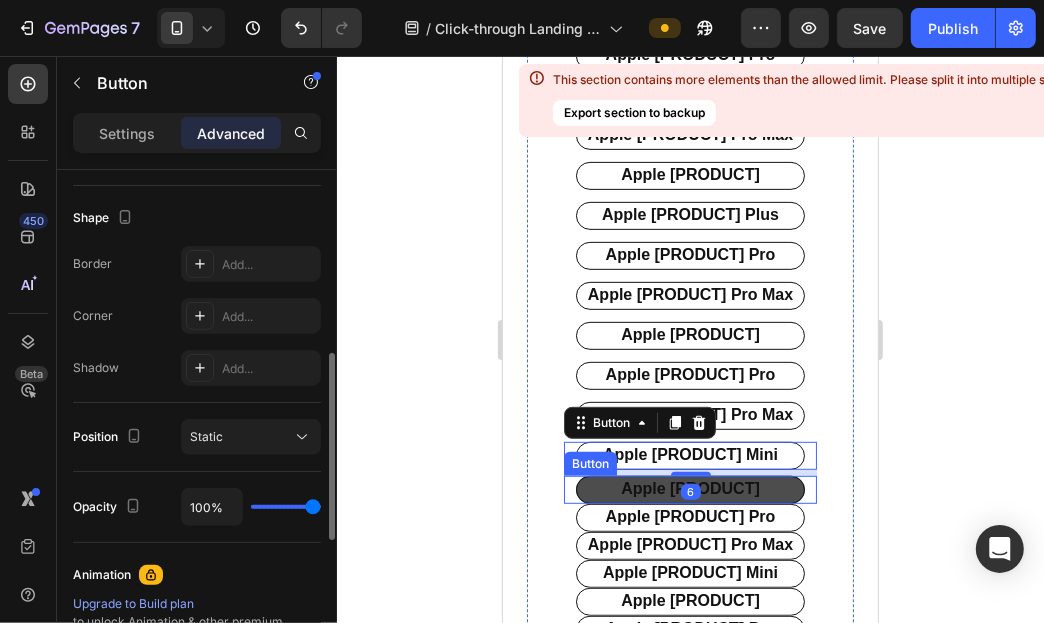 click on "apple [PRODUCT]" at bounding box center (689, 489) 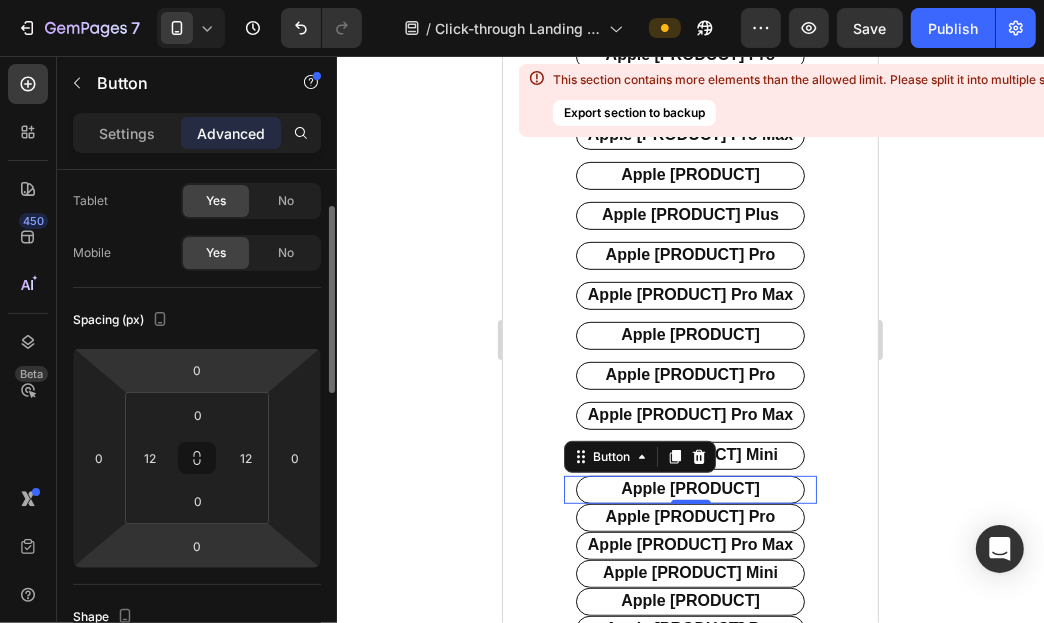 scroll, scrollTop: 0, scrollLeft: 0, axis: both 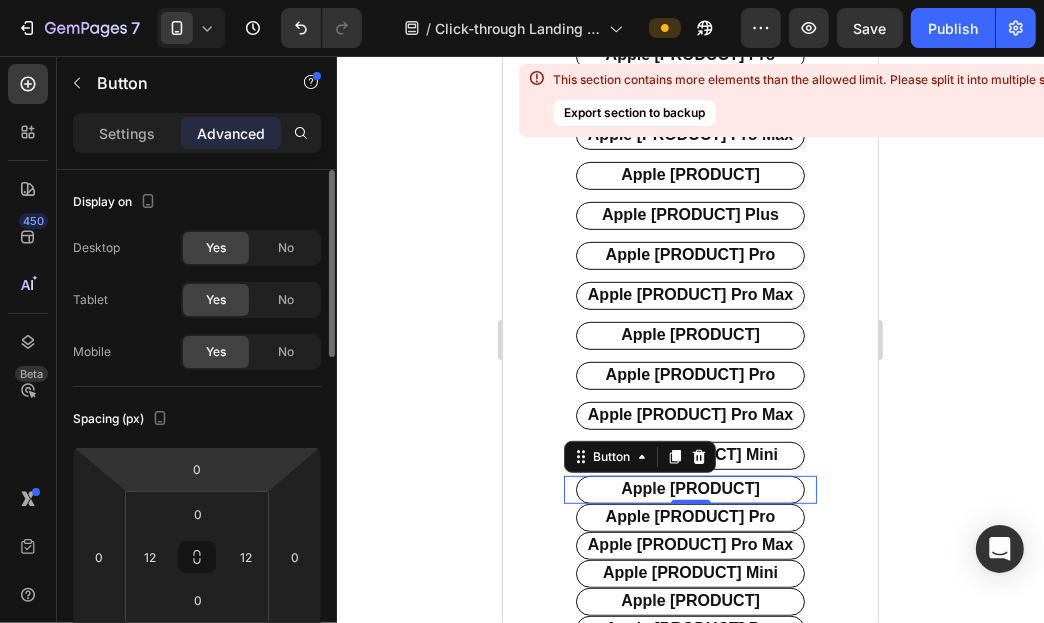 click on "[NUMBER] / Click-through Landing Page - [MONTH] [NUMBER], [TIME] Preview Save Publish [NUMBER] Beta Sections([NUMBER]) Elements([NUMBER]) Section Element Hero Section Product Detail Brands Trusted Badges Guarantee Product Breakdown How to use Testimonials Compare Bundle FAQs Social Proof Brand Story Product List Collection Blog List Contact Sticky Add to Cart Custom Footer Browse Library [NUMBER] Layout
Row
Row
Row
Row Text
Heading
Text Block Button
Button
Button Media
Image
Image
Video" at bounding box center (522, 0) 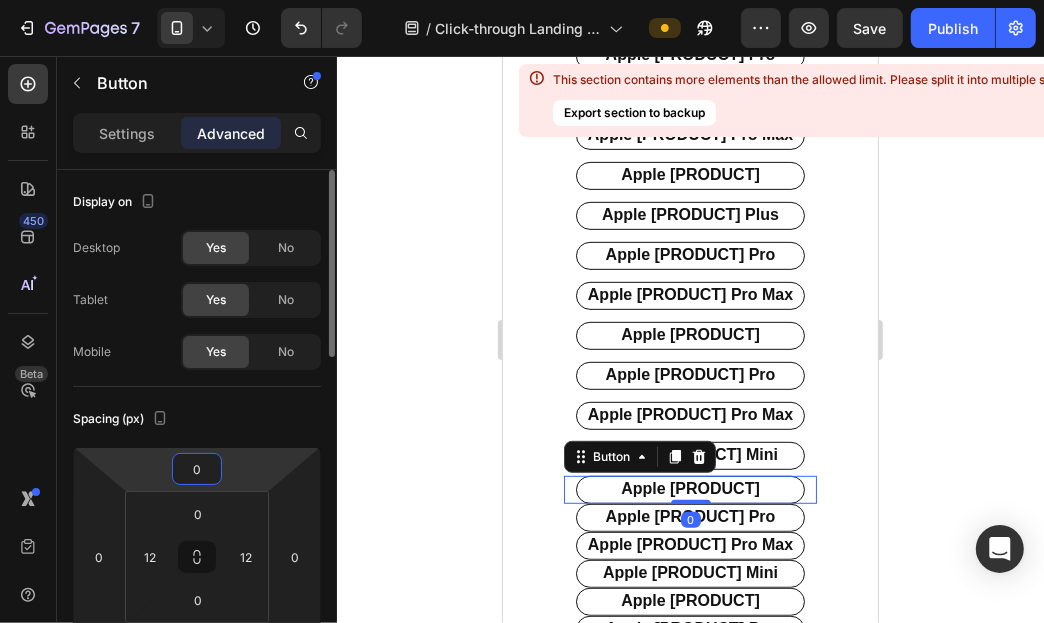 click on "0" at bounding box center [197, 469] 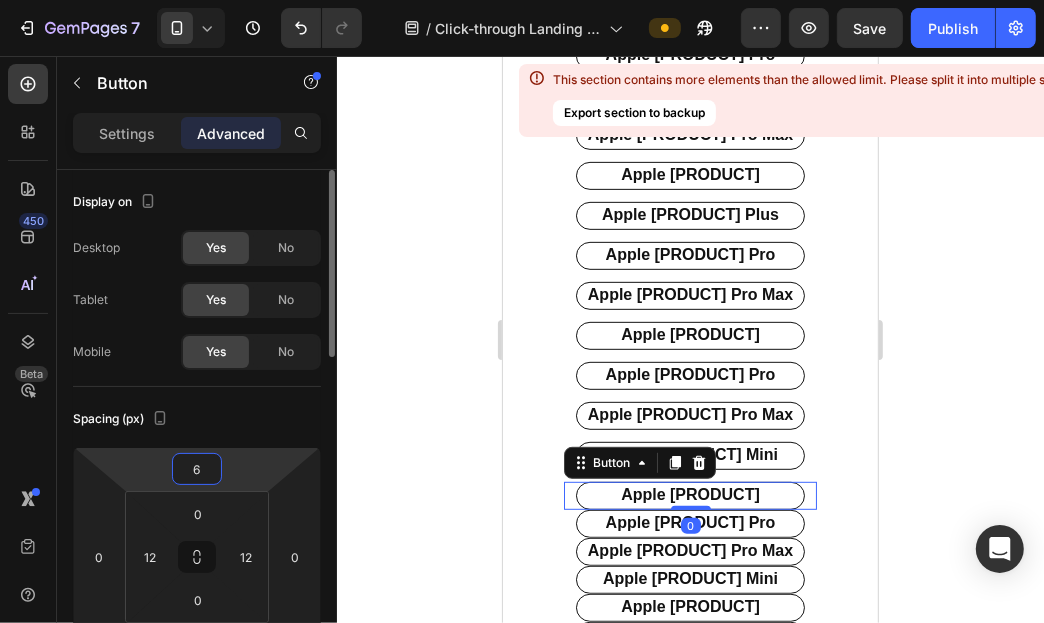 scroll, scrollTop: 199, scrollLeft: 0, axis: vertical 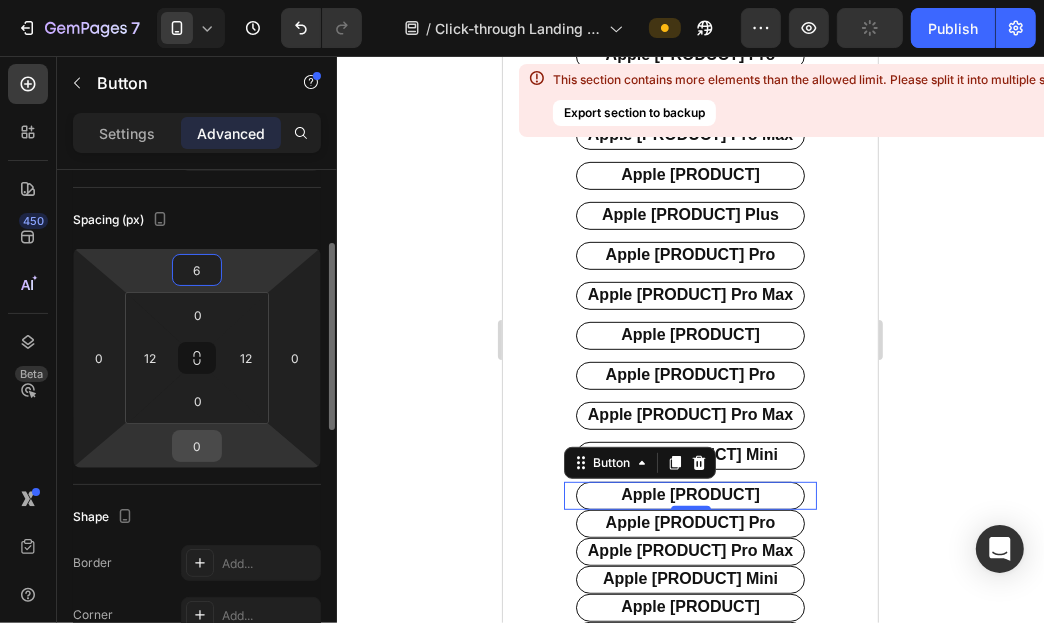 type on "6" 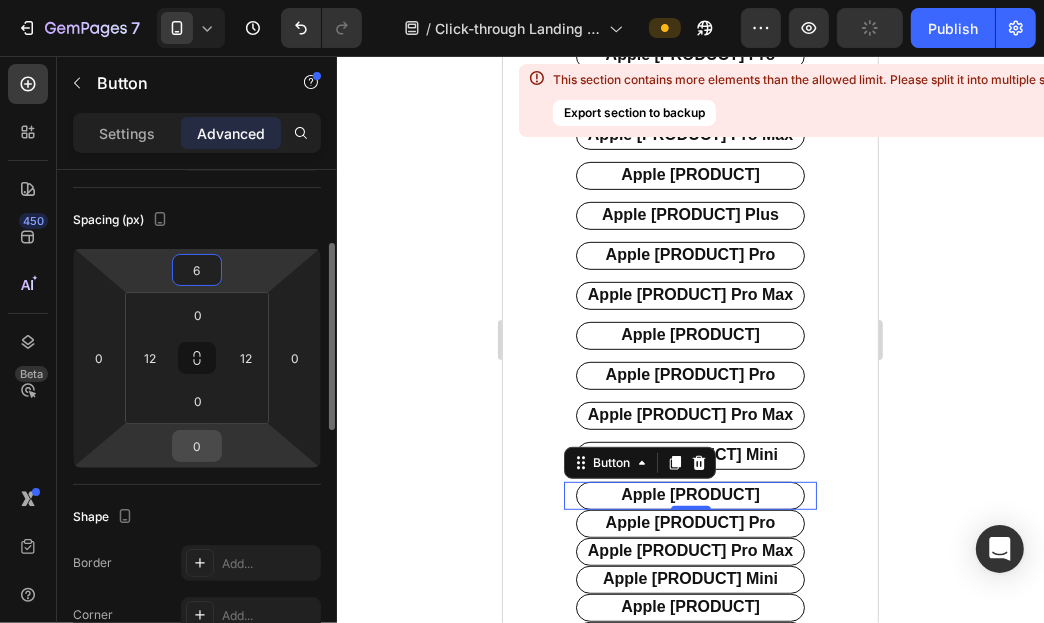 click on "0" at bounding box center [197, 446] 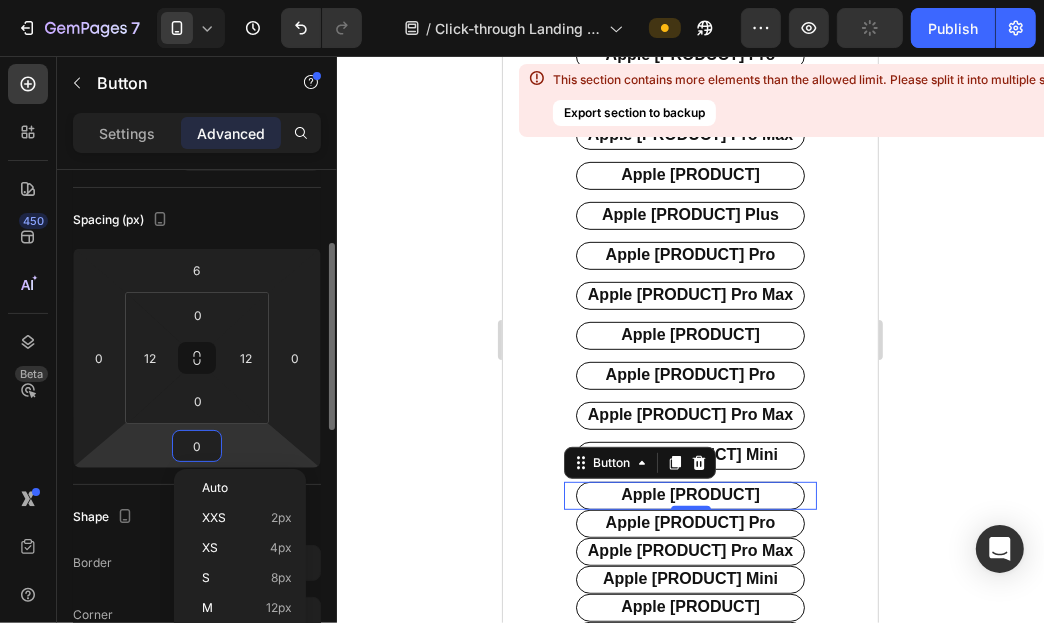 type on "6" 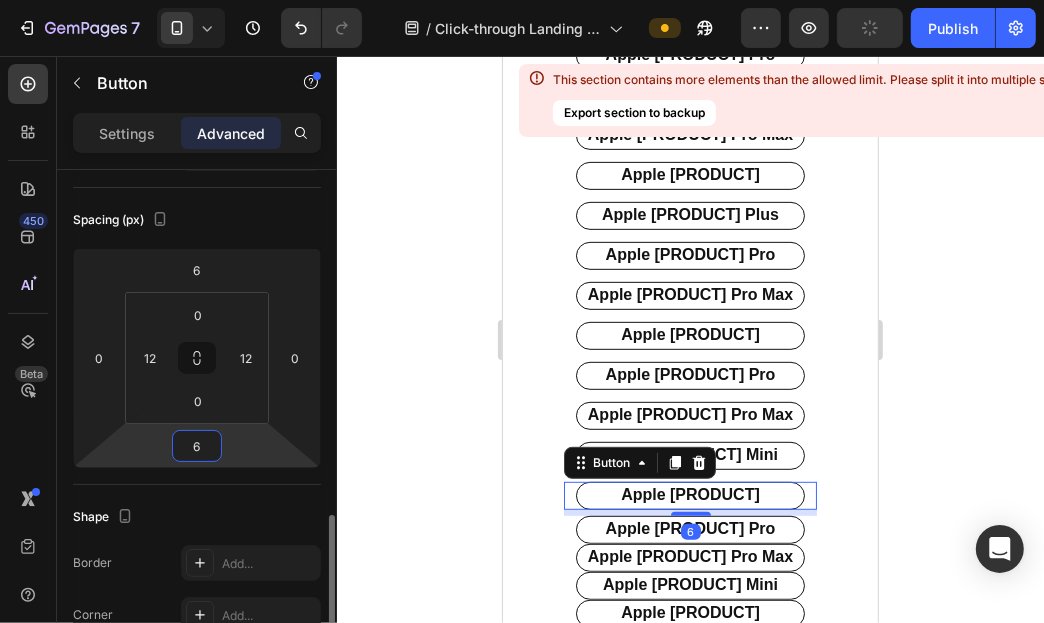scroll, scrollTop: 398, scrollLeft: 0, axis: vertical 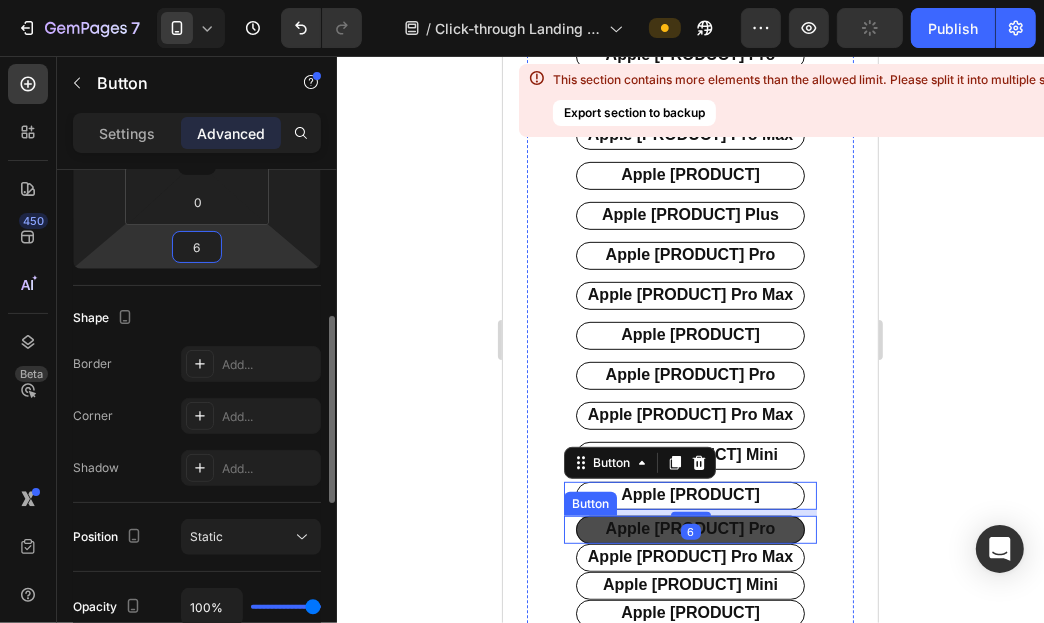 click on "apple [PRODUCT] Pro" at bounding box center (689, 529) 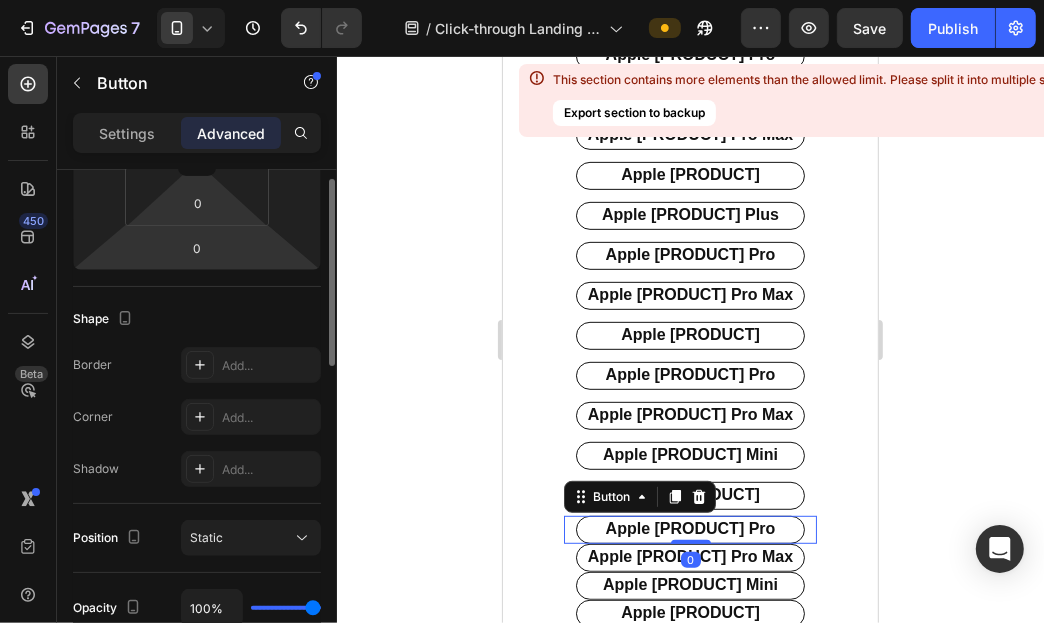 scroll, scrollTop: 297, scrollLeft: 0, axis: vertical 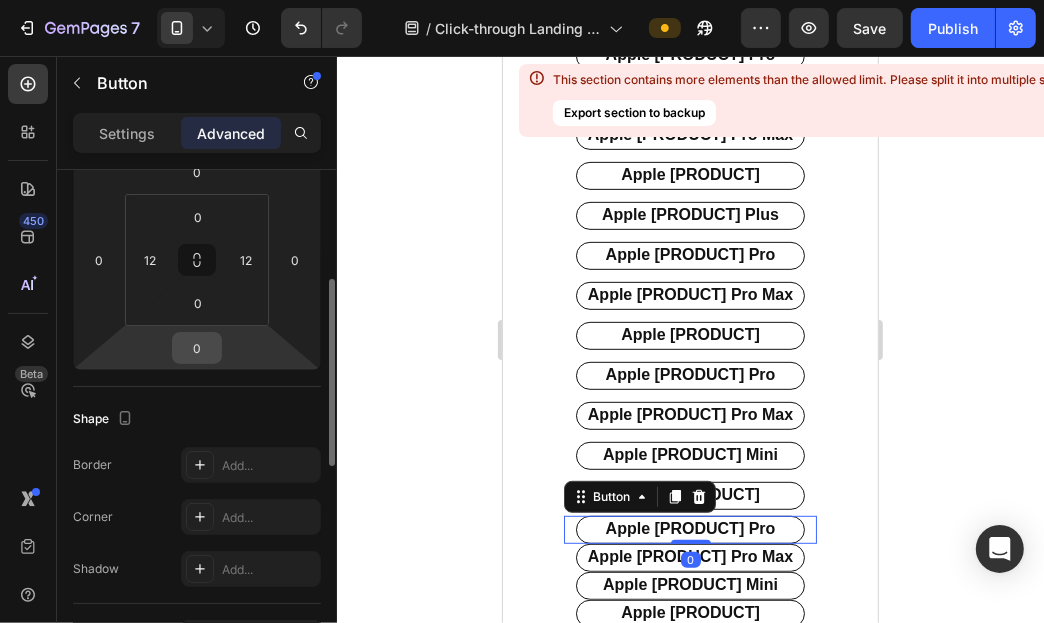 click on "0" at bounding box center [197, 348] 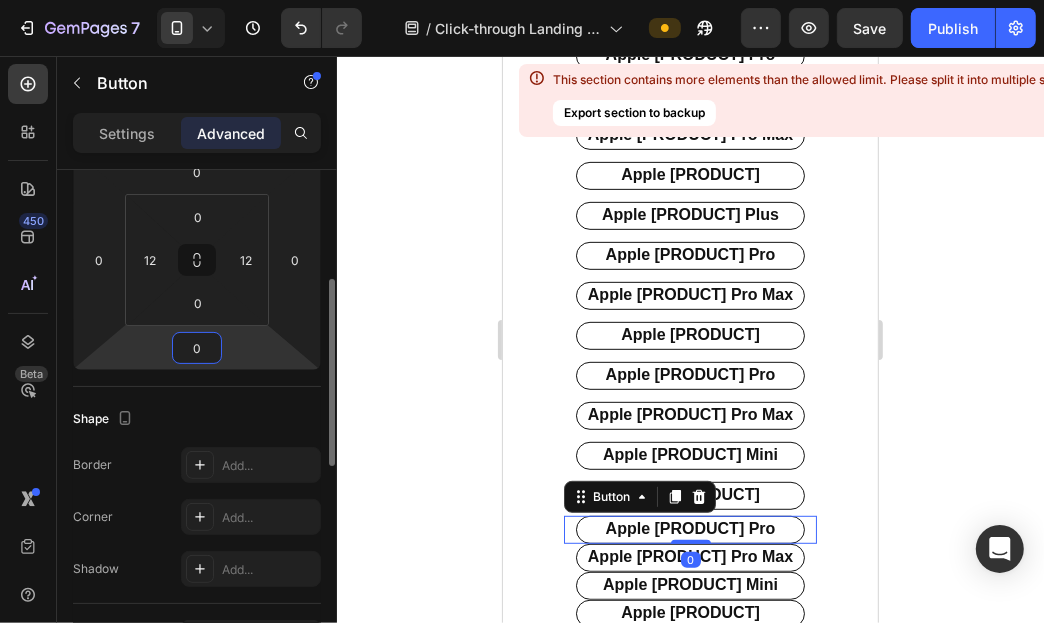 click on "0" at bounding box center (197, 348) 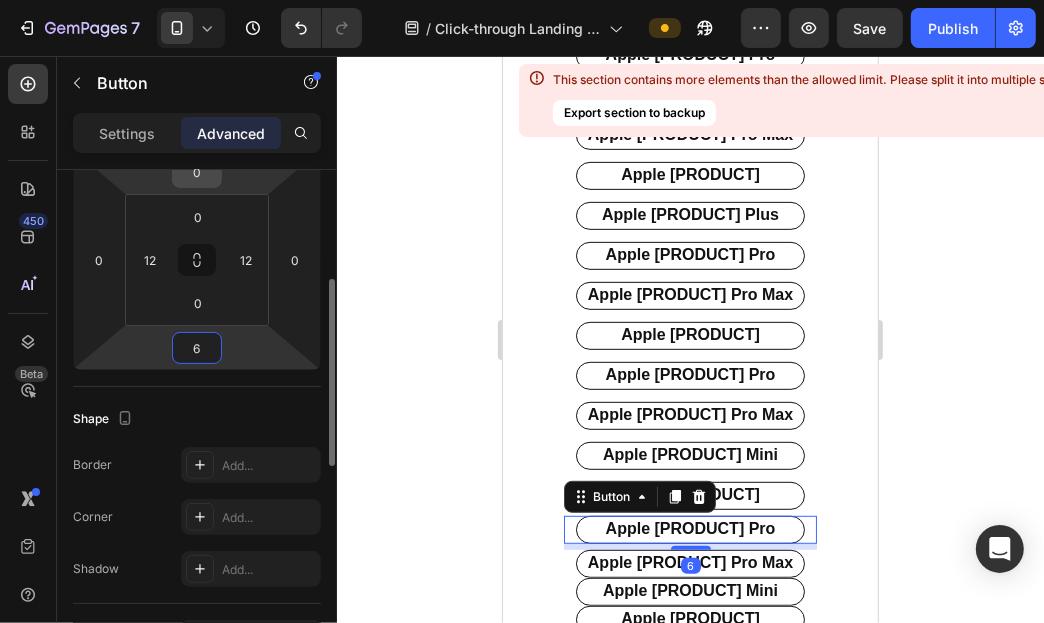 type on "6" 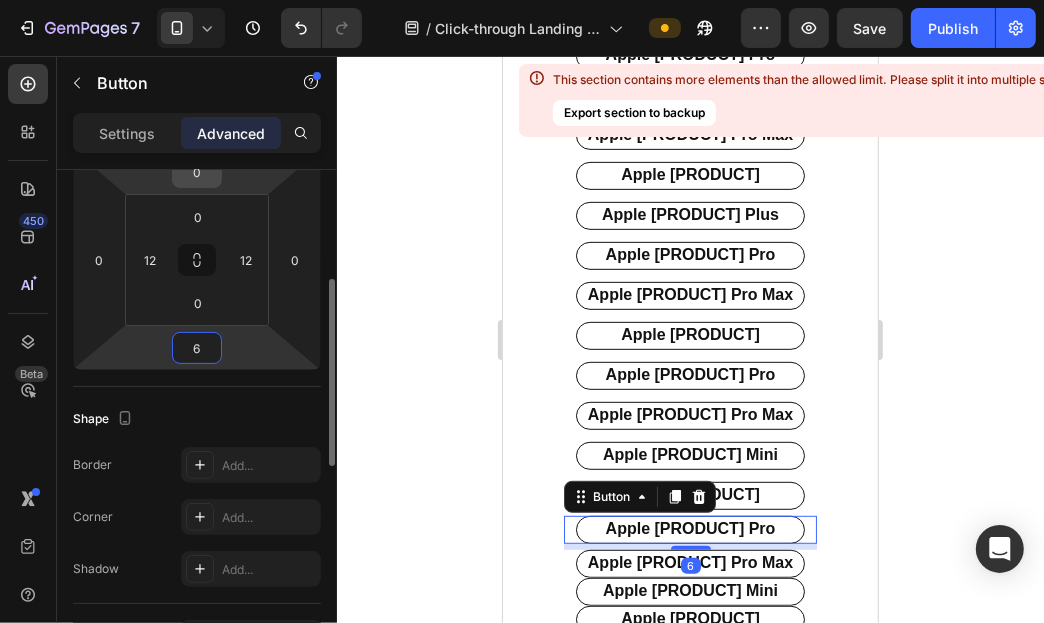 click on "0" at bounding box center (197, 172) 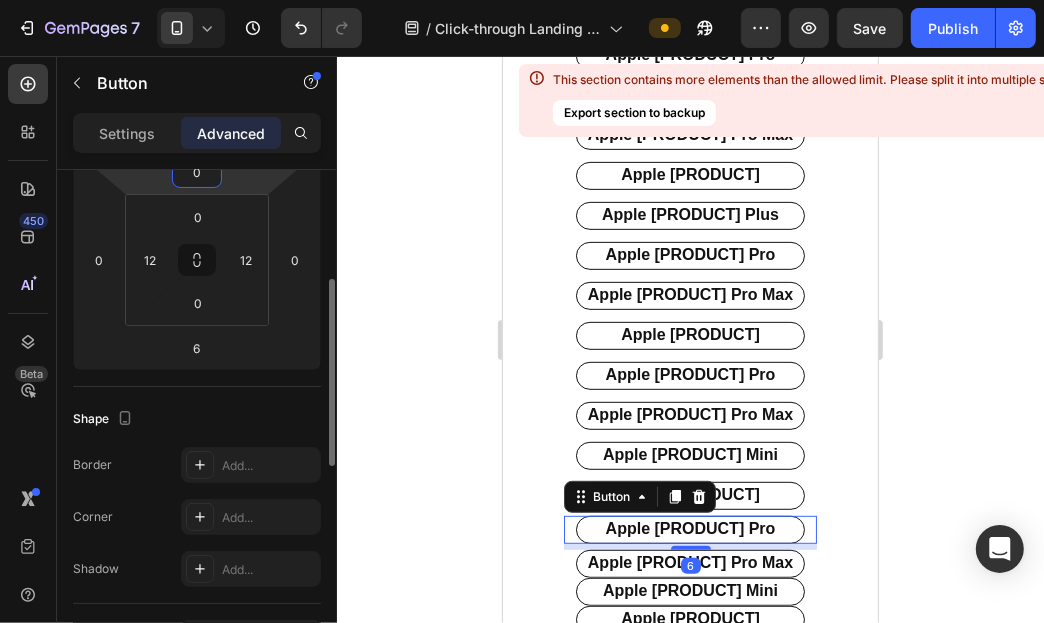 click on "0" at bounding box center [197, 172] 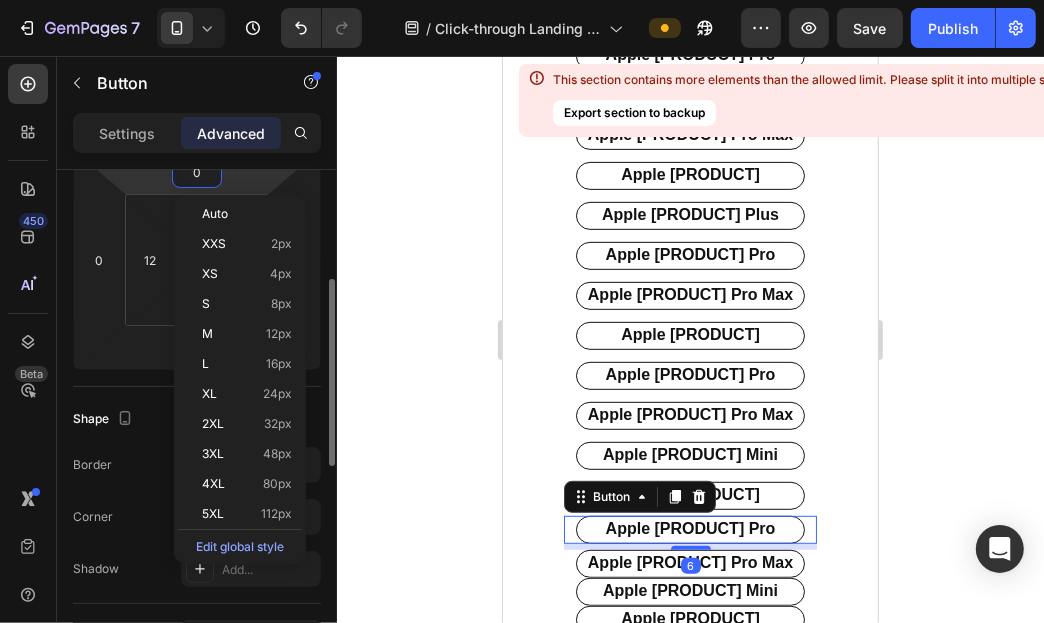 type on "6" 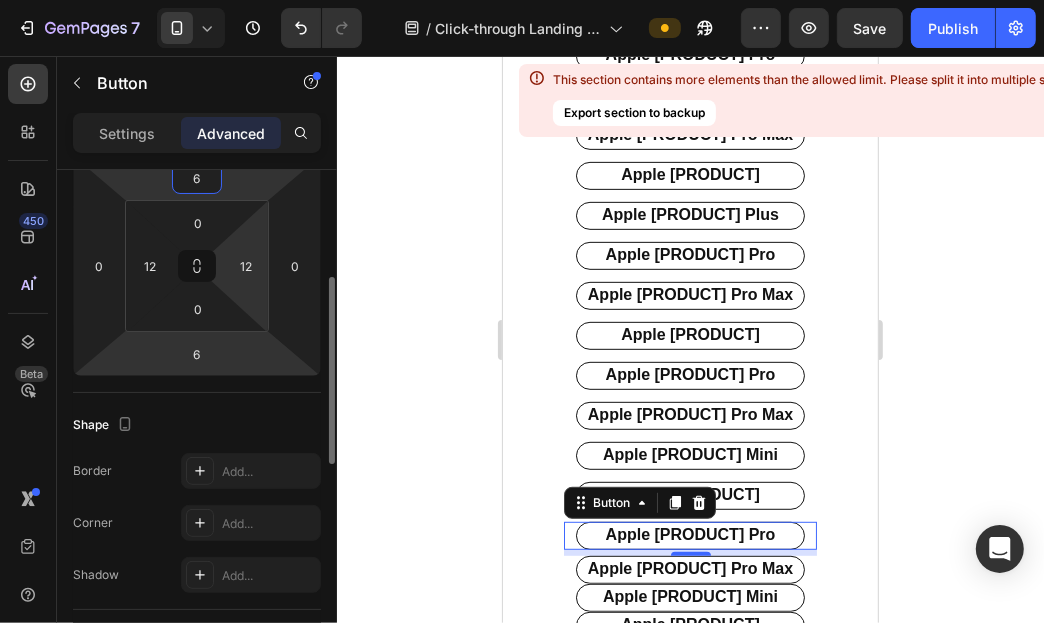 scroll, scrollTop: 391, scrollLeft: 0, axis: vertical 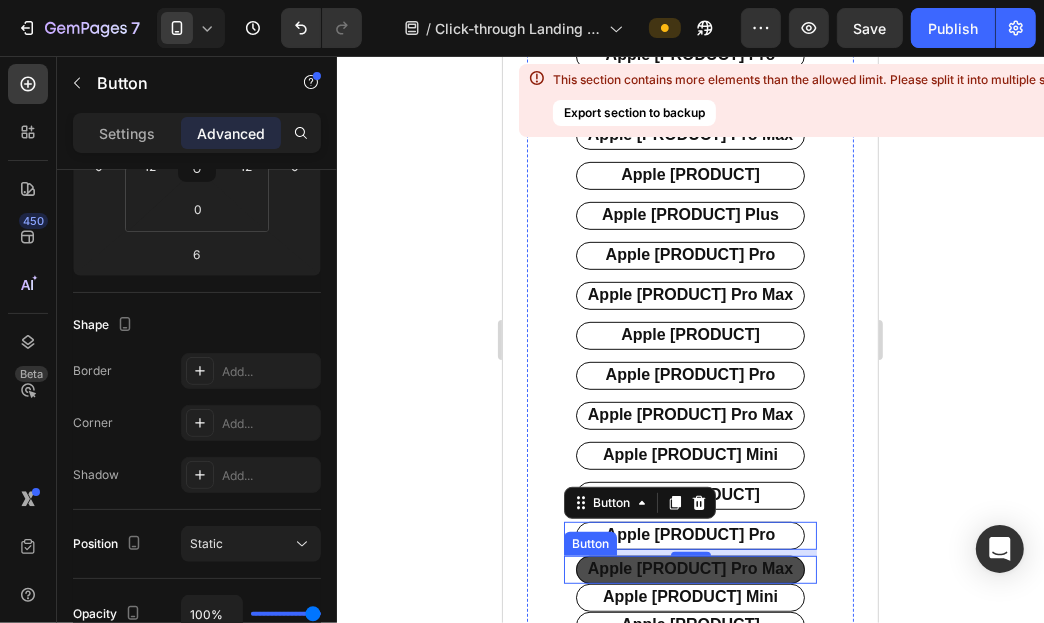 click on "apple [PRODUCT] pro Max" at bounding box center (689, 569) 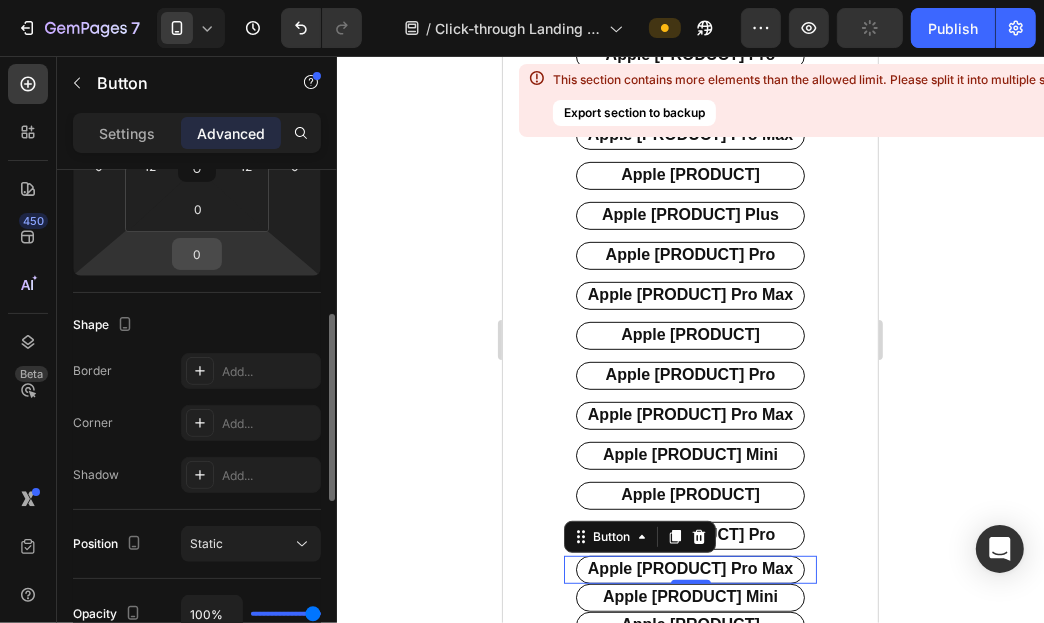 click on "0" at bounding box center (197, 254) 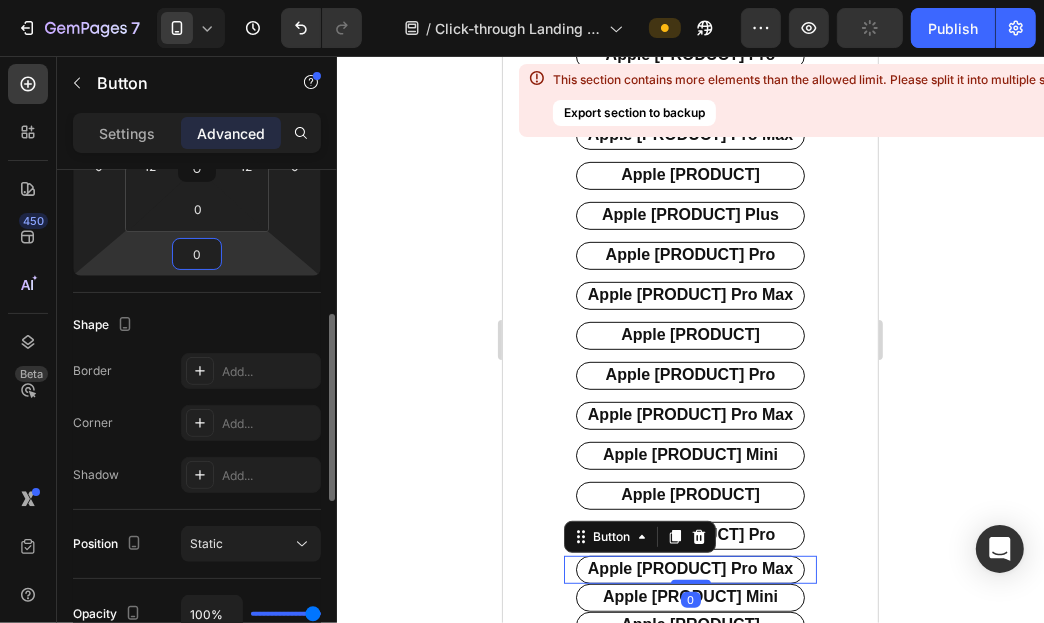 click on "0" at bounding box center [197, 254] 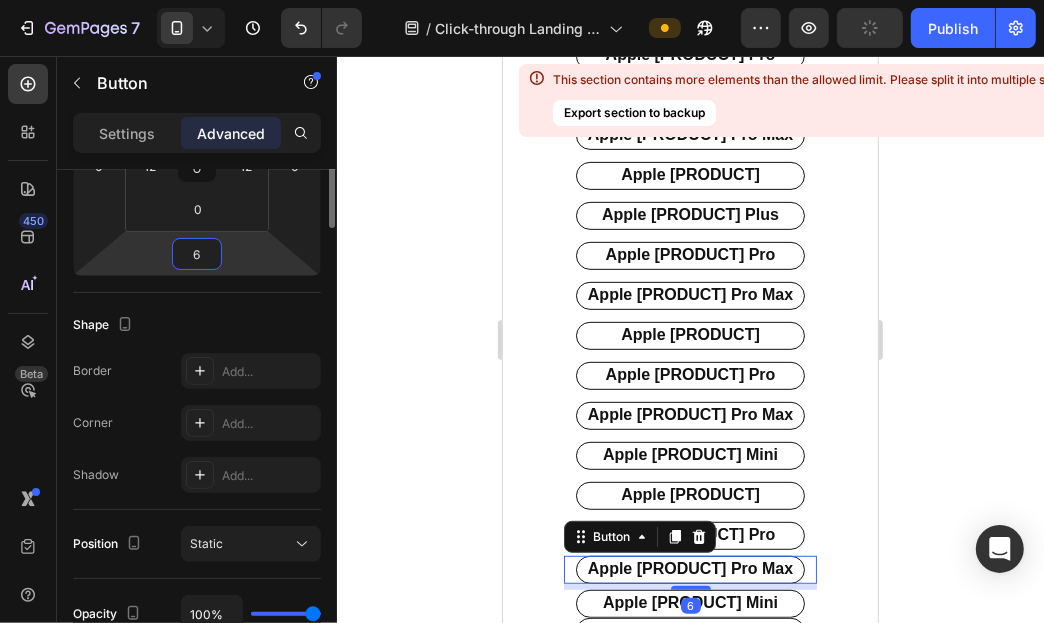 scroll, scrollTop: 192, scrollLeft: 0, axis: vertical 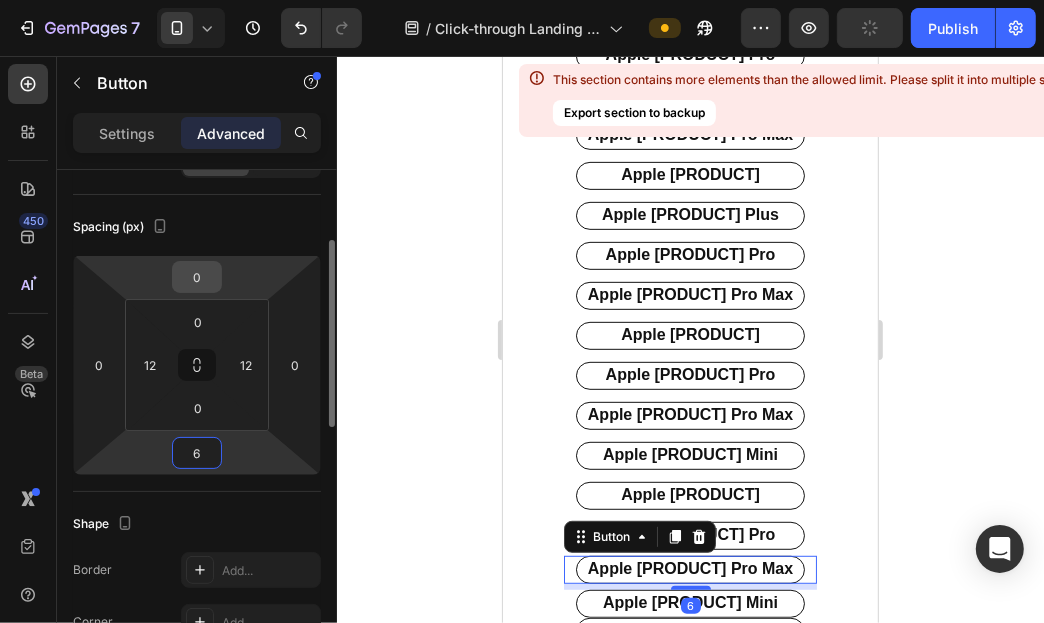 type on "6" 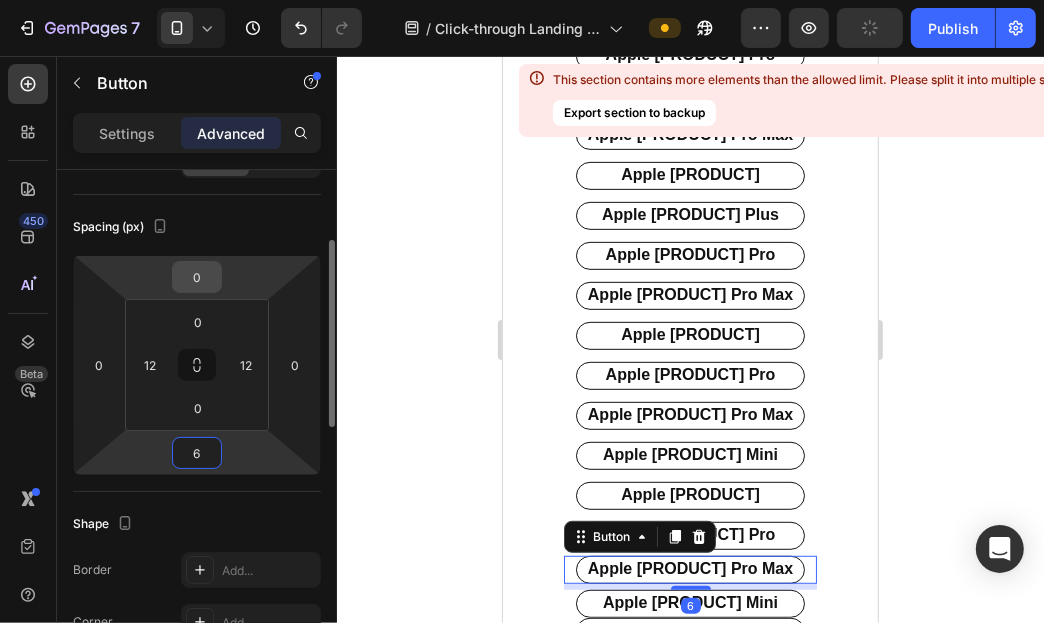 click on "0" at bounding box center [197, 277] 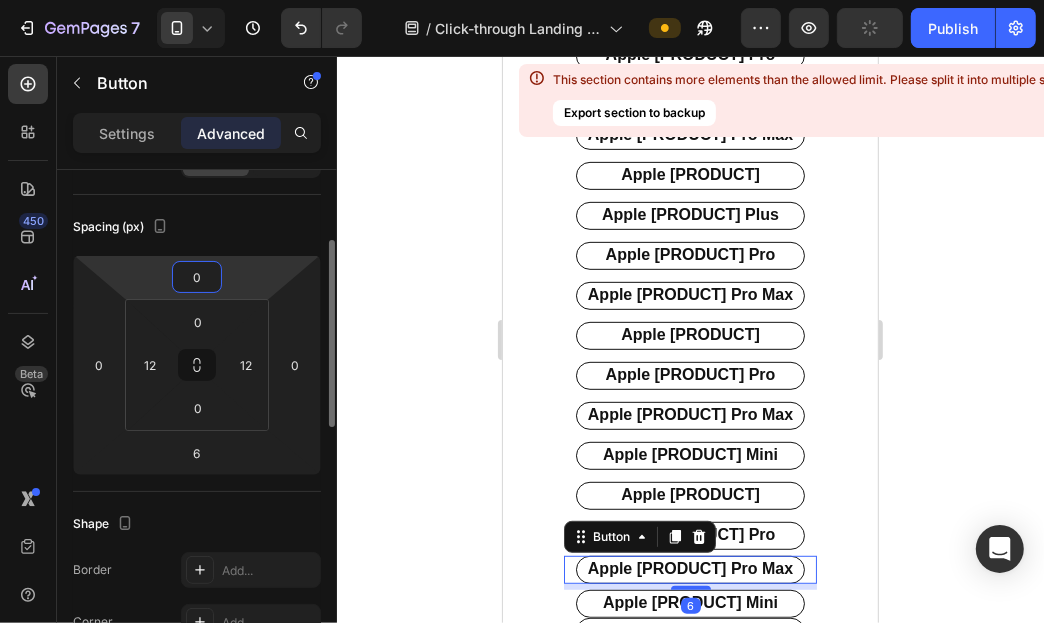 click on "0" at bounding box center (197, 277) 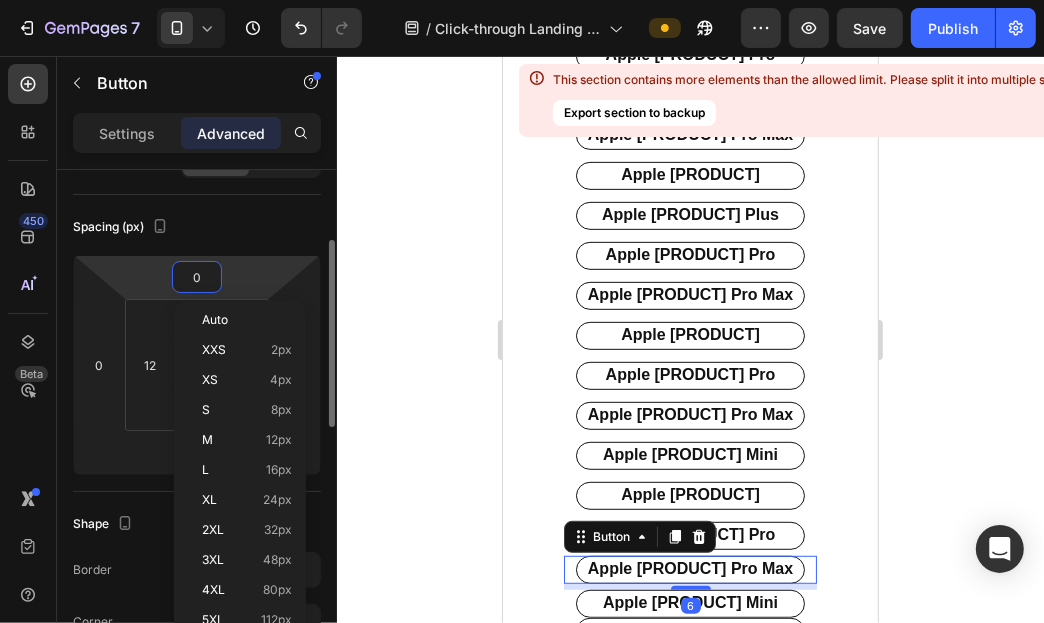 type on "6" 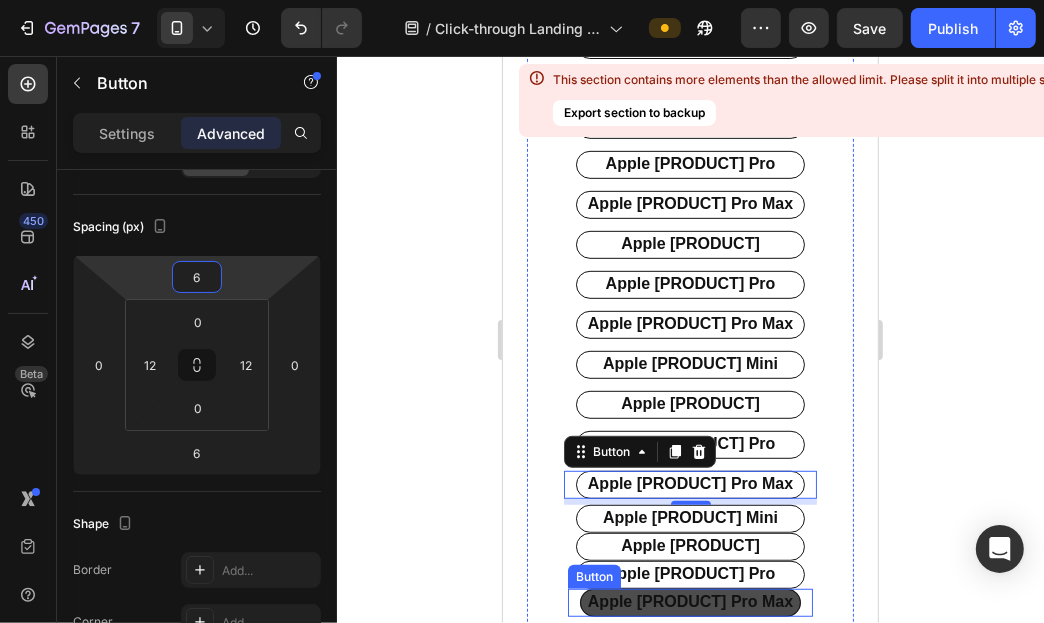 scroll, scrollTop: 609, scrollLeft: 0, axis: vertical 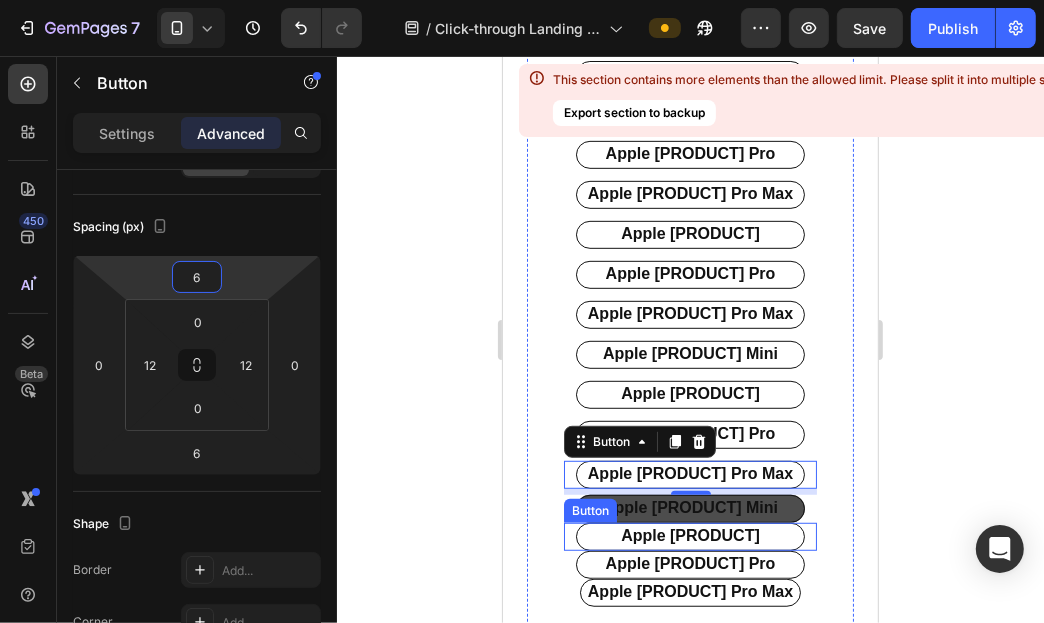 click on "apple [PRODUCT] Mini" at bounding box center [689, 508] 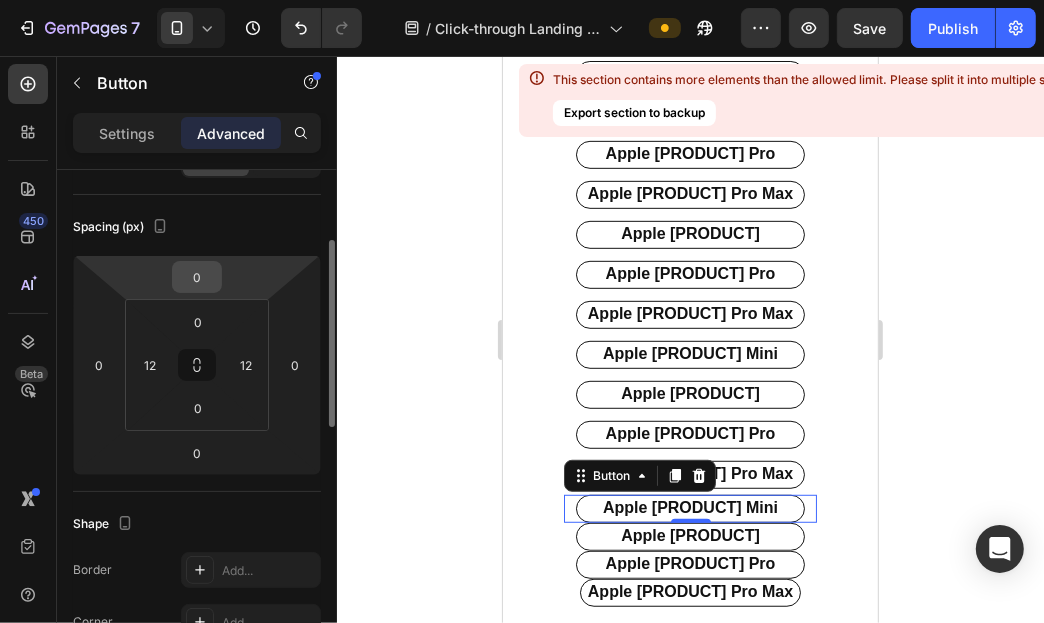 click on "0" at bounding box center (197, 277) 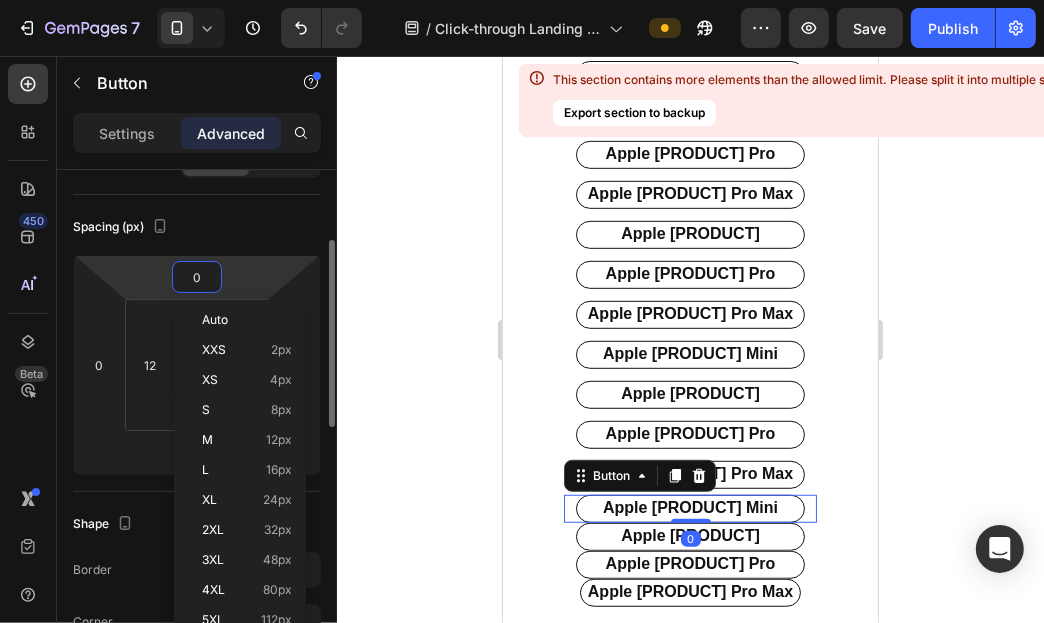 click on "0" at bounding box center [197, 277] 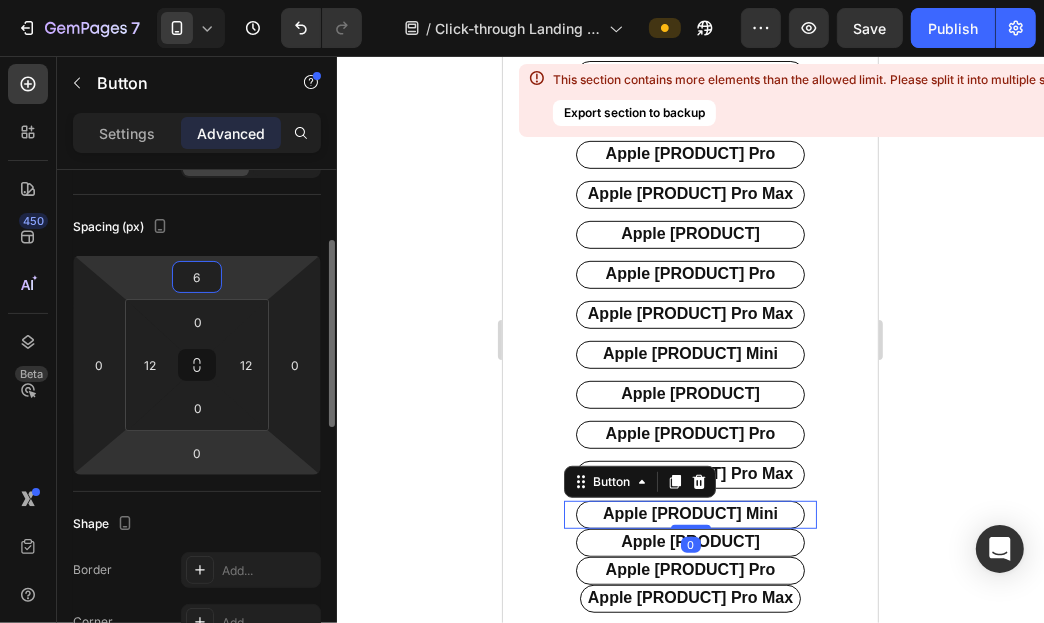 scroll, scrollTop: 291, scrollLeft: 0, axis: vertical 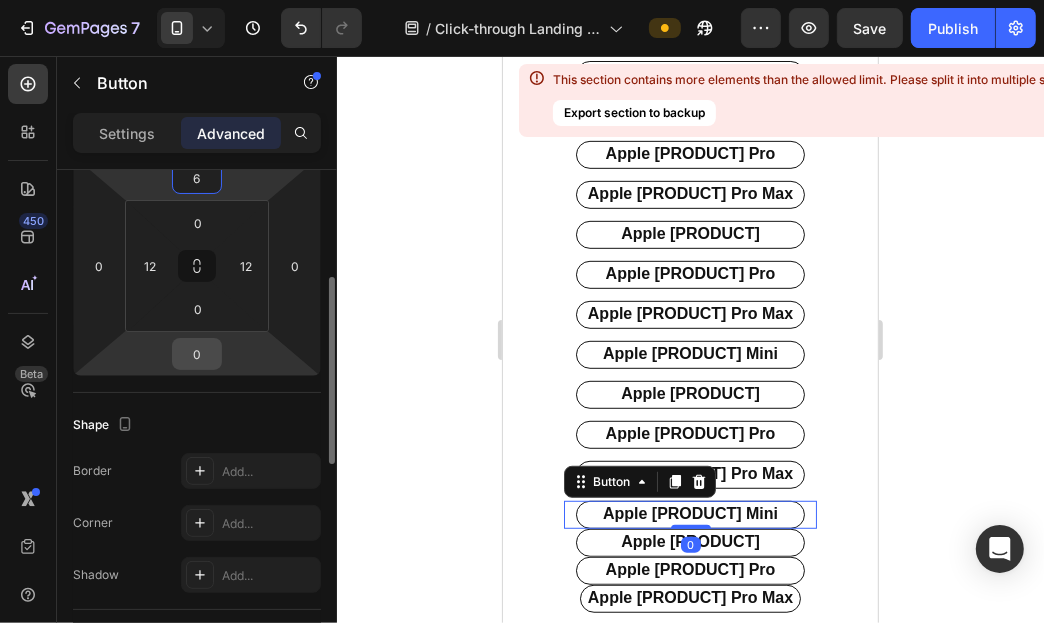 type on "6" 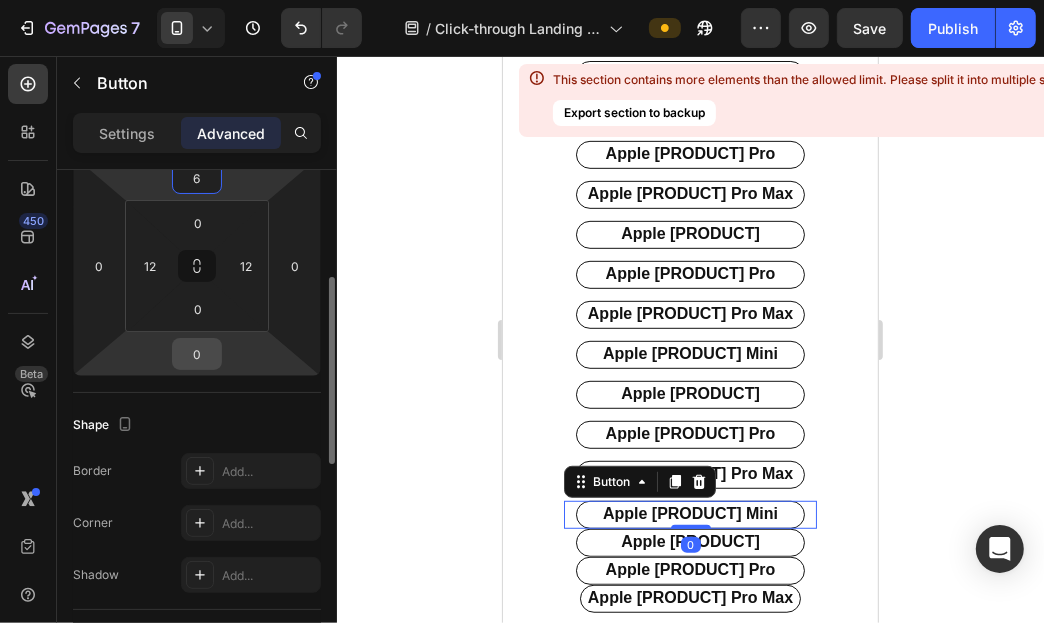 click on "0" at bounding box center [197, 354] 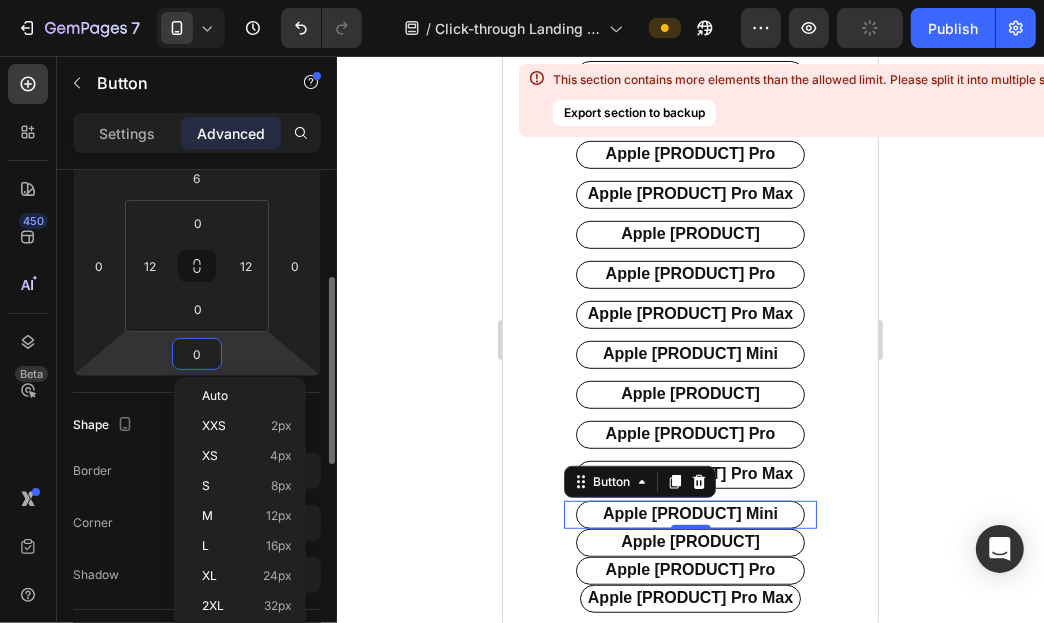 type on "6" 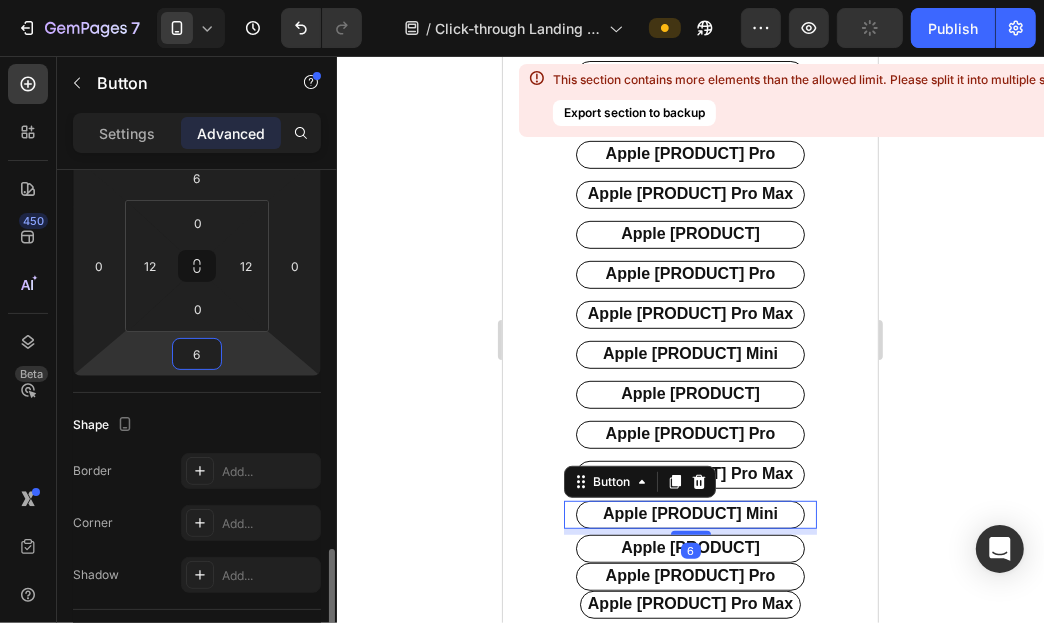 scroll, scrollTop: 490, scrollLeft: 0, axis: vertical 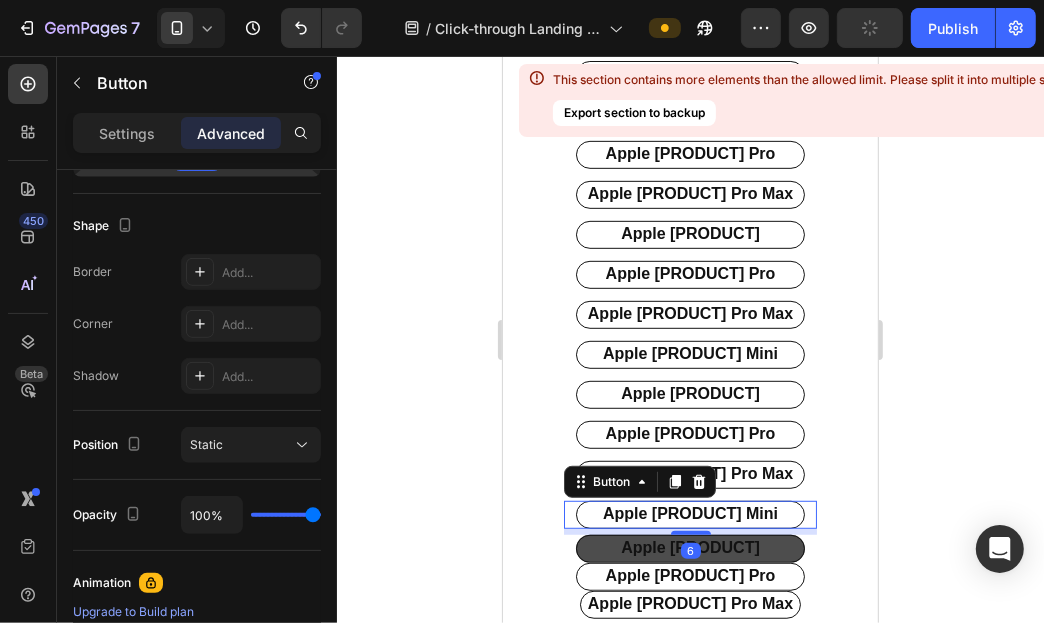 click on "apple [PRODUCT]" at bounding box center (689, 548) 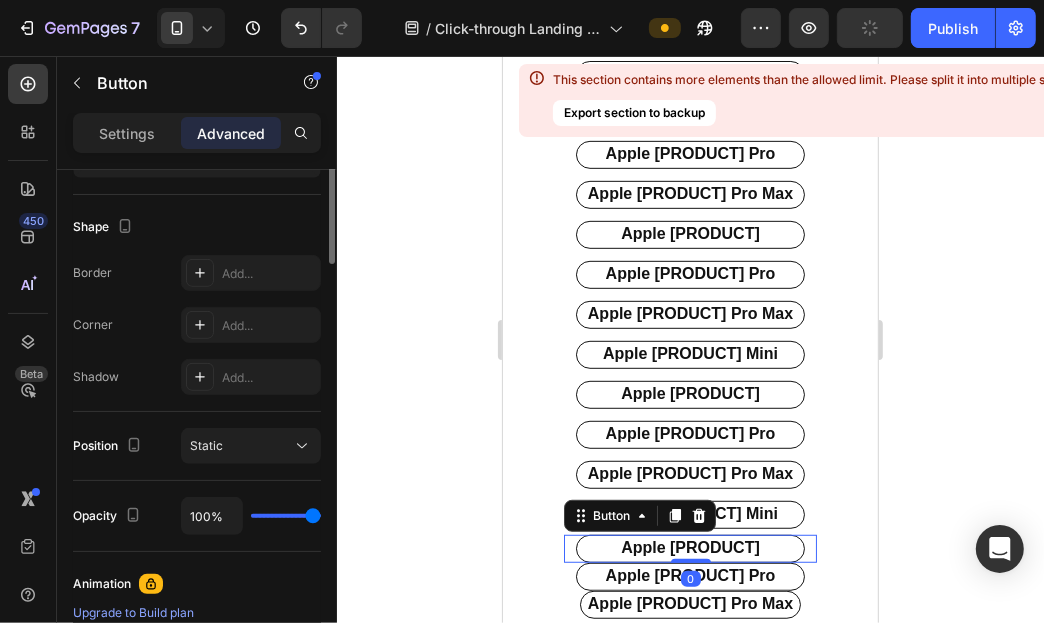 scroll, scrollTop: 290, scrollLeft: 0, axis: vertical 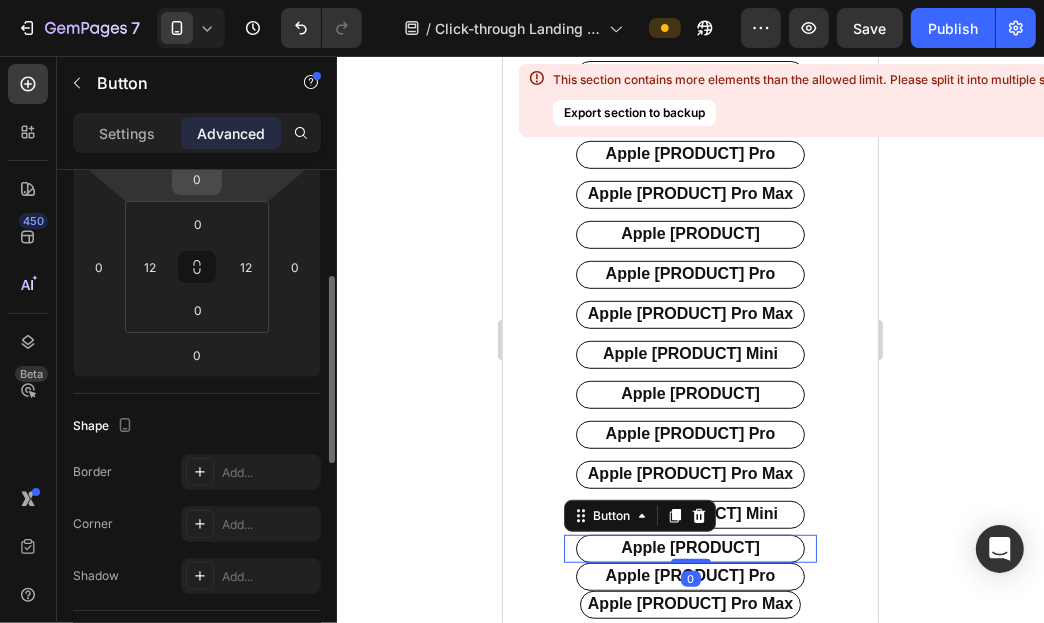 click on "0" at bounding box center [197, 179] 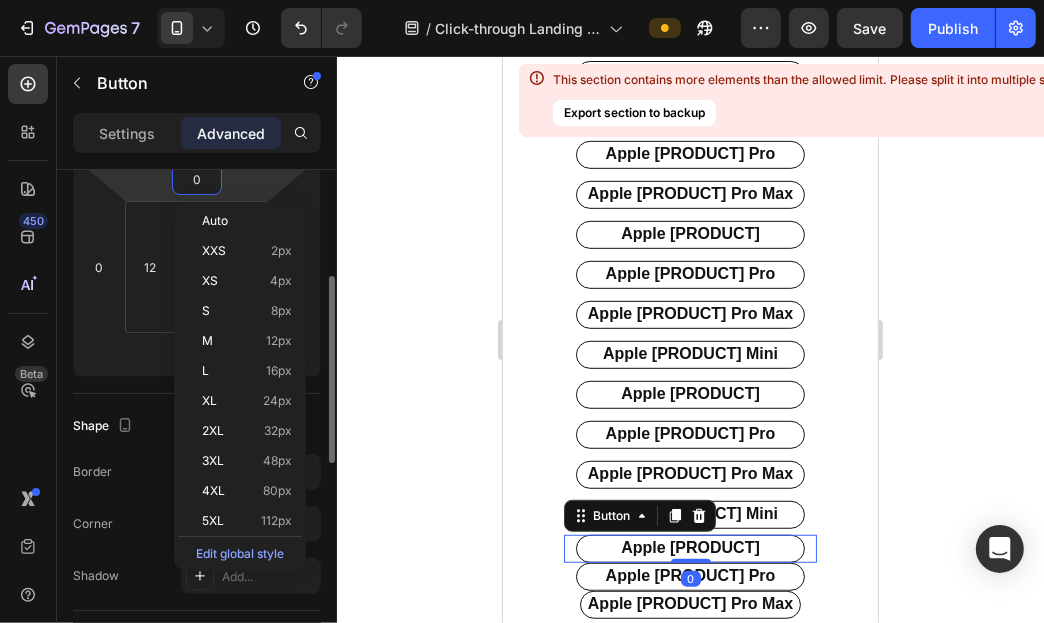 click on "0" at bounding box center [197, 179] 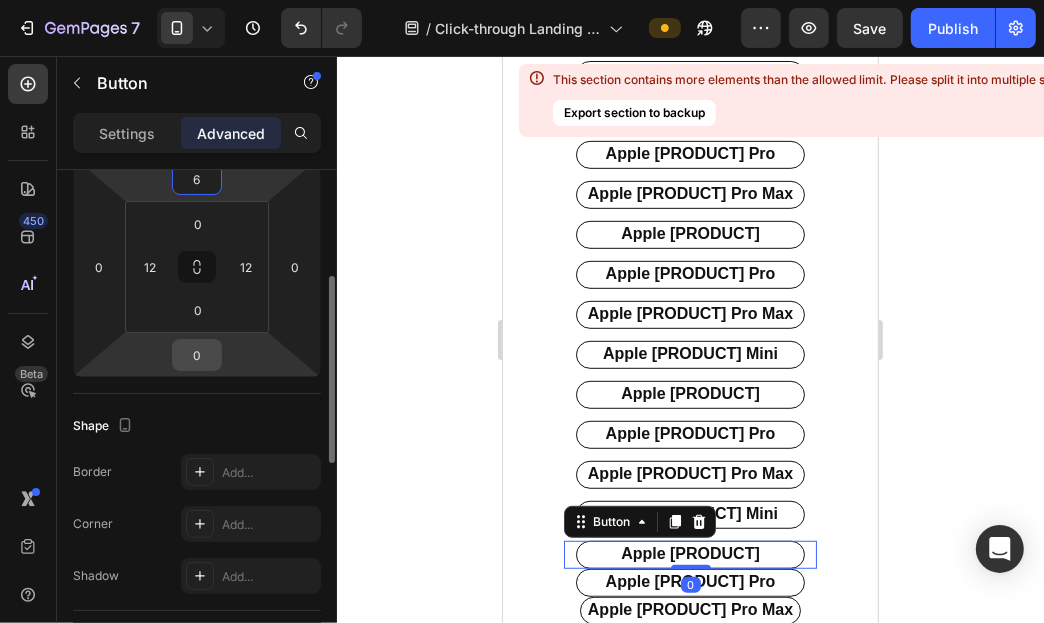 type on "6" 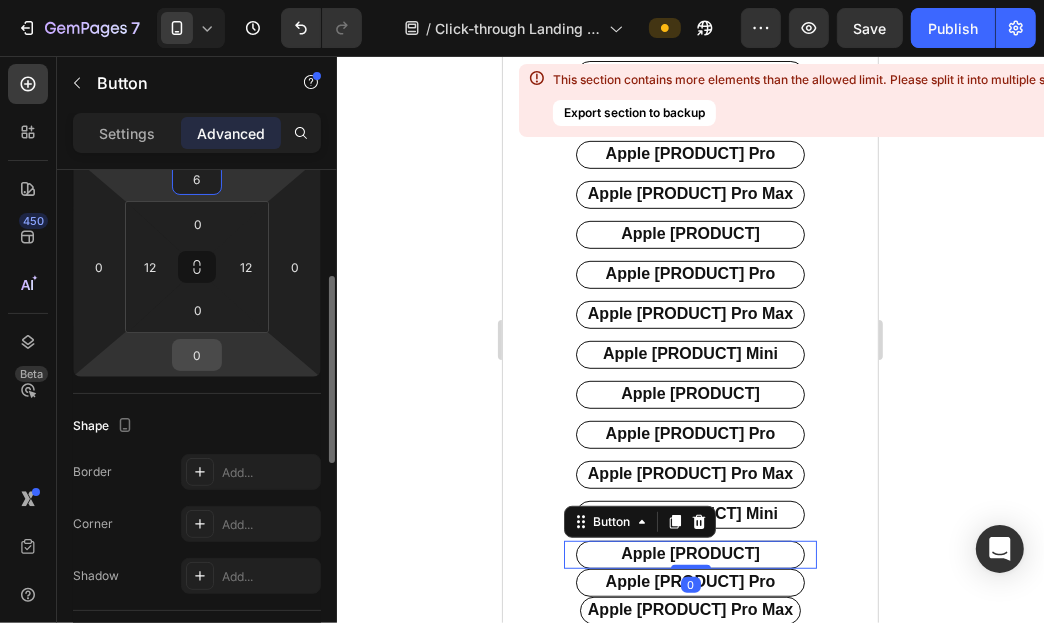 click on "0" at bounding box center [197, 355] 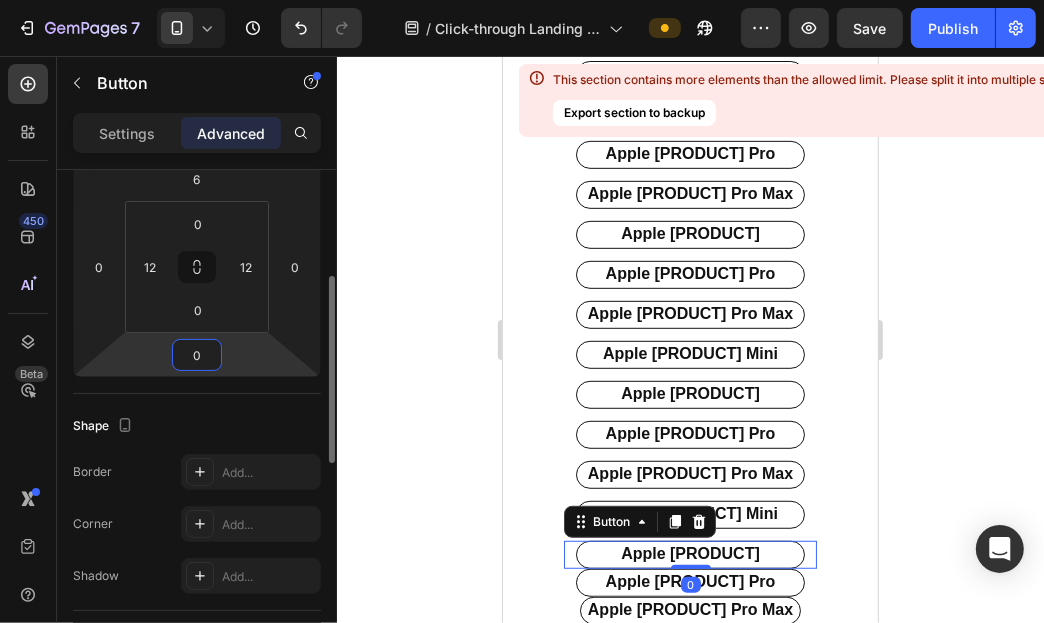 click on "0" at bounding box center [197, 355] 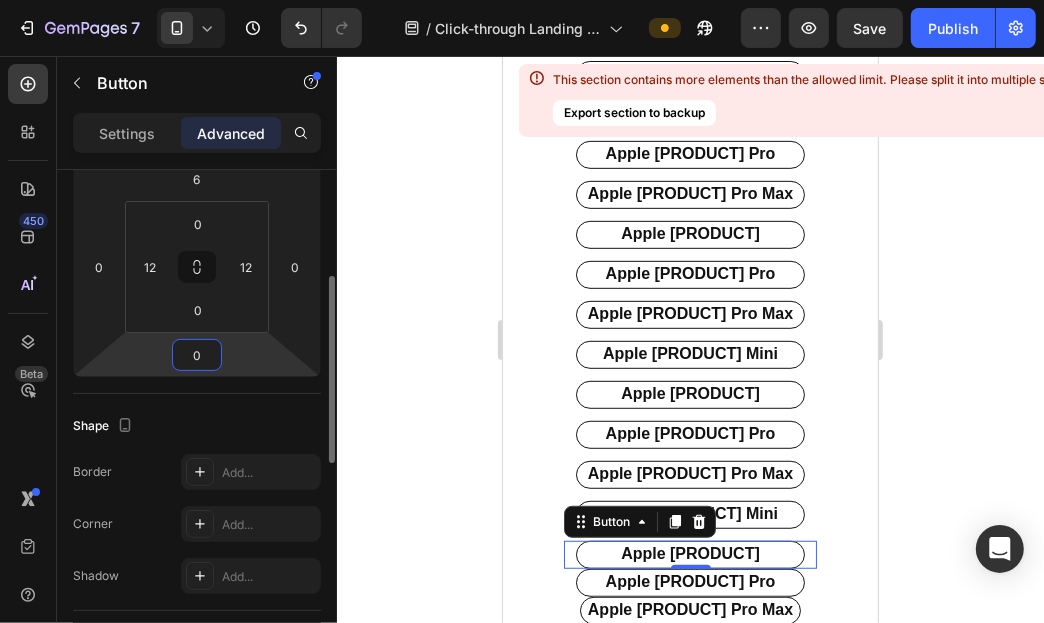 type on "6" 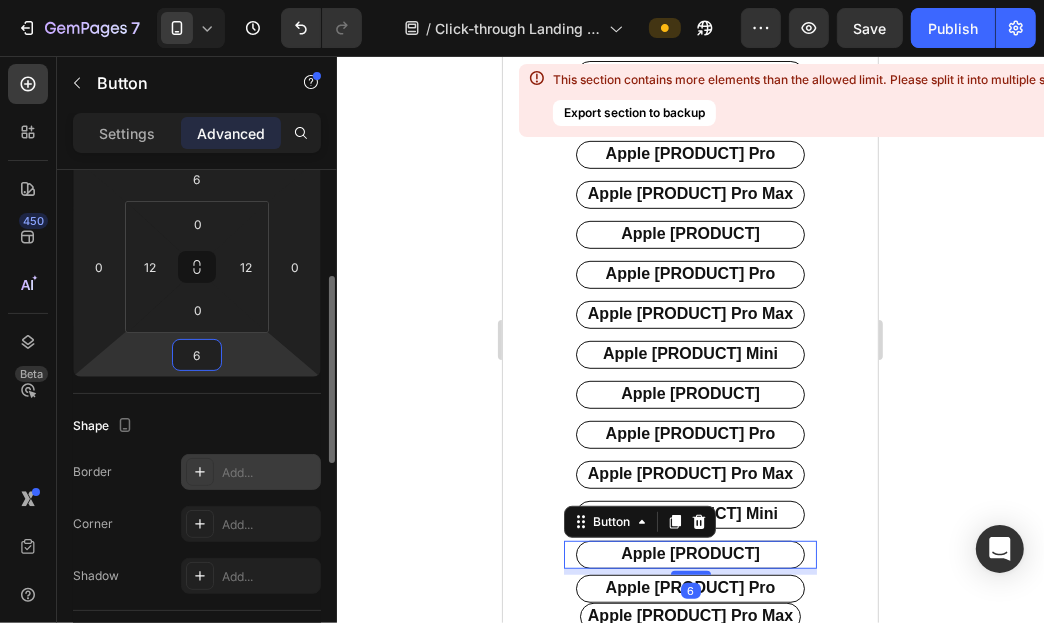 scroll, scrollTop: 489, scrollLeft: 0, axis: vertical 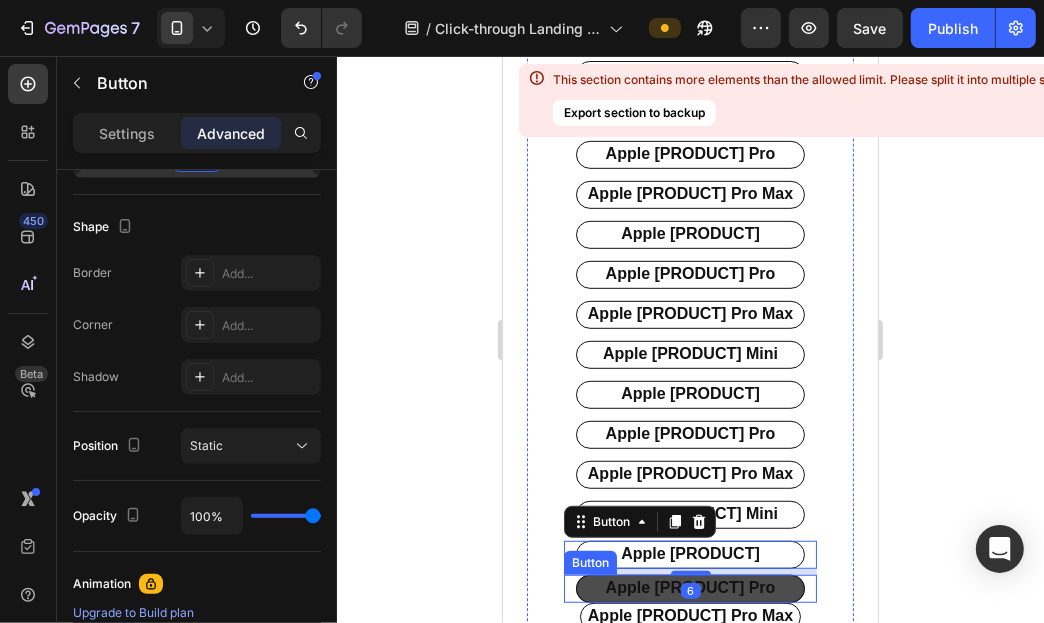click on "apple [PRODUCT] Pro" at bounding box center (689, 588) 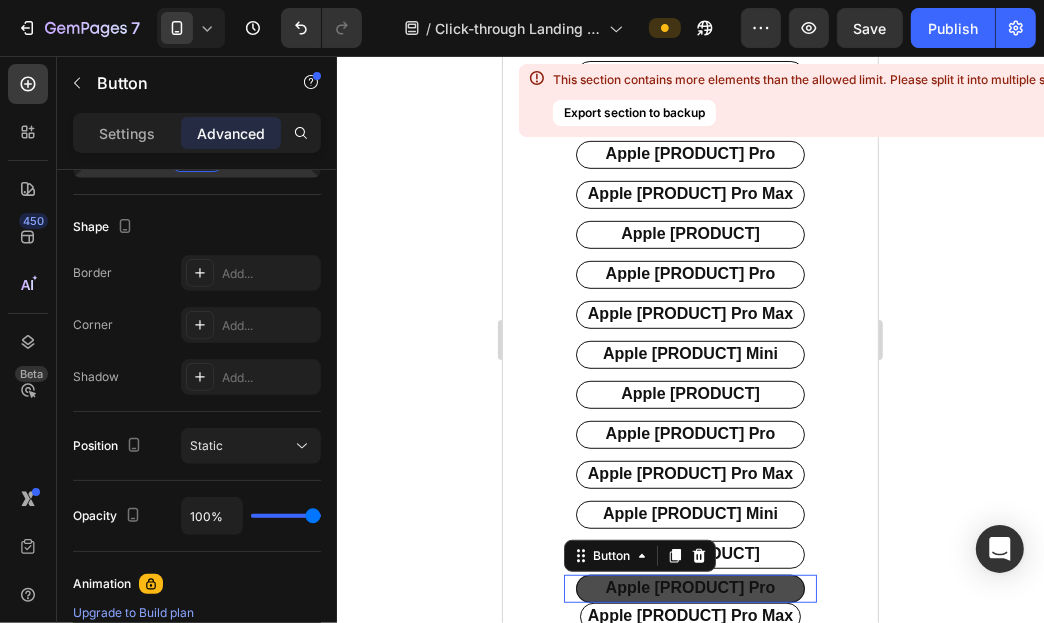click on "apple [PRODUCT] Pro" at bounding box center [689, 588] 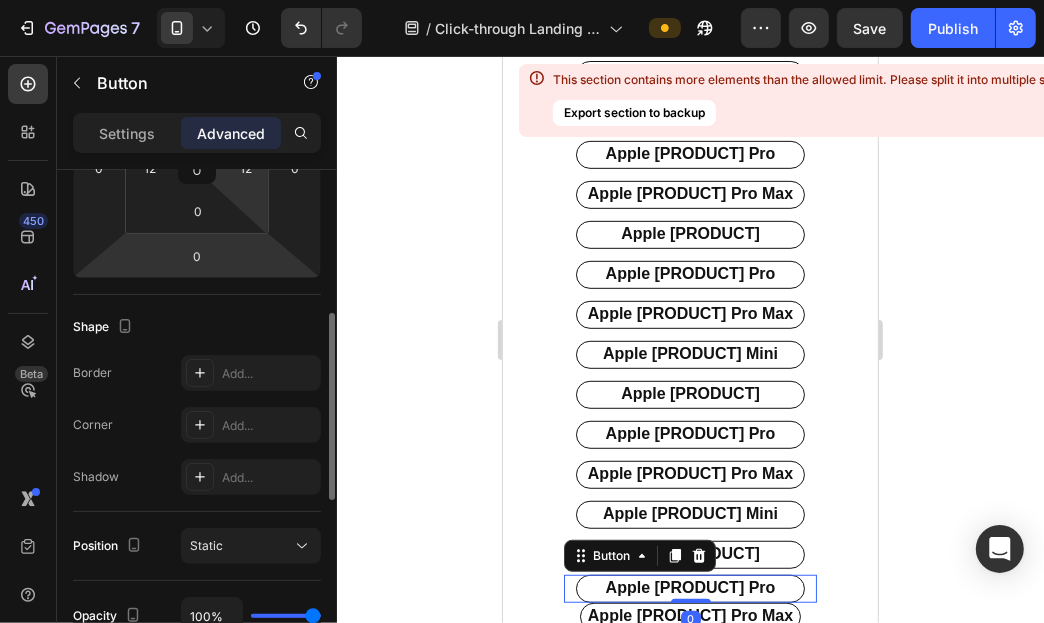 scroll, scrollTop: 289, scrollLeft: 0, axis: vertical 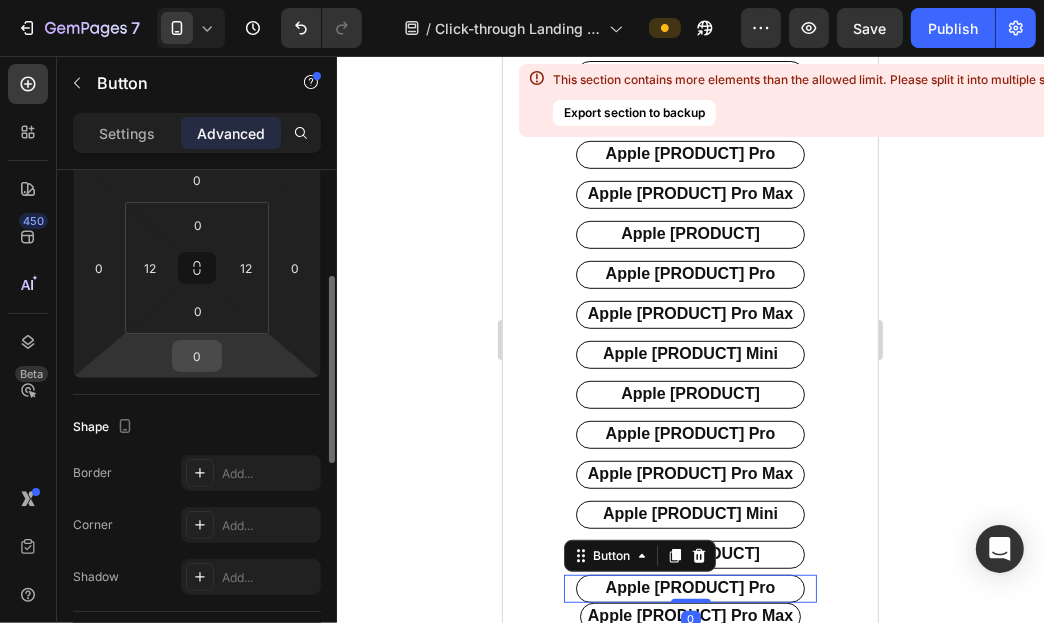 click on "0" at bounding box center [197, 356] 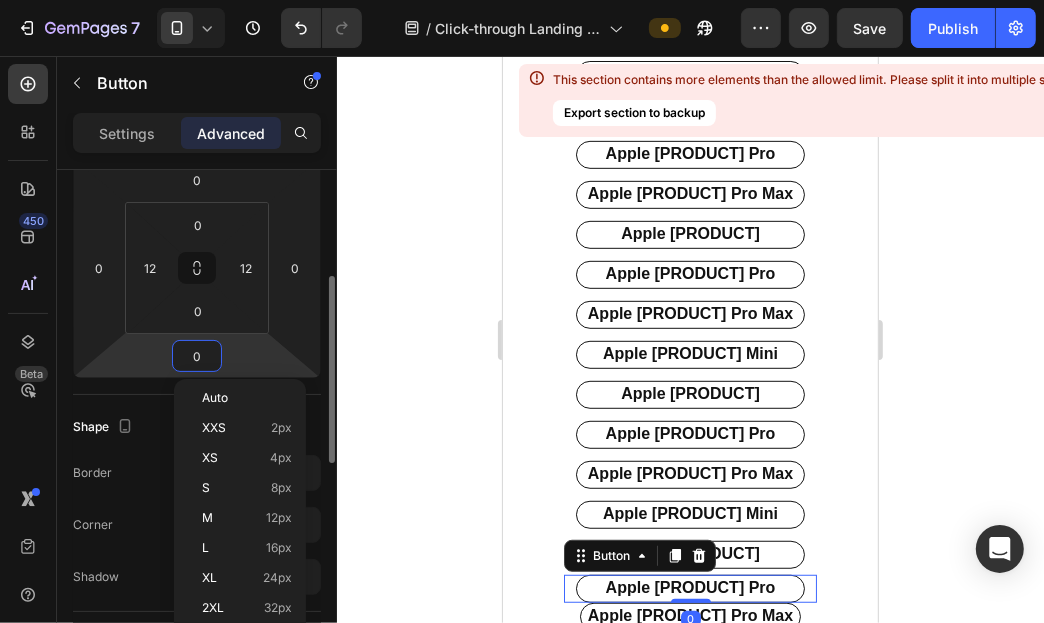 click on "0" at bounding box center [197, 356] 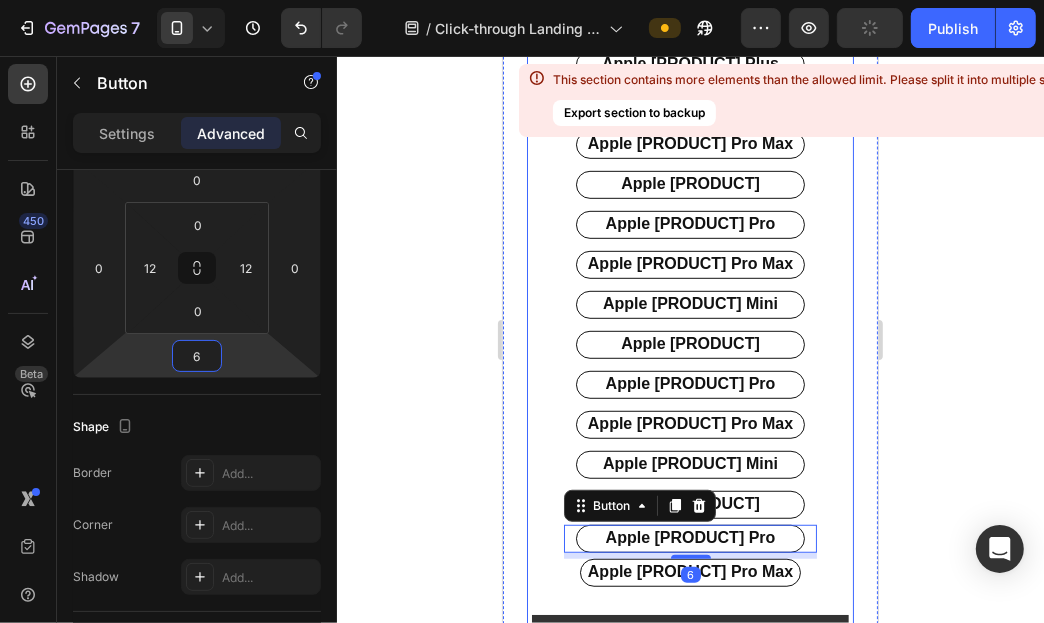 scroll, scrollTop: 809, scrollLeft: 0, axis: vertical 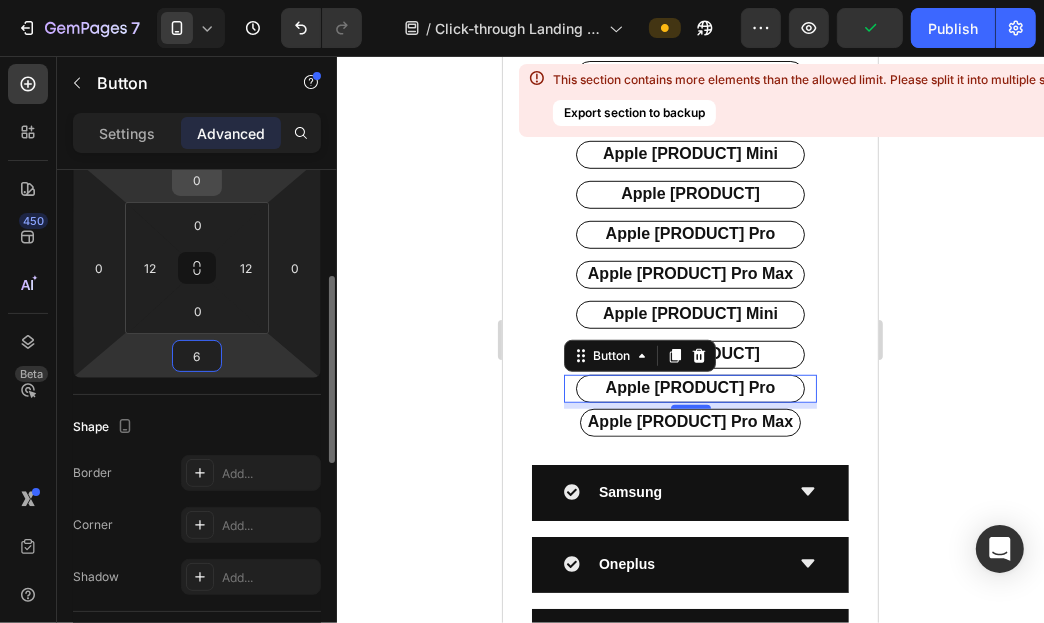type on "6" 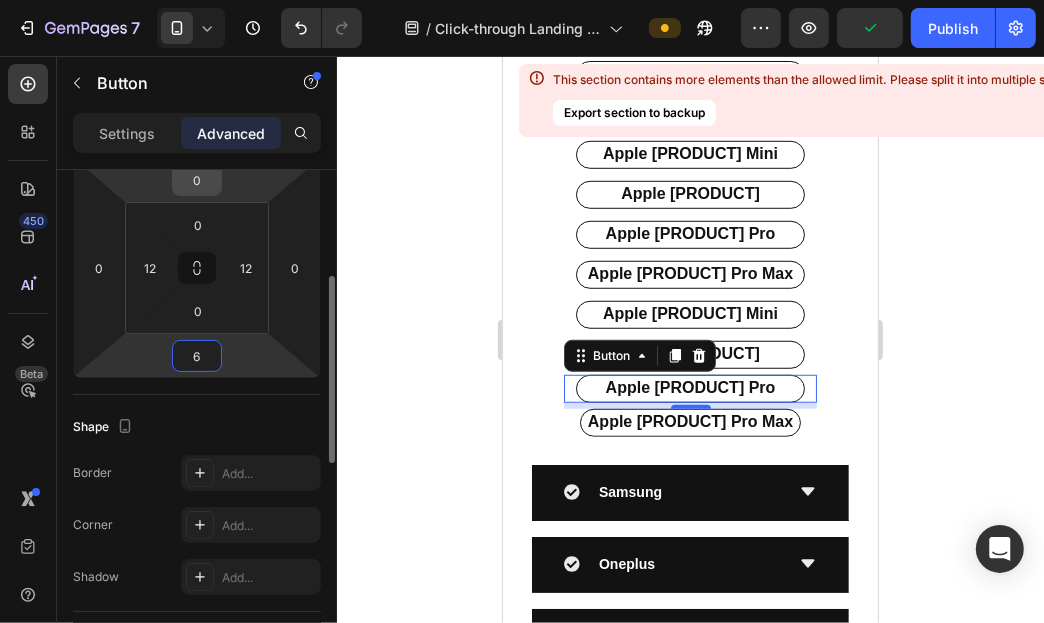 click on "0" at bounding box center (197, 180) 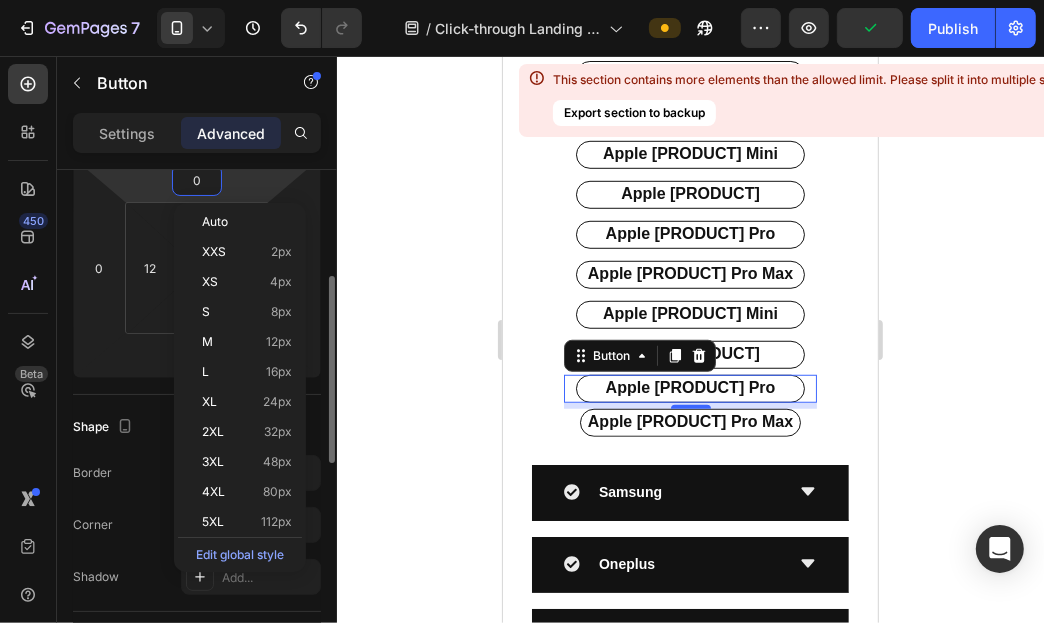 type on "6" 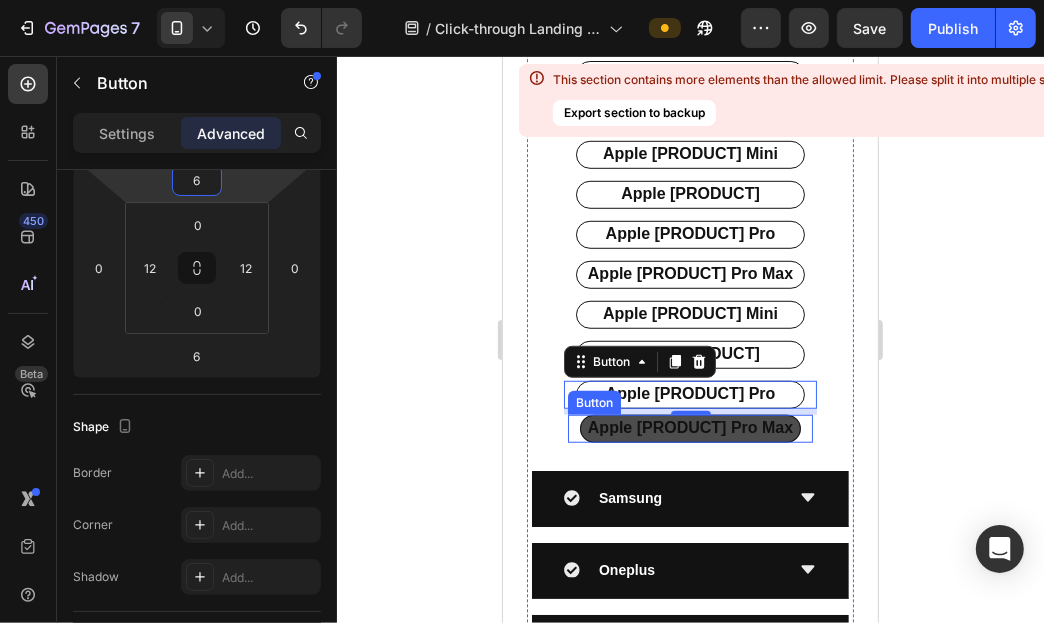 click on "apple [PRODUCT] pro Max" at bounding box center [689, 428] 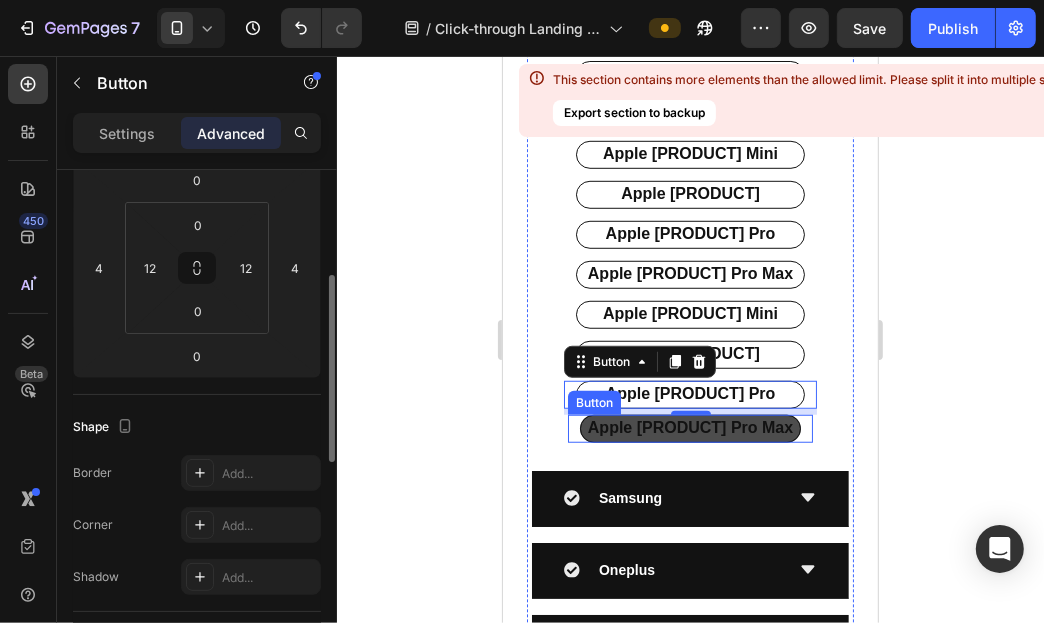 click on "apple [PRODUCT] pro Max" at bounding box center [689, 428] 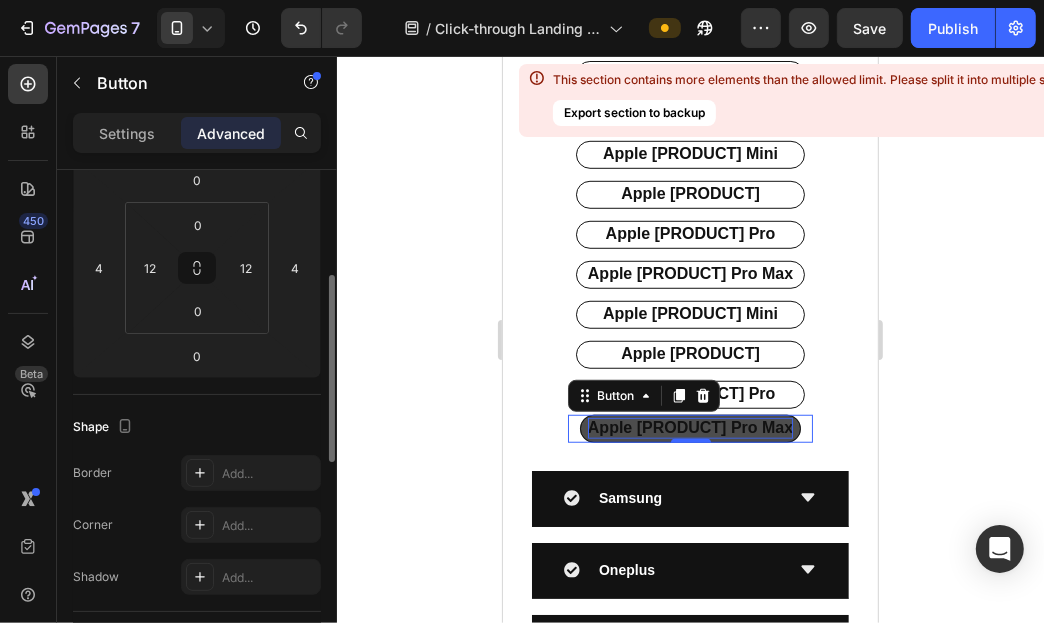 scroll, scrollTop: 288, scrollLeft: 0, axis: vertical 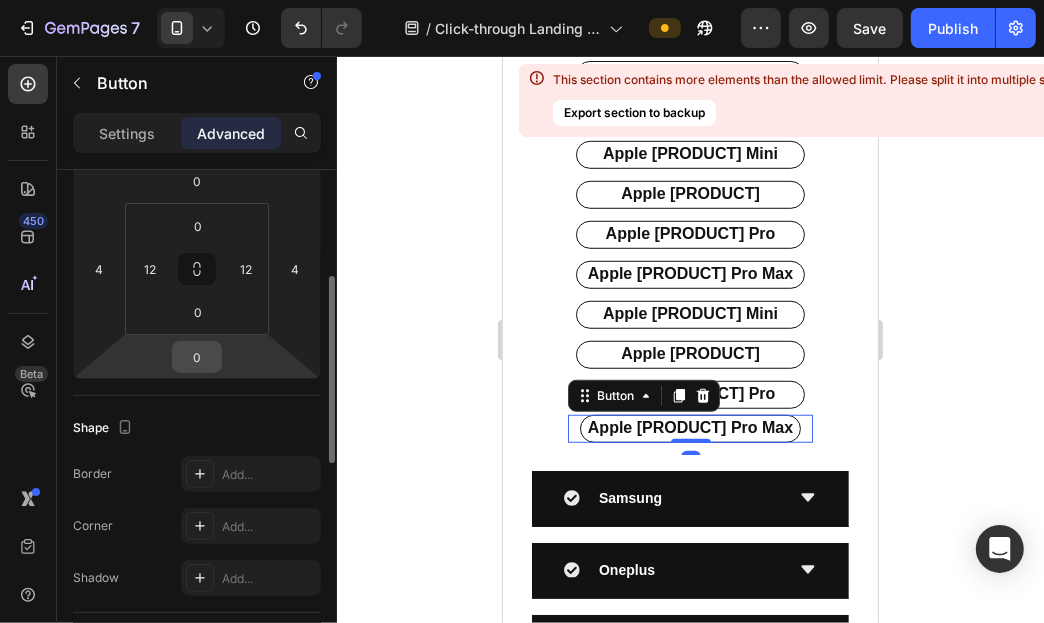 click on "0" at bounding box center [197, 357] 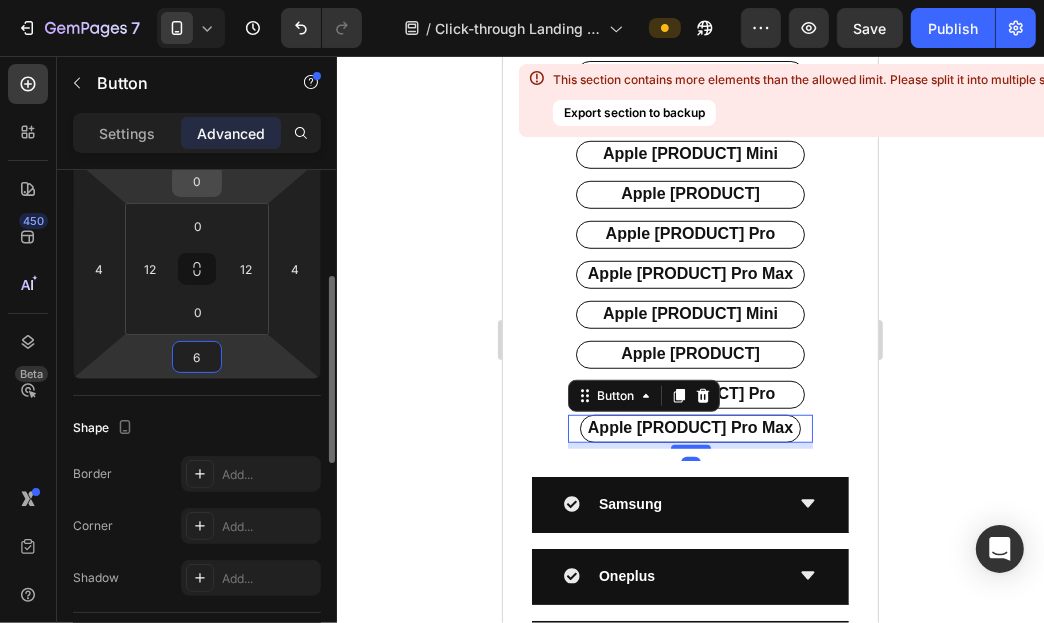 type on "6" 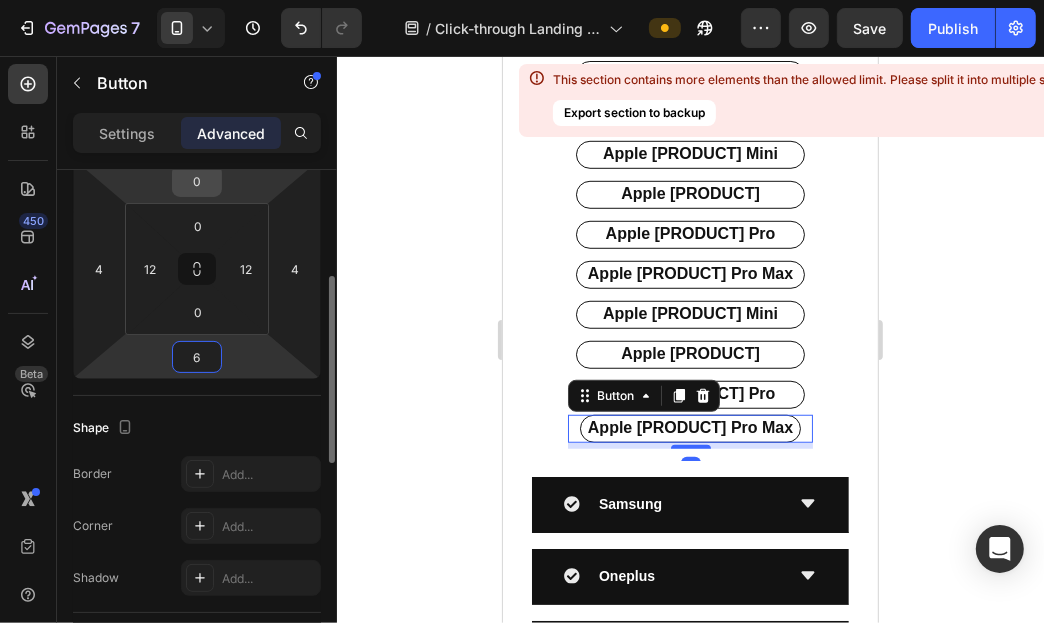 click on "0" at bounding box center [197, 181] 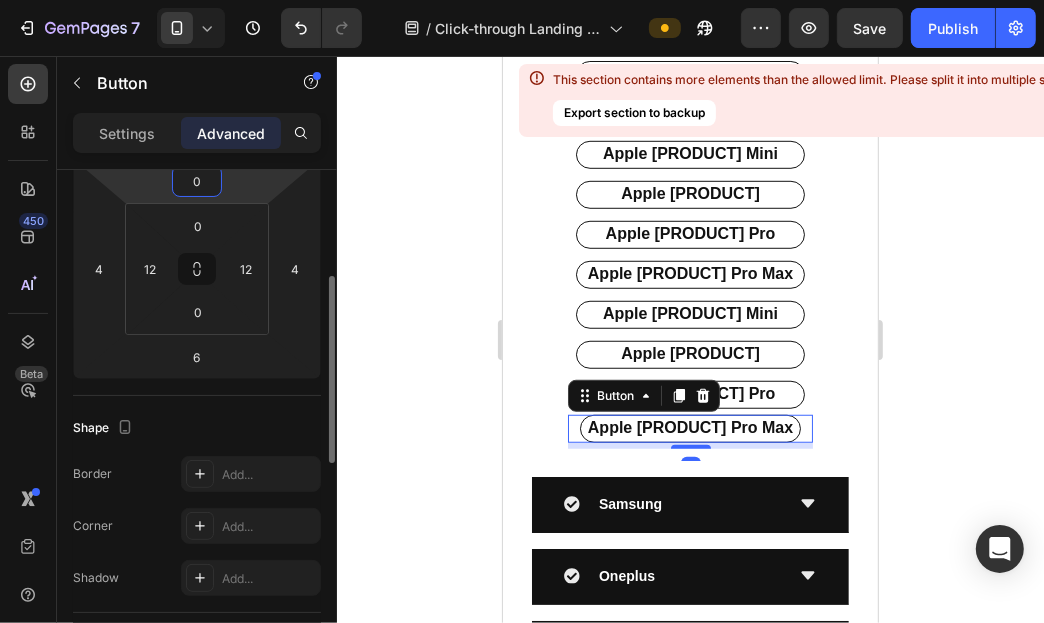 click on "0" at bounding box center (197, 181) 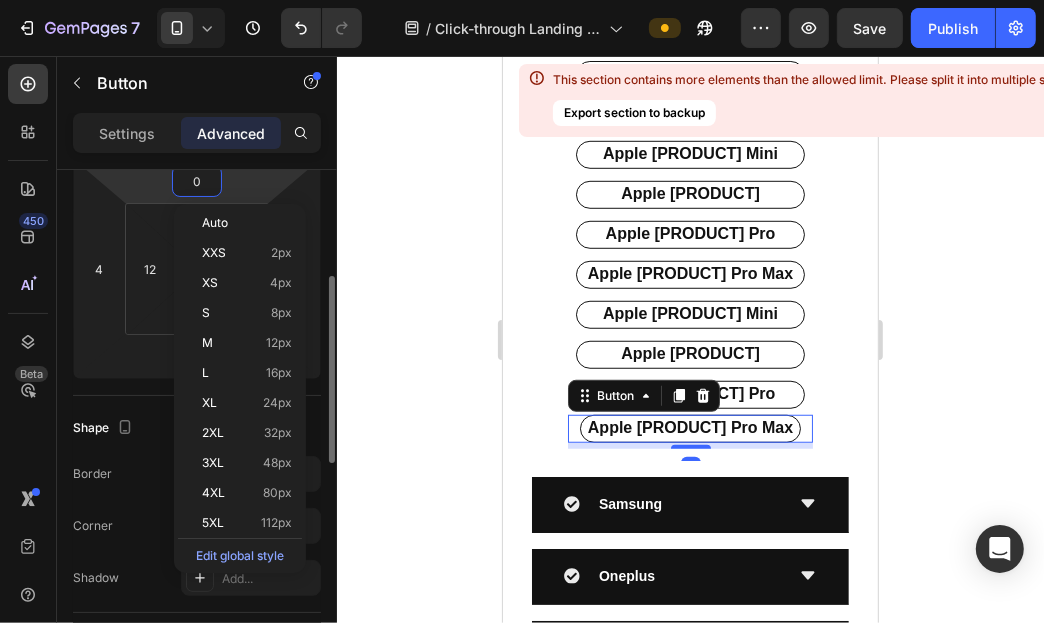 type on "6" 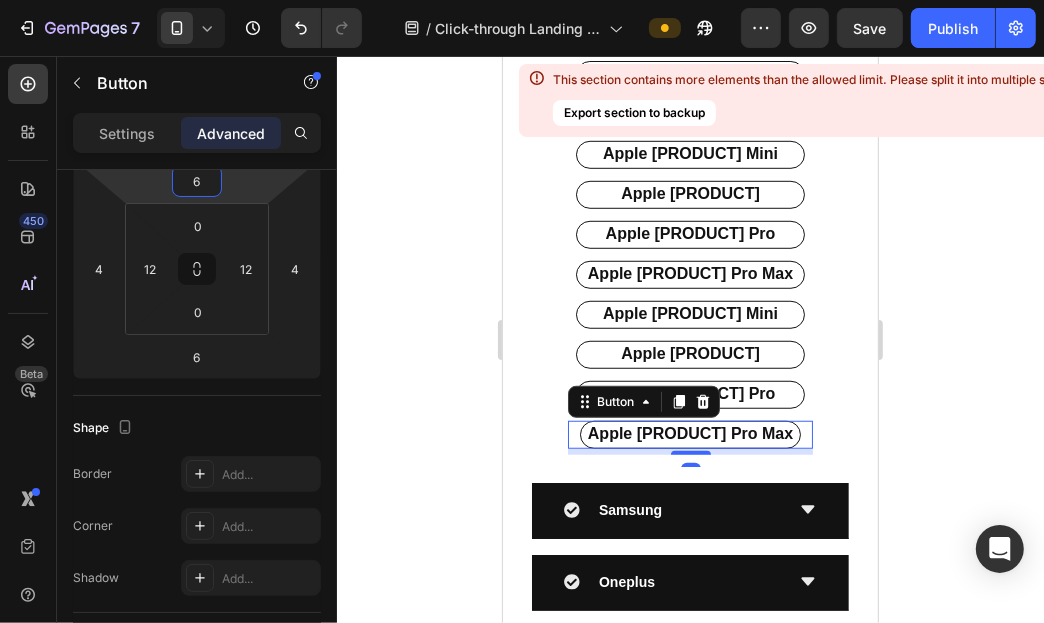 click 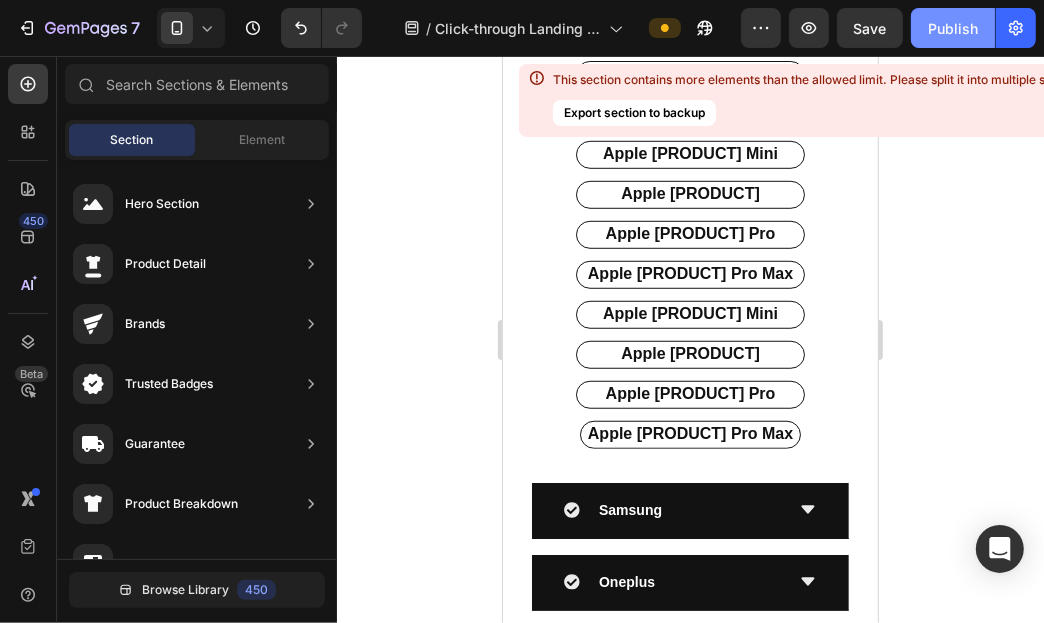 click on "Publish" 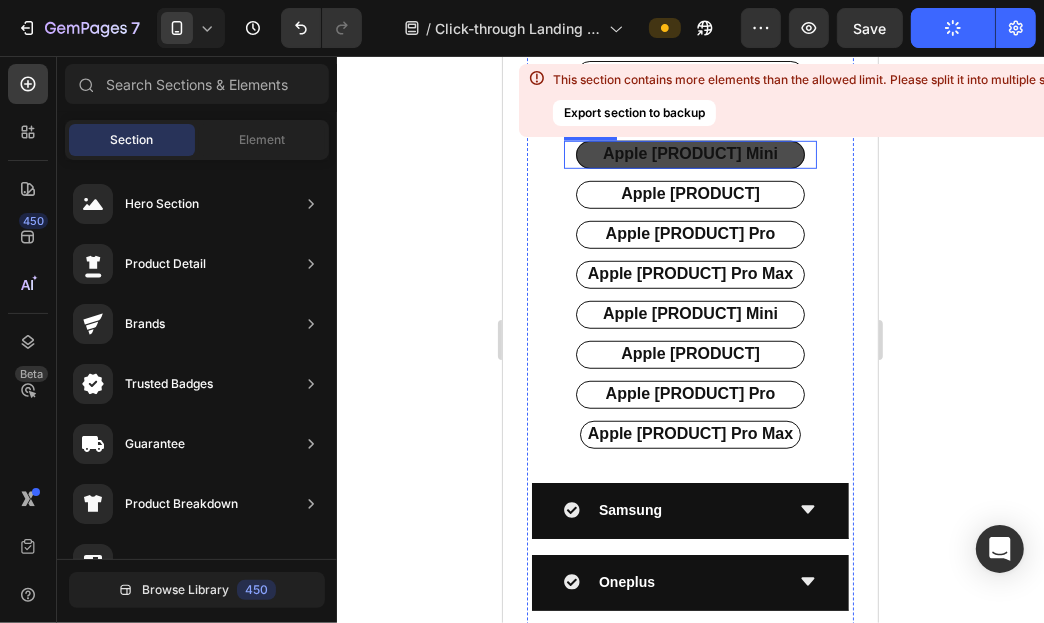 click on "apple [PRODUCT] Mini" at bounding box center (689, 154) 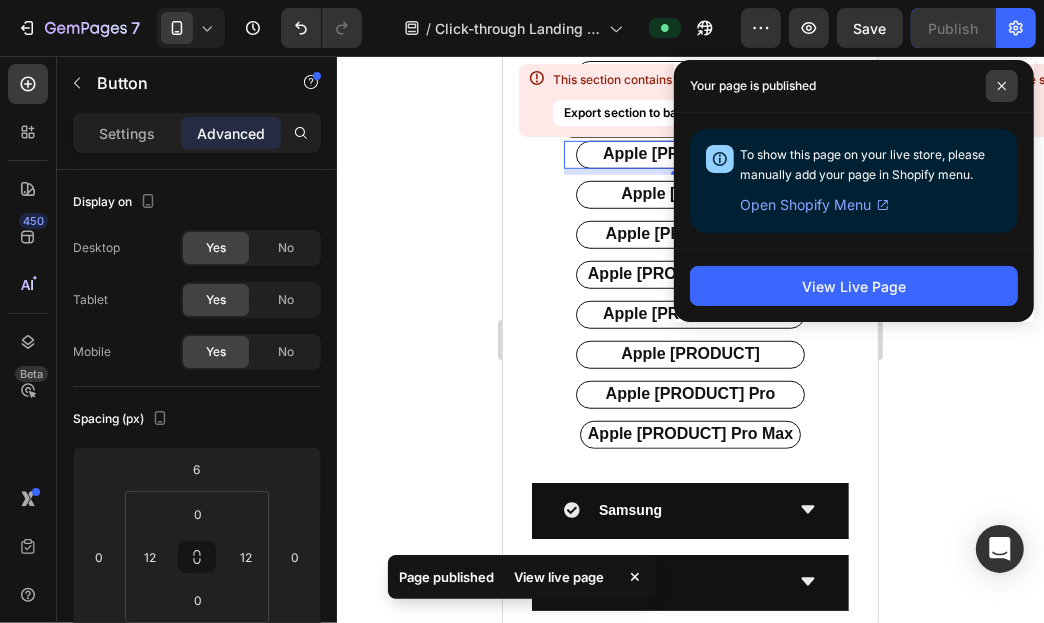 click at bounding box center (1002, 86) 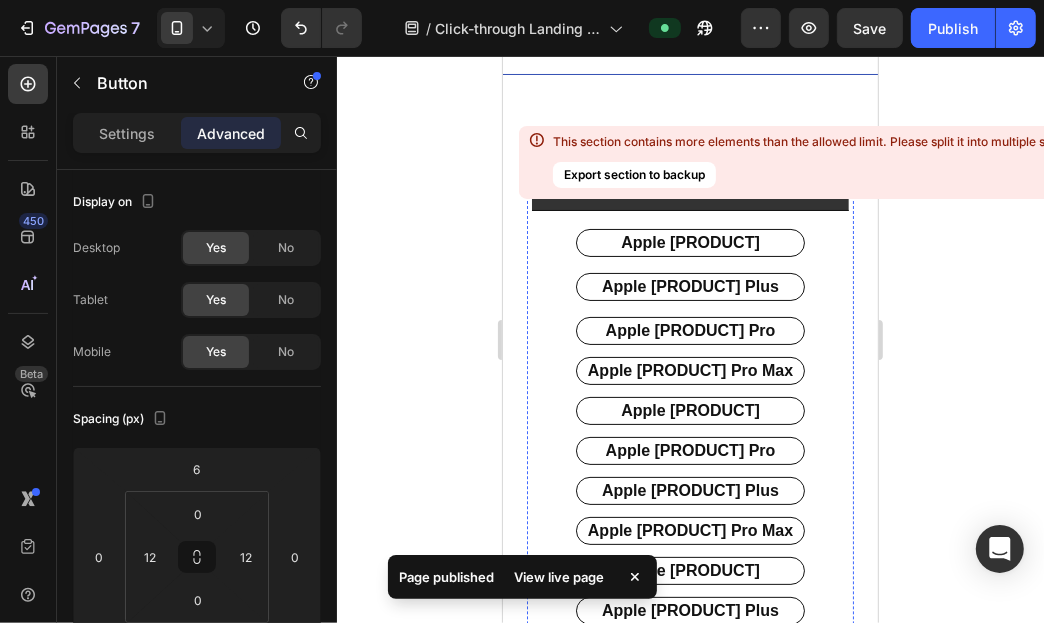 scroll, scrollTop: 0, scrollLeft: 0, axis: both 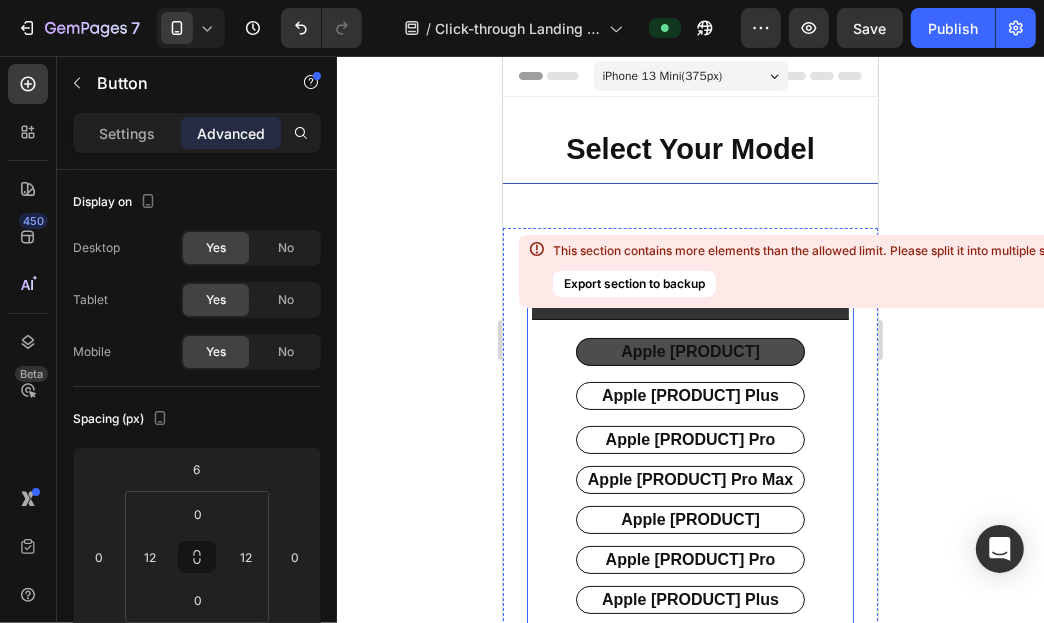 click on "apple [PRODUCT]" at bounding box center [689, 351] 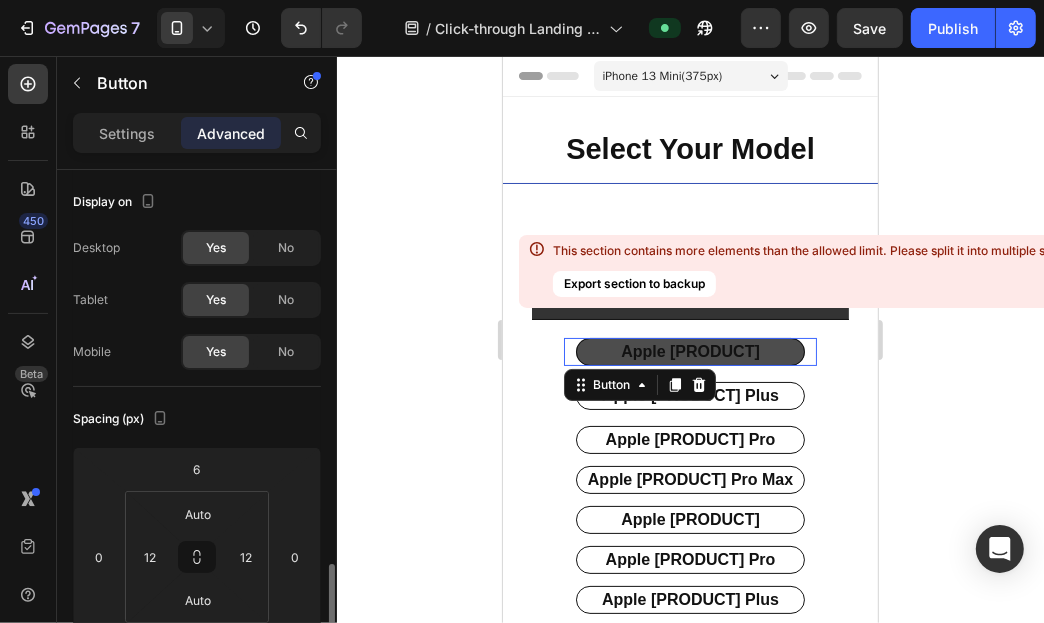 click on "apple [PRODUCT]" at bounding box center [689, 351] 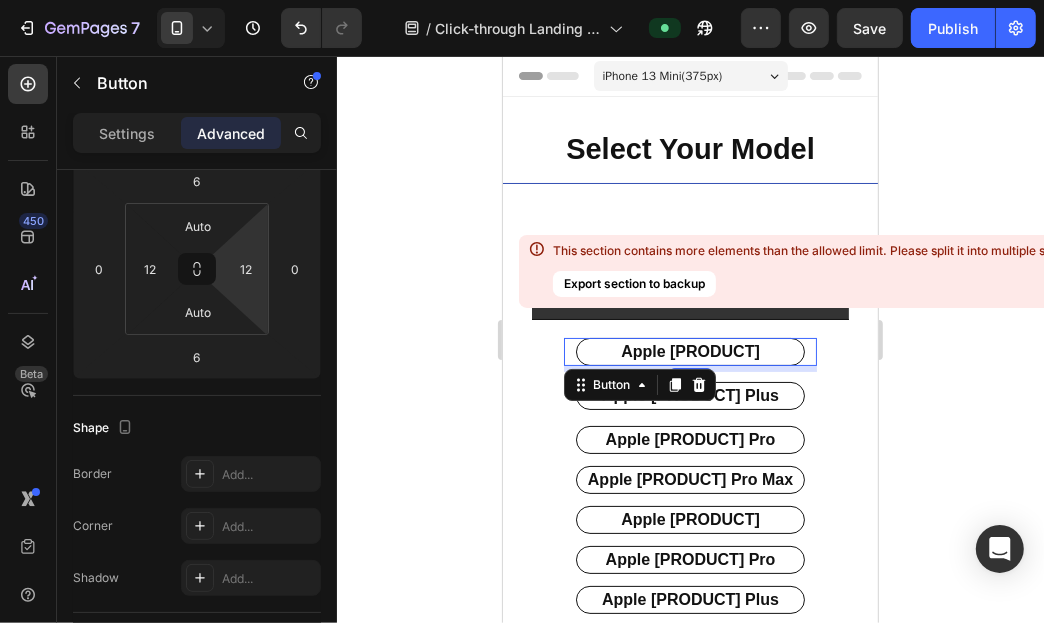 scroll, scrollTop: 0, scrollLeft: 0, axis: both 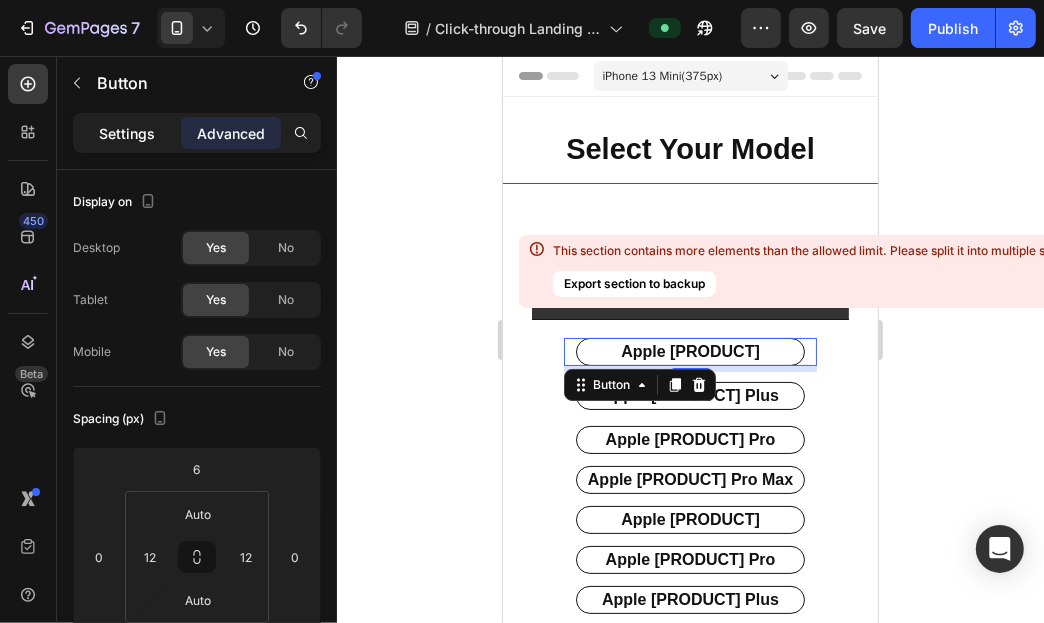 click on "Settings" 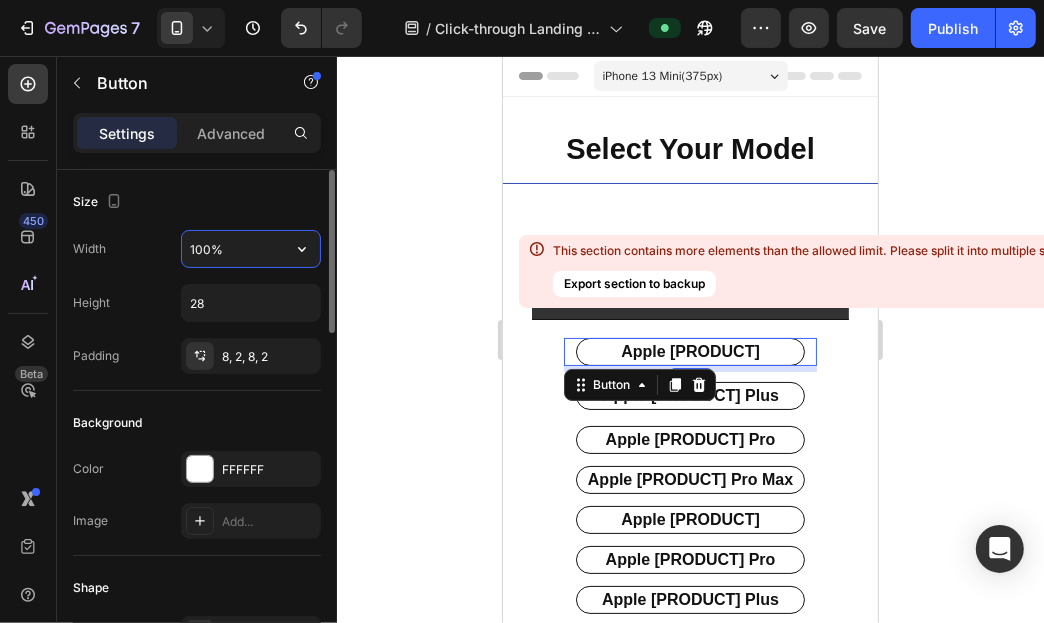 click on "100%" at bounding box center (251, 249) 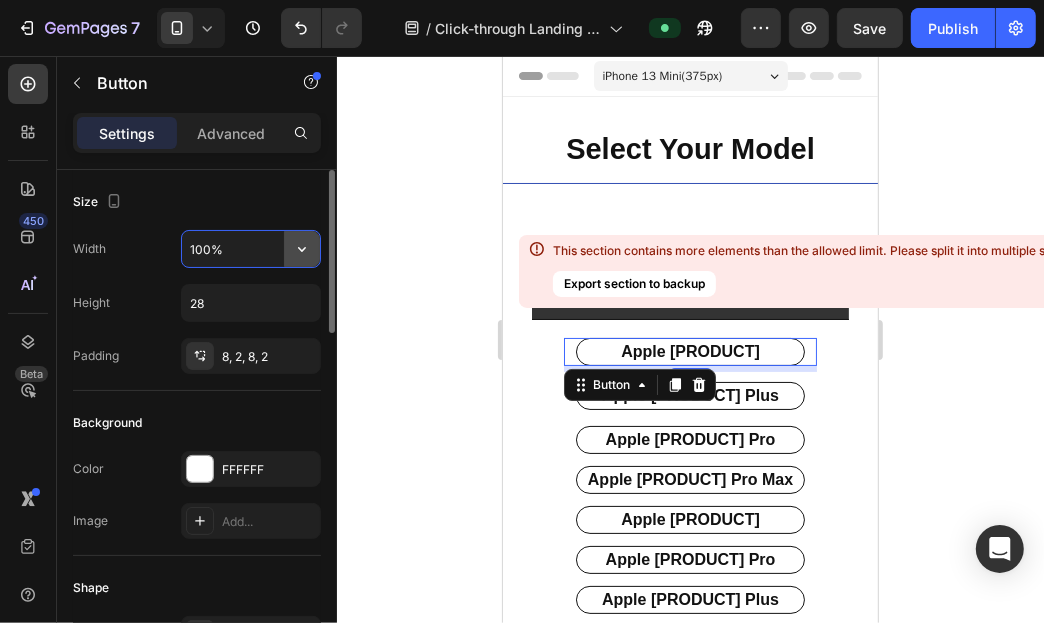 click 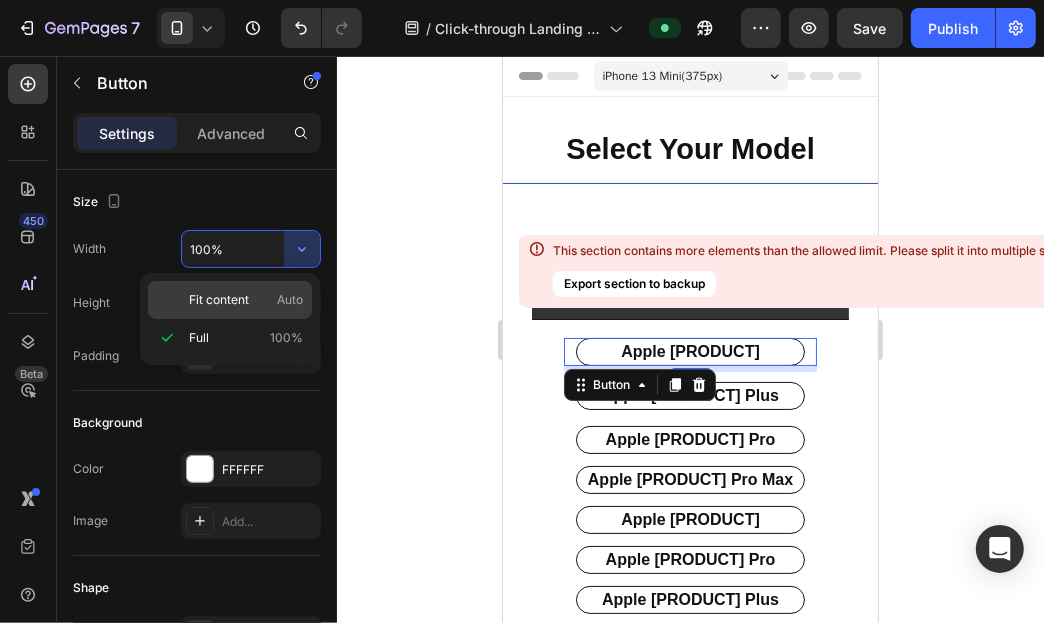 click on "Fit content Auto" at bounding box center [246, 300] 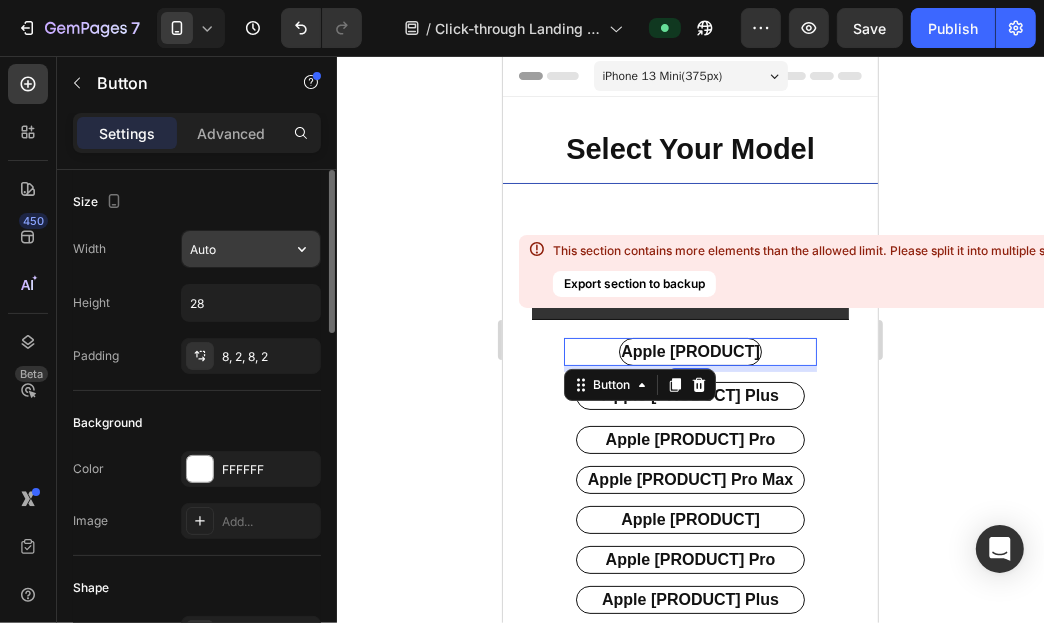 click on "Auto" at bounding box center (251, 249) 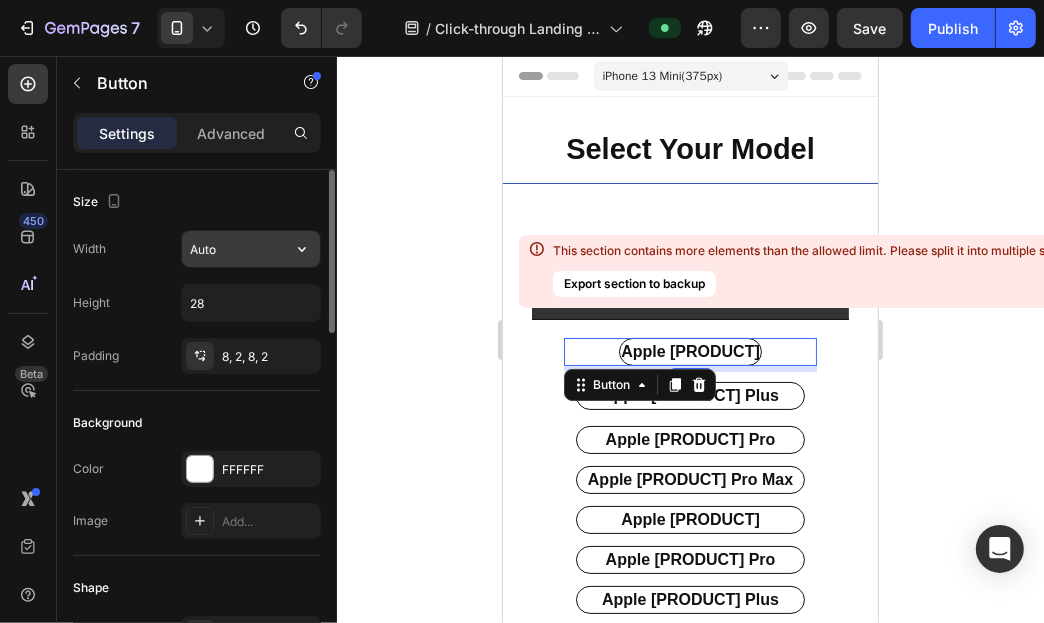 click on "Auto" at bounding box center (251, 249) 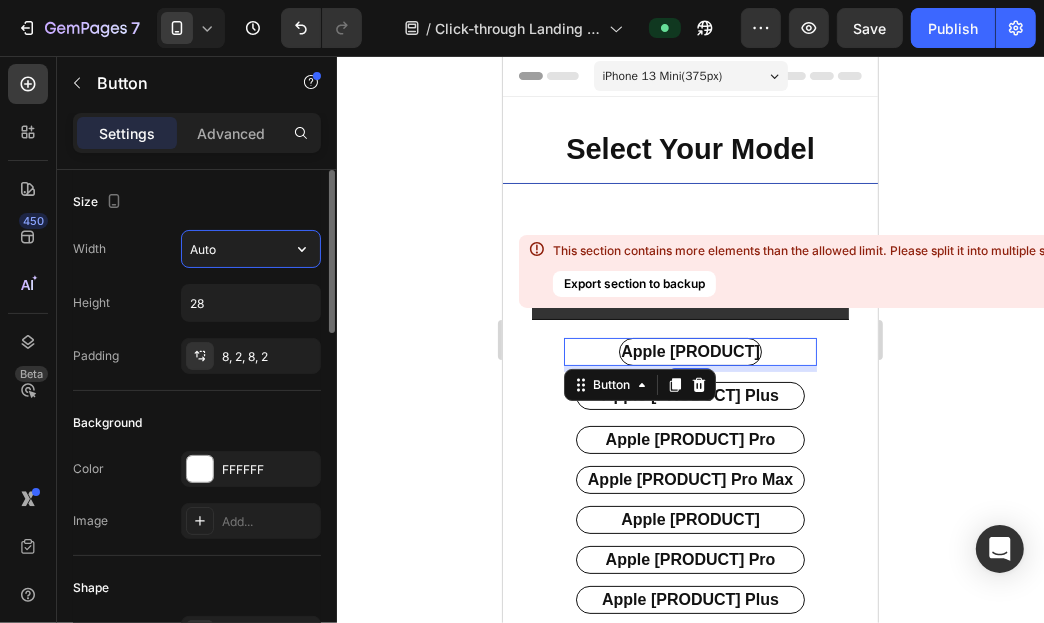 click on "Auto" at bounding box center [251, 249] 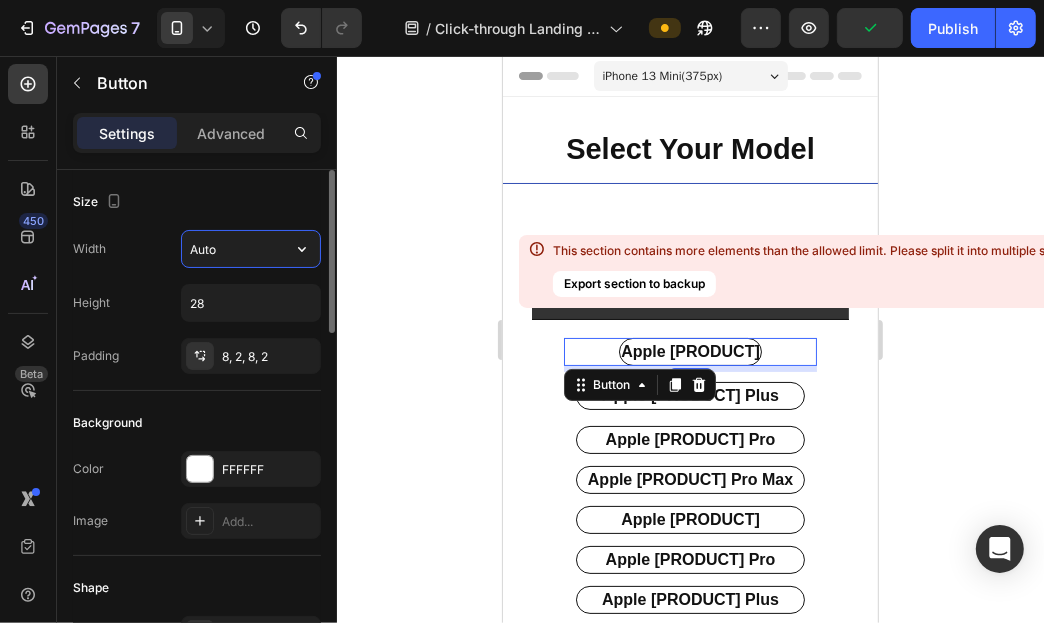 click on "Auto" at bounding box center (251, 249) 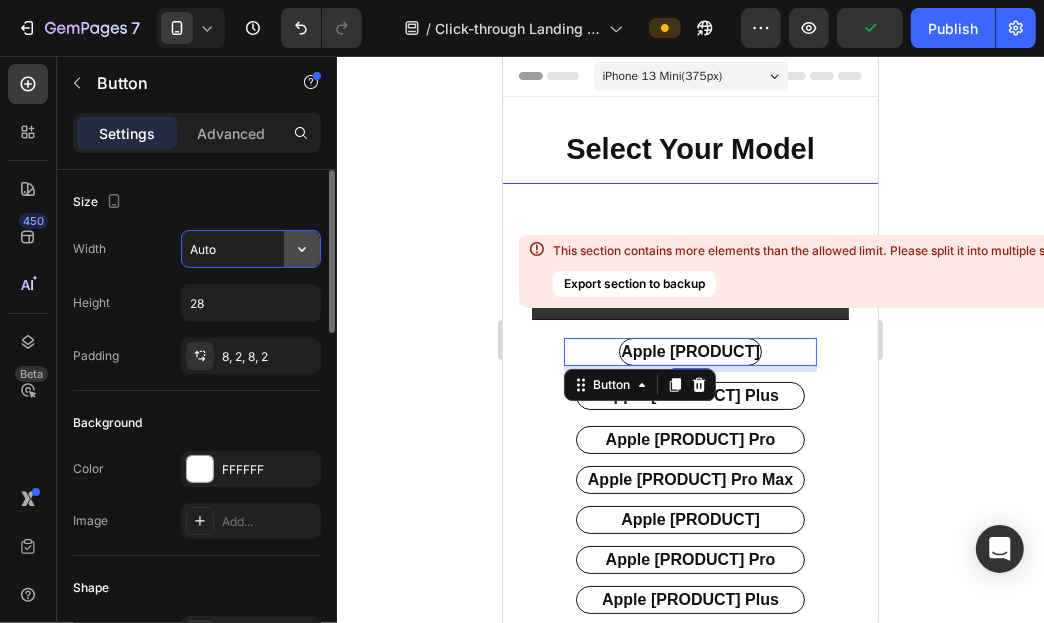 click 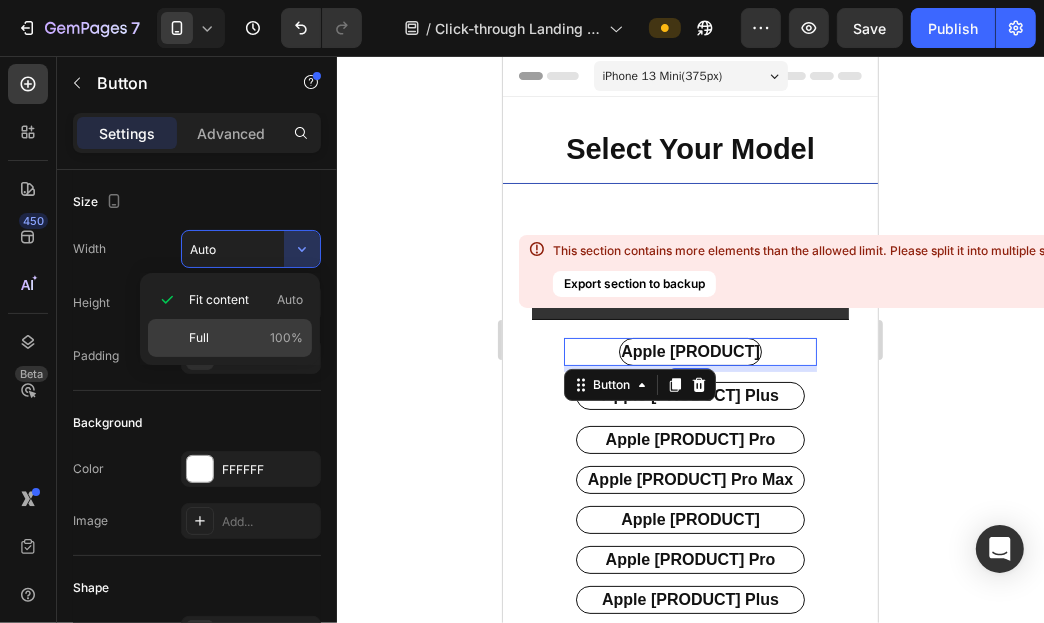 click on "Full 100%" 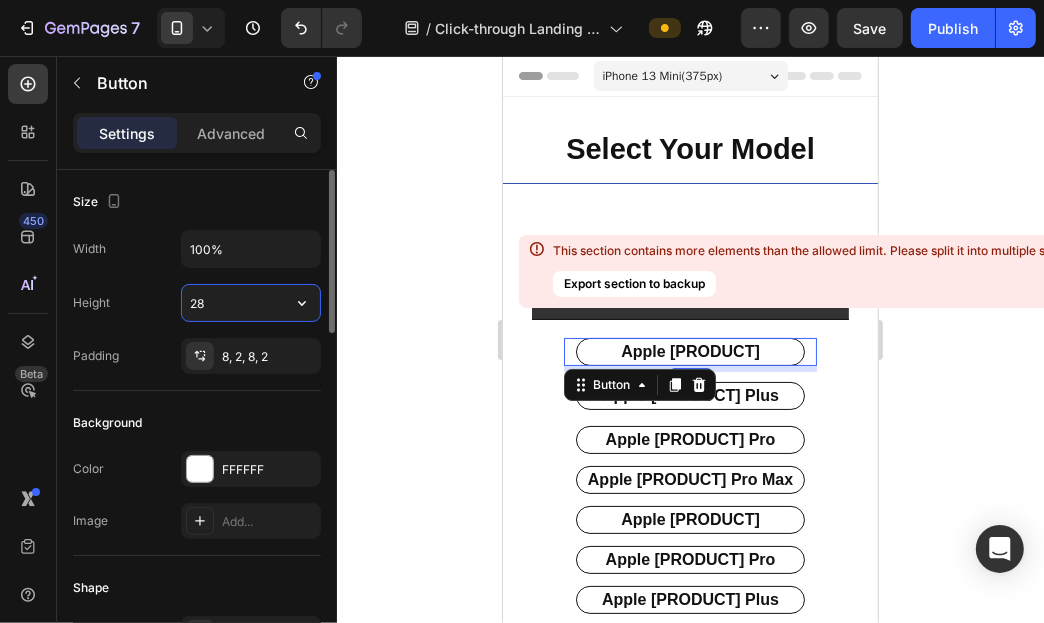 click on "28" at bounding box center [251, 303] 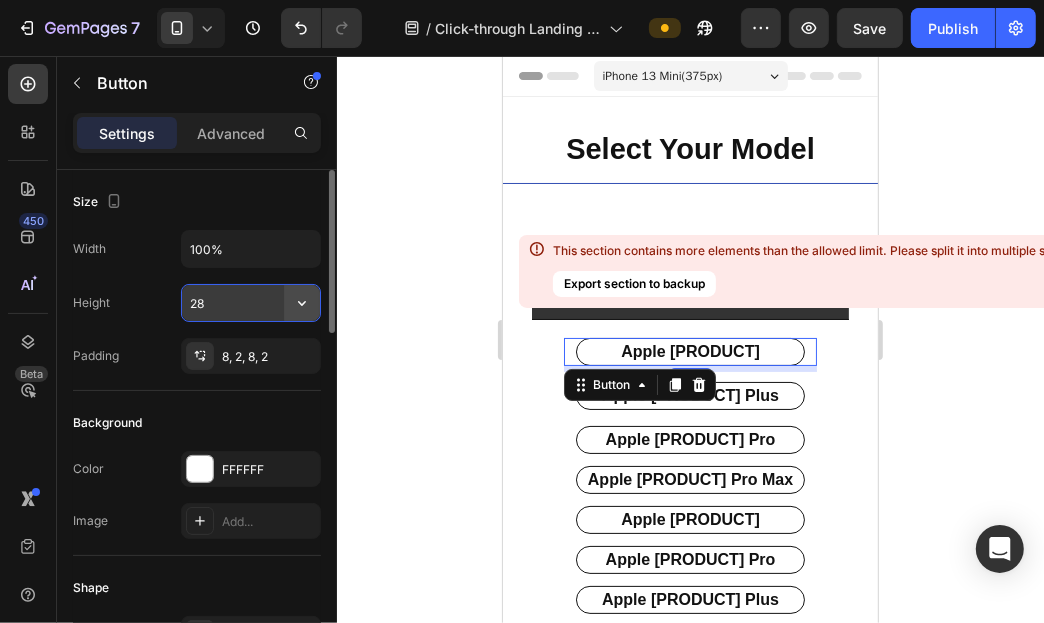 click 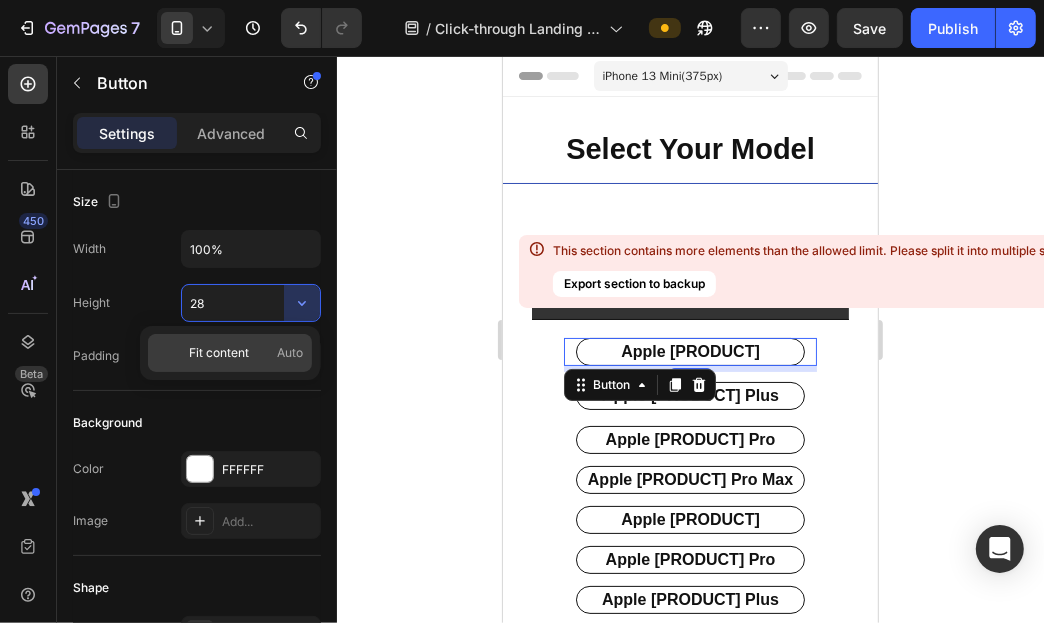 click on "Auto" at bounding box center (290, 353) 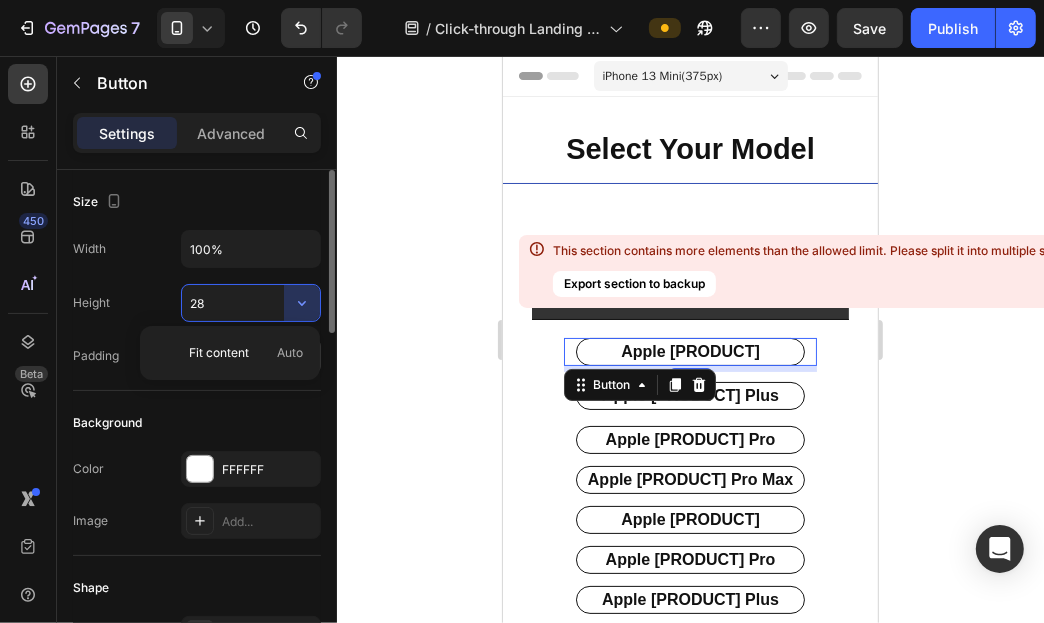 type on "Auto" 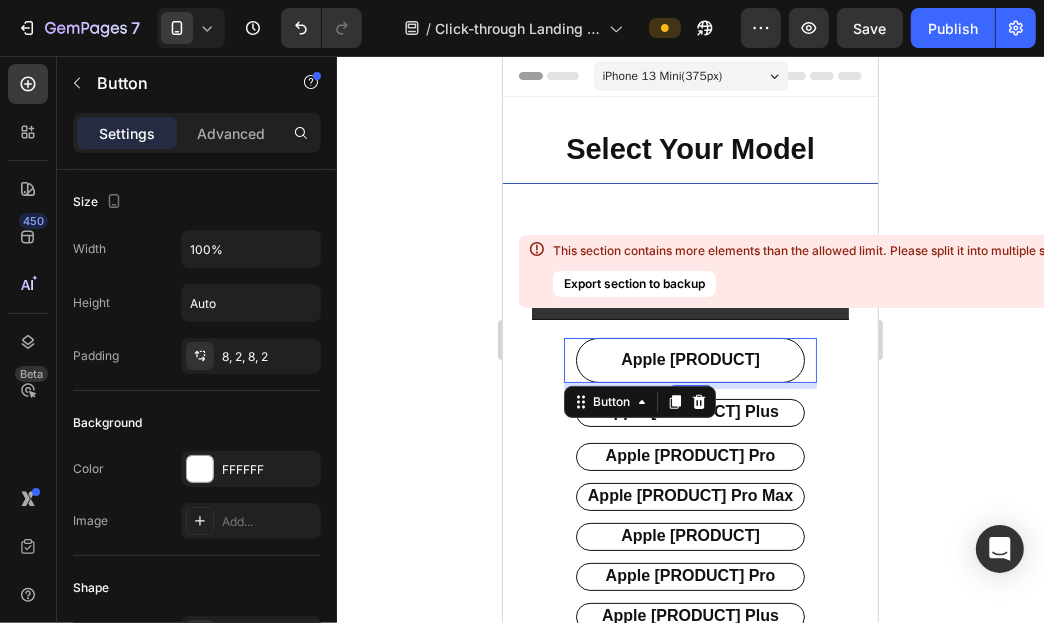 click 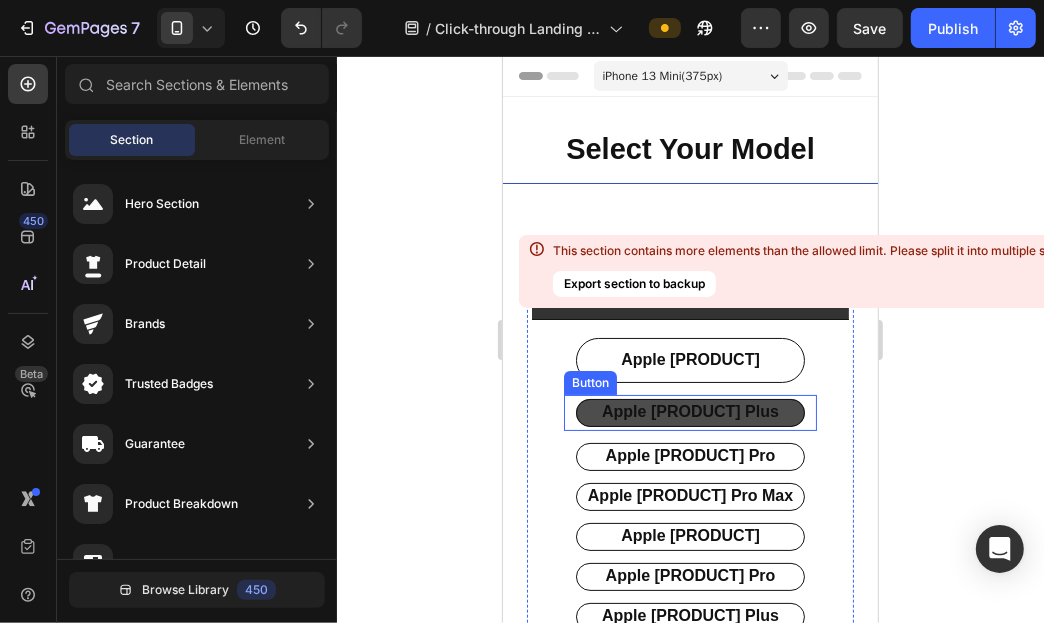 click on "apple [PRODUCT] Plus" at bounding box center [689, 412] 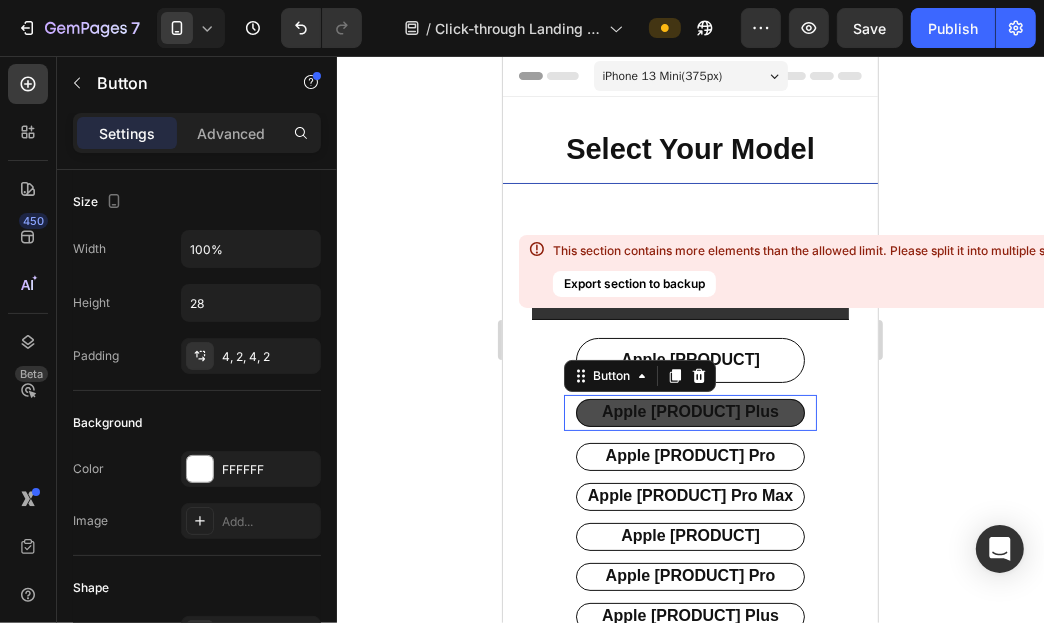 click on "apple [PRODUCT] Plus" at bounding box center [689, 412] 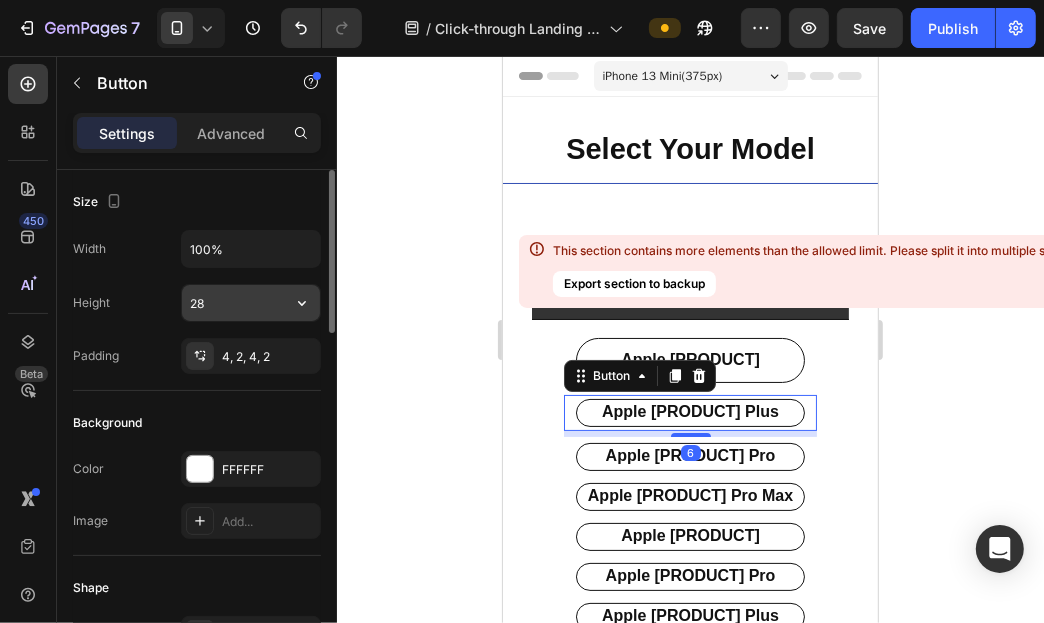 click on "28" at bounding box center (251, 303) 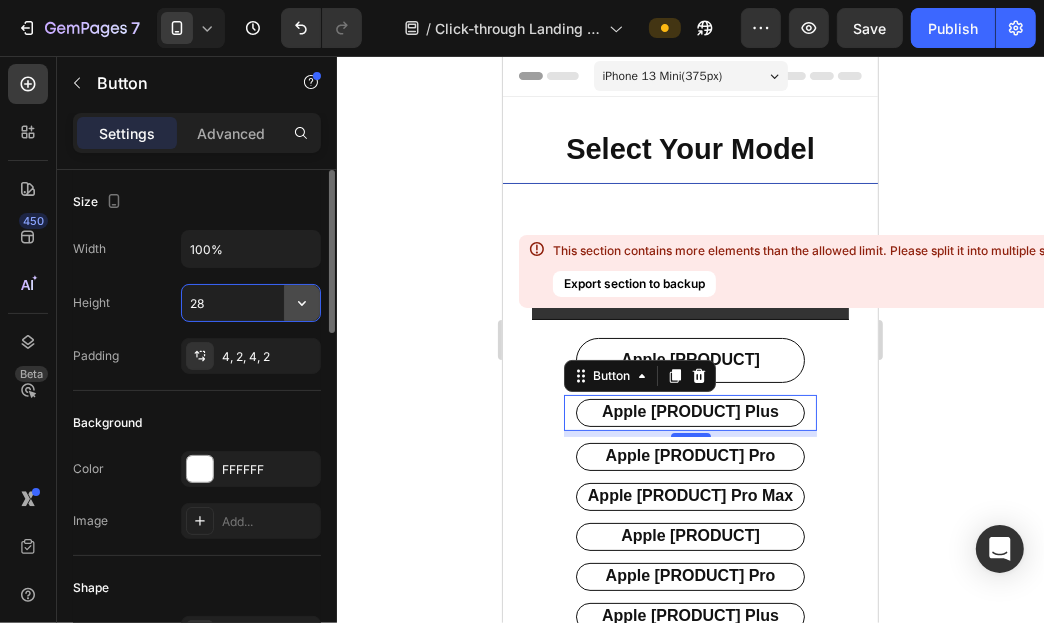 click 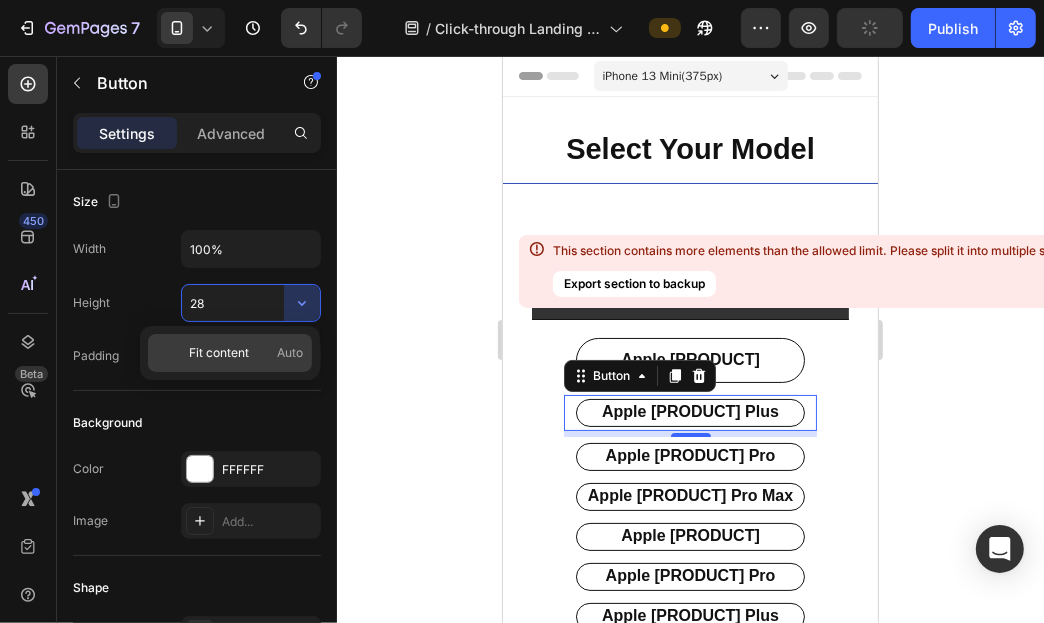 click on "Fit content Auto" at bounding box center (246, 353) 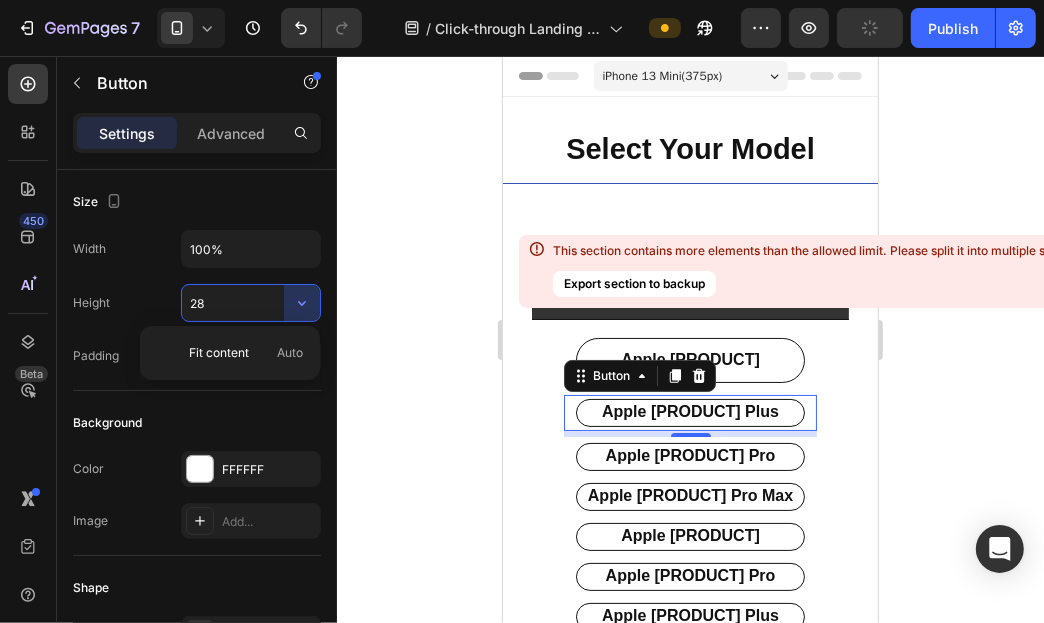 type on "Auto" 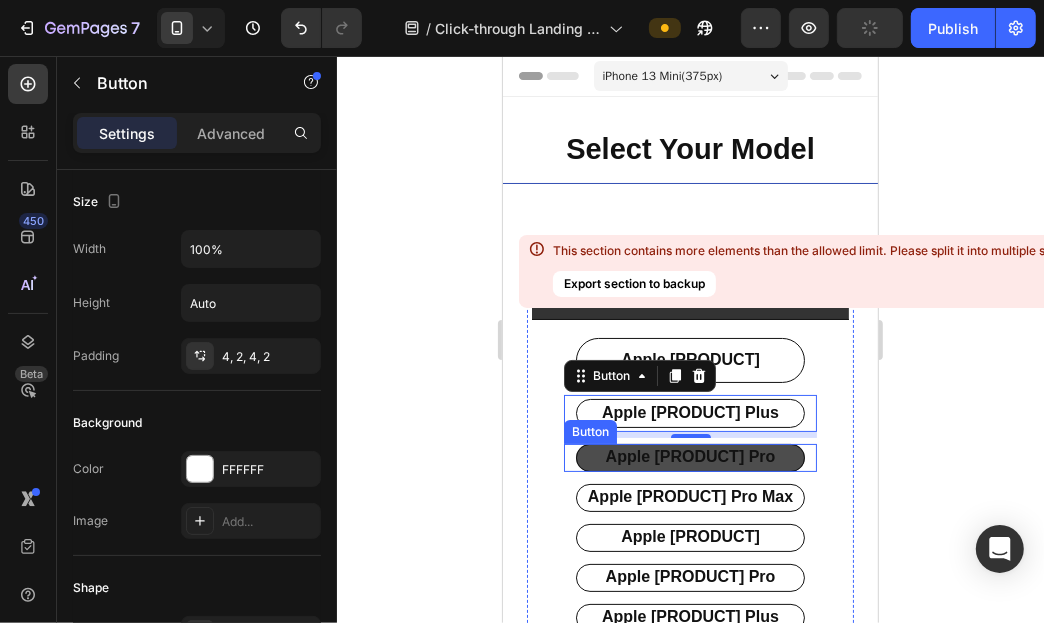 click on "apple [PRODUCT] pro" at bounding box center [689, 457] 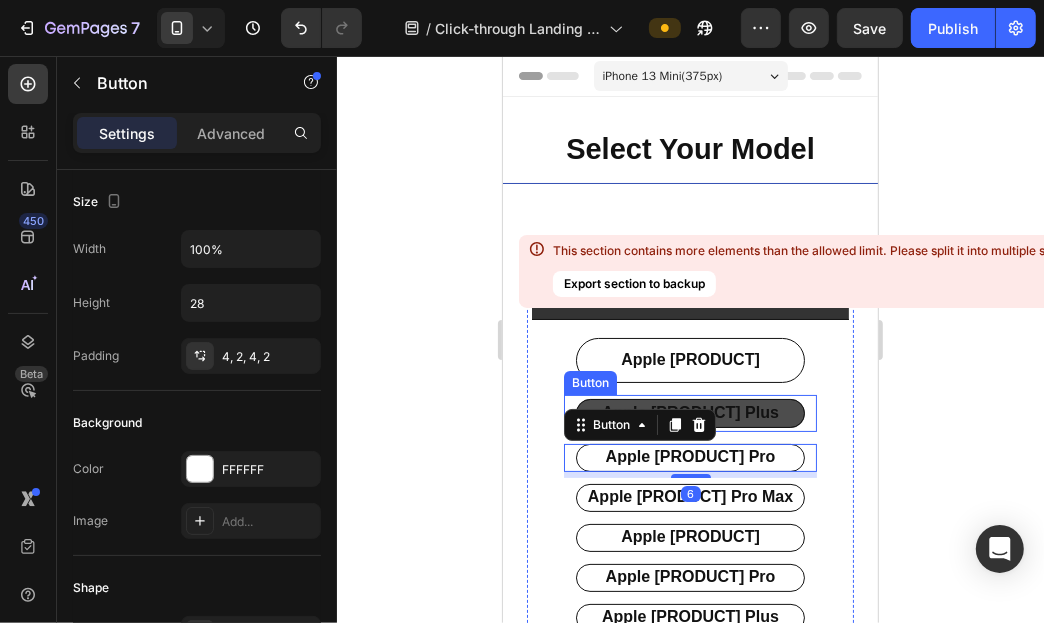click on "apple [PRODUCT] Plus" at bounding box center (689, 412) 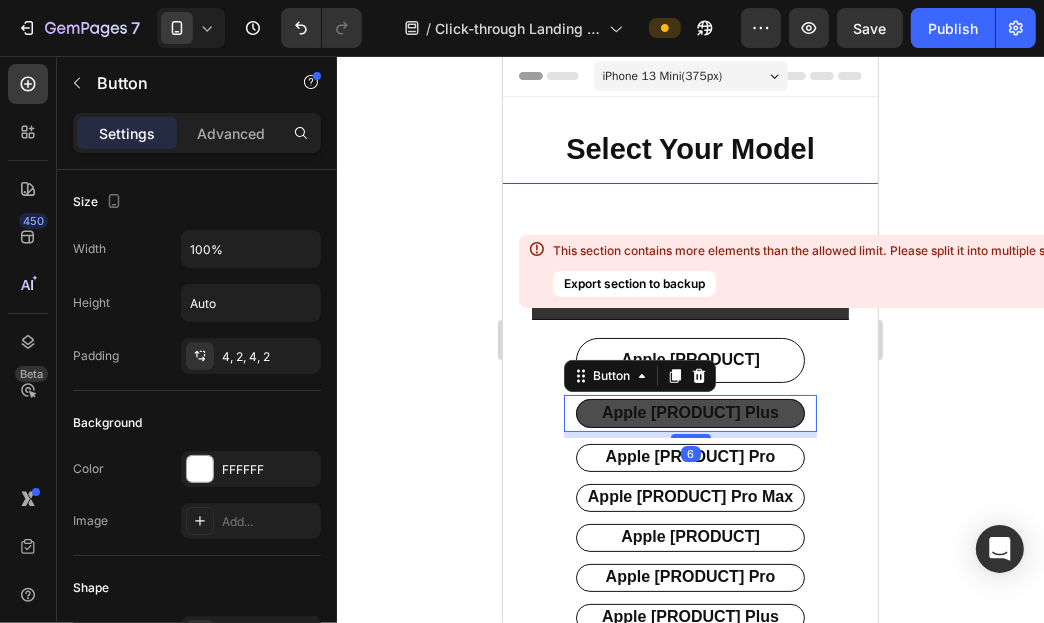 click on "apple [PRODUCT] Plus" at bounding box center [689, 412] 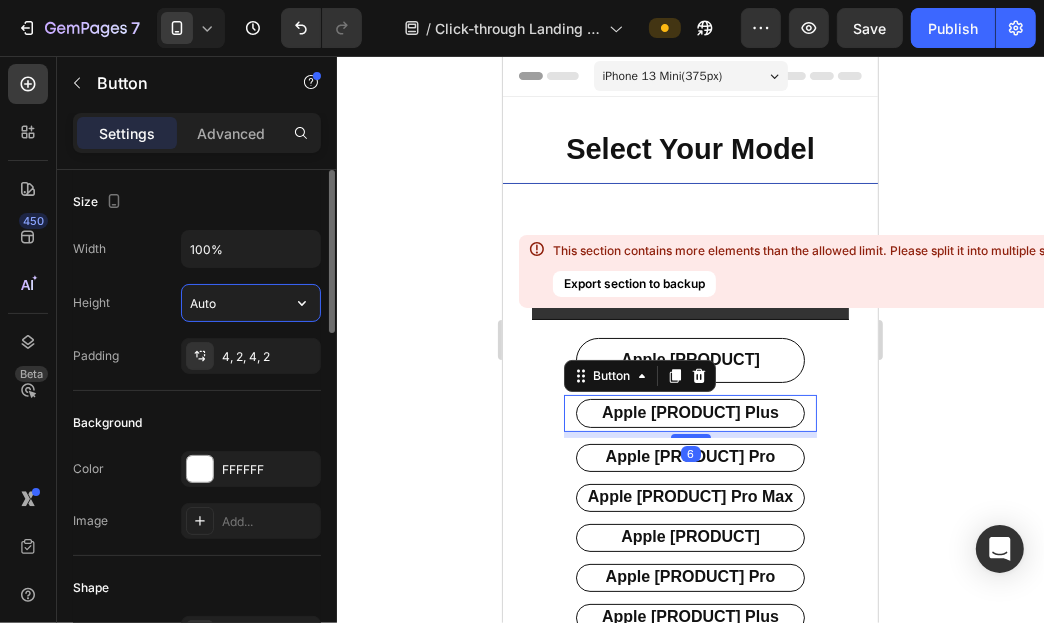 click on "Auto" at bounding box center [251, 303] 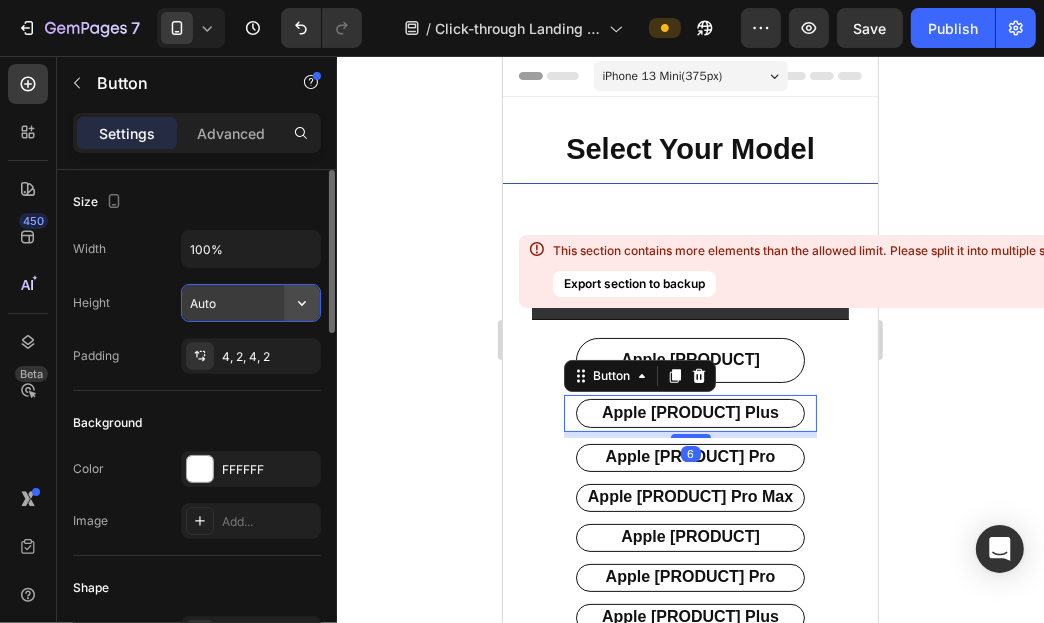 click 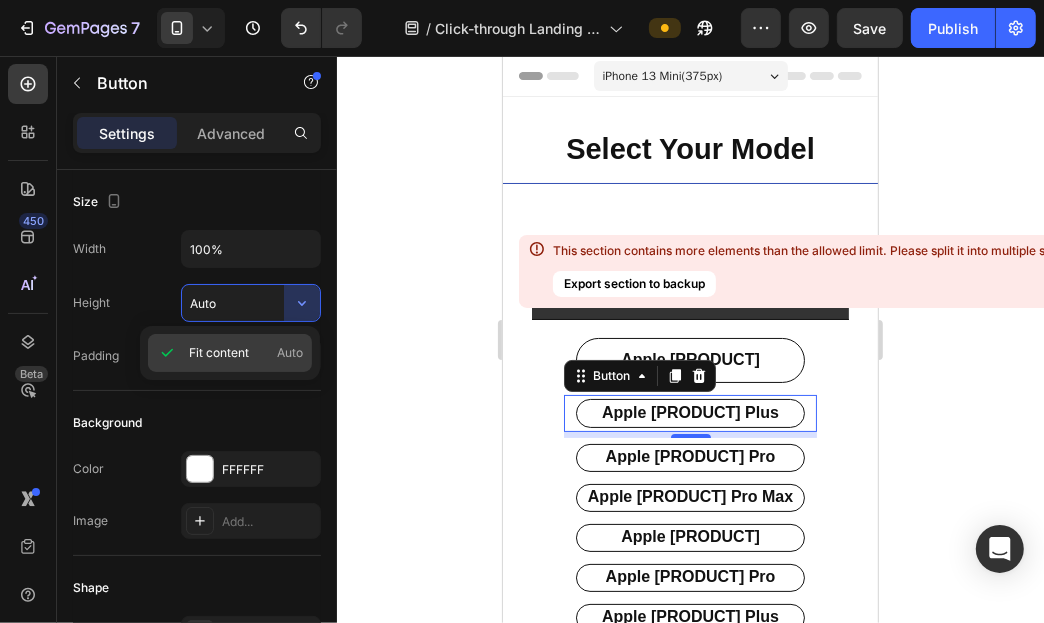 click on "Fit content Auto" 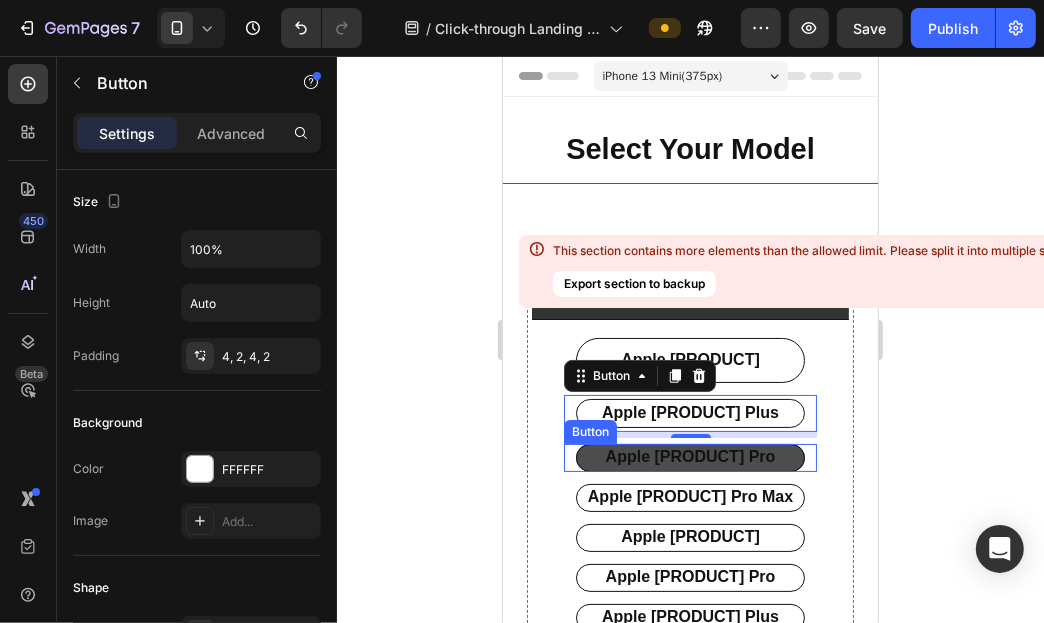 click on "apple [PRODUCT] pro" at bounding box center [689, 457] 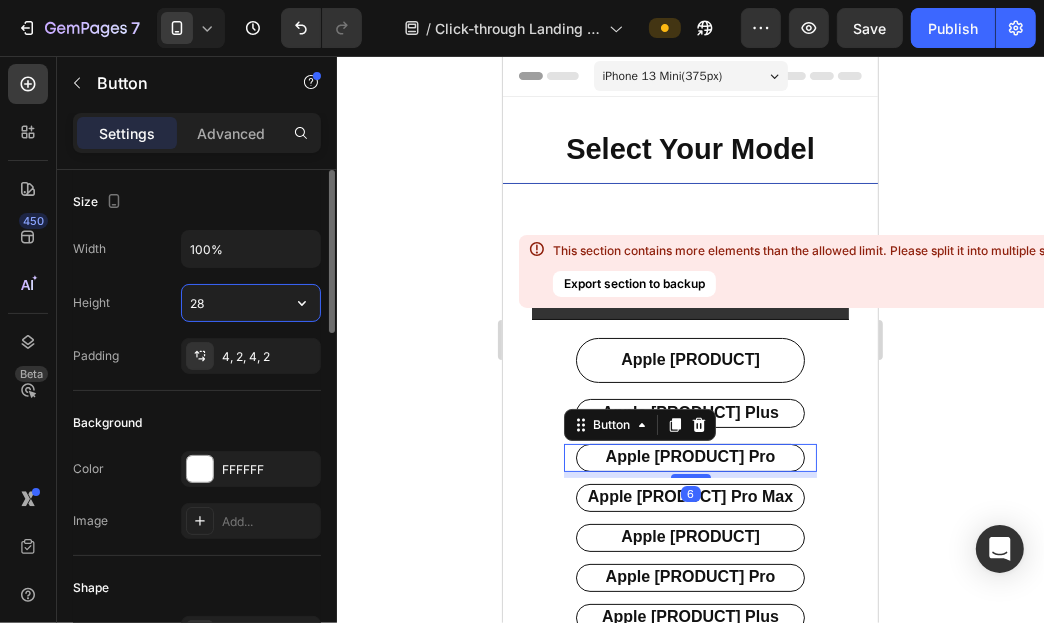 click on "28" at bounding box center [251, 303] 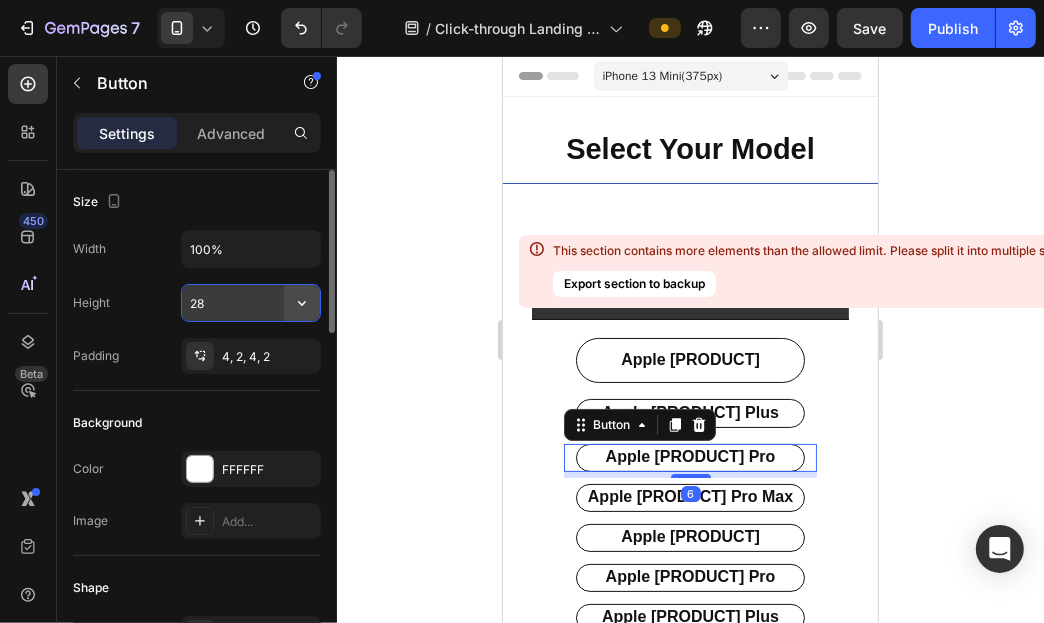 click 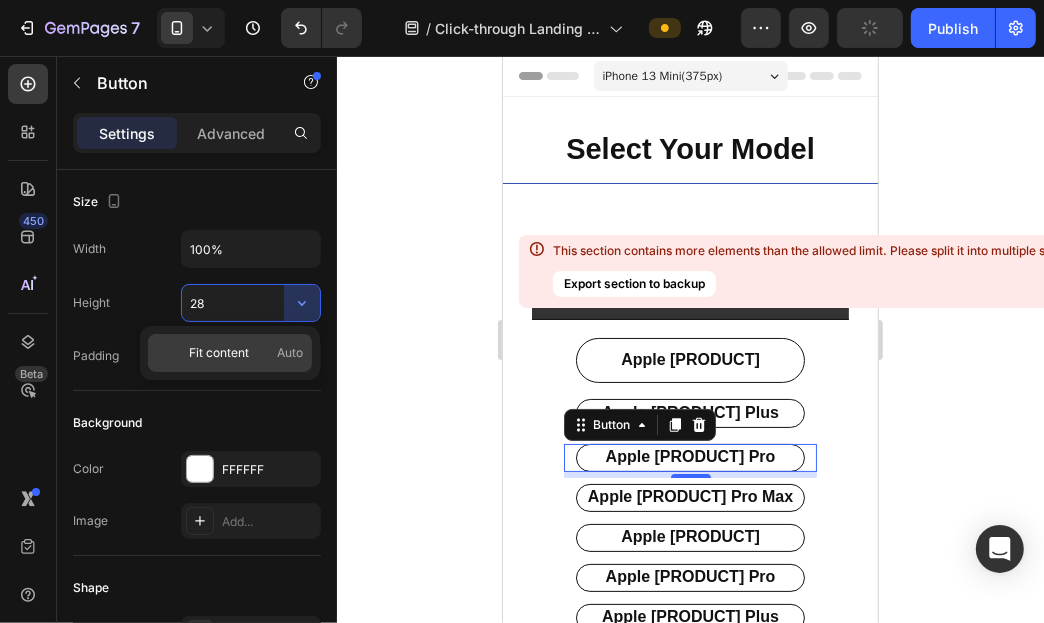 click on "Fit content Auto" 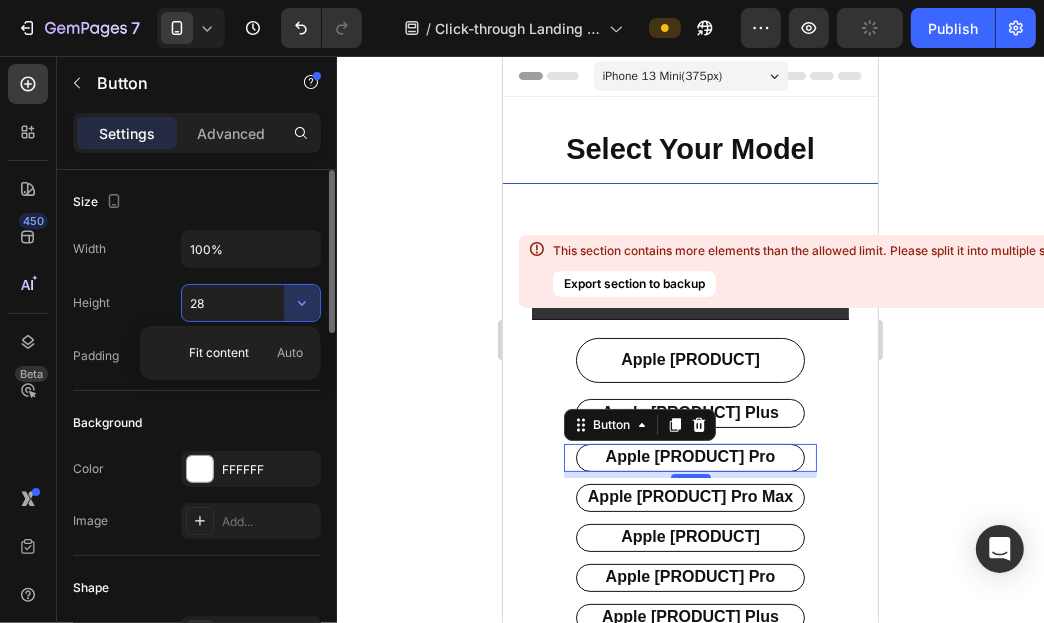 type on "Auto" 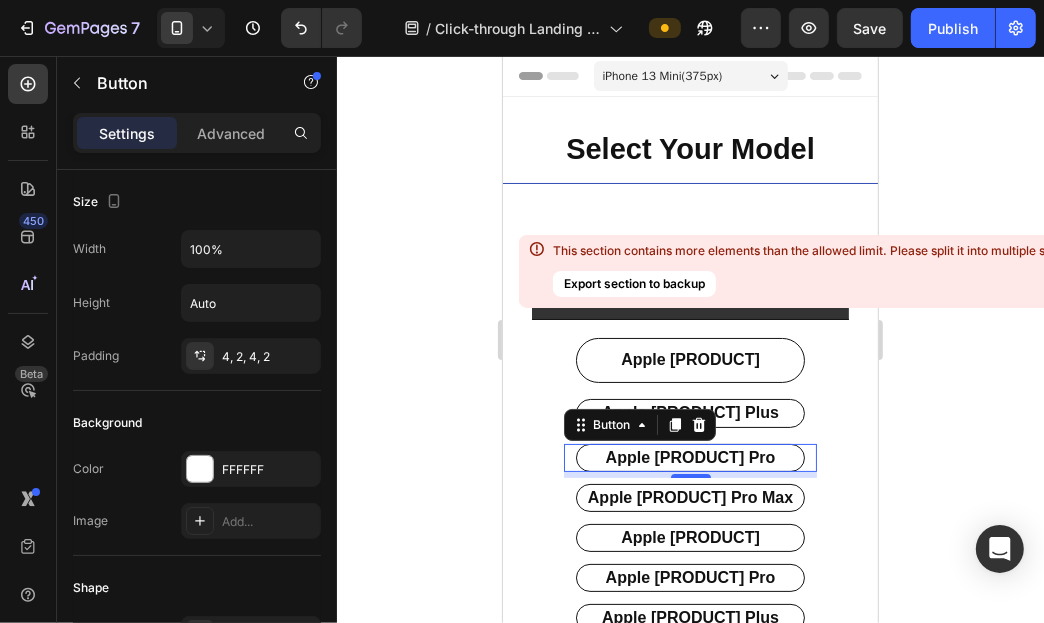 click 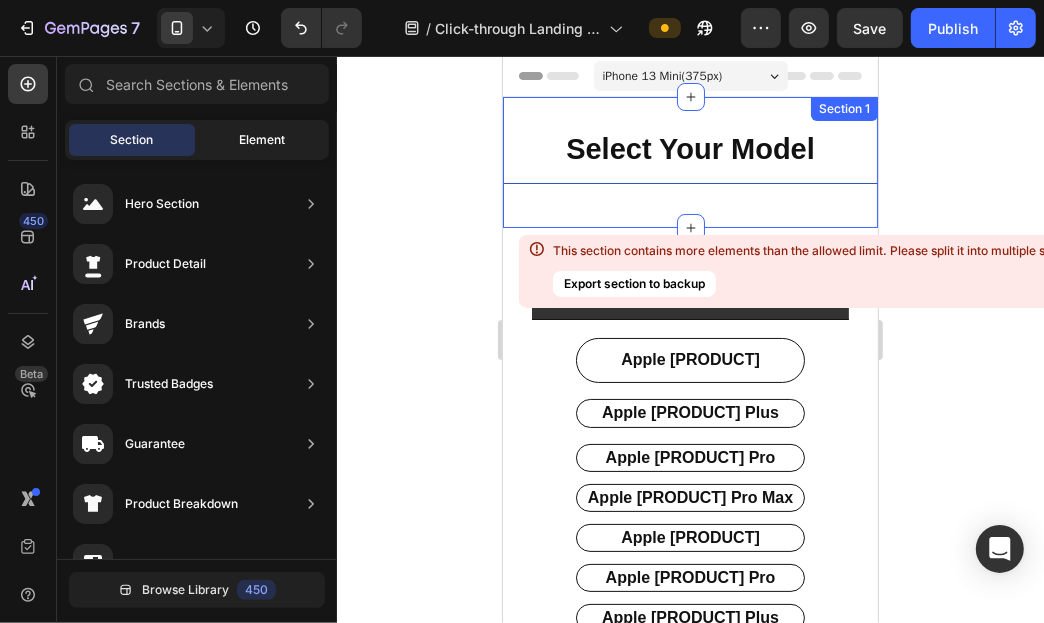 click on "Element" 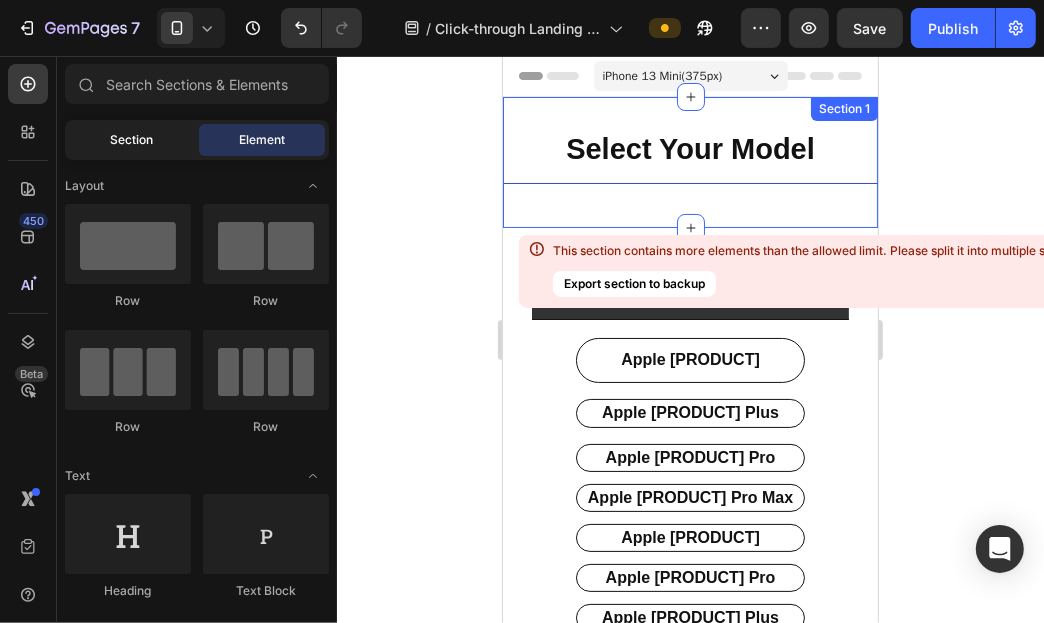 click on "Section" 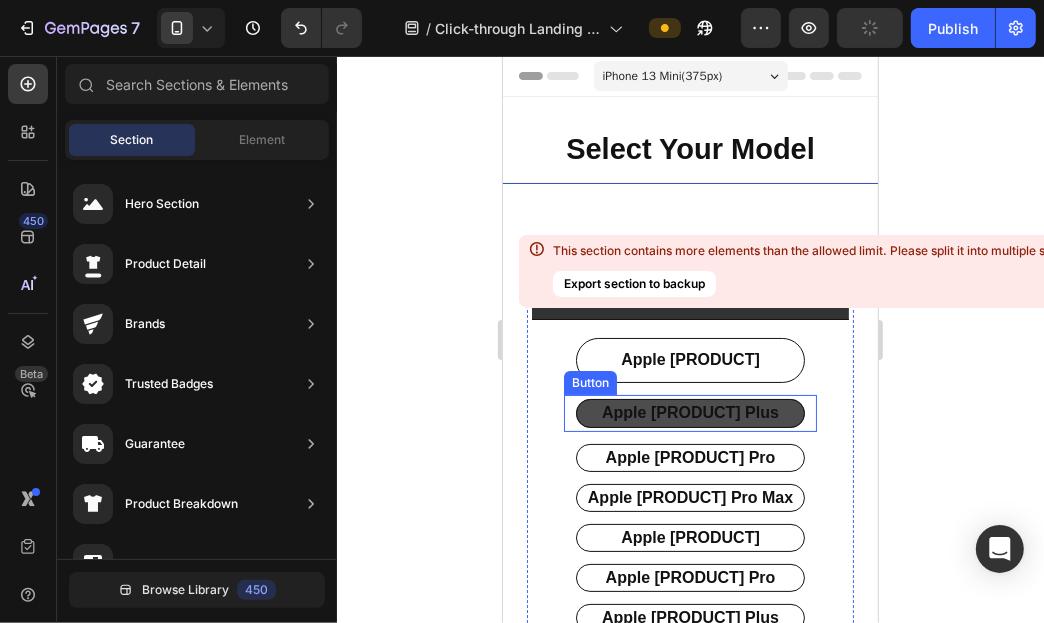 click on "apple [PRODUCT] Plus" at bounding box center (689, 412) 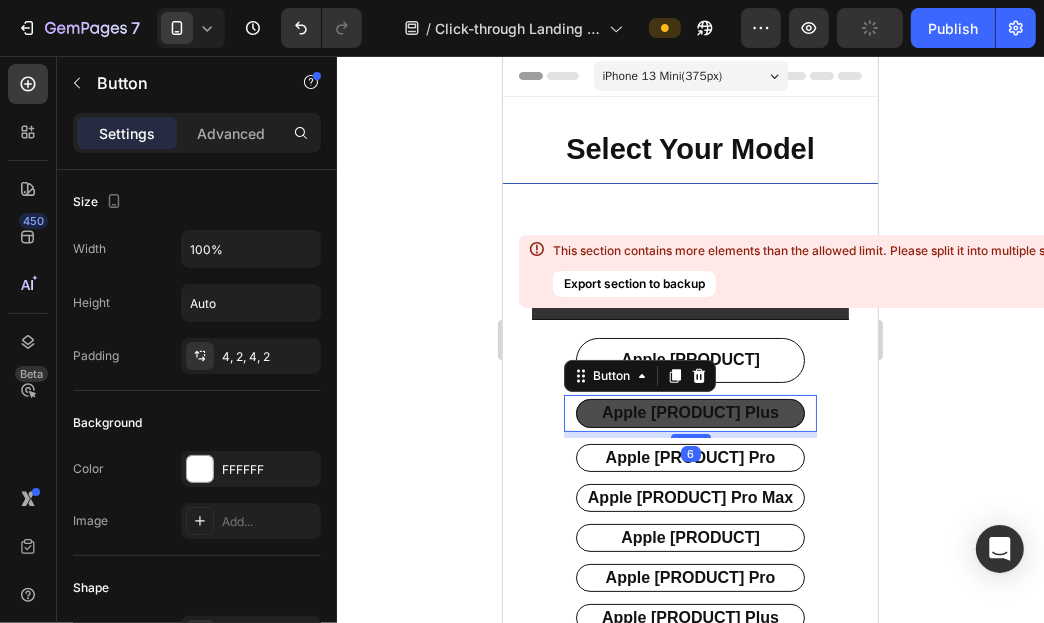 click on "apple [PRODUCT] Plus" at bounding box center [689, 412] 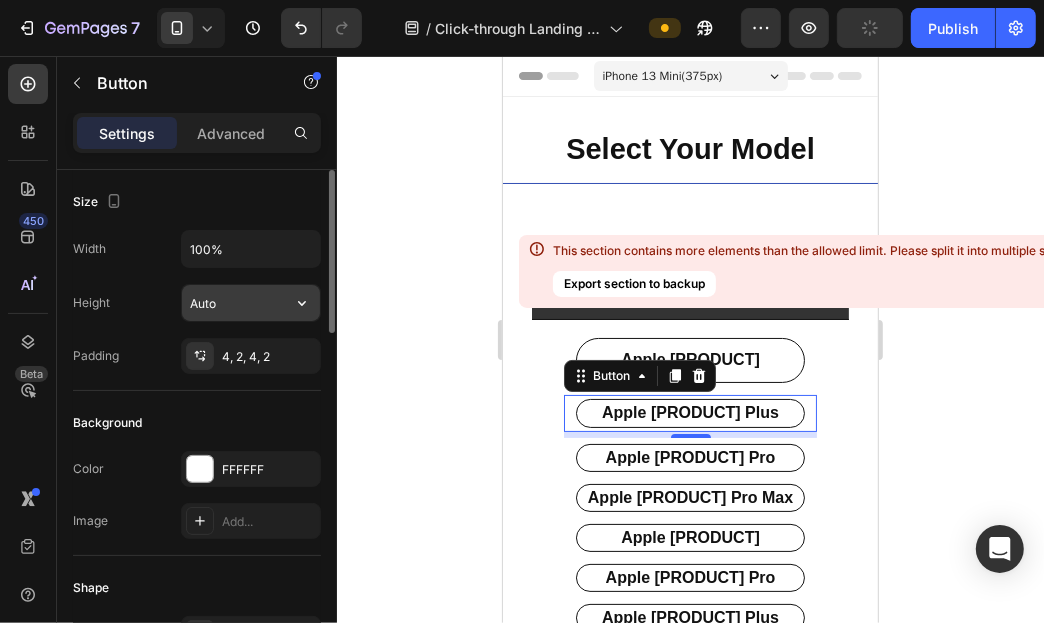 scroll, scrollTop: 99, scrollLeft: 0, axis: vertical 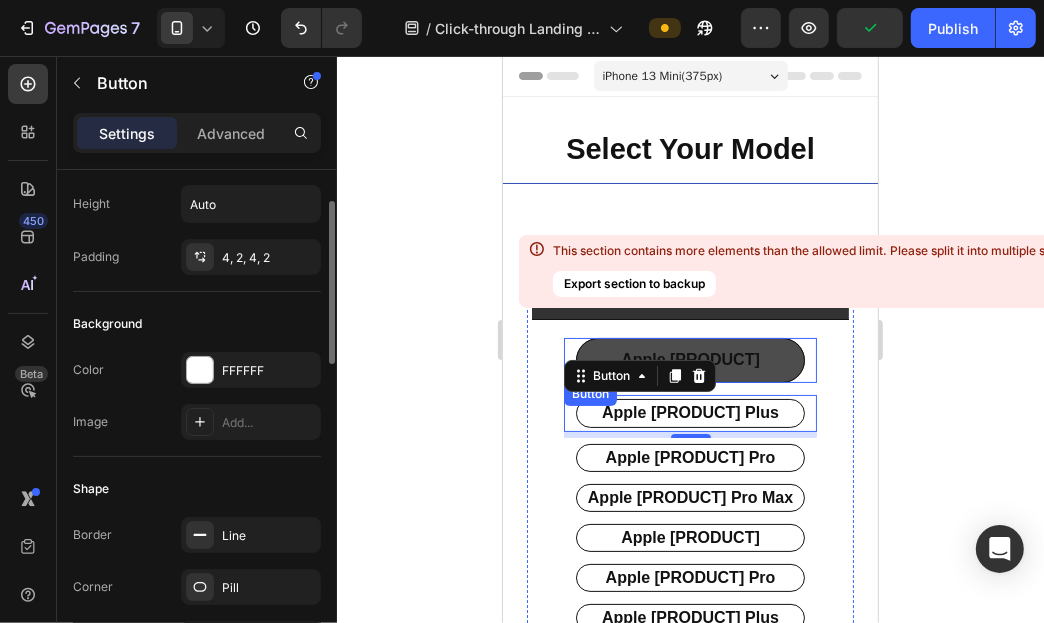 click on "apple [PRODUCT]" at bounding box center [689, 359] 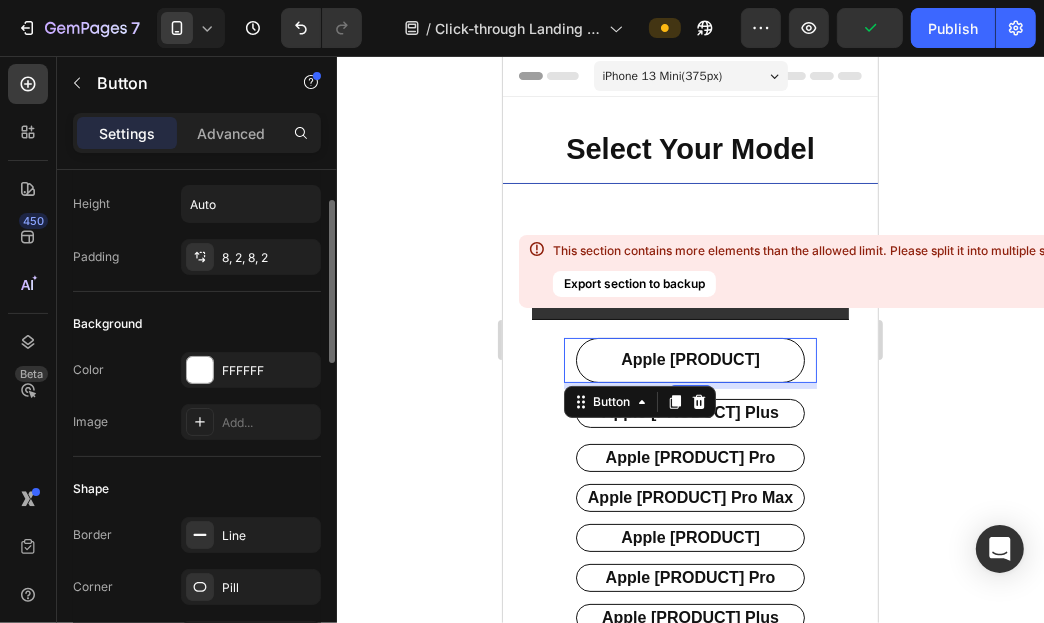 scroll, scrollTop: 98, scrollLeft: 0, axis: vertical 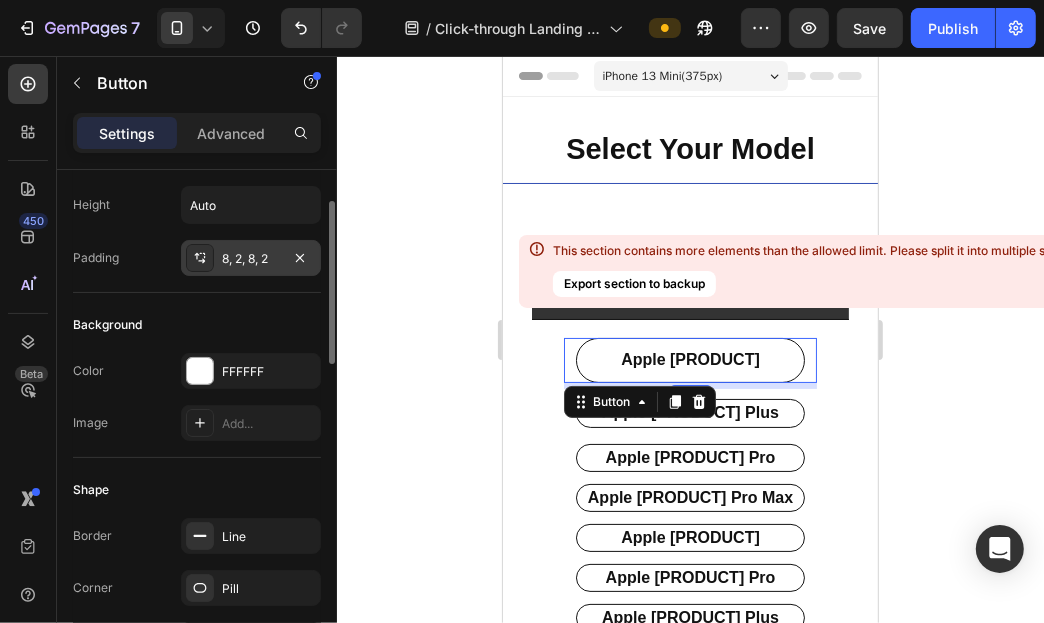 click on "8, 2, 8, 2" at bounding box center [251, 258] 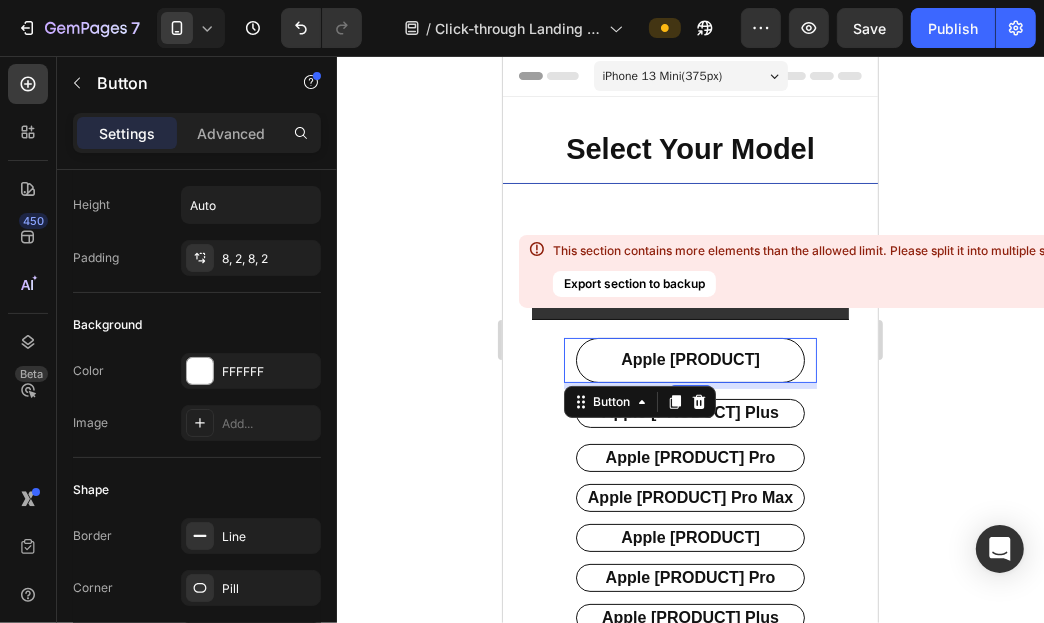 click 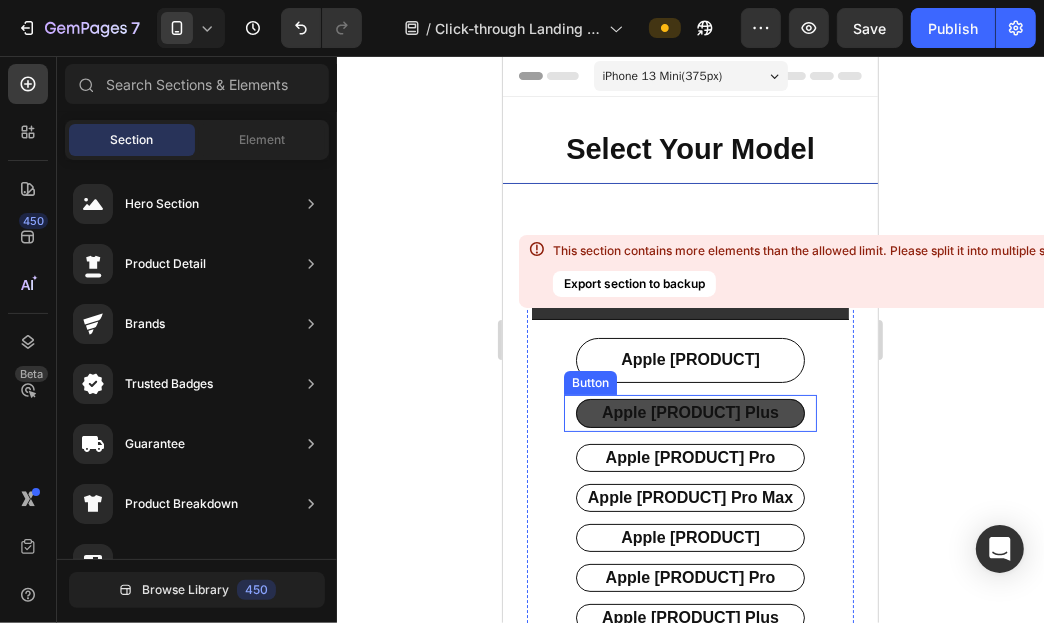 click on "apple [PRODUCT] Plus" at bounding box center [689, 412] 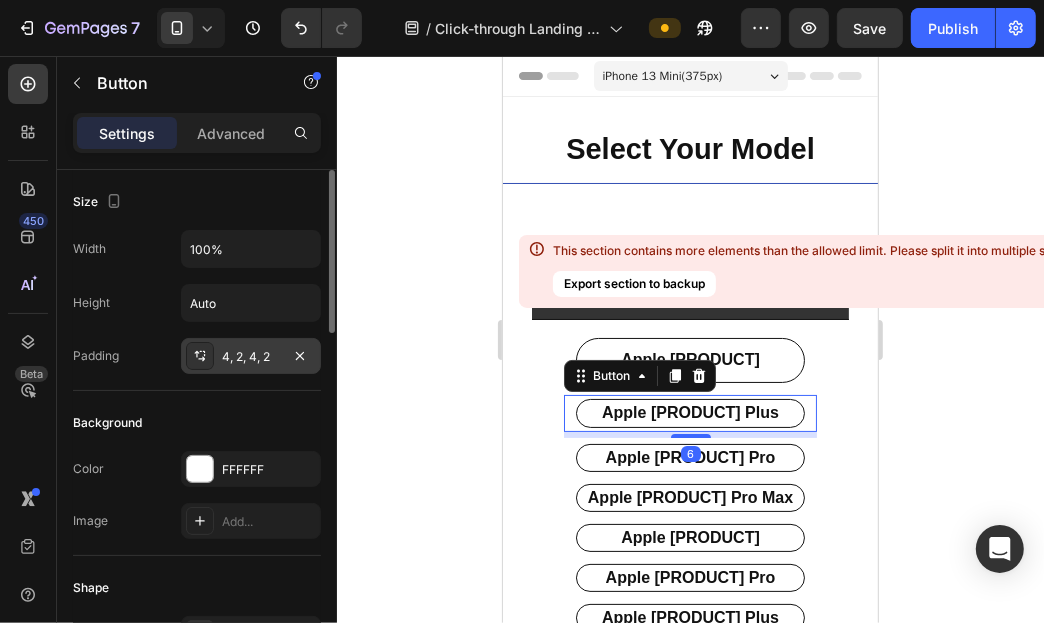 click on "4, 2, 4, 2" at bounding box center [251, 357] 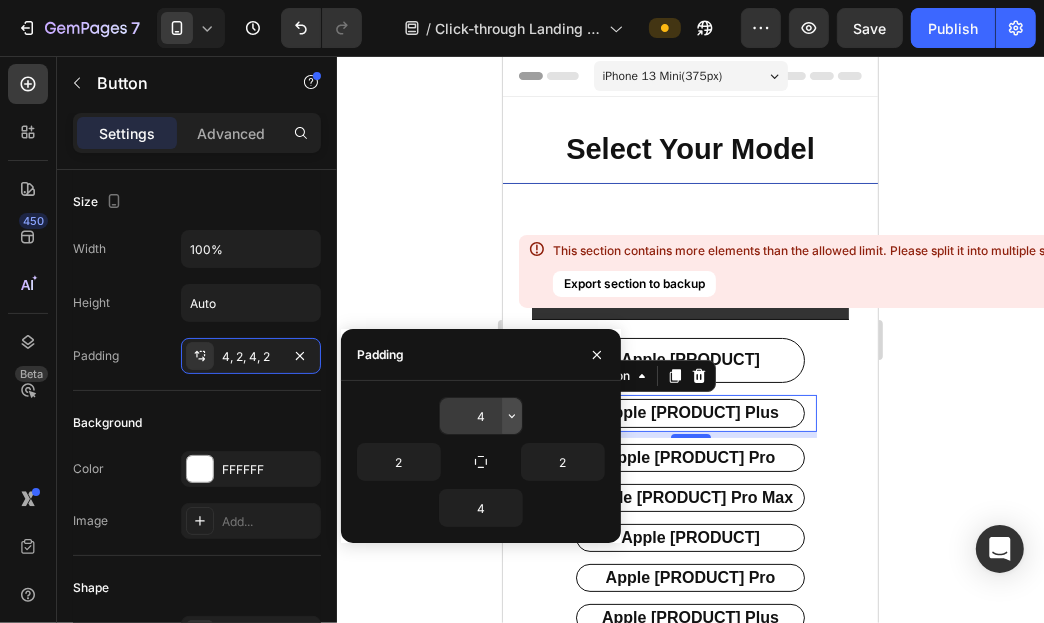click 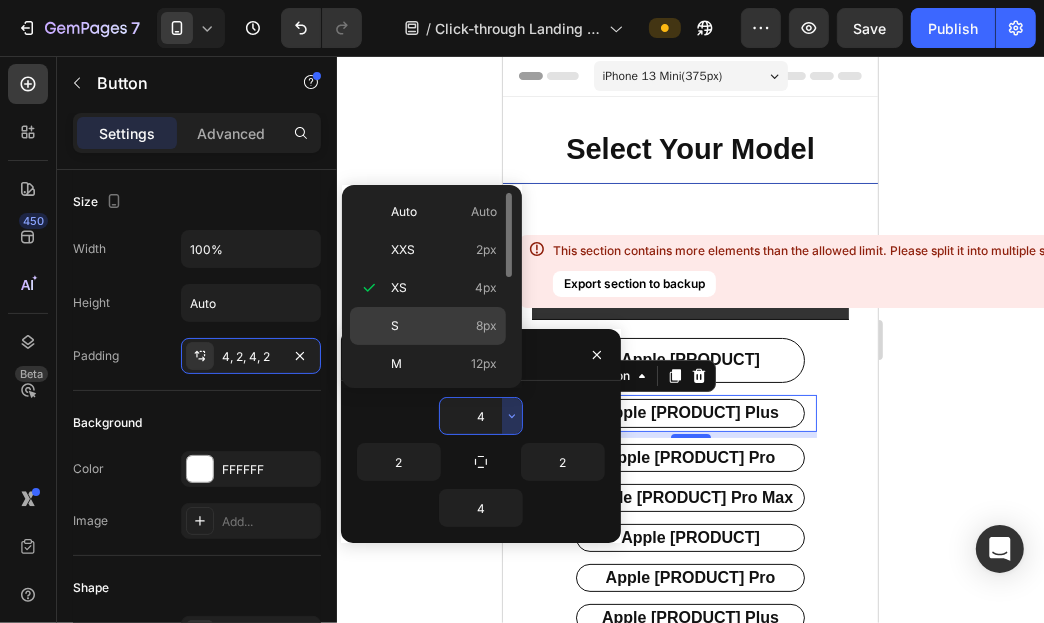 click on "8px" at bounding box center [486, 326] 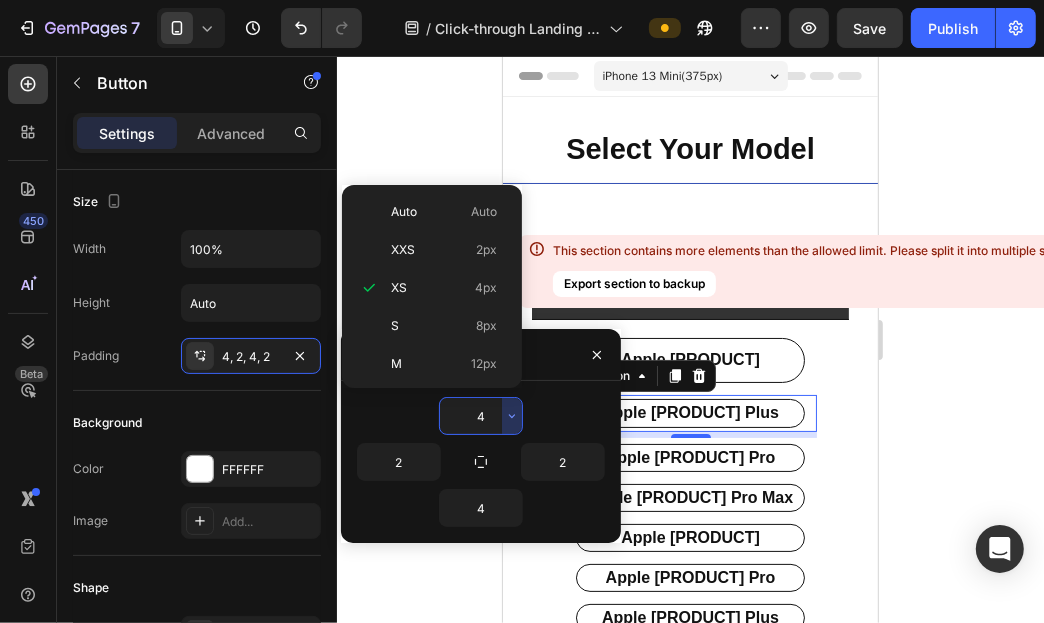 type on "8" 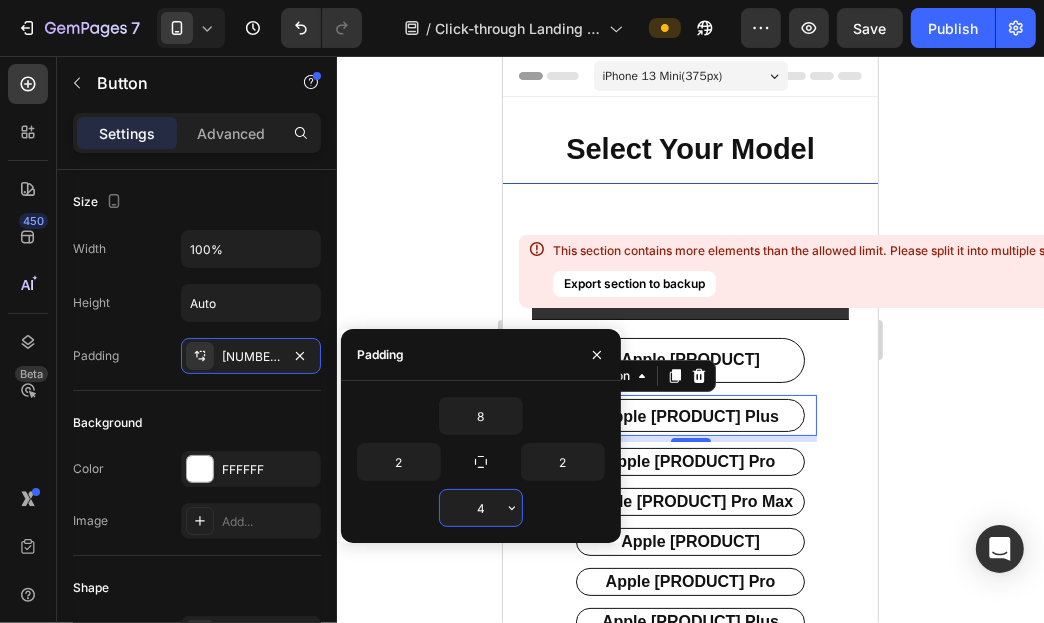 click on "4" at bounding box center [481, 508] 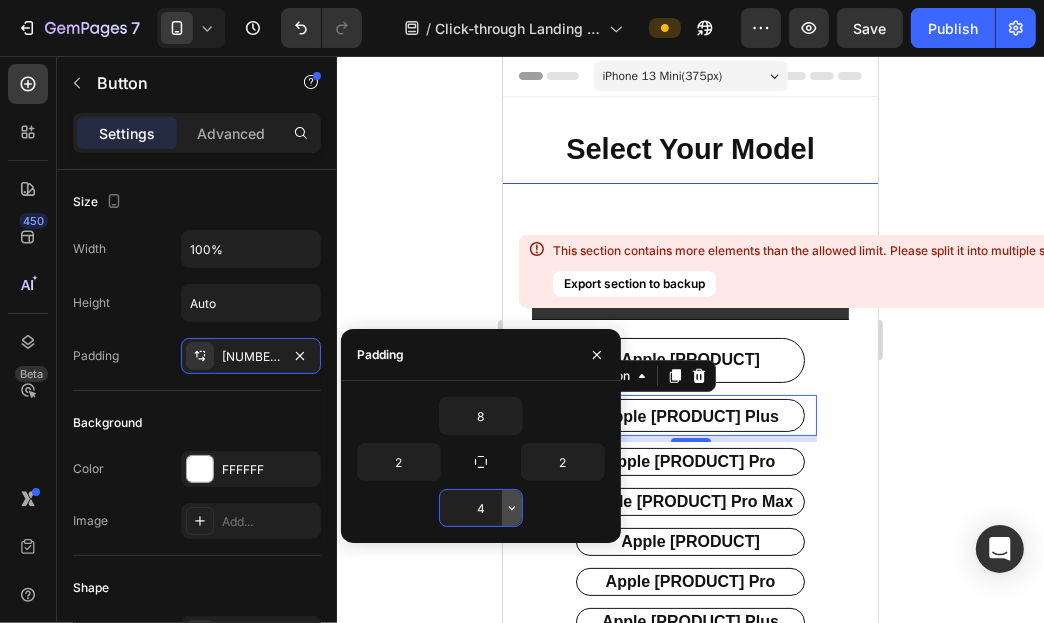 click 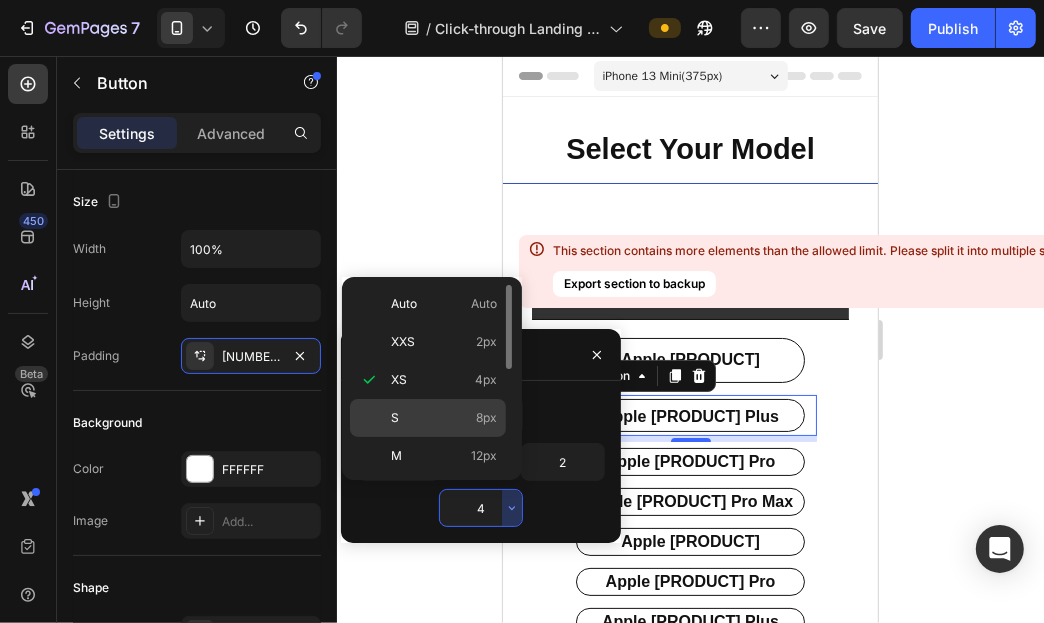 click on "8px" at bounding box center (486, 418) 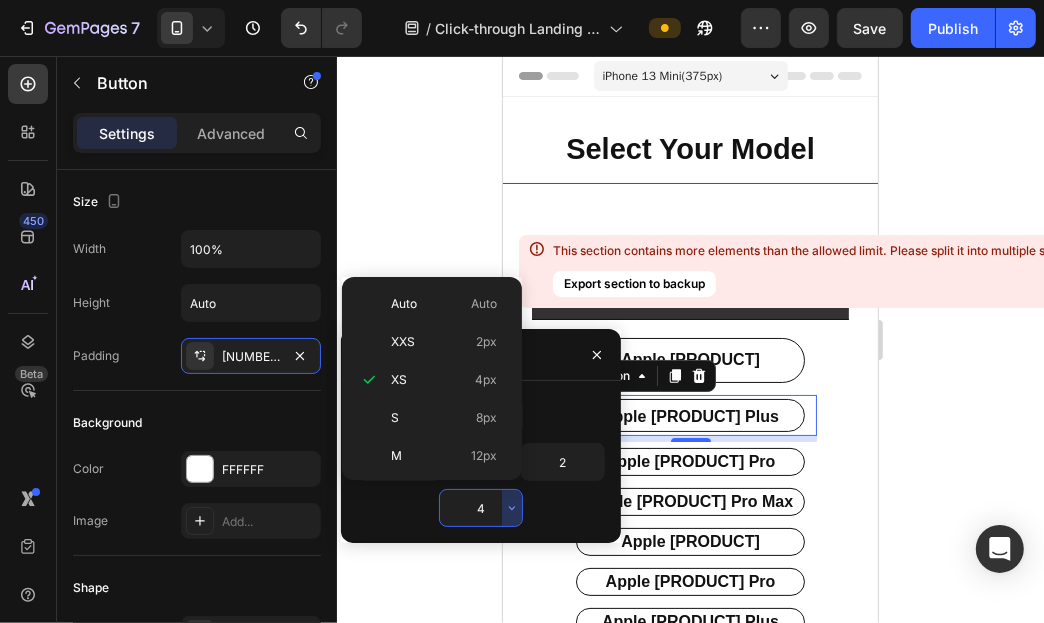 type on "8" 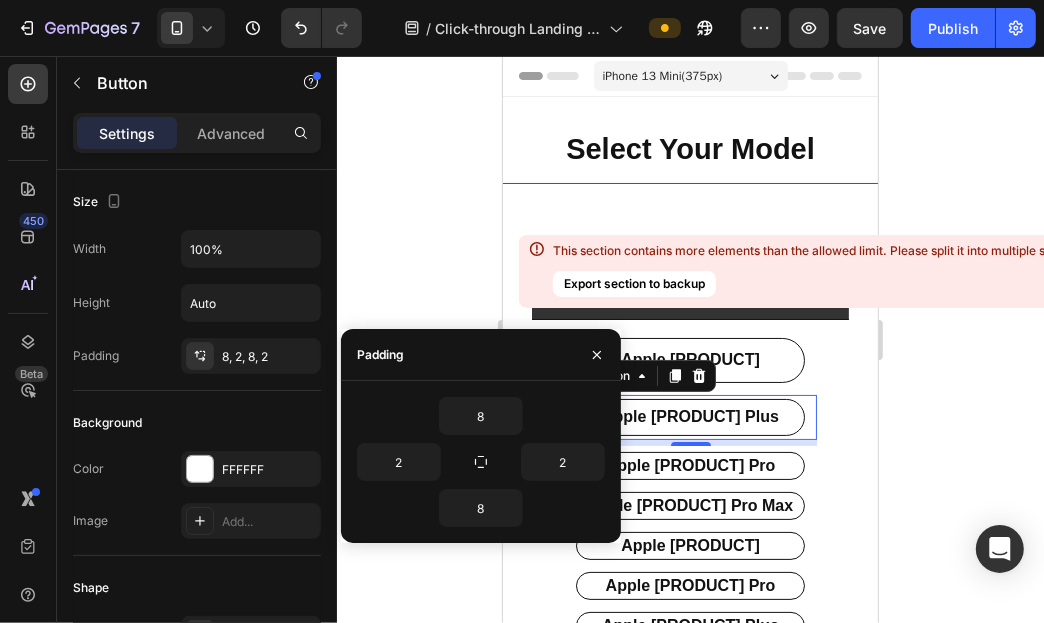 click 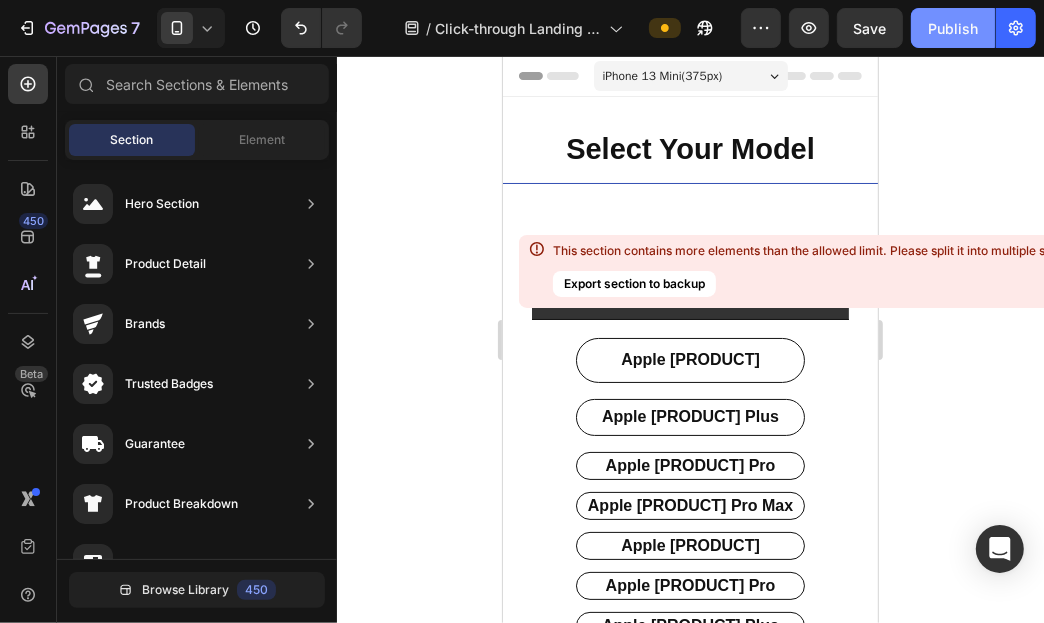 click on "Publish" at bounding box center (953, 28) 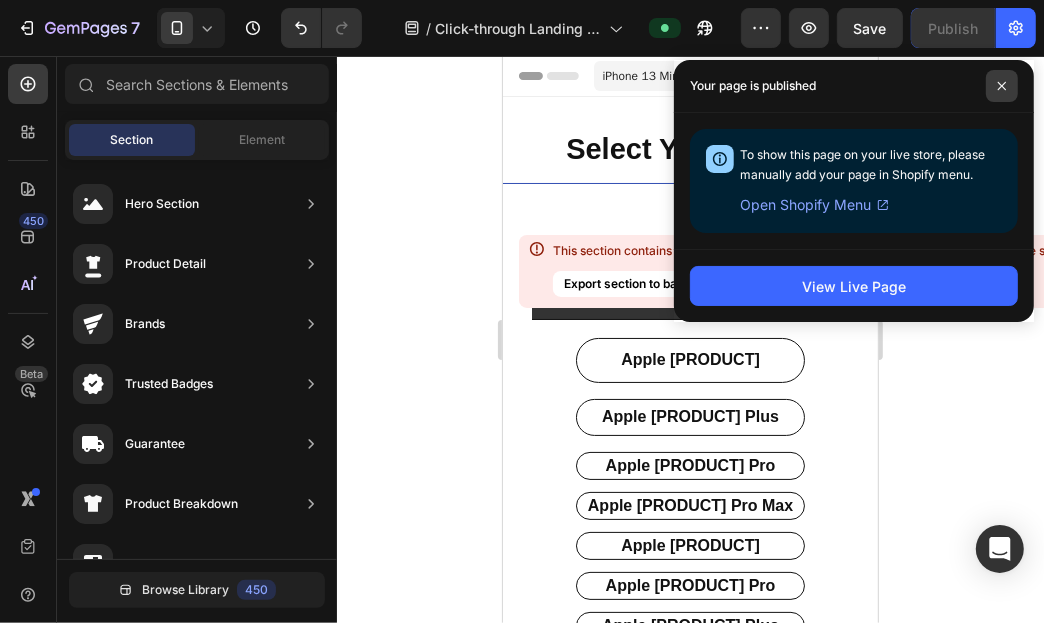 click at bounding box center [1002, 86] 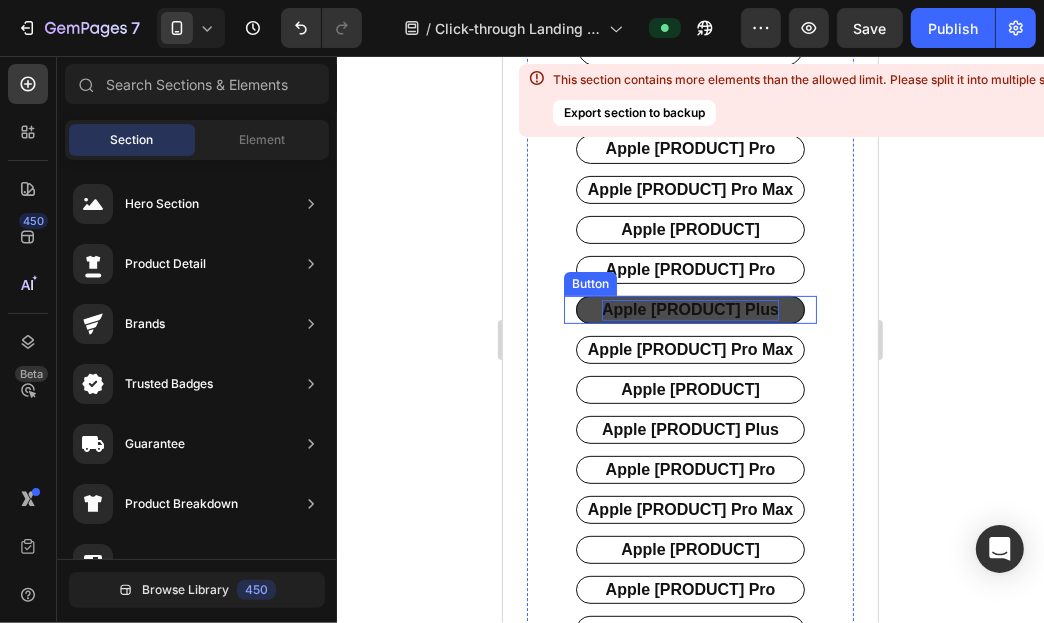 scroll, scrollTop: 400, scrollLeft: 0, axis: vertical 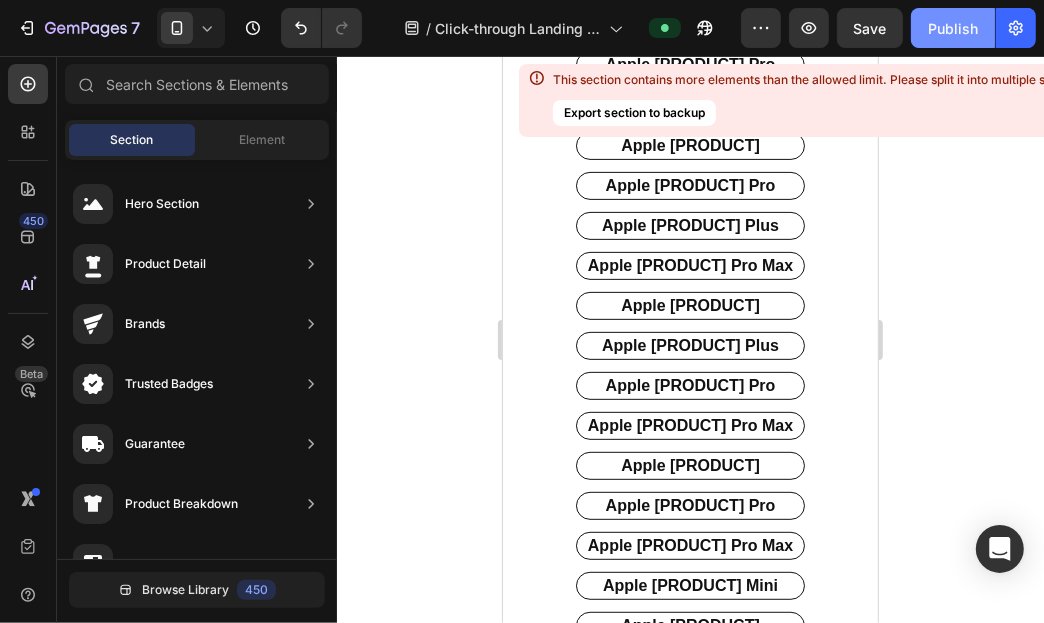 click on "Publish" at bounding box center (953, 28) 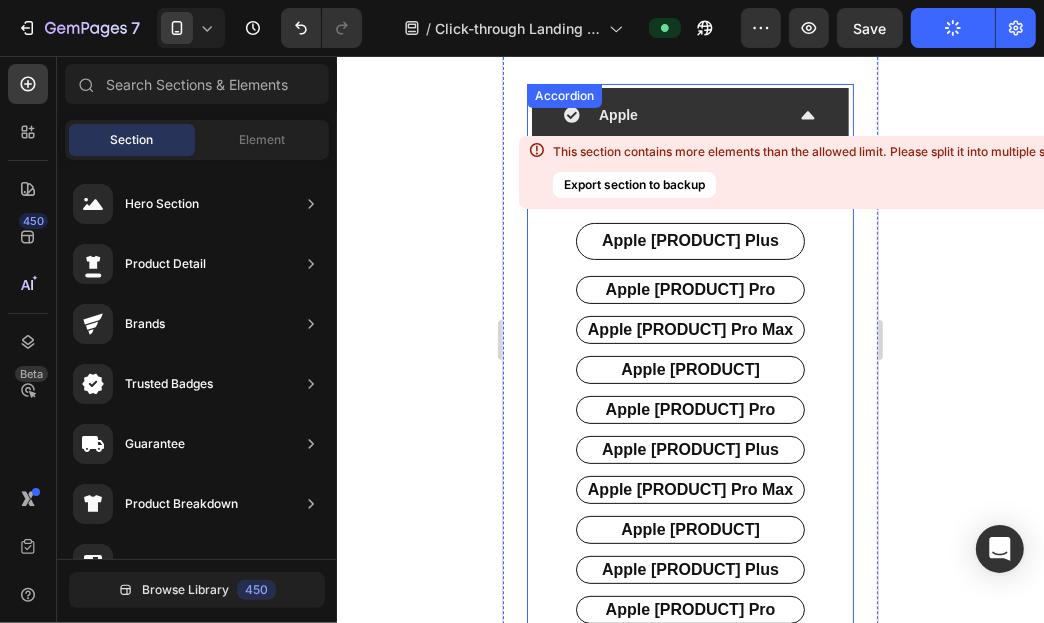 scroll, scrollTop: 99, scrollLeft: 0, axis: vertical 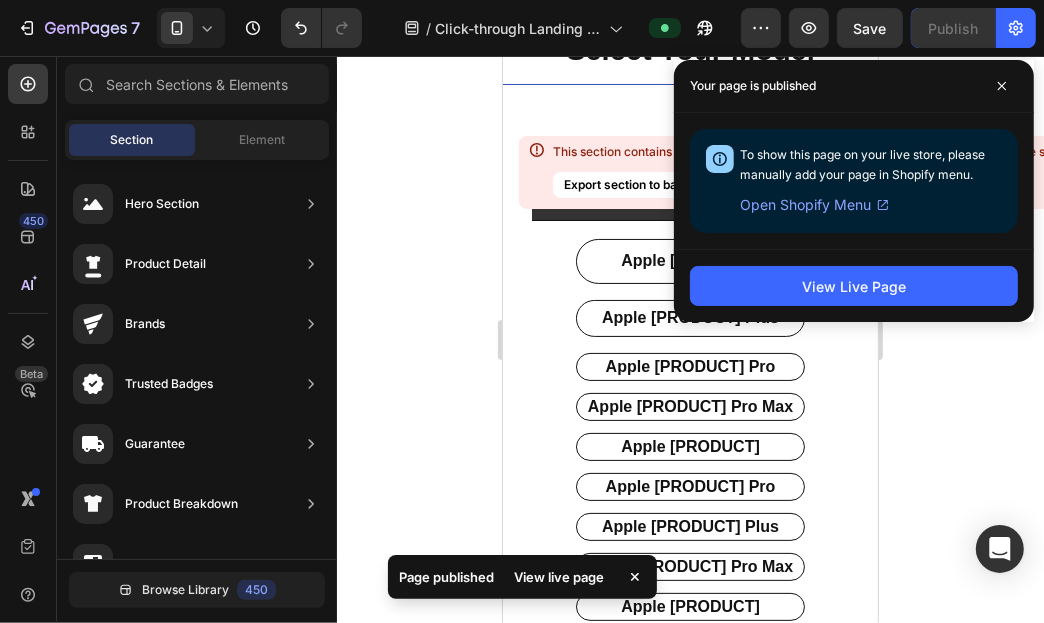 click on "View Live Page" at bounding box center [854, 285] 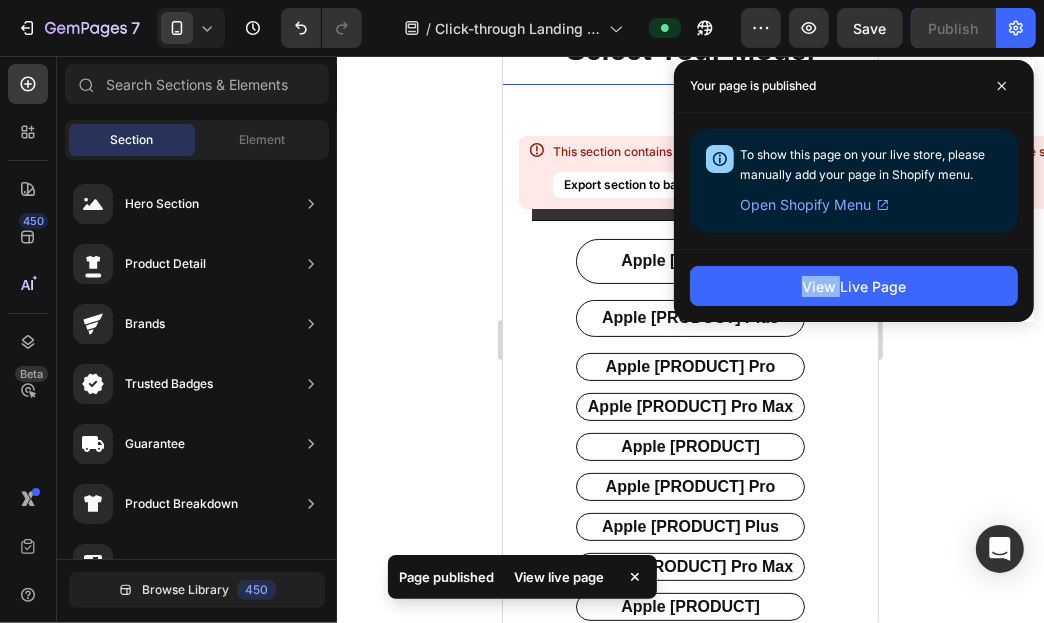 click on "View Live Page" at bounding box center (854, 285) 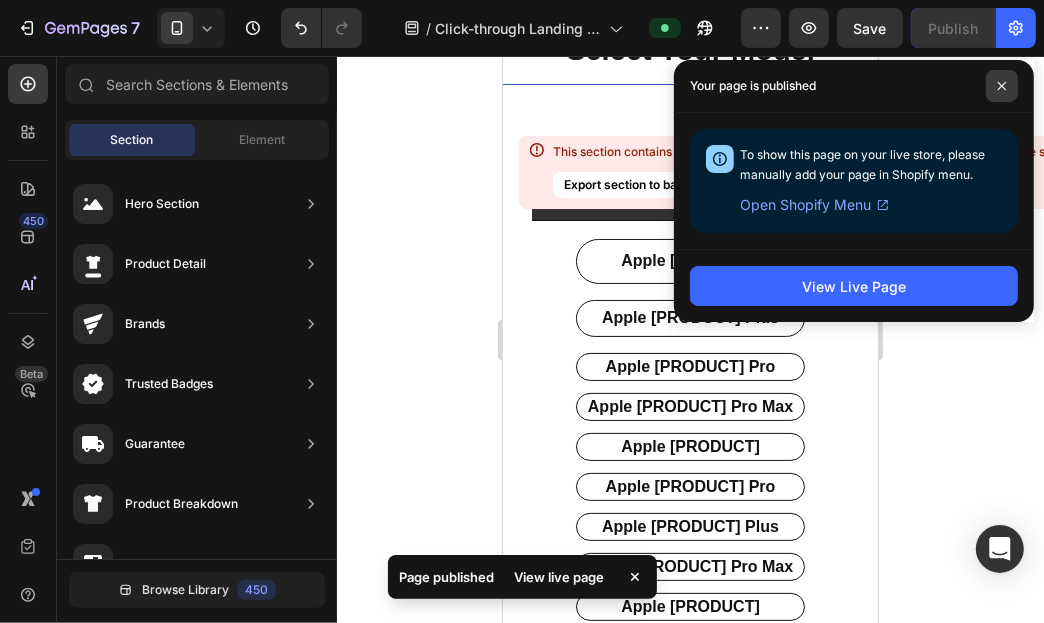 click 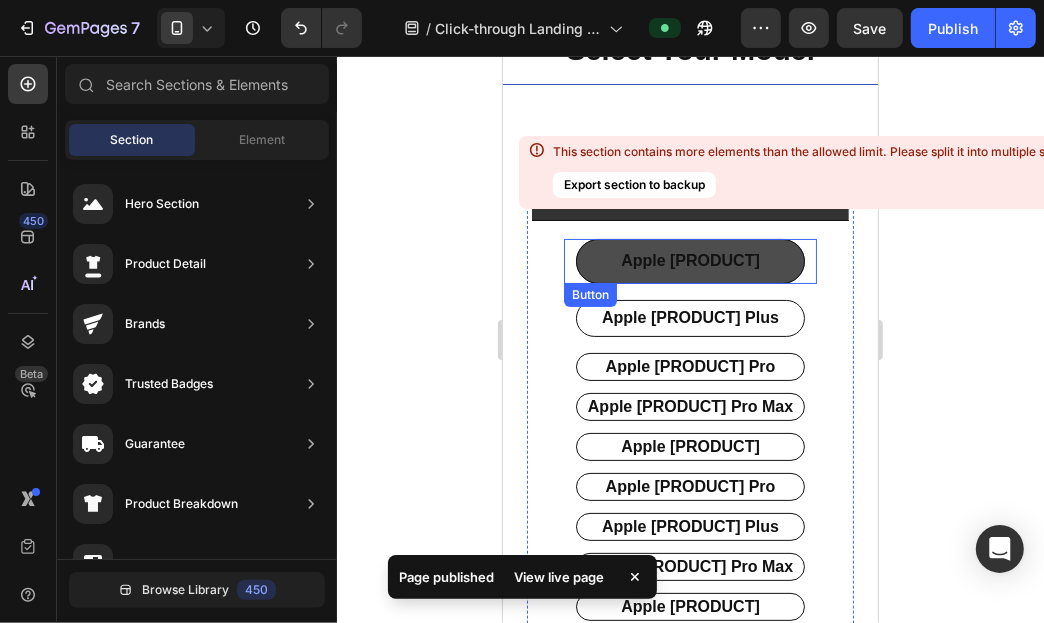 click on "apple [PRODUCT]" at bounding box center (689, 260) 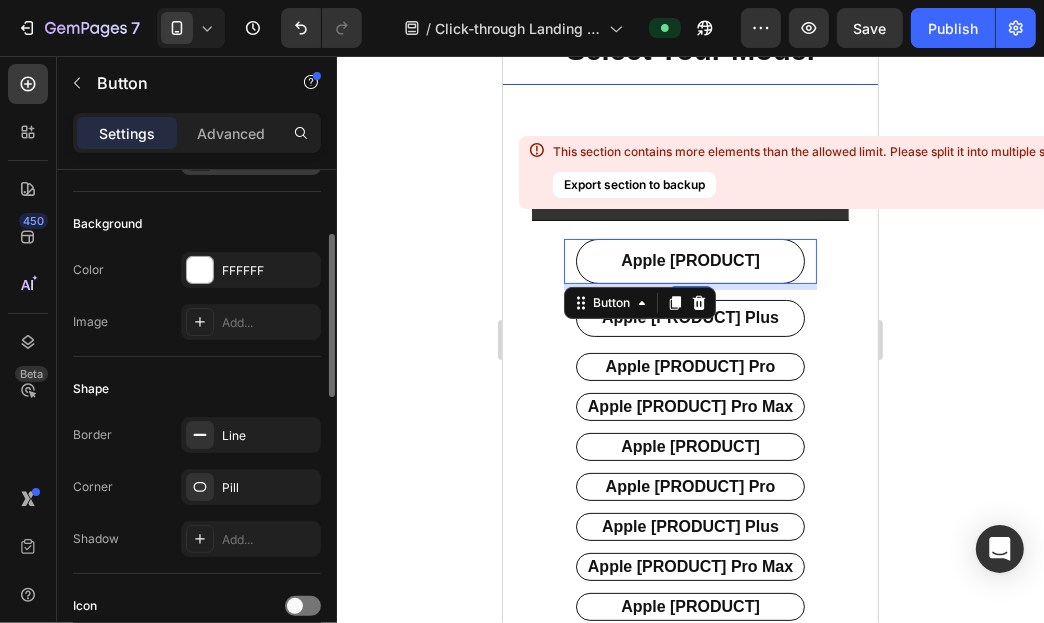 scroll, scrollTop: 298, scrollLeft: 0, axis: vertical 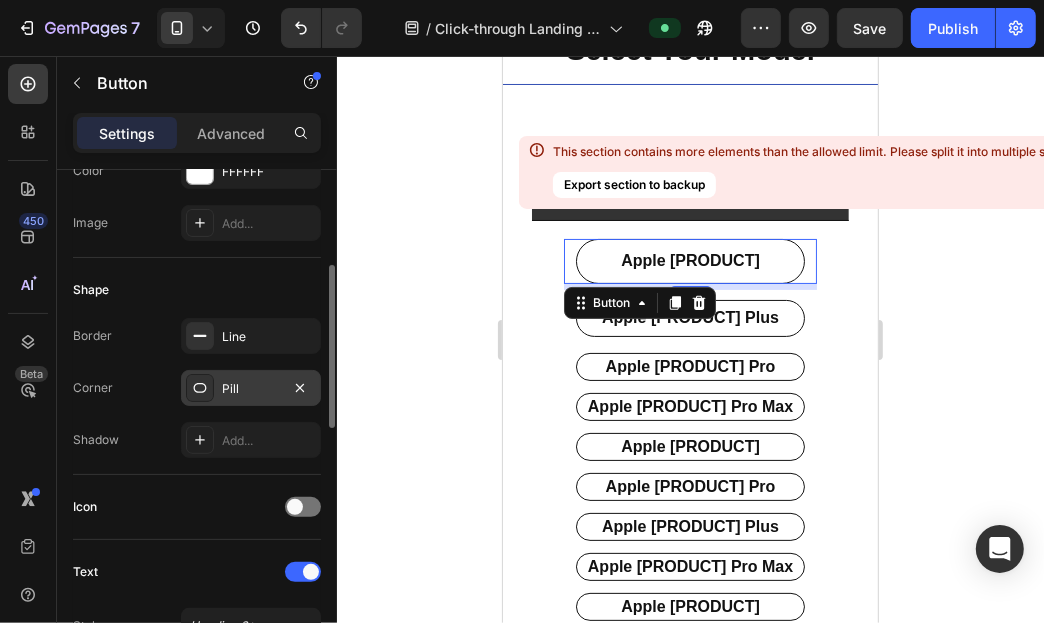 click 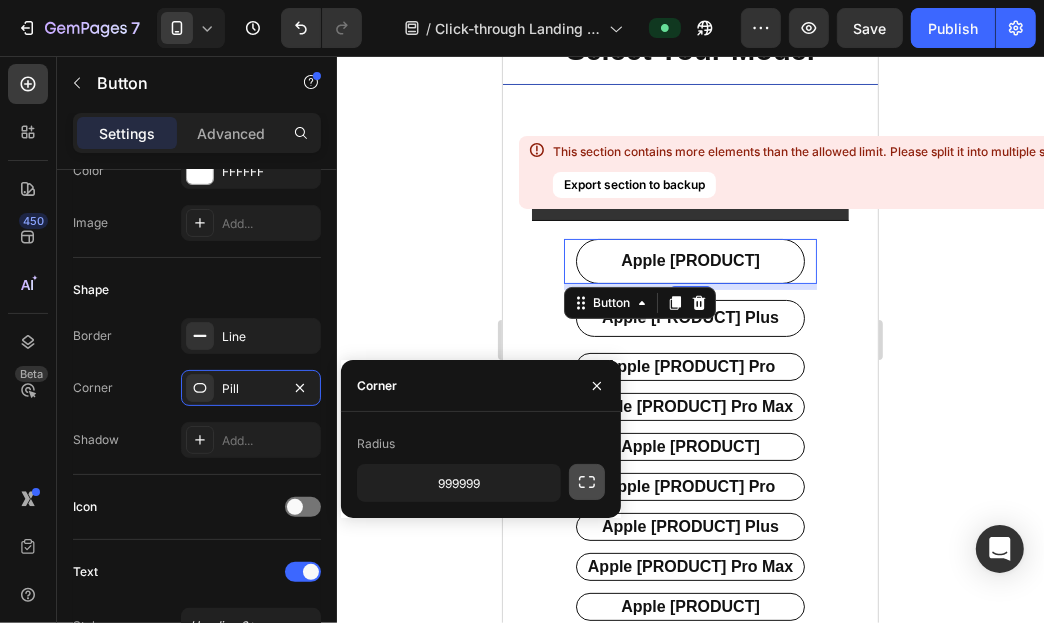 click 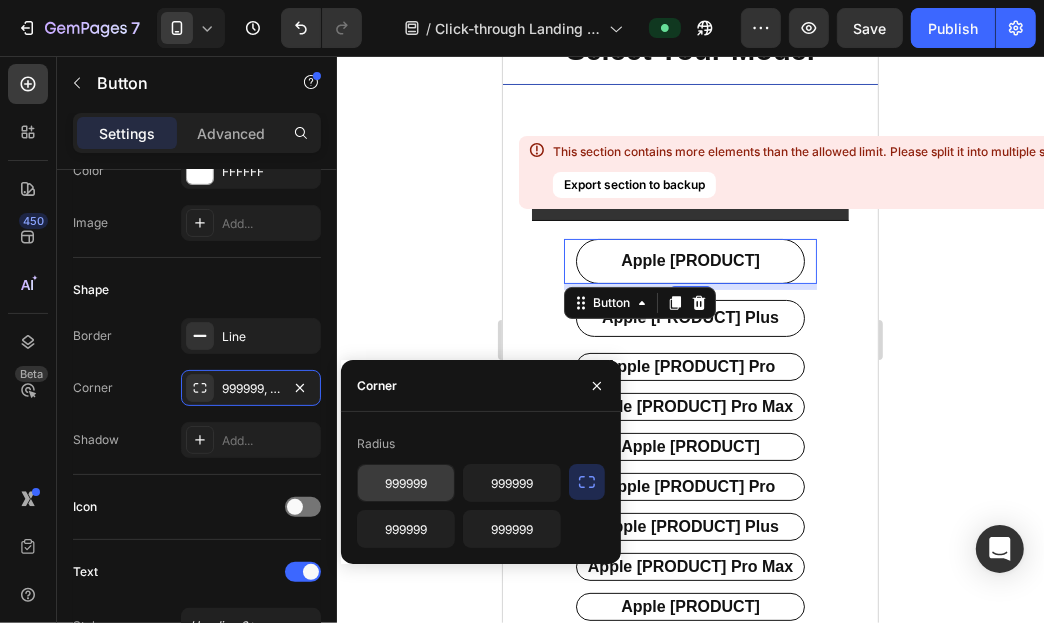 click on "999999" at bounding box center [406, 483] 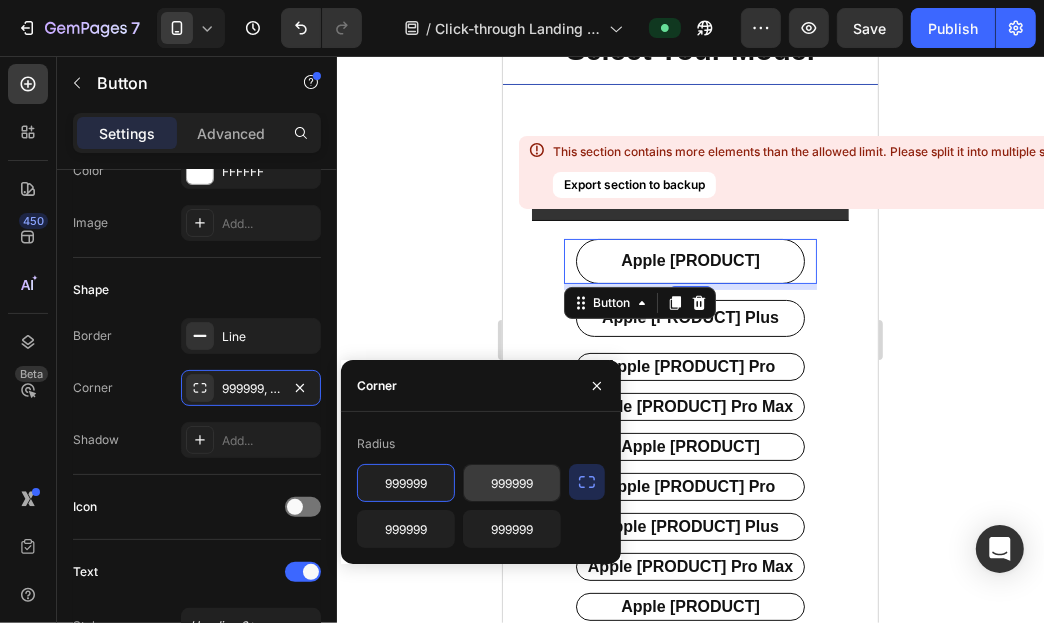 click on "999999" at bounding box center (512, 483) 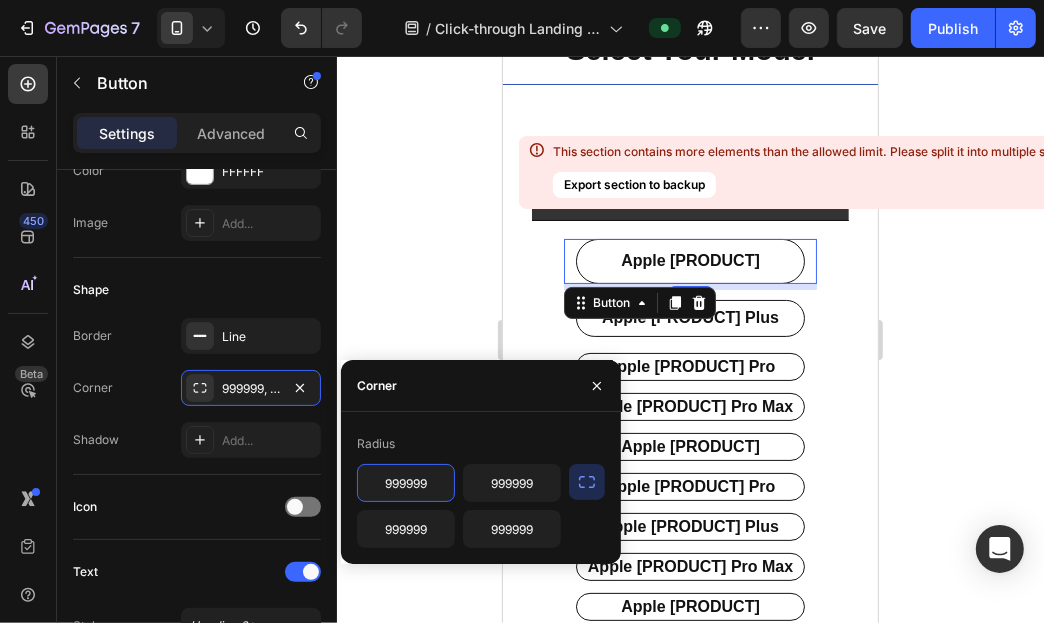 click on "999999" at bounding box center (406, 483) 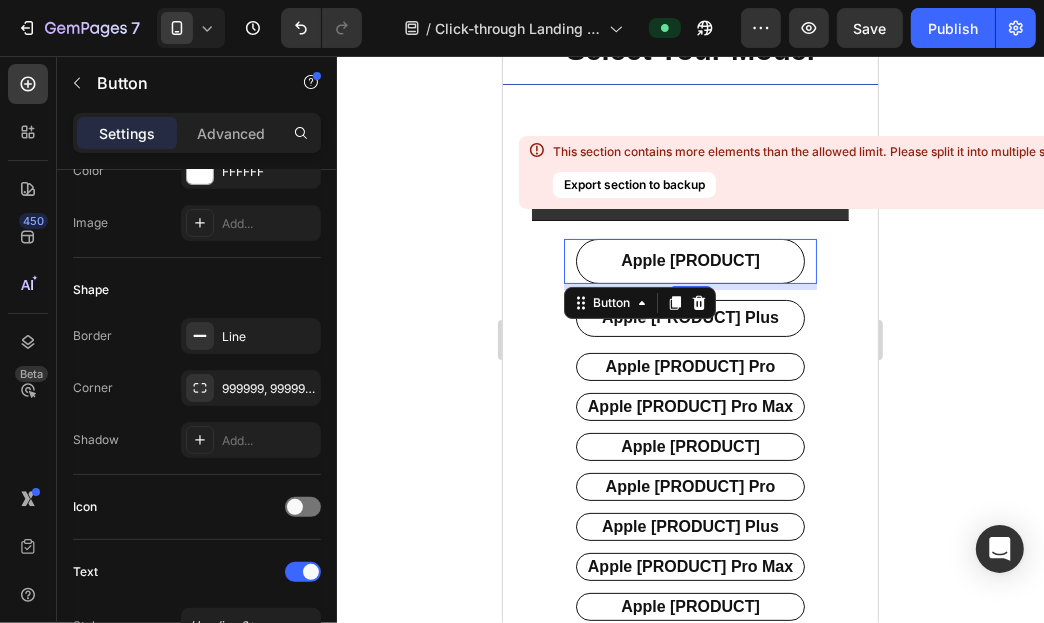 click 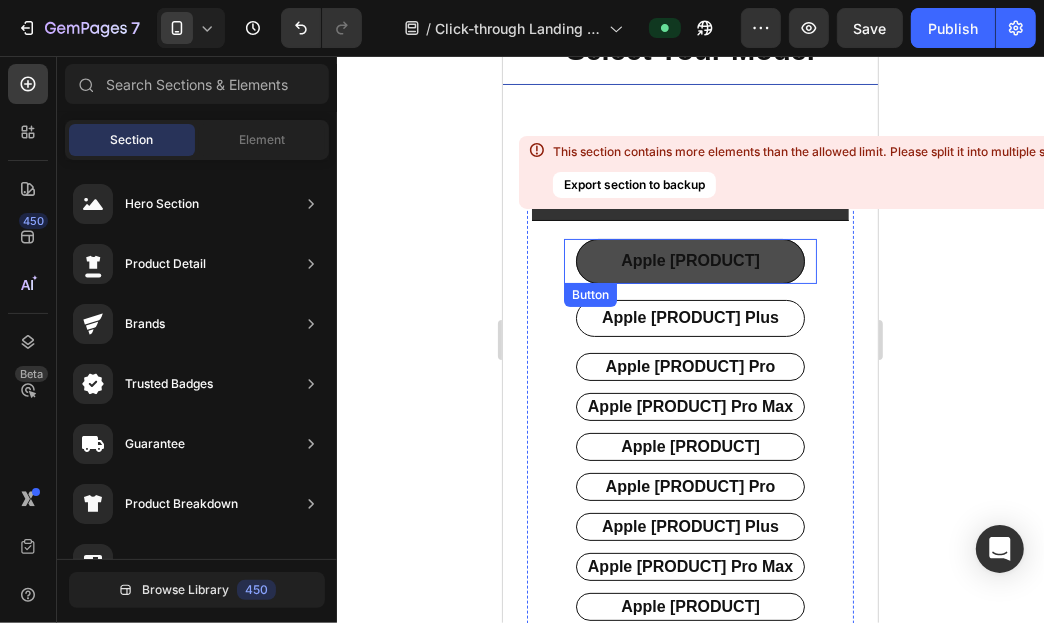 click on "apple [PRODUCT]" at bounding box center [689, 260] 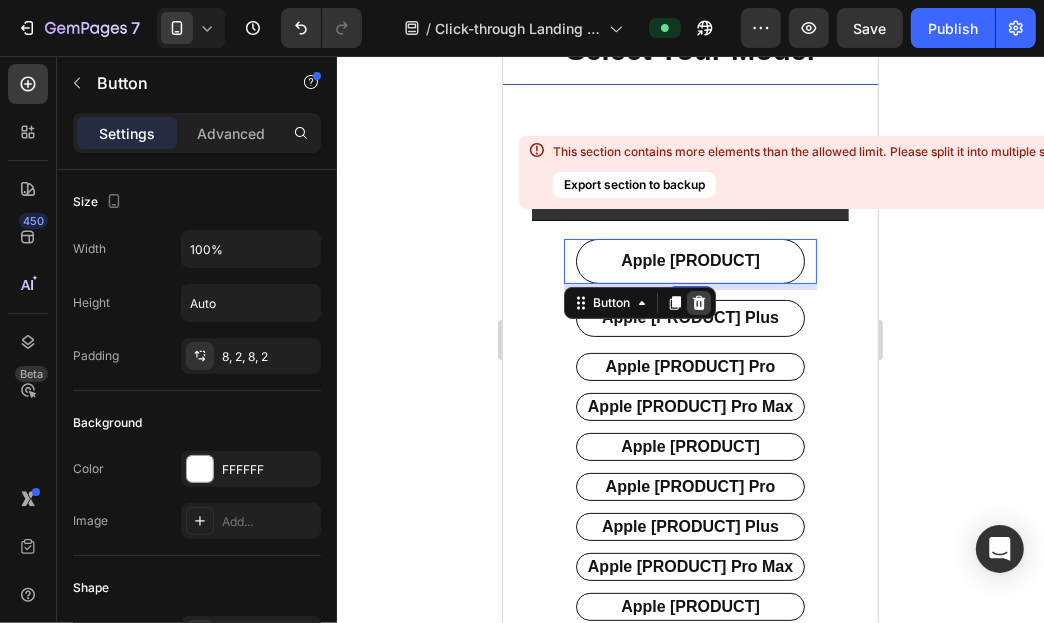 click 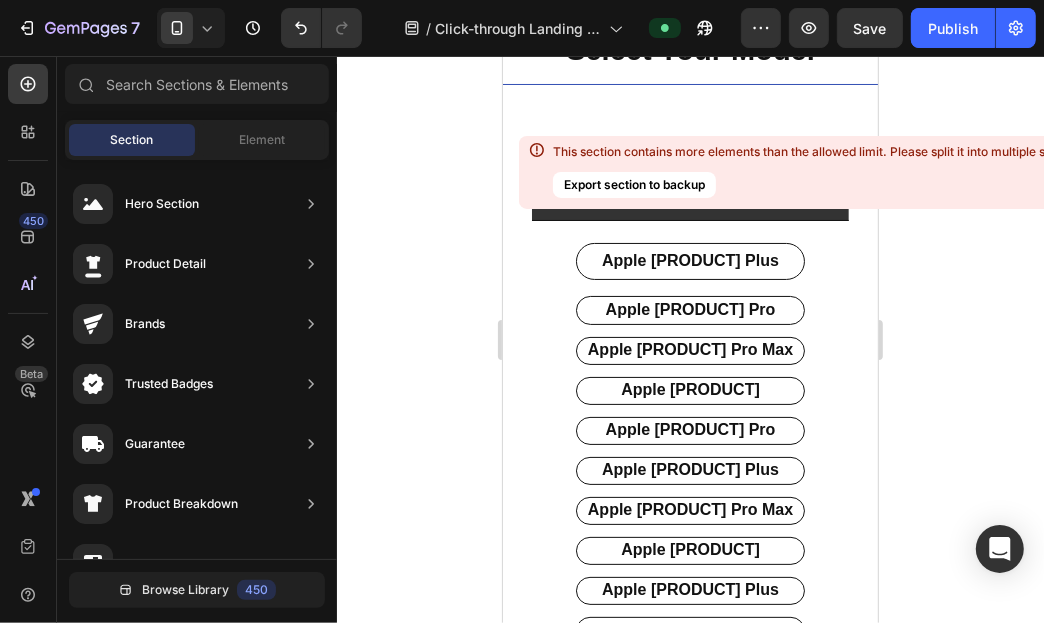 click on "Publish" 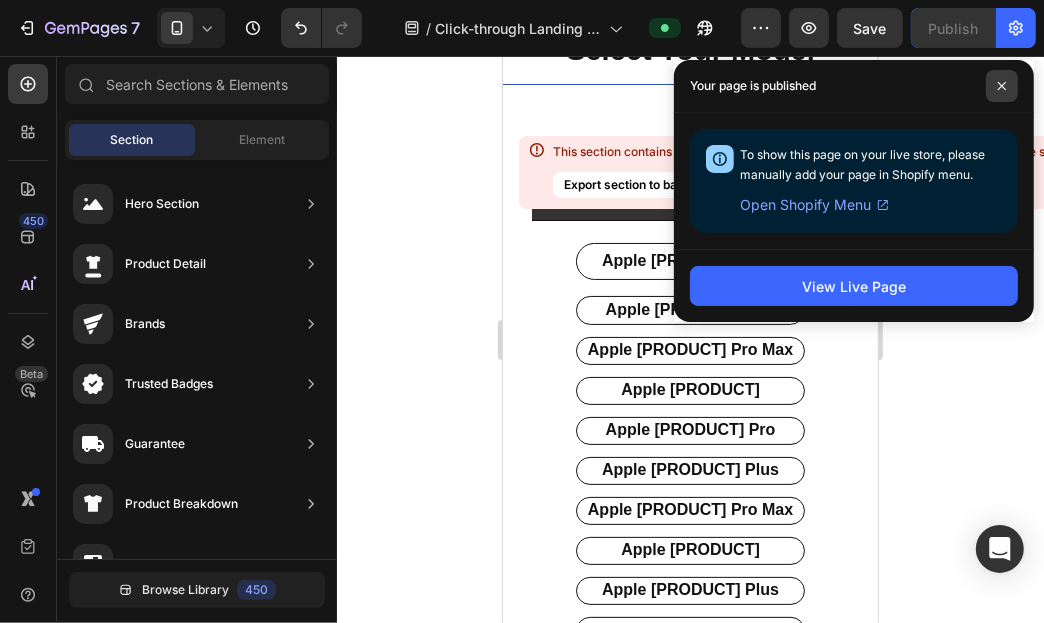 click 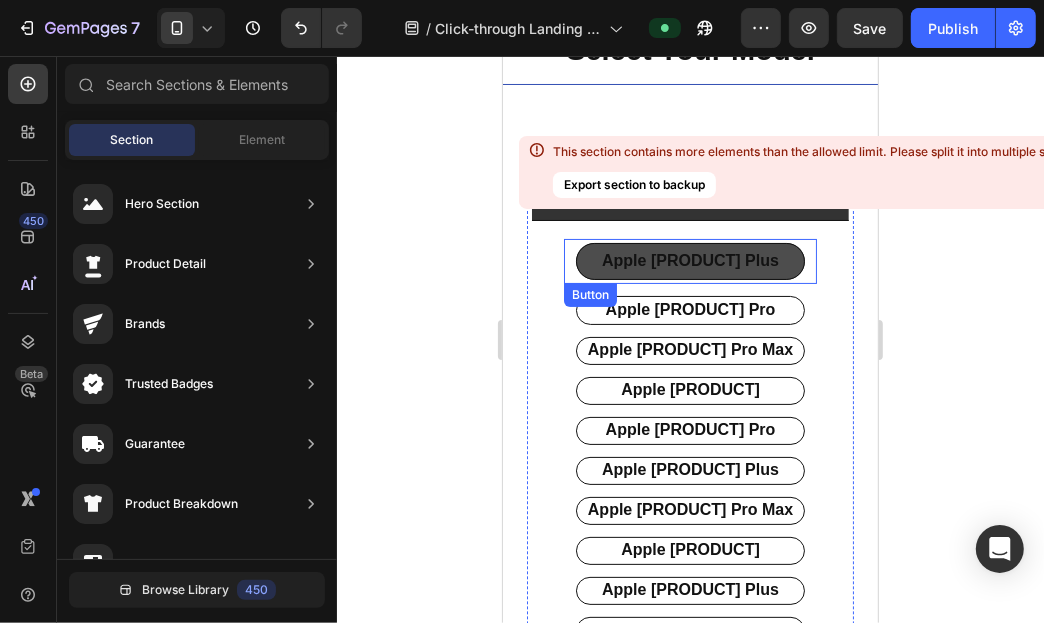 click on "apple [PRODUCT] Plus" at bounding box center [689, 260] 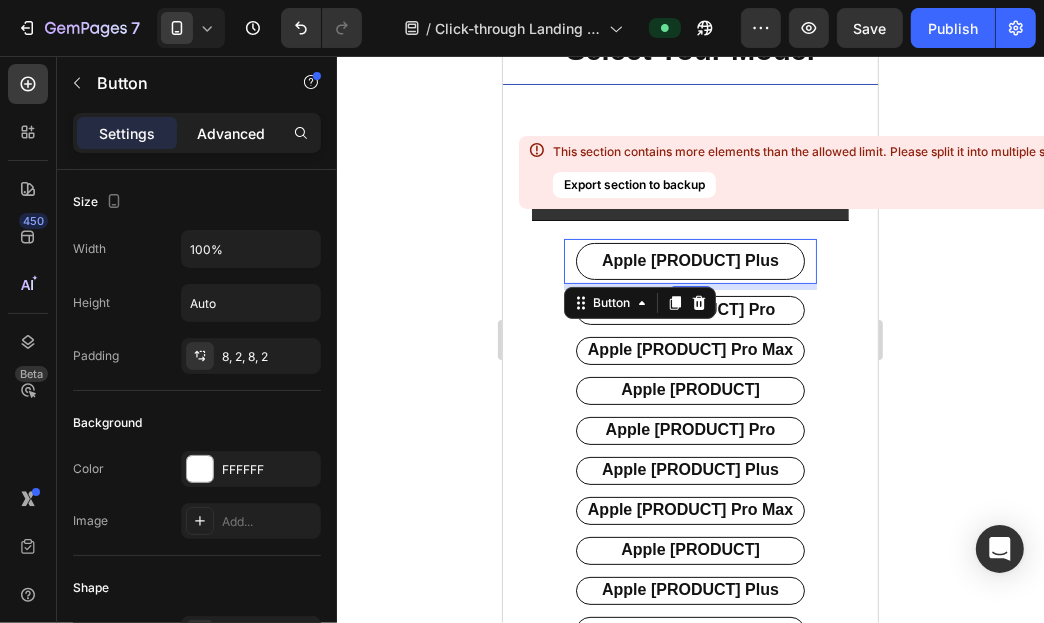 click on "Advanced" at bounding box center (231, 133) 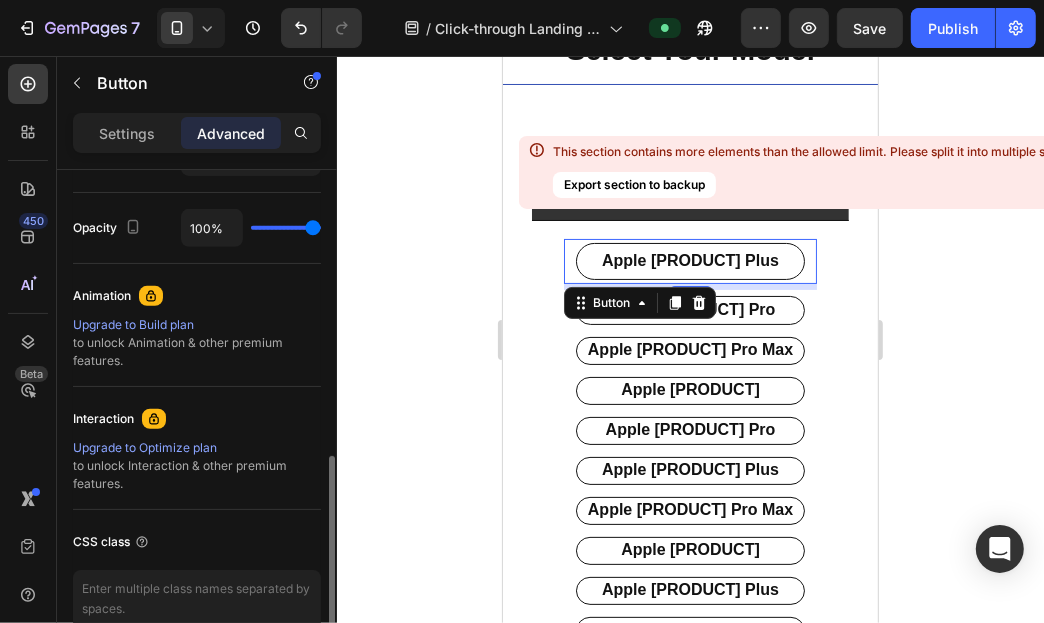 scroll, scrollTop: 478, scrollLeft: 0, axis: vertical 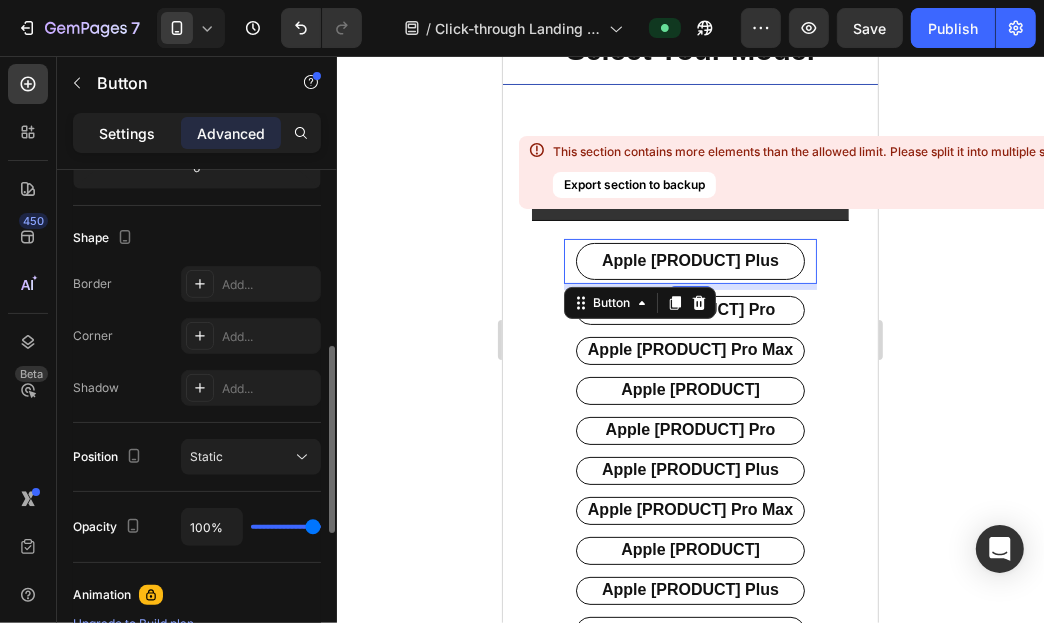 click on "Settings" 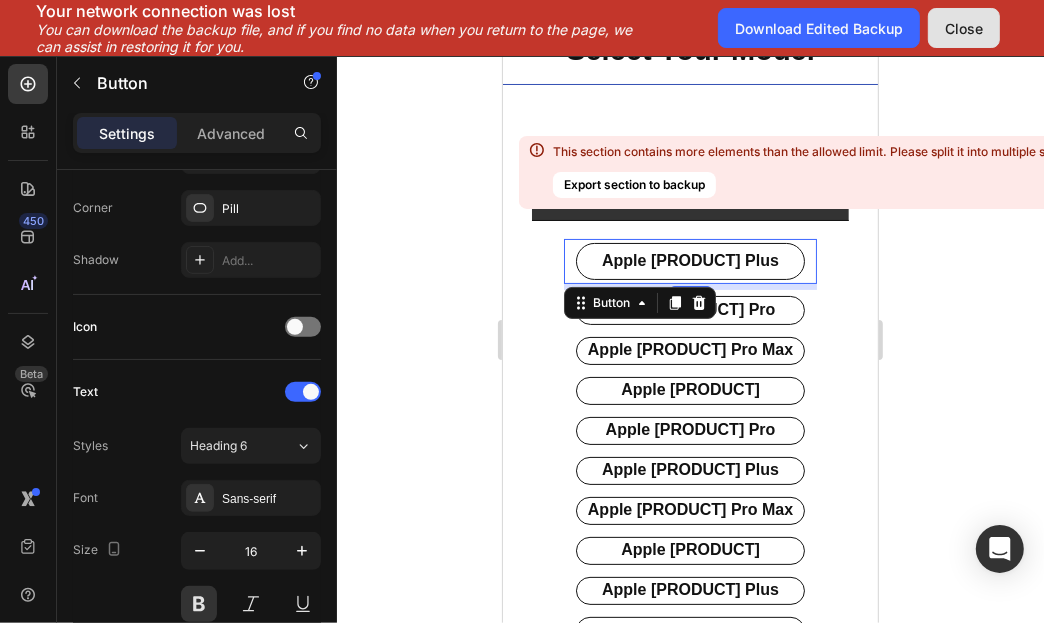 drag, startPoint x: 137, startPoint y: 457, endPoint x: 971, endPoint y: 43, distance: 931.1026 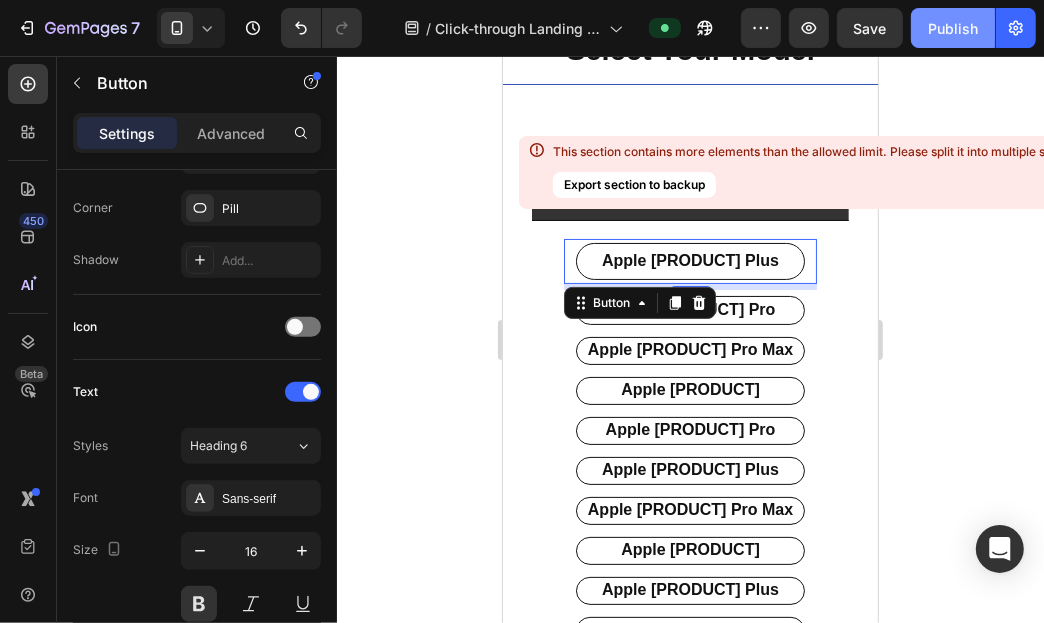 click on "Publish" at bounding box center (953, 28) 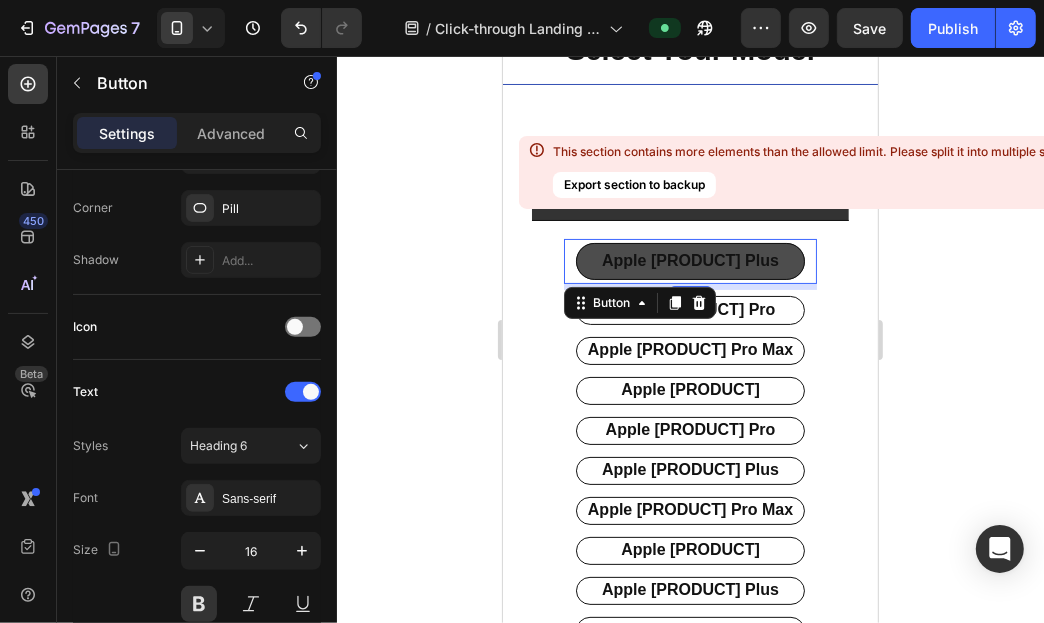 click on "apple [PRODUCT] Plus" at bounding box center [689, 260] 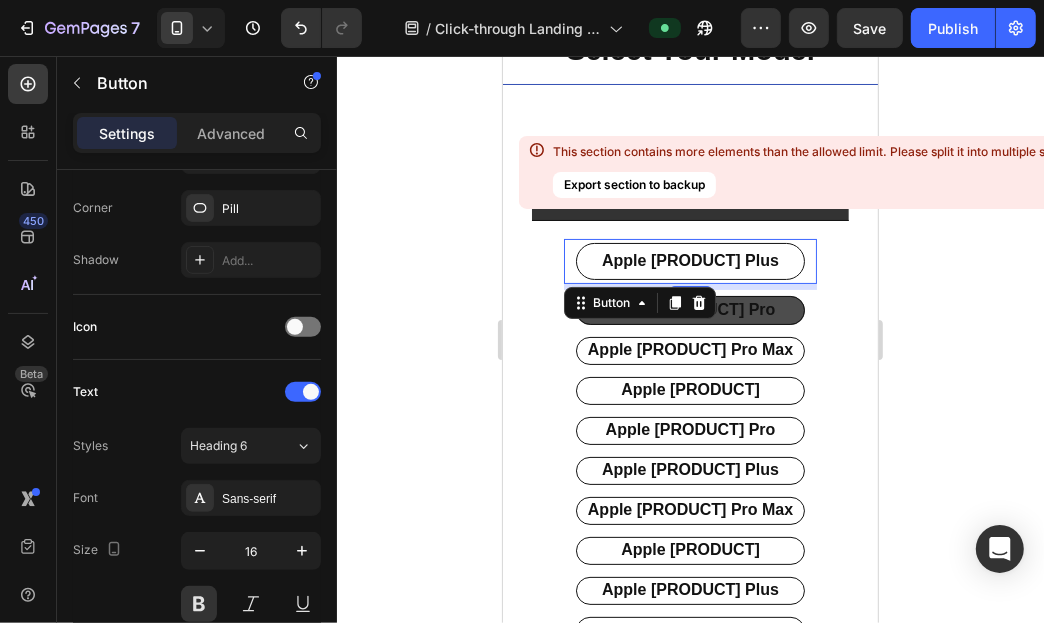 click on "apple [PRODUCT] pro" at bounding box center (689, 309) 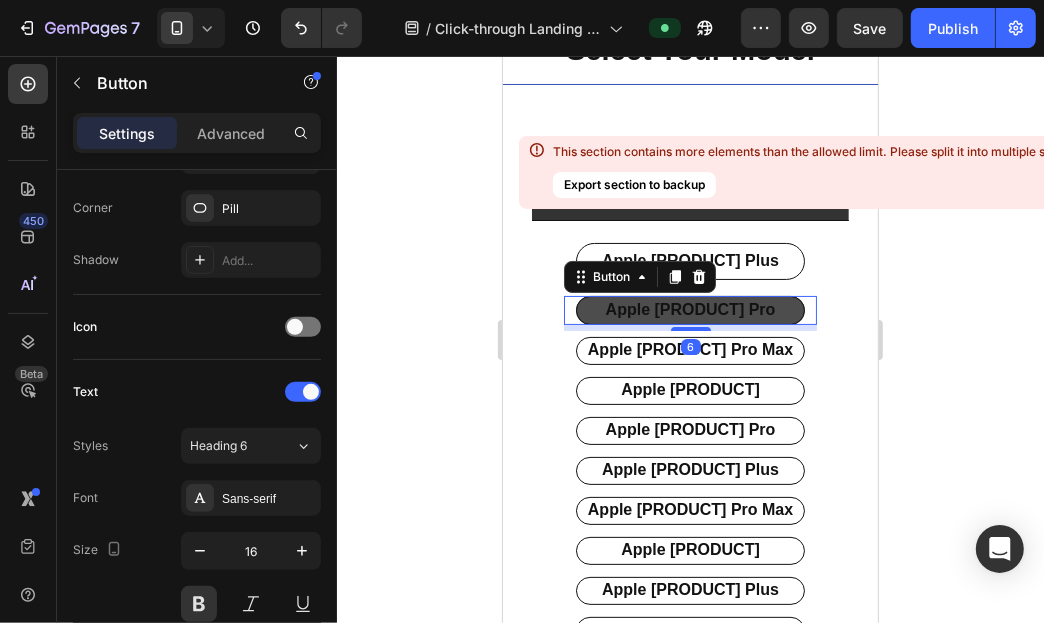 click on "apple [PRODUCT] pro" at bounding box center (689, 309) 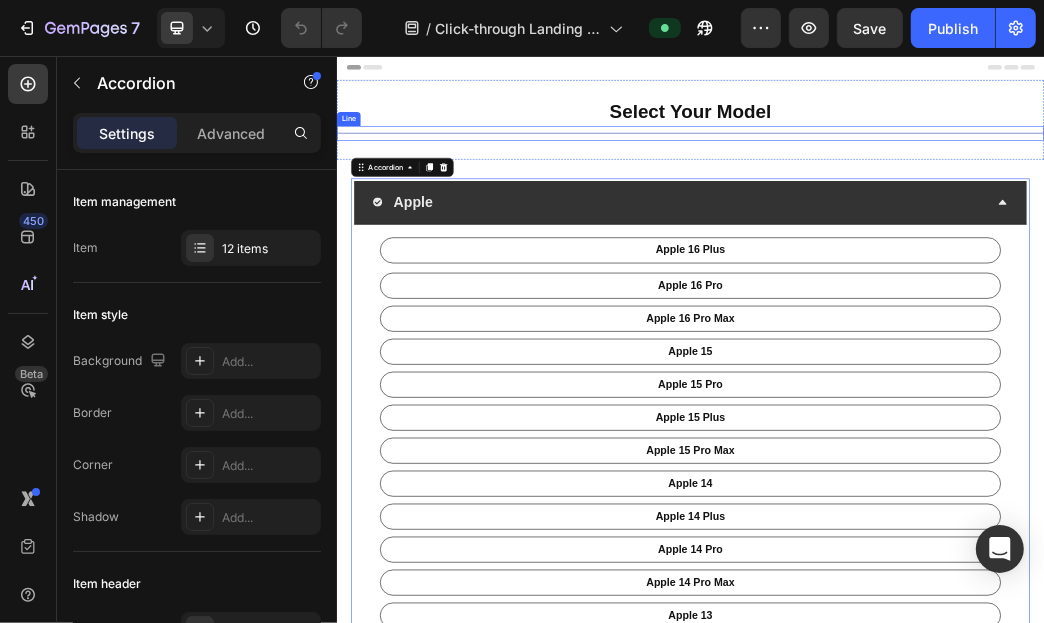 scroll, scrollTop: 0, scrollLeft: 0, axis: both 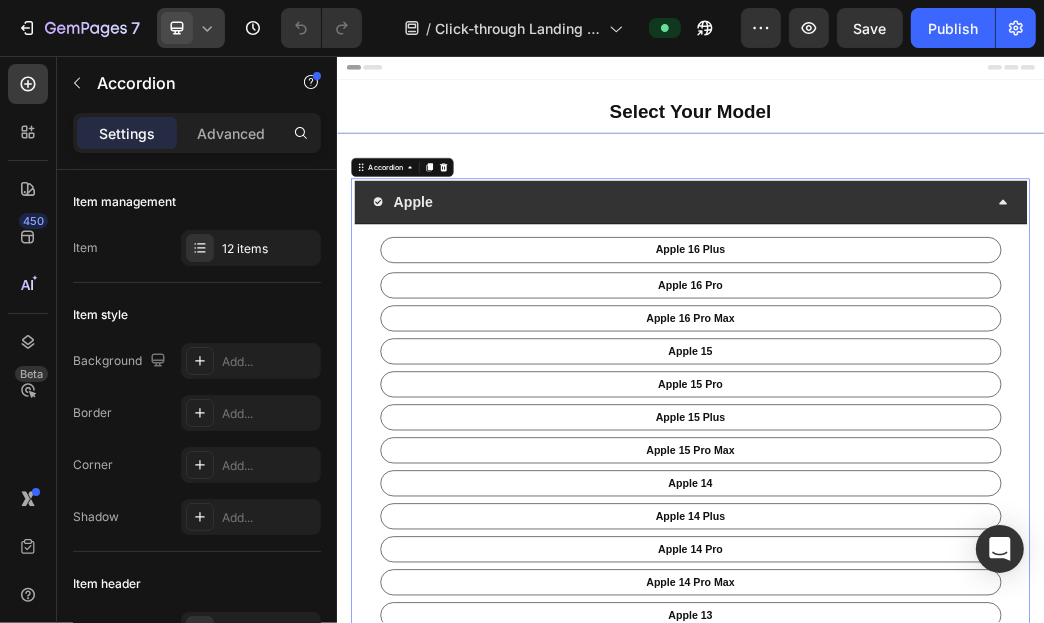click 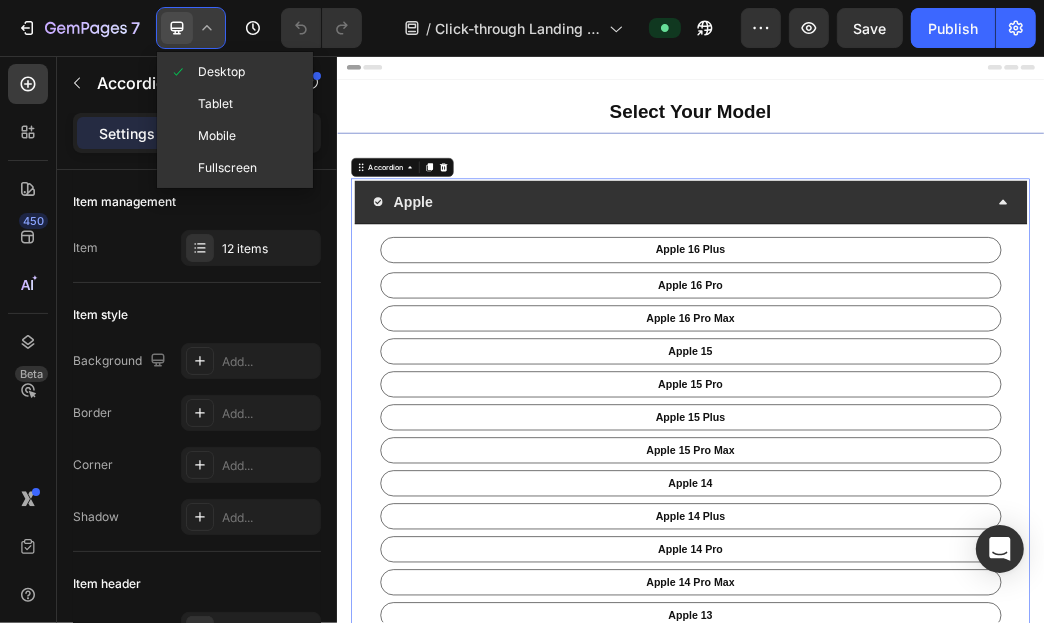 drag, startPoint x: 218, startPoint y: 131, endPoint x: 228, endPoint y: 119, distance: 15.6205 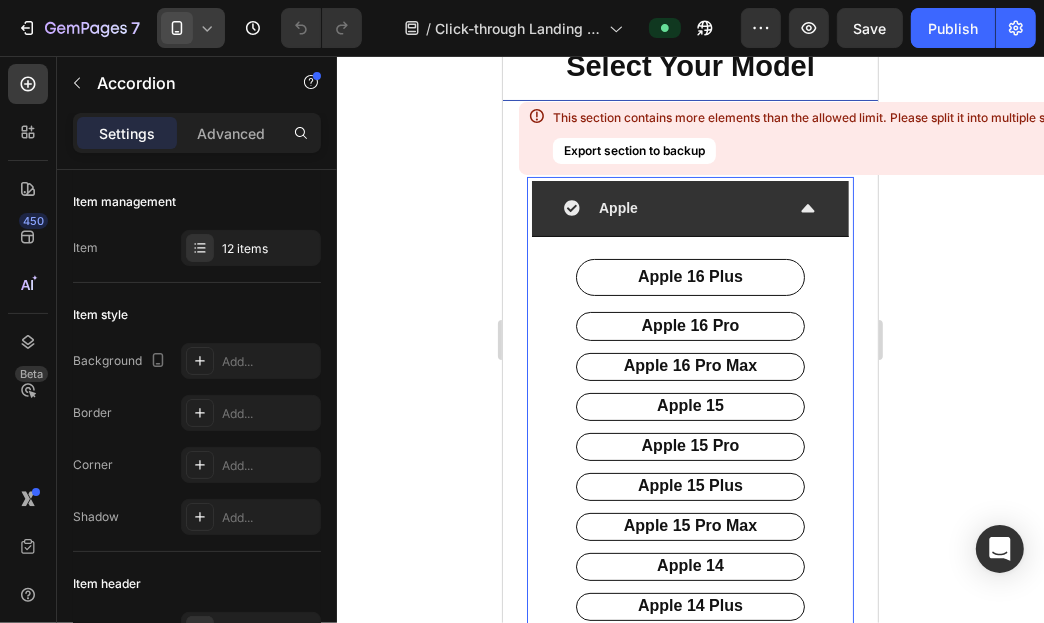 scroll, scrollTop: 133, scrollLeft: 0, axis: vertical 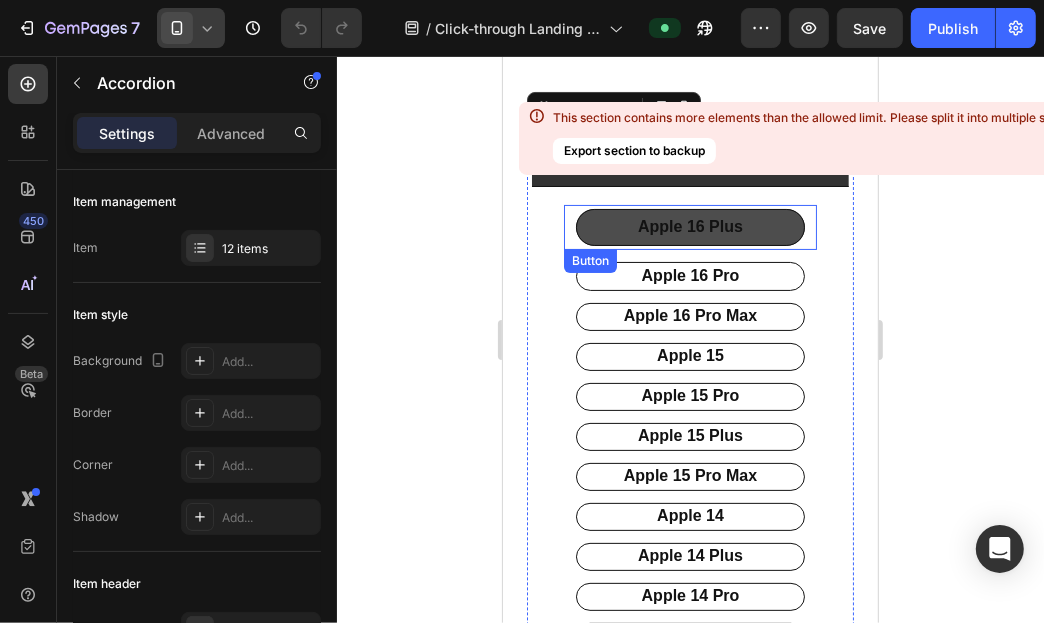 click on "apple [PRODUCT] Plus" at bounding box center [689, 226] 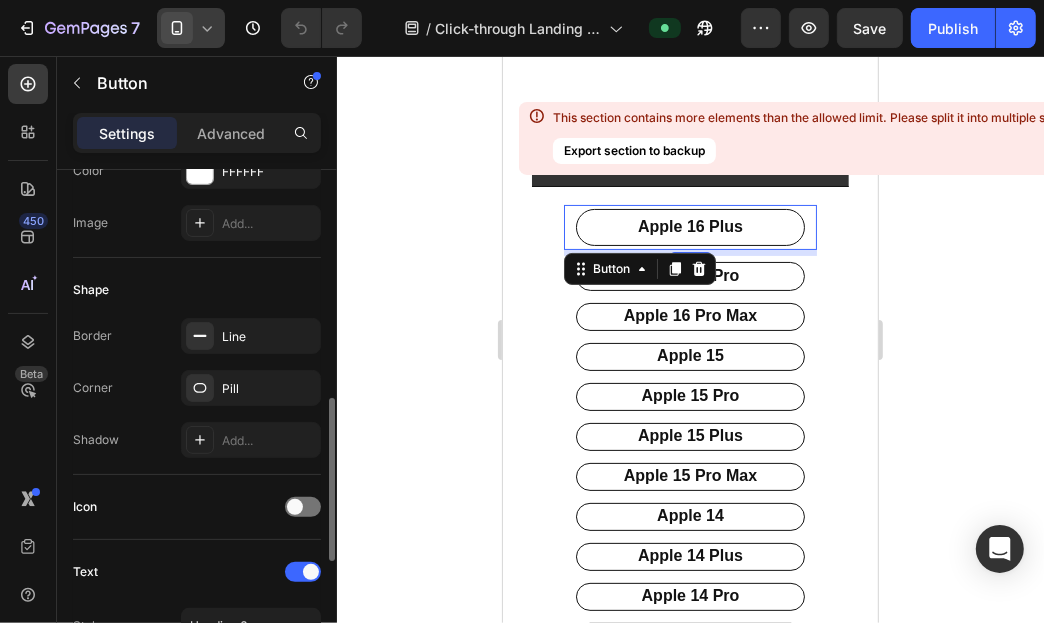 scroll, scrollTop: 498, scrollLeft: 0, axis: vertical 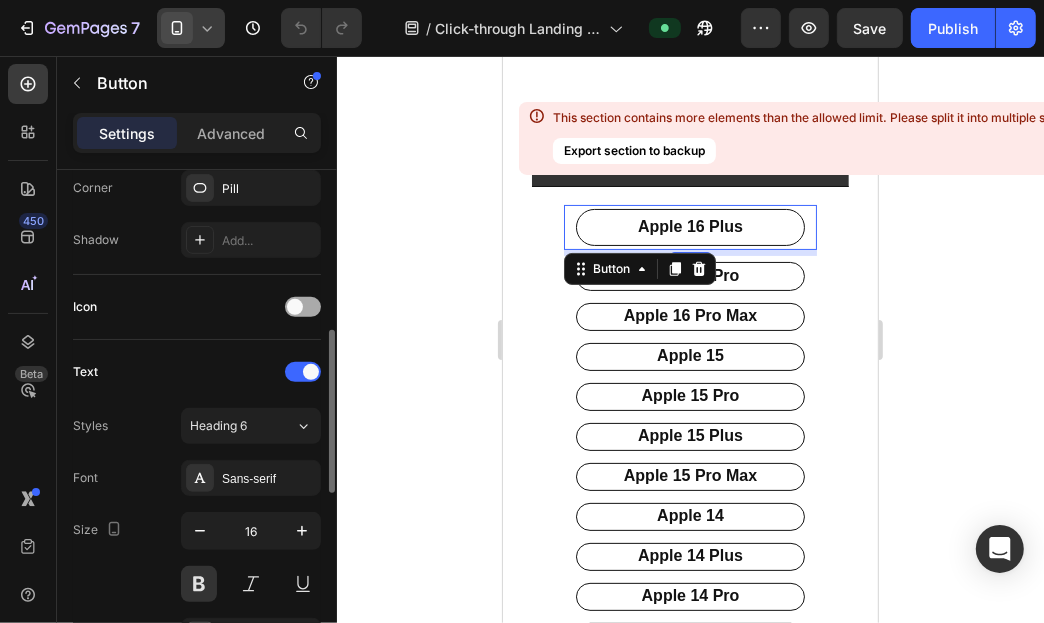 click at bounding box center (303, 307) 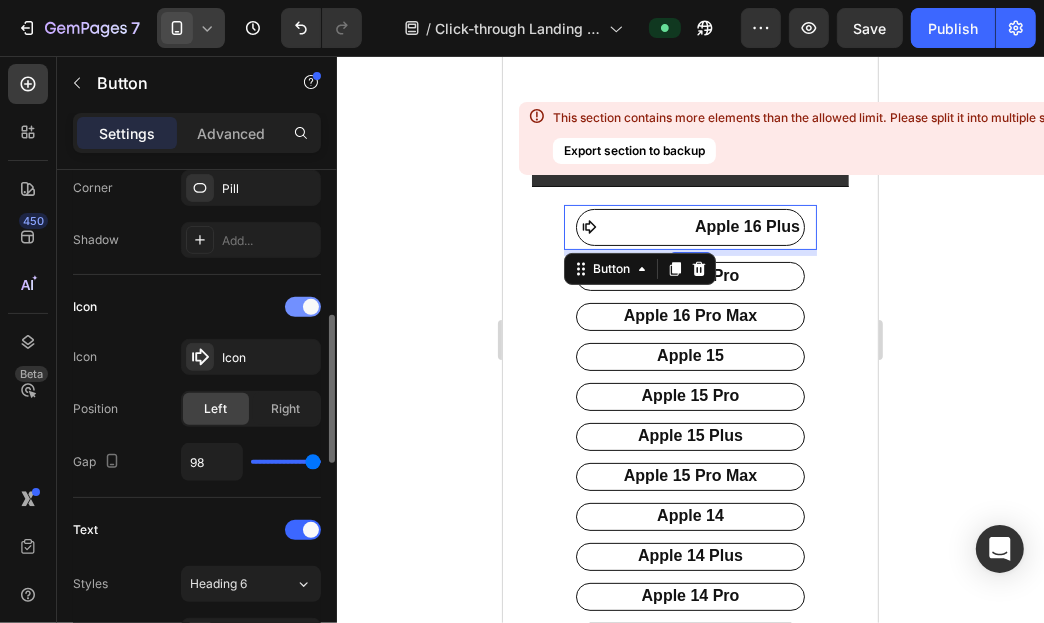 click at bounding box center (303, 307) 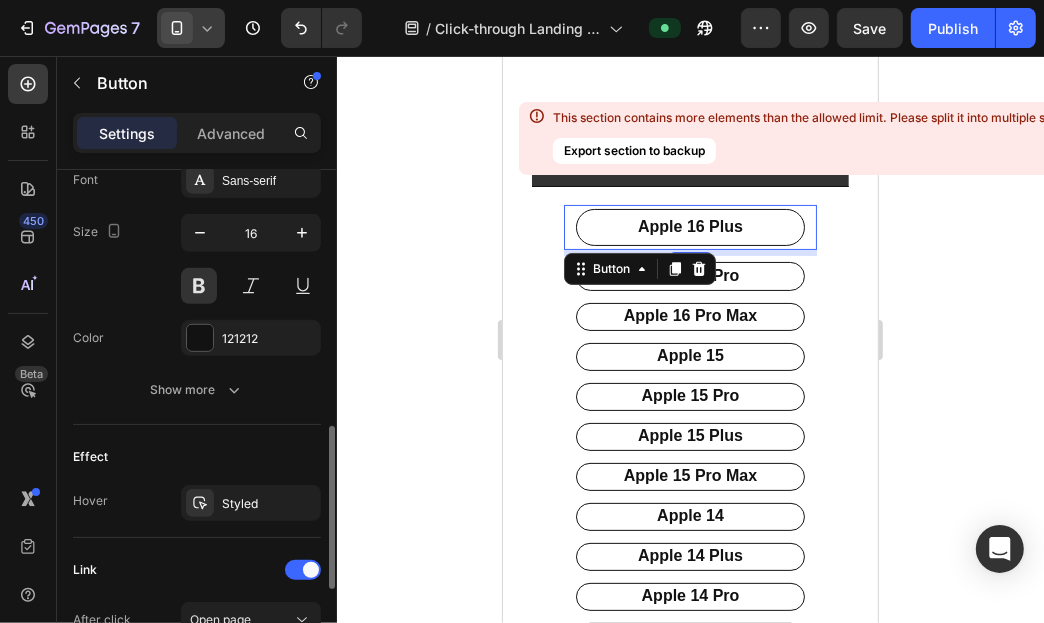 scroll, scrollTop: 896, scrollLeft: 0, axis: vertical 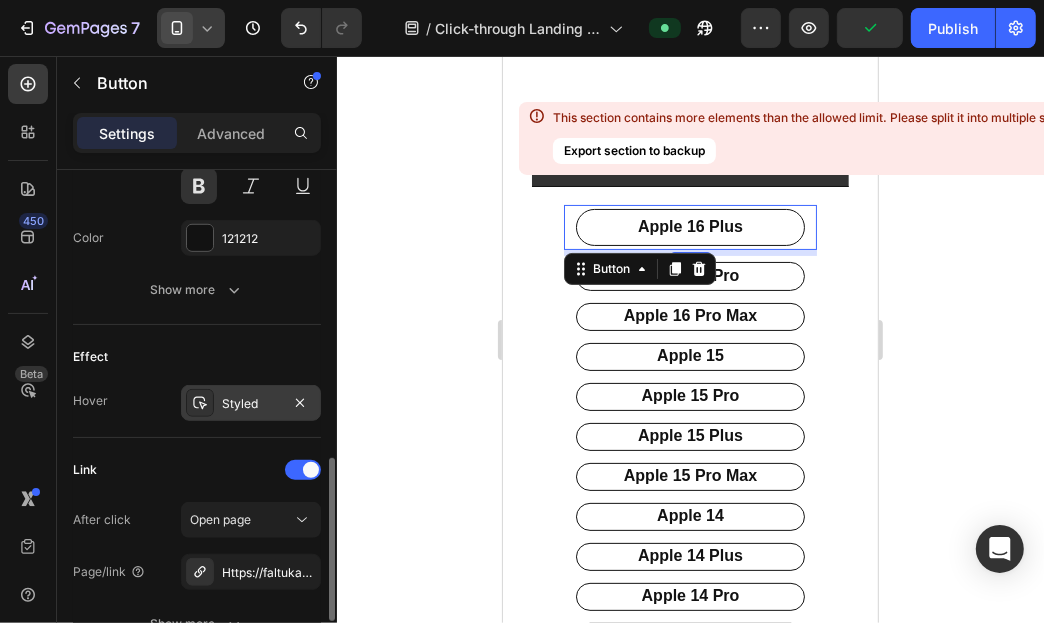 click on "Styled" at bounding box center (251, 404) 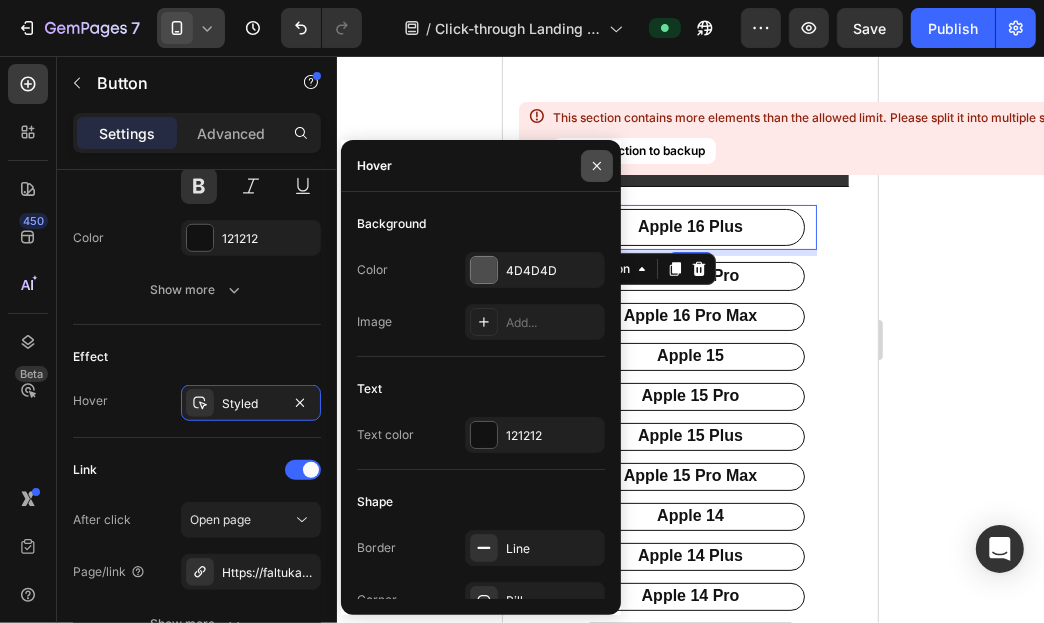 click 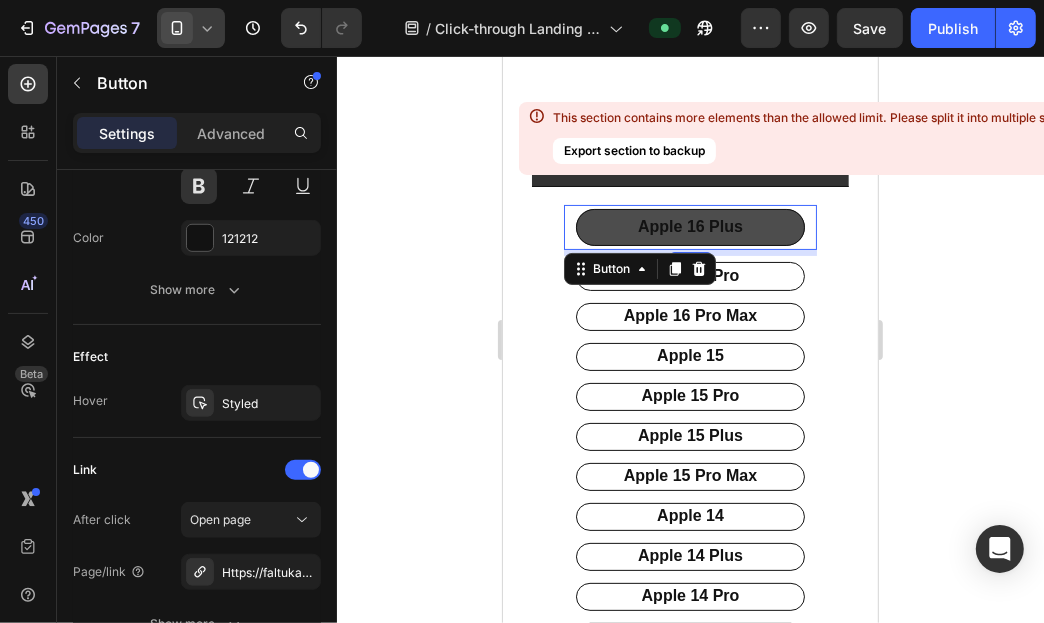 click on "apple [PRODUCT] Plus" at bounding box center (689, 226) 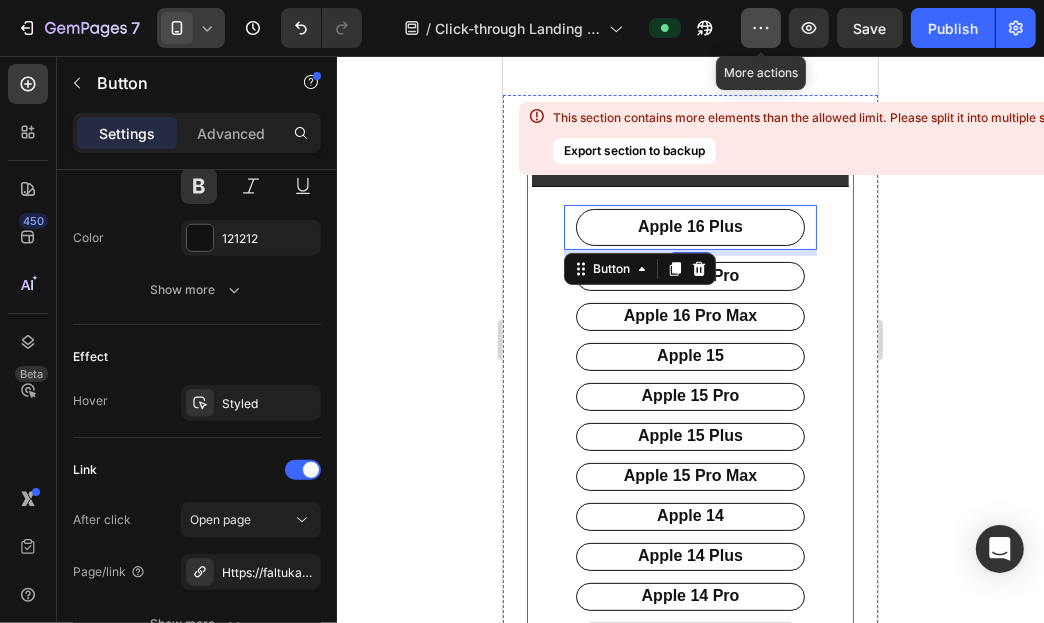 click 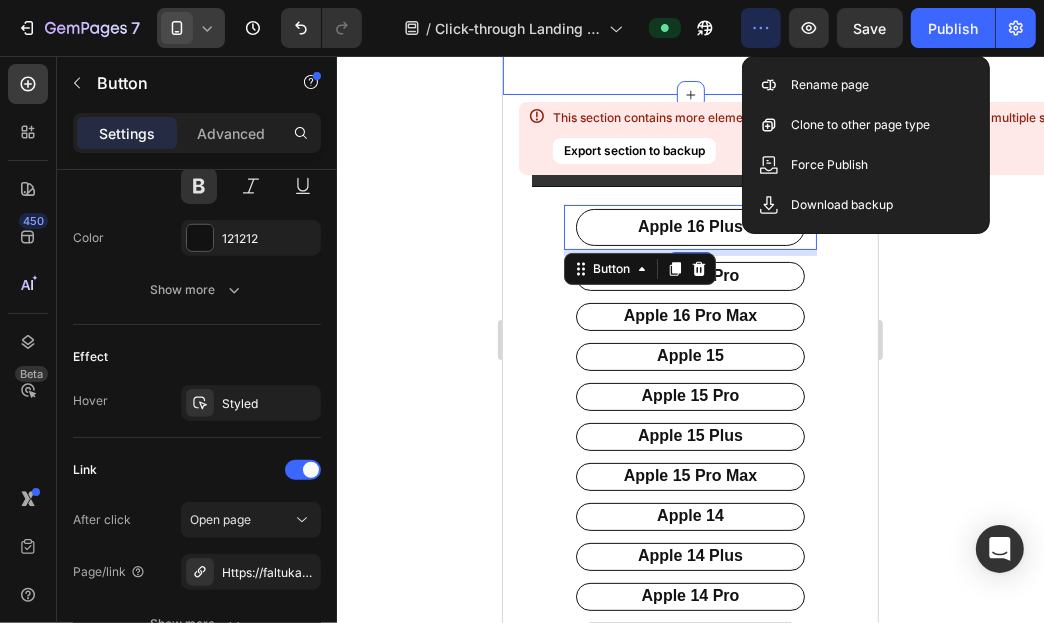 click 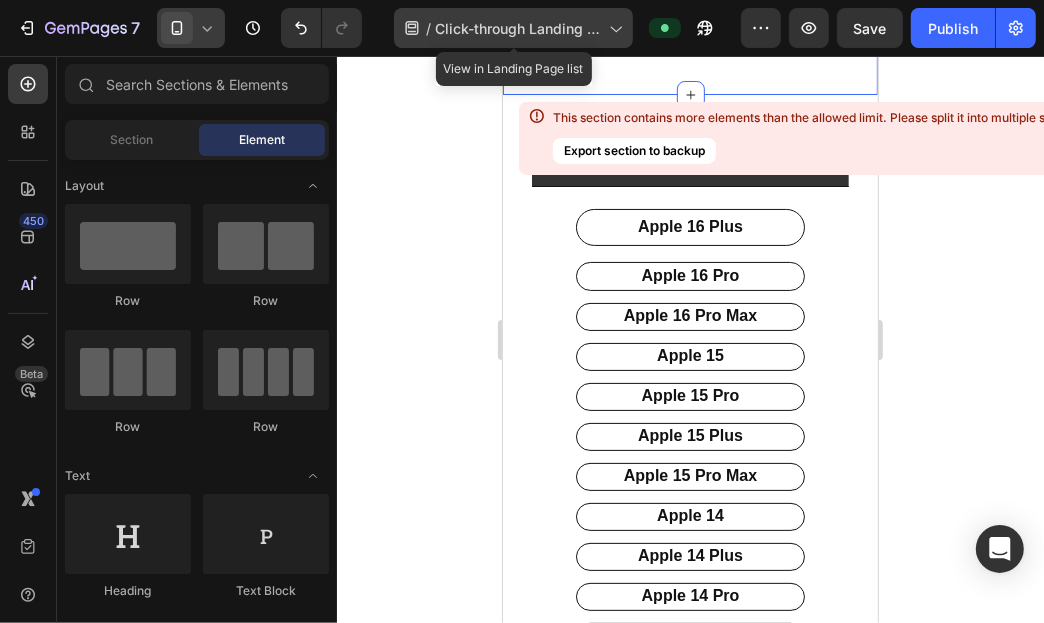 click on "Click-through Landing Page - [MONTH] [NUMBER], [TIME]" at bounding box center [518, 28] 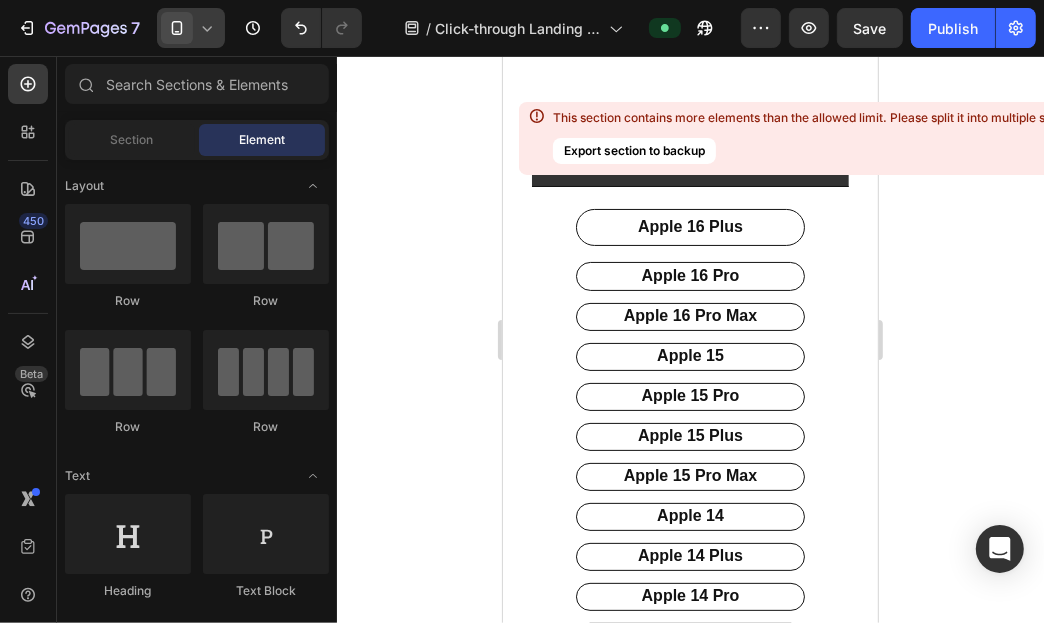 click 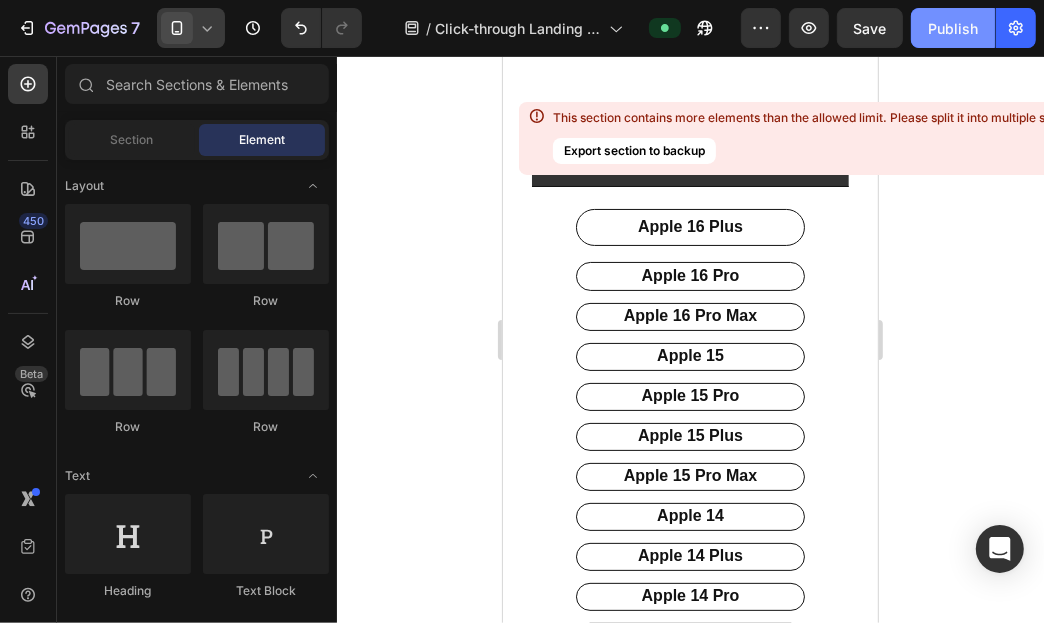click on "Publish" at bounding box center (953, 28) 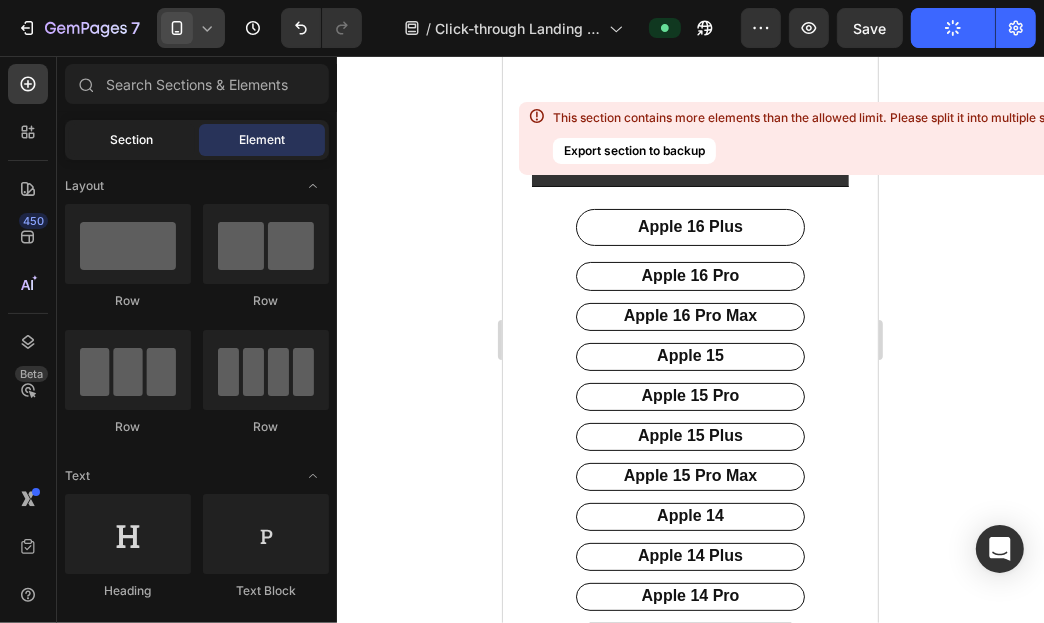 click on "Section" at bounding box center (132, 140) 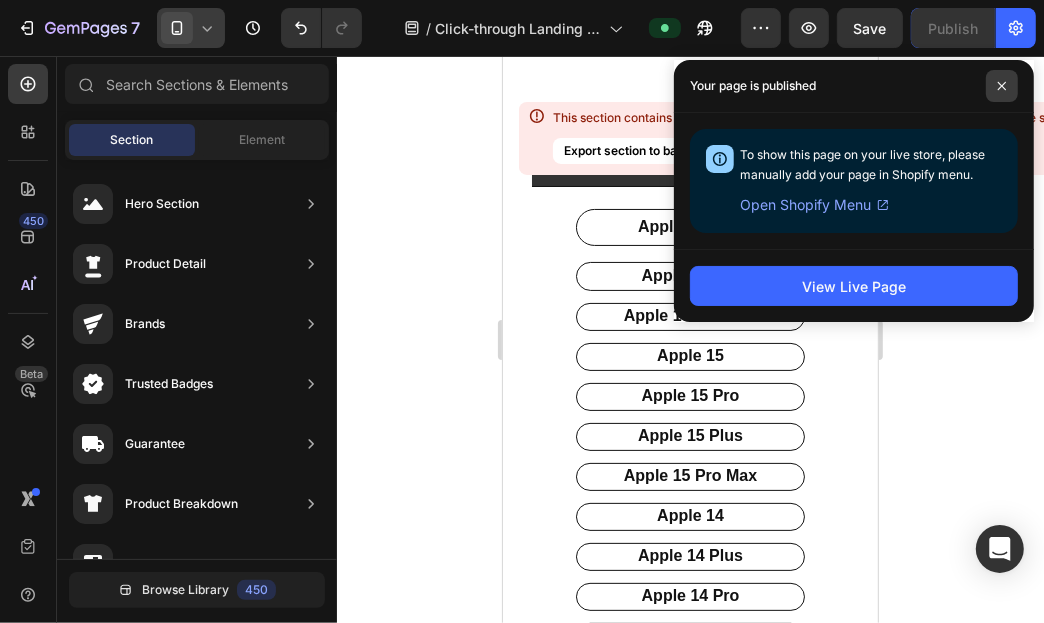 click at bounding box center (1002, 86) 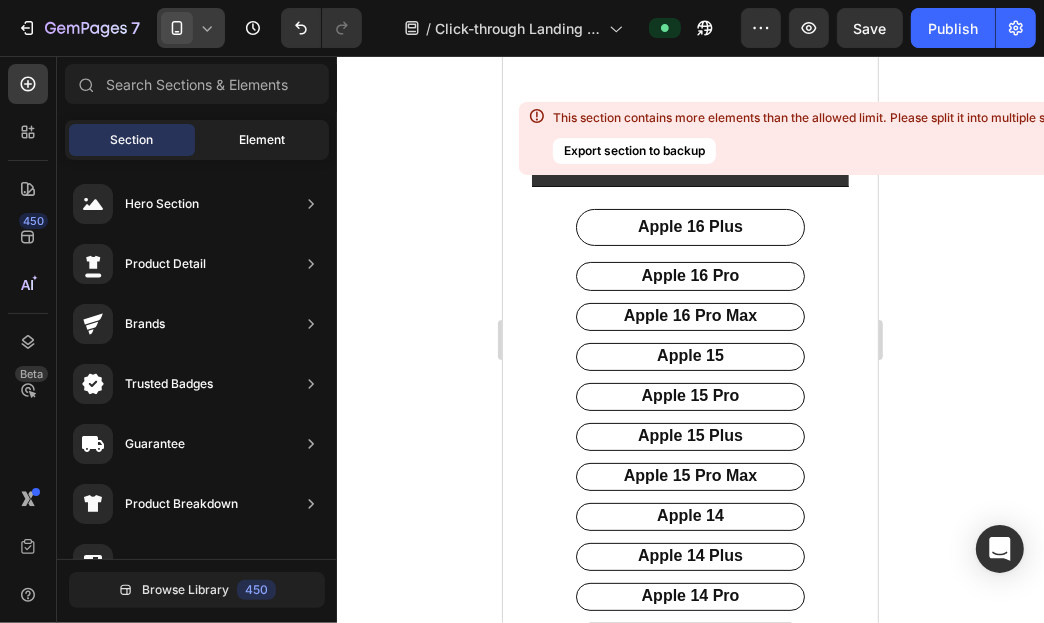 drag, startPoint x: 250, startPoint y: 149, endPoint x: 251, endPoint y: 139, distance: 10.049875 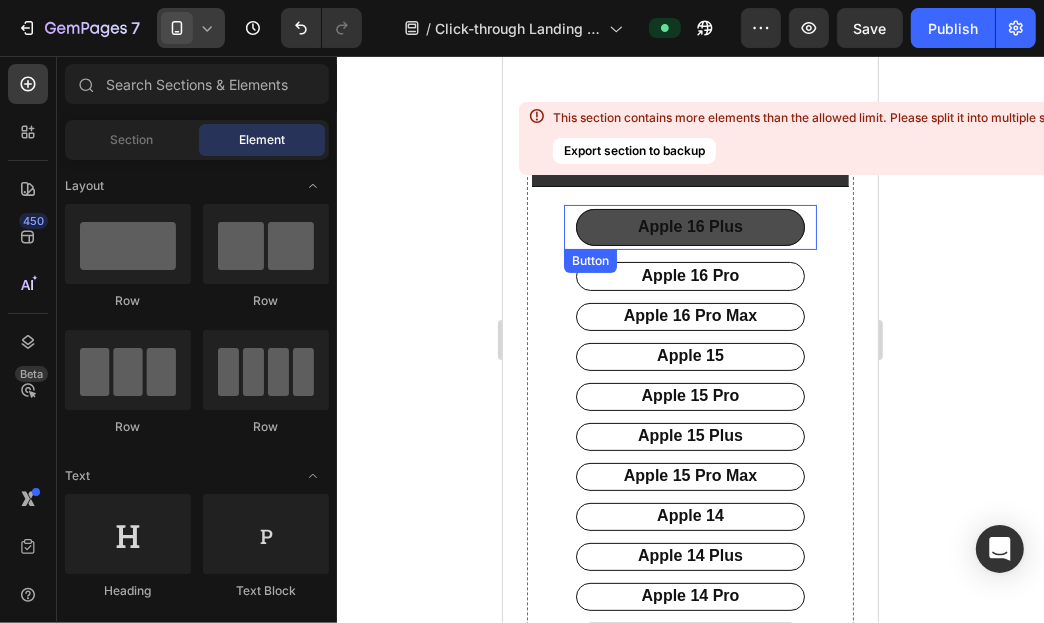 click on "apple [PRODUCT] Plus" at bounding box center (689, 226) 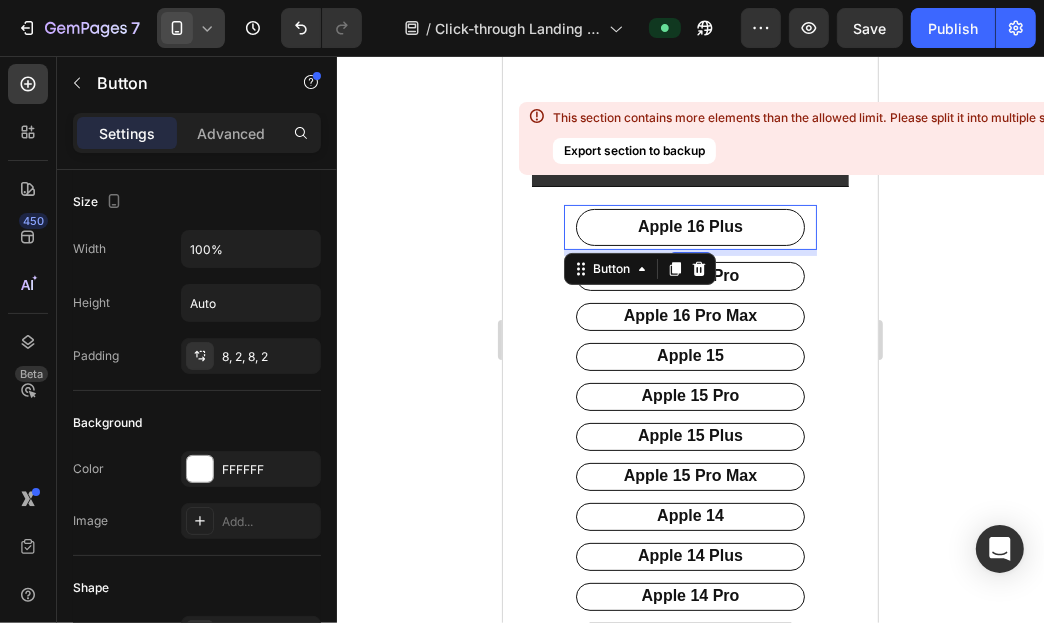 click 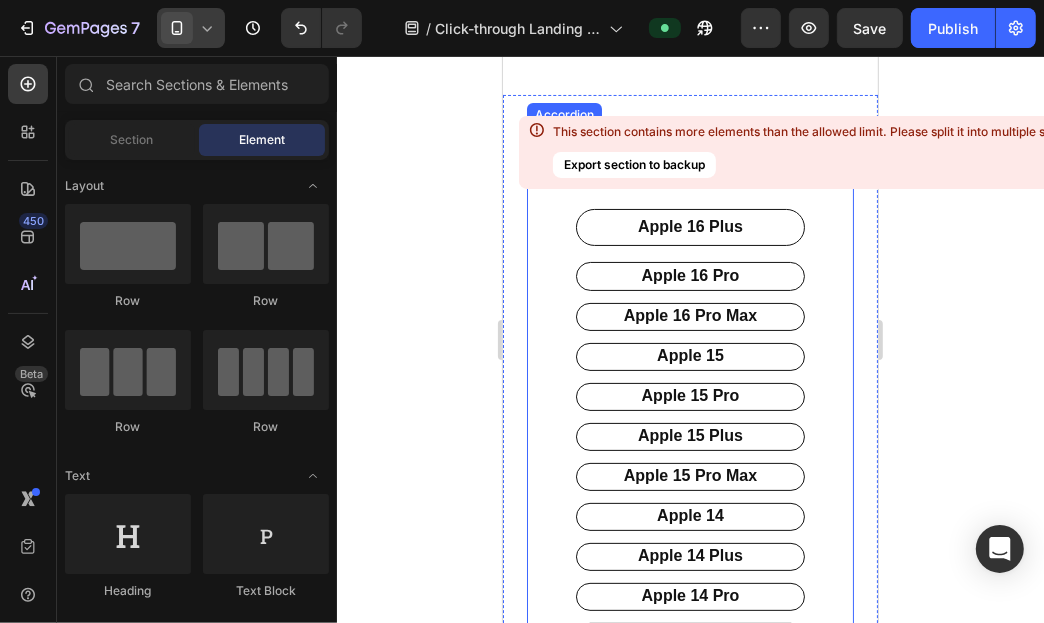 scroll, scrollTop: 0, scrollLeft: 0, axis: both 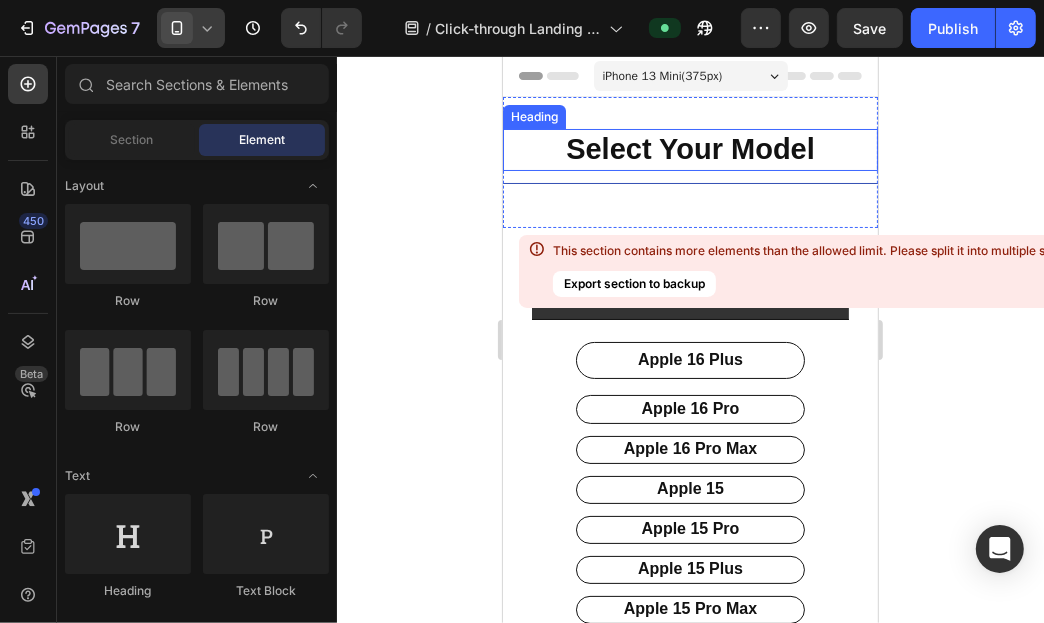 click on "Select Your Model" at bounding box center (689, 149) 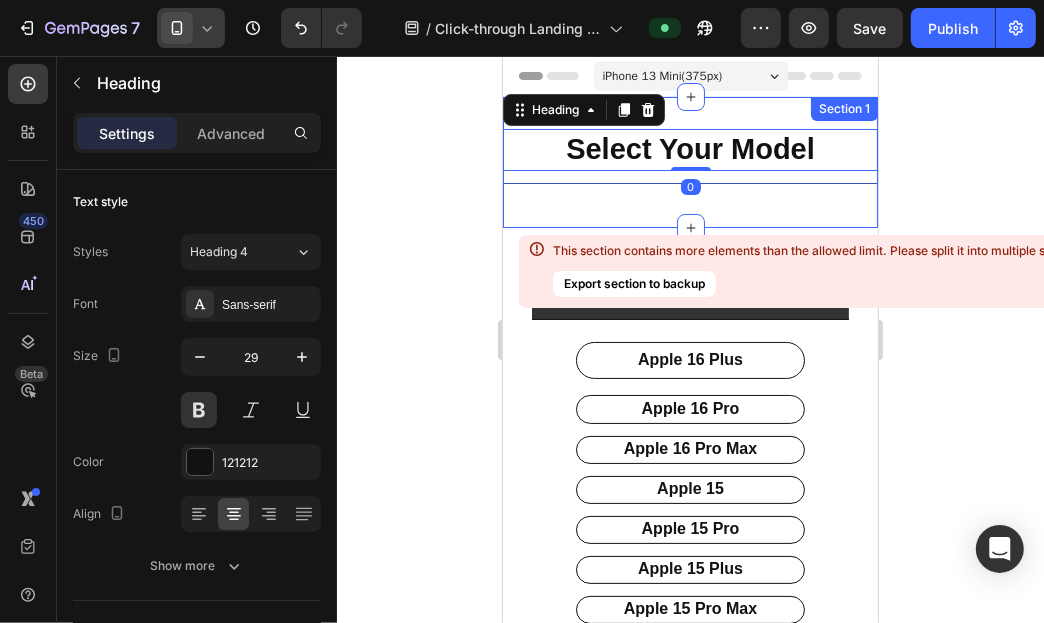 click on "Select Your Model  Heading   0                Title Line Section 1" at bounding box center [689, 161] 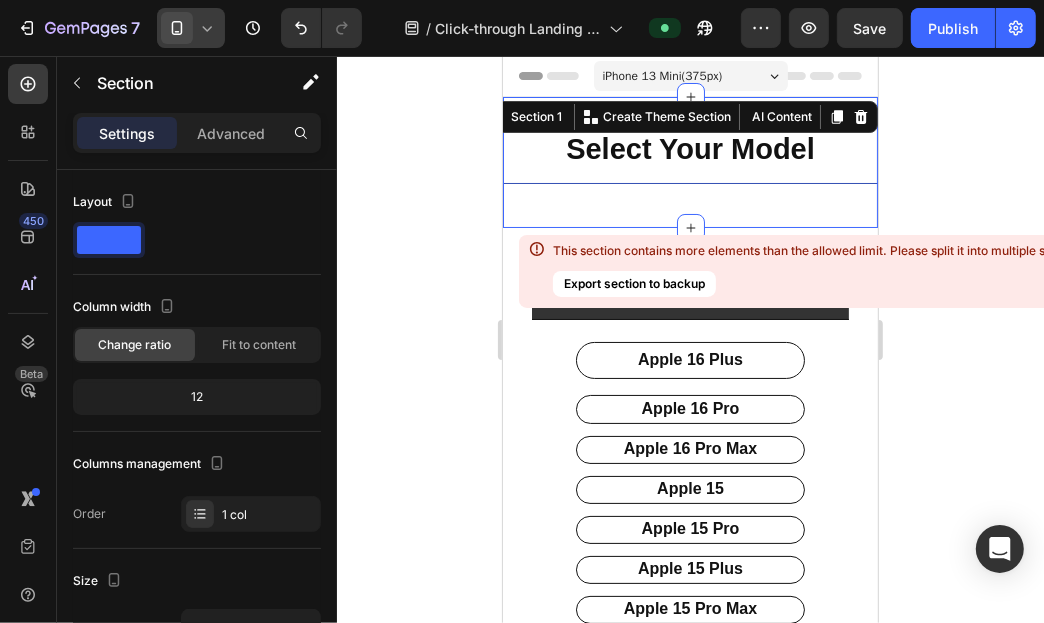 click 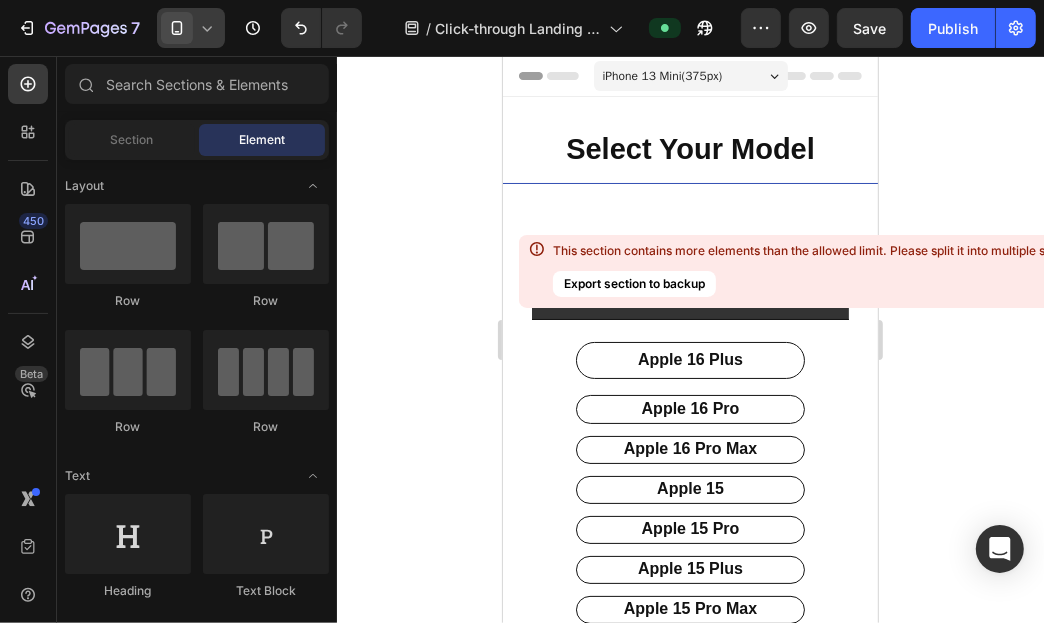 click 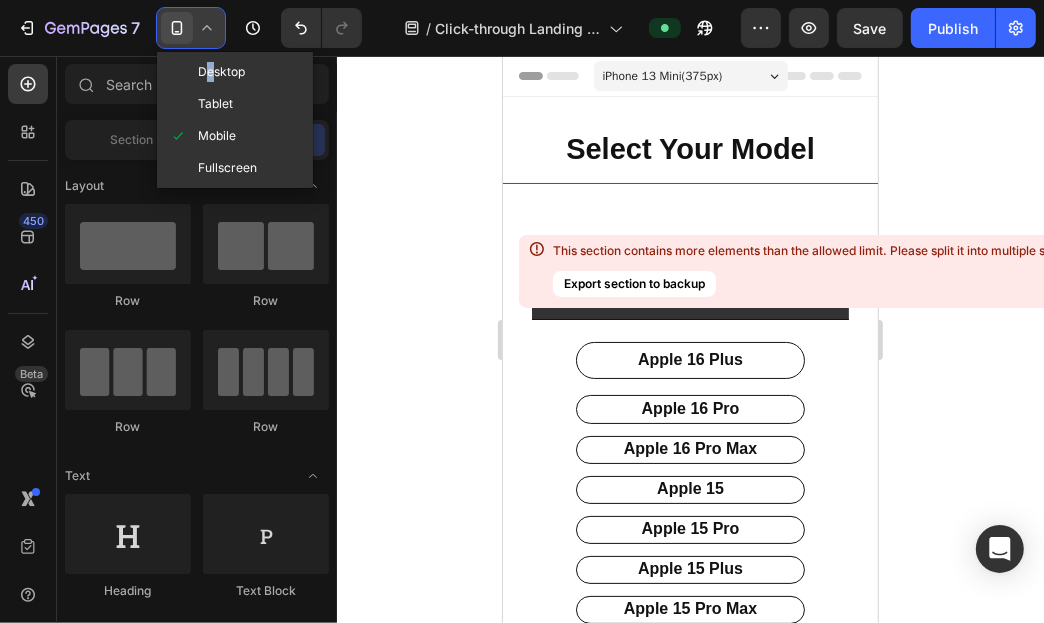 drag, startPoint x: 210, startPoint y: 61, endPoint x: 1042, endPoint y: 195, distance: 842.7218 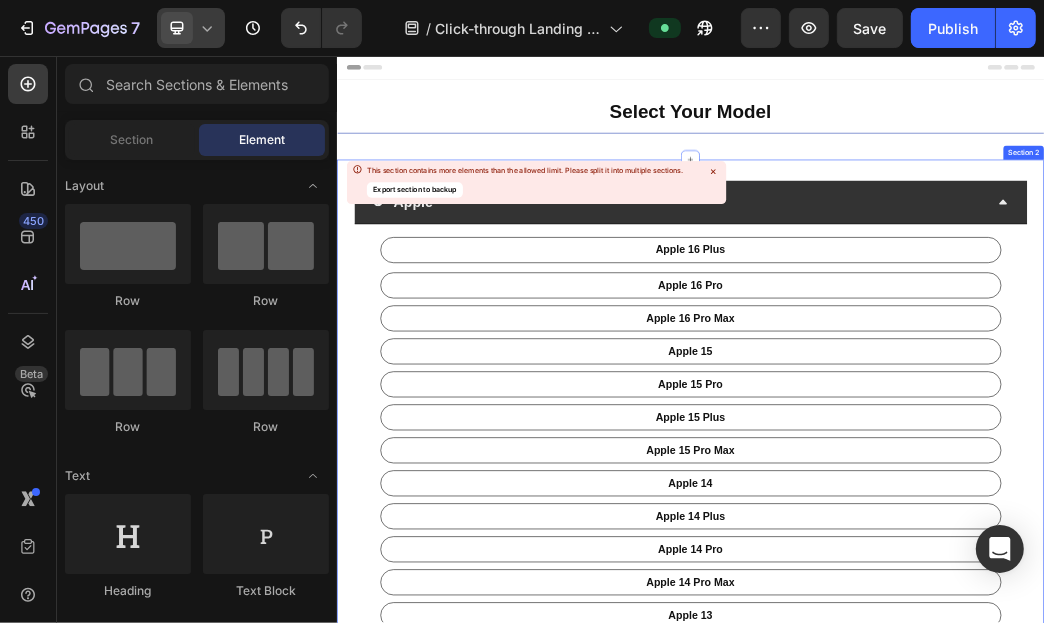 click 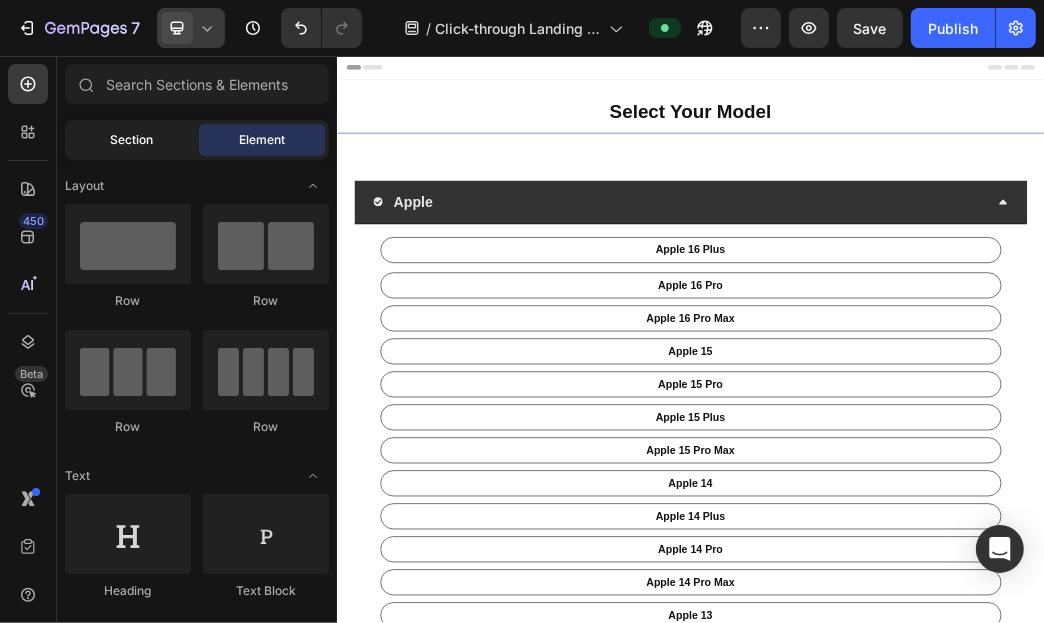 click on "Section" 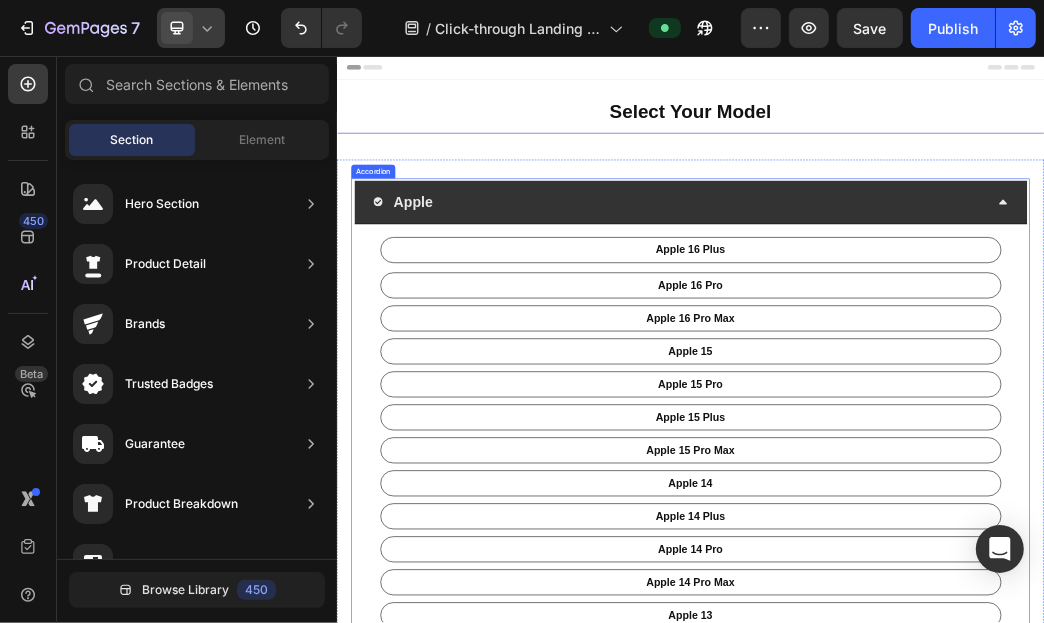 click on "Apple" at bounding box center (919, 303) 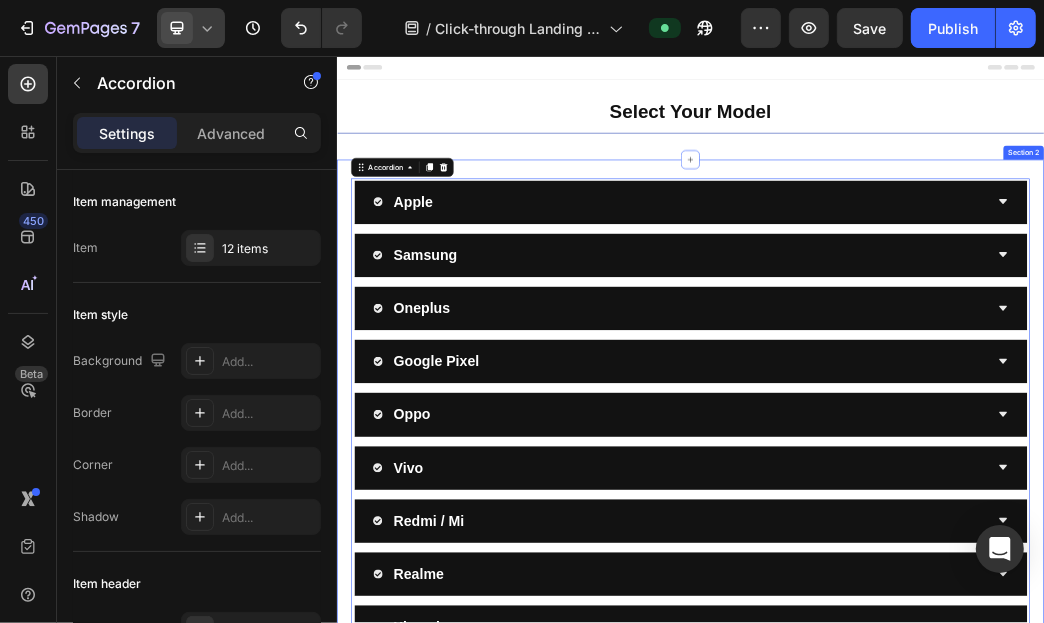click on "Apple
Samsung
Oneplus
Google Pixel
Oppo
Vivo
Redmi / Mi
Realme
Xiaomi
Poco
Motorola
Iqoo  Accordion   0 Section 2" at bounding box center [936, 800] 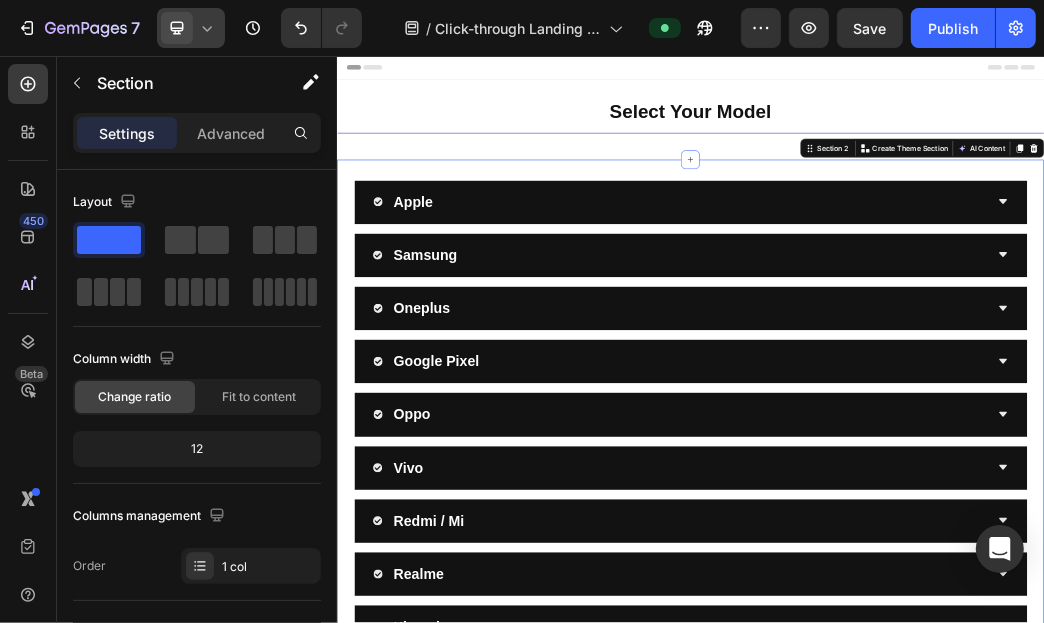 click on "Apple
Samsung
Oneplus
Google Pixel
Oppo
Vivo
Redmi / Mi
Realme
Xiaomi
Poco
Motorola
Iqoo  Accordion Section 2   You can create reusable sections Create Theme Section AI Content Write with GemAI What would you like to describe here? Tone and Voice Persuasive Product Oneplus 11 Back Cover (Silicone Border) Show more Generate" at bounding box center (936, 800) 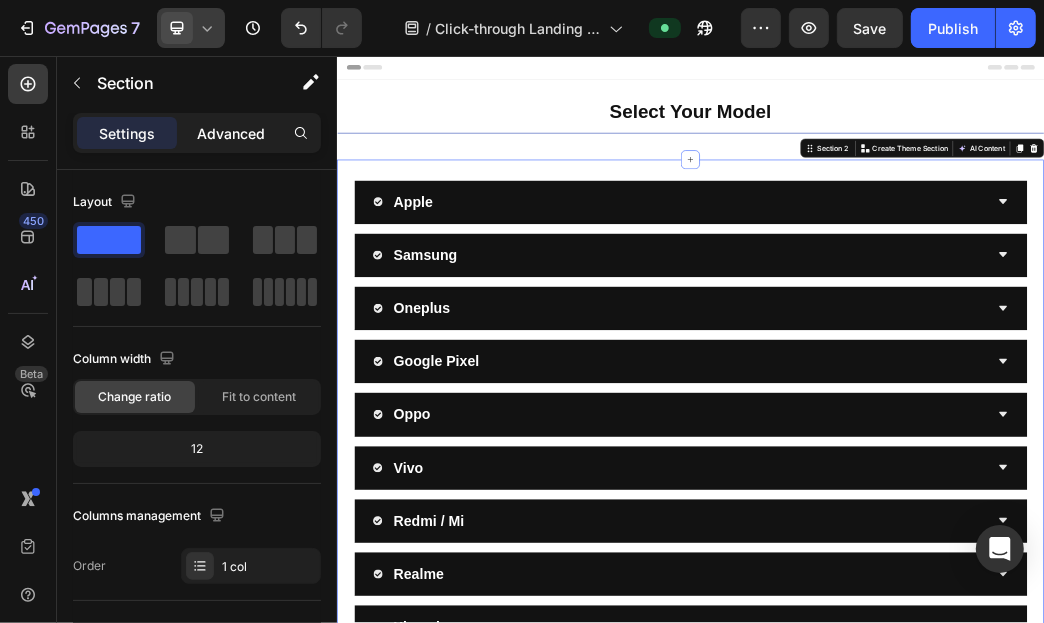 click on "Advanced" at bounding box center [231, 133] 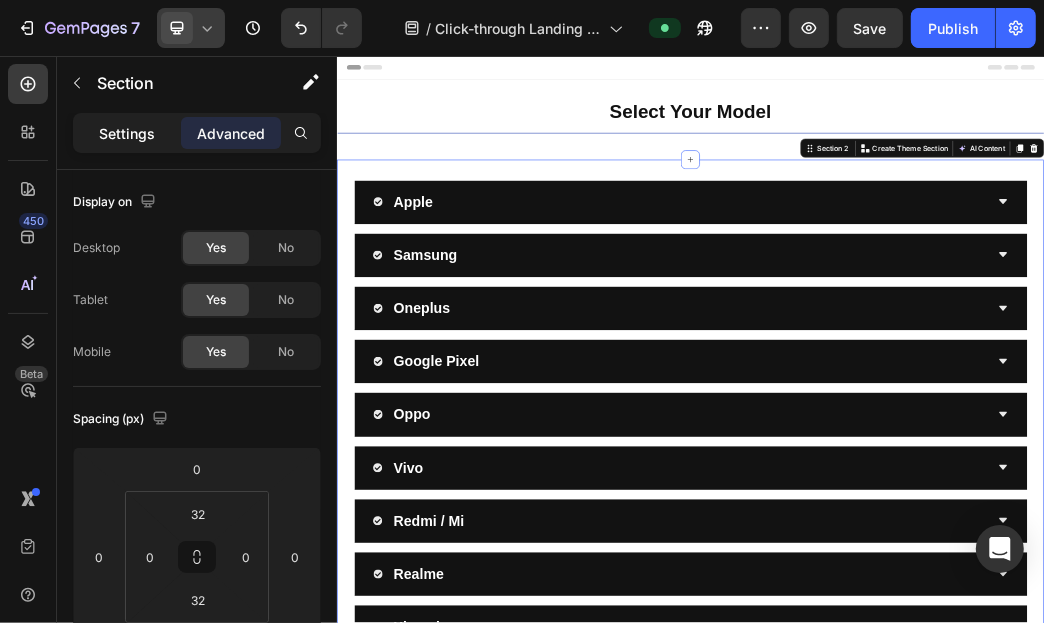 click on "Settings" at bounding box center [127, 133] 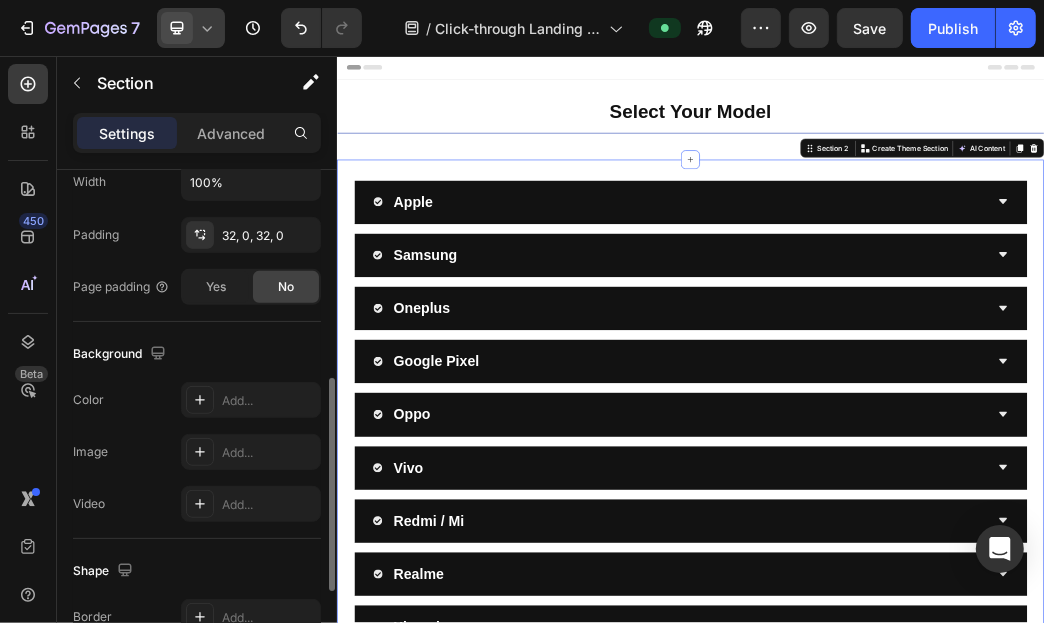 scroll, scrollTop: 298, scrollLeft: 0, axis: vertical 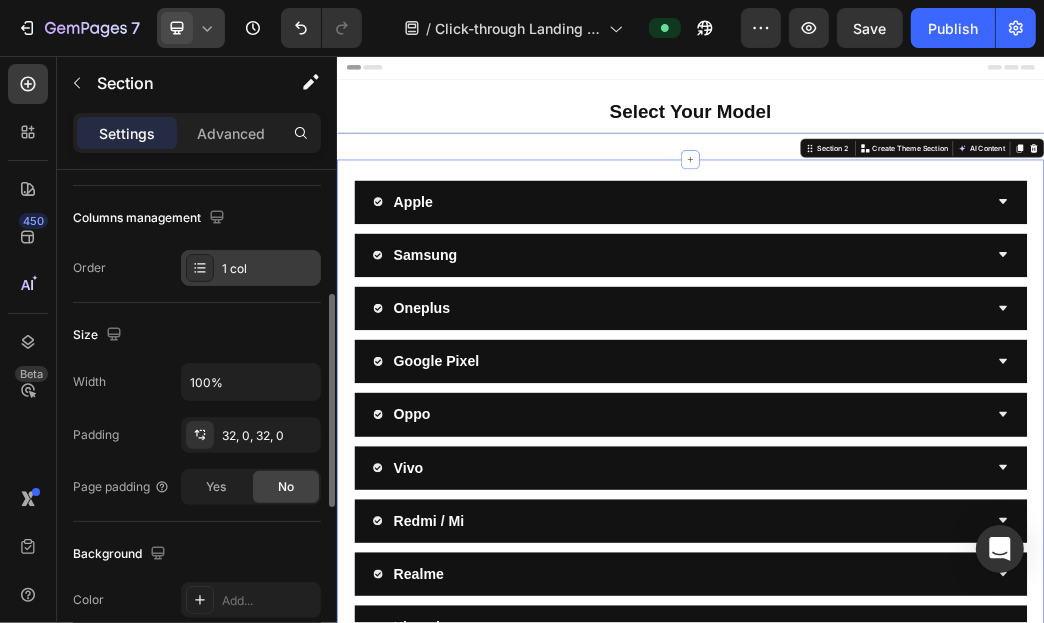 click on "1 col" at bounding box center [251, 268] 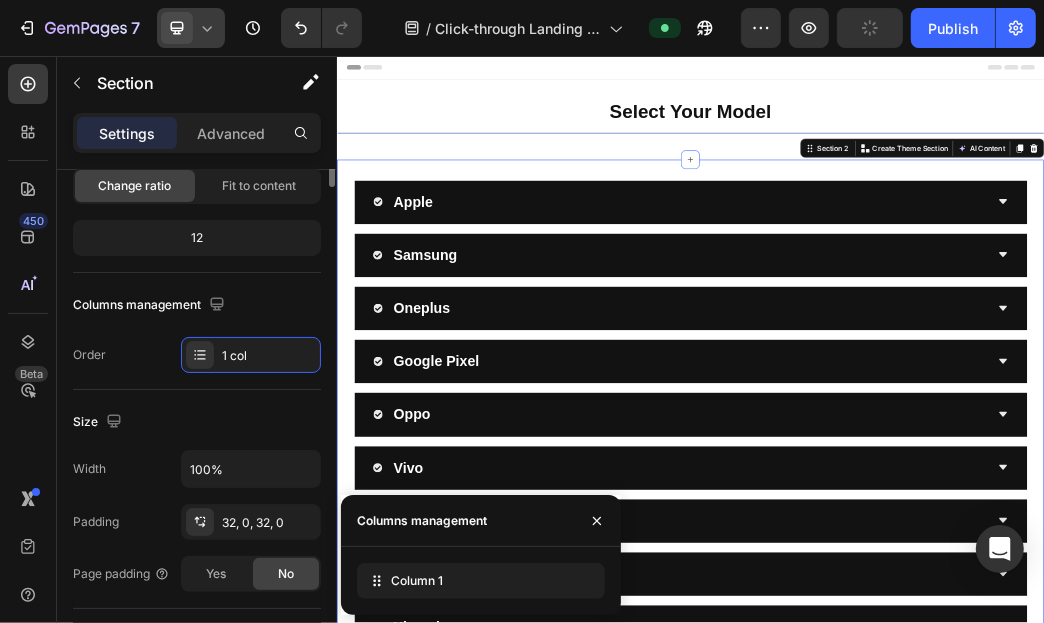 scroll, scrollTop: 0, scrollLeft: 0, axis: both 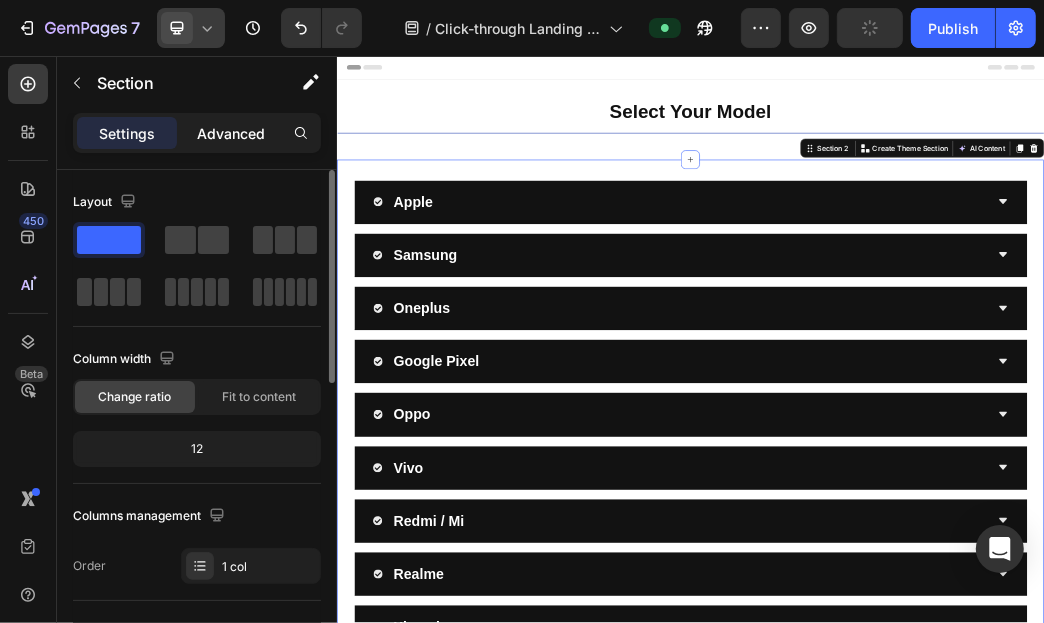 click on "Advanced" at bounding box center (231, 133) 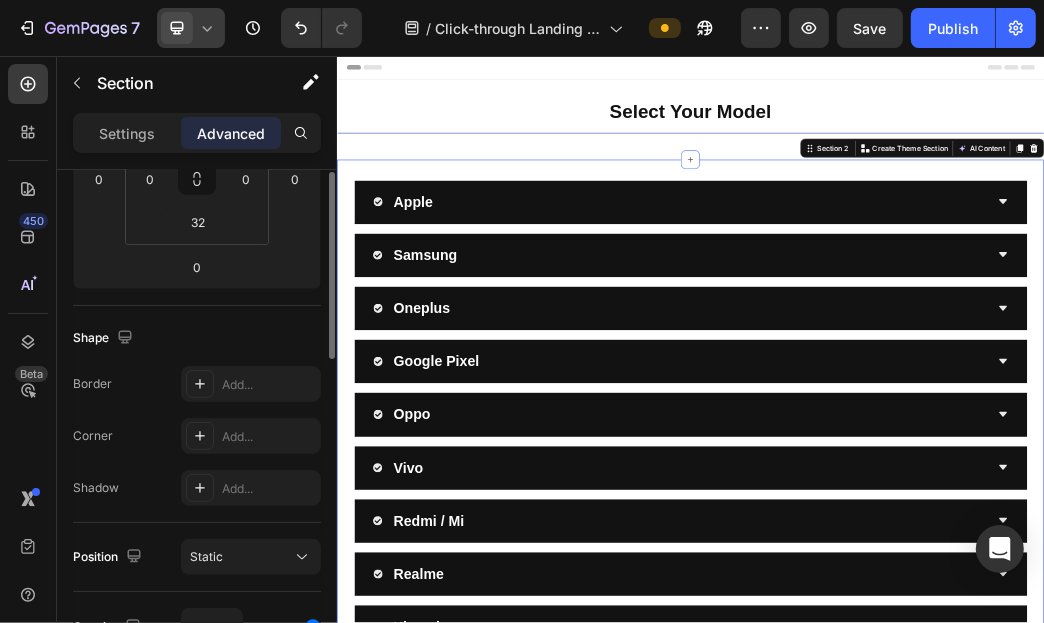 scroll, scrollTop: 0, scrollLeft: 0, axis: both 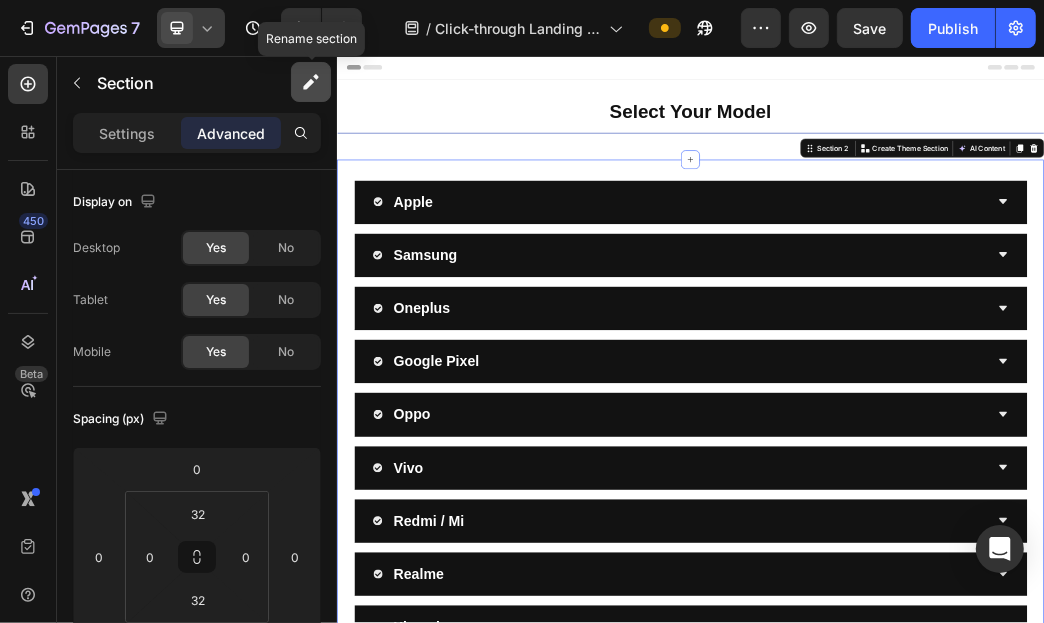click 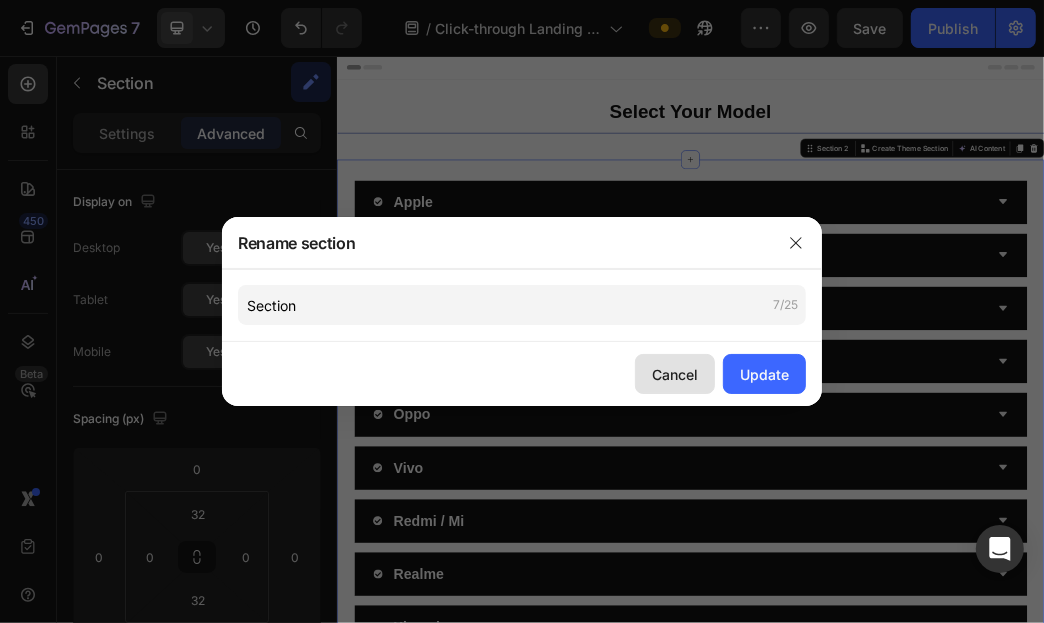 click on "Cancel" at bounding box center [675, 374] 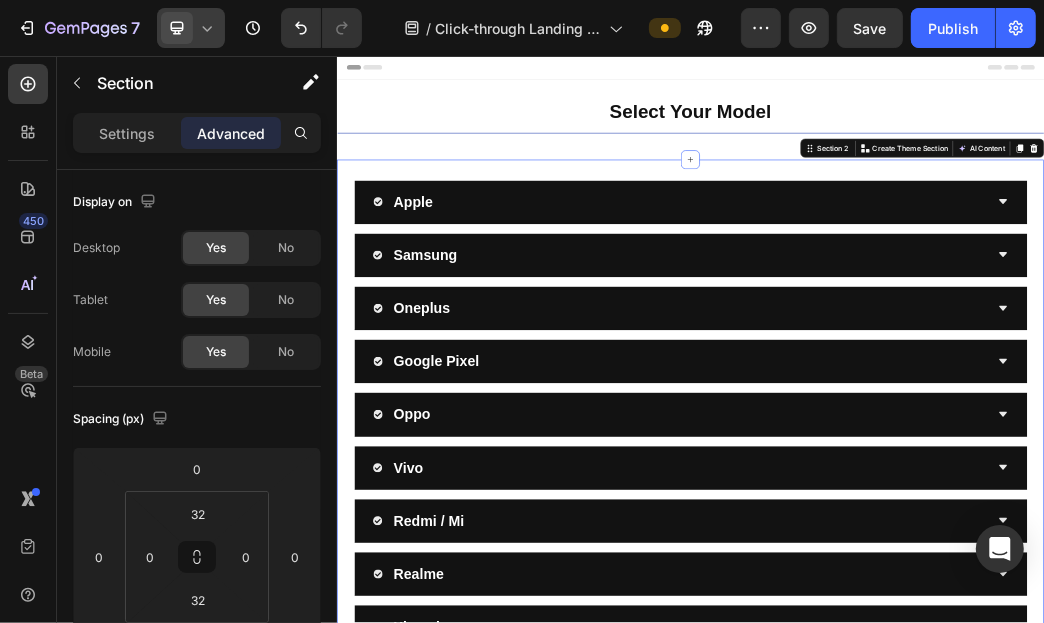 click on "Apple
Samsung
Oneplus
Google Pixel
Oppo
Vivo
Redmi / Mi
Realme
Xiaomi
Poco
Motorola
Iqoo  Accordion Section 2   You can create reusable sections Create Theme Section AI Content Write with GemAI What would you like to describe here? Tone and Voice Persuasive Product Oneplus 11 Back Cover (Silicone Border) Show more Generate" at bounding box center [936, 800] 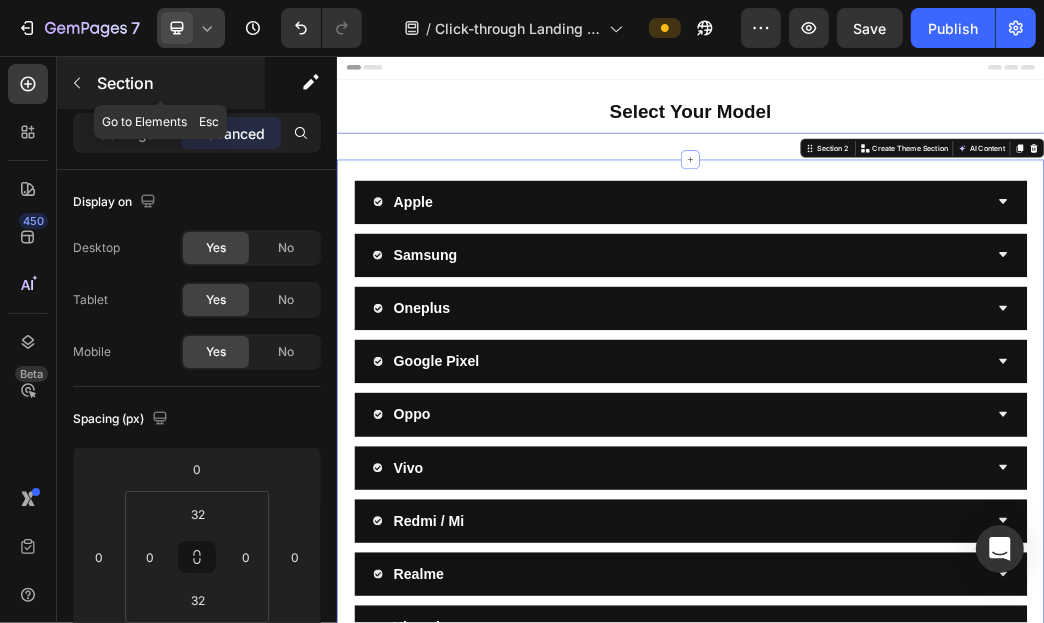 click 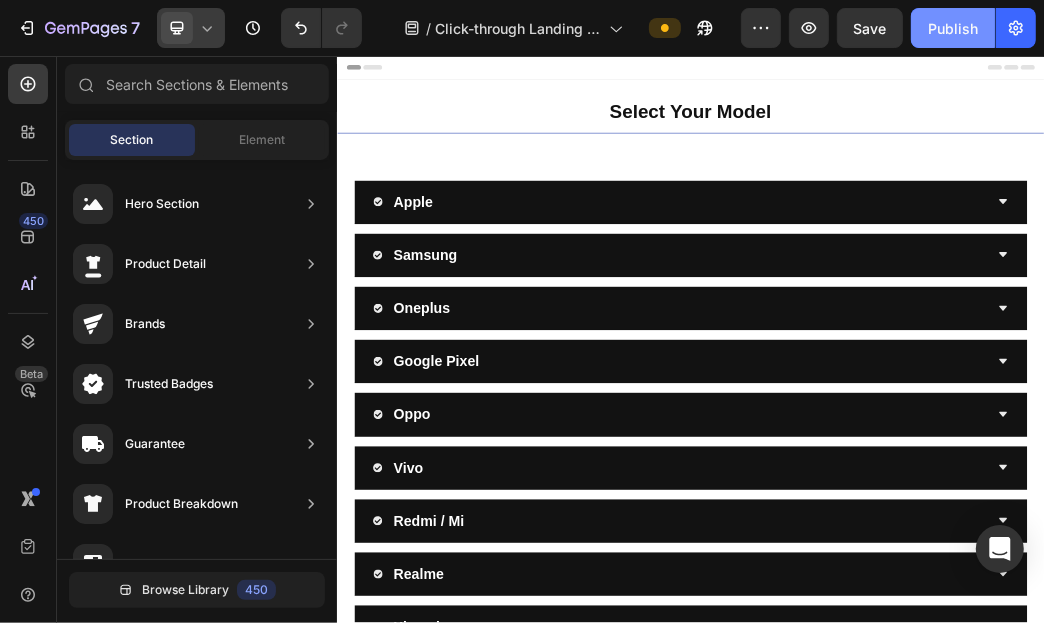 click on "Publish" 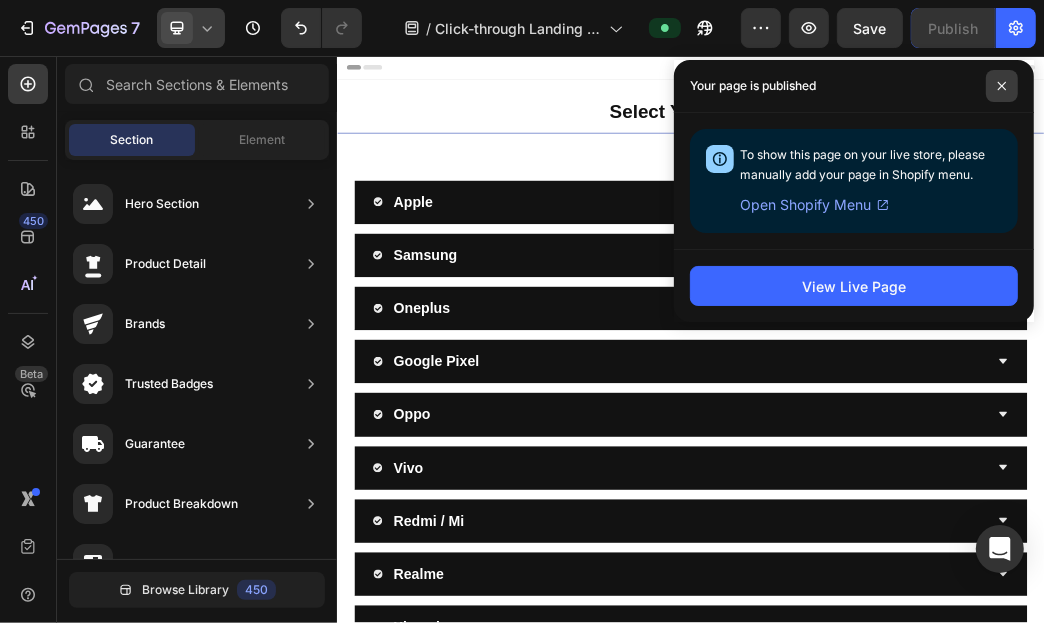 click at bounding box center (1002, 86) 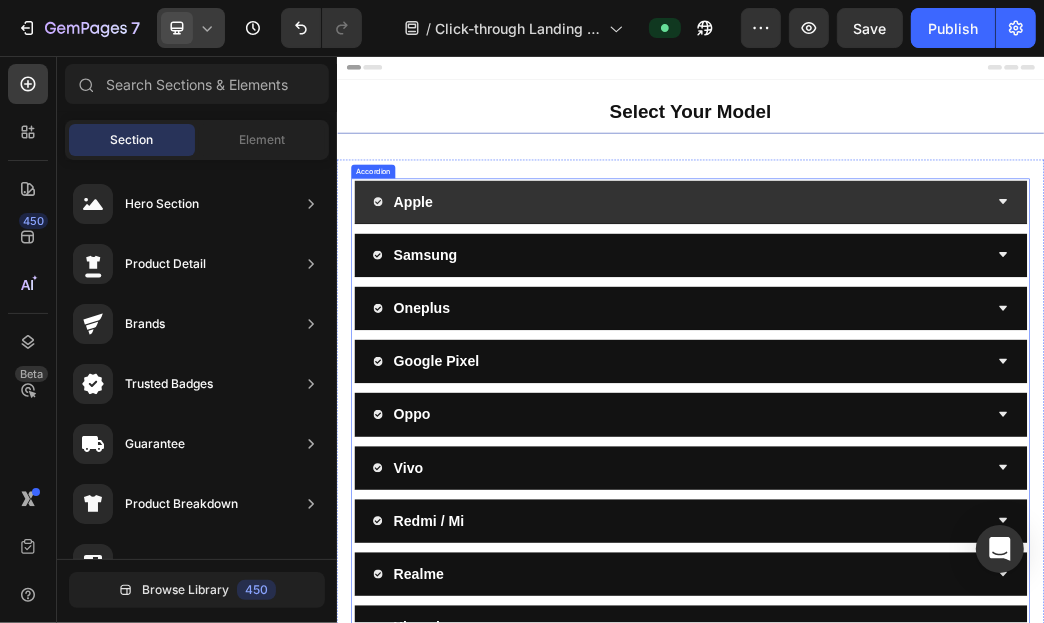 click on "Apple" at bounding box center (919, 303) 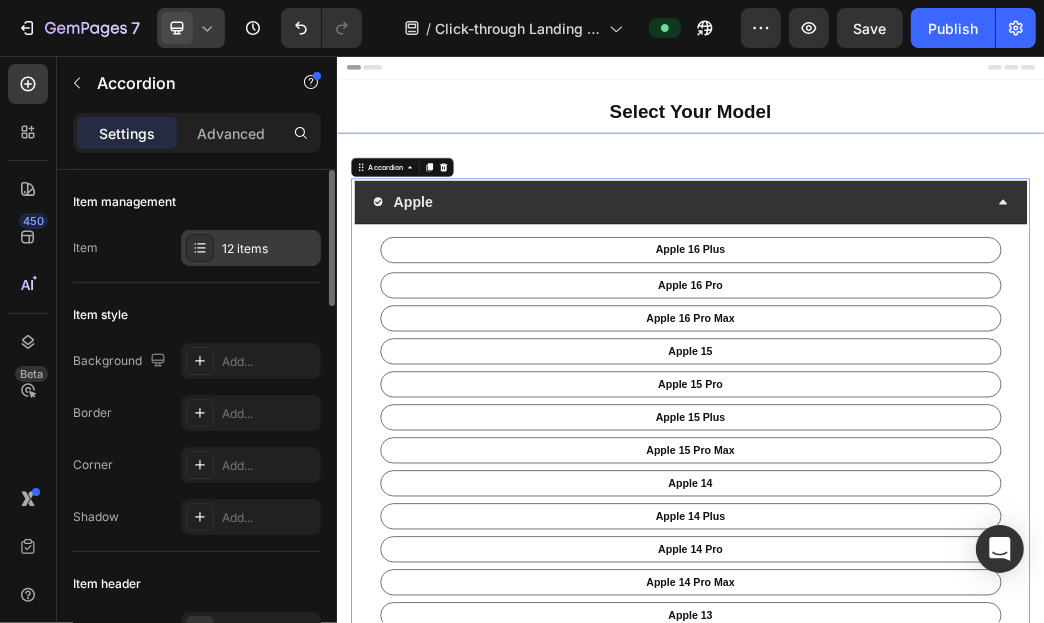 click at bounding box center (200, 248) 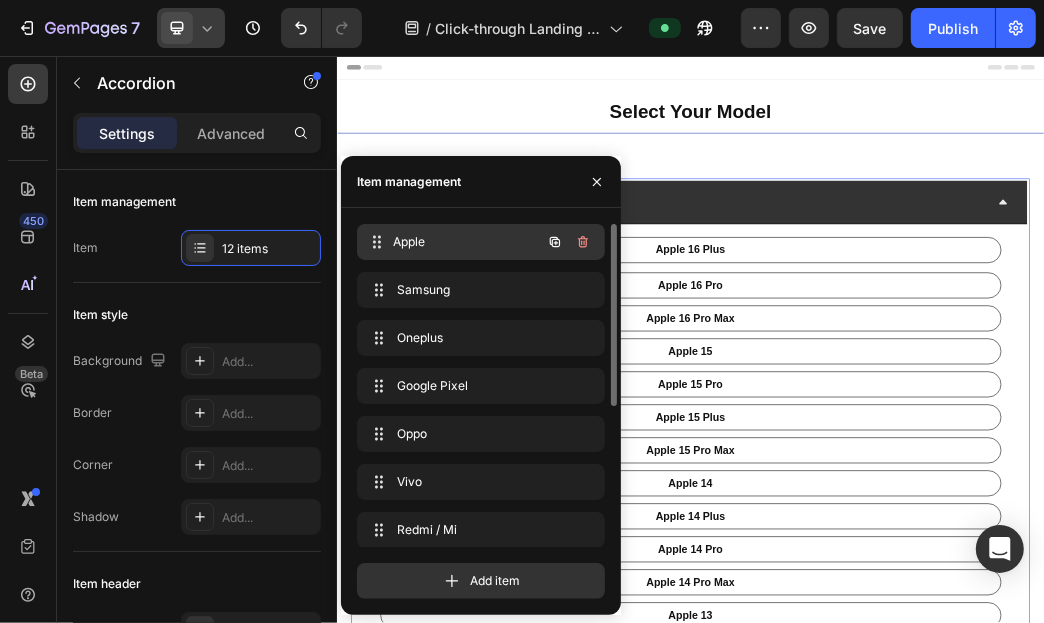 click on "Apple" at bounding box center [467, 242] 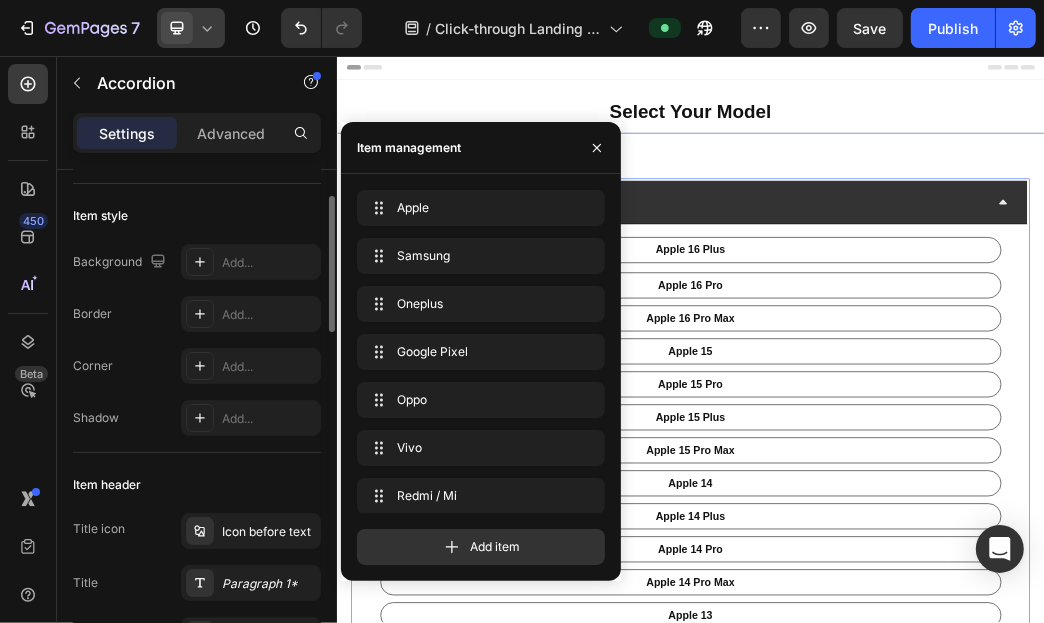 scroll, scrollTop: 199, scrollLeft: 0, axis: vertical 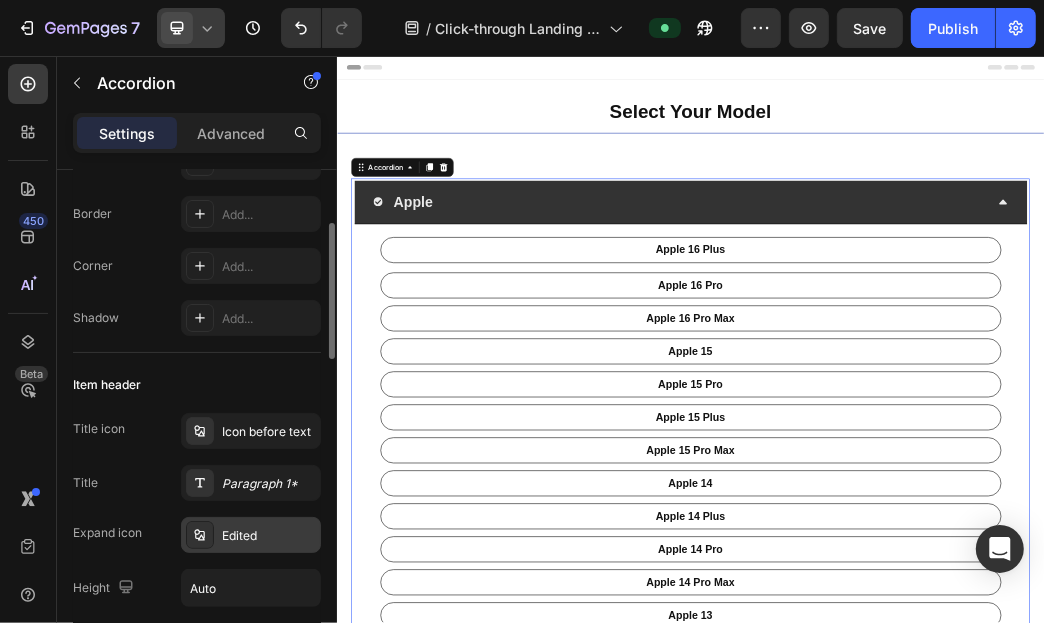 click on "Edited" at bounding box center (251, 535) 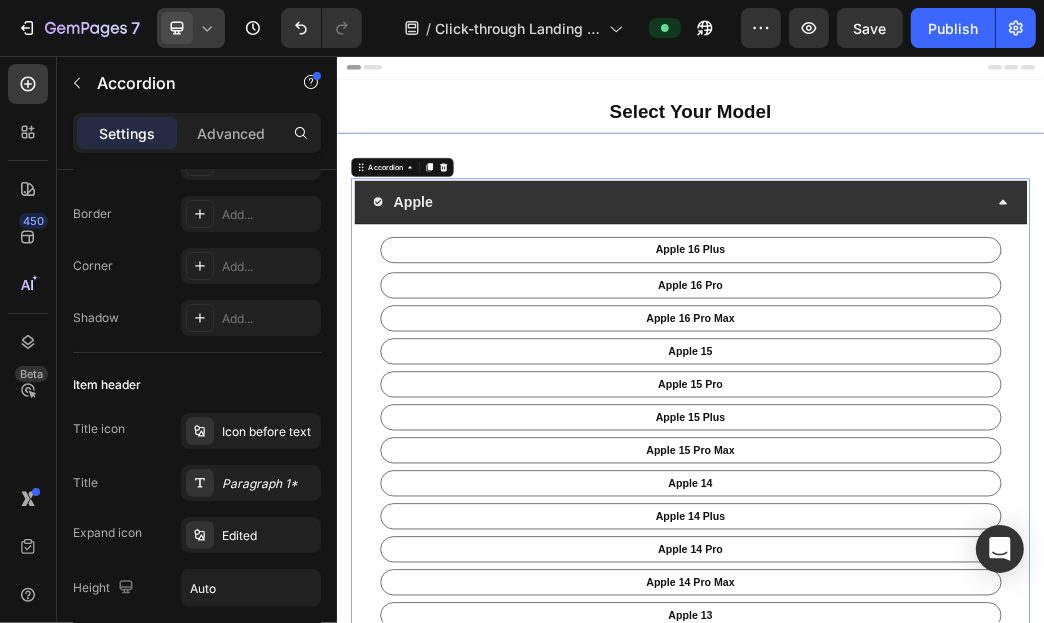 click on "Apple" at bounding box center [919, 303] 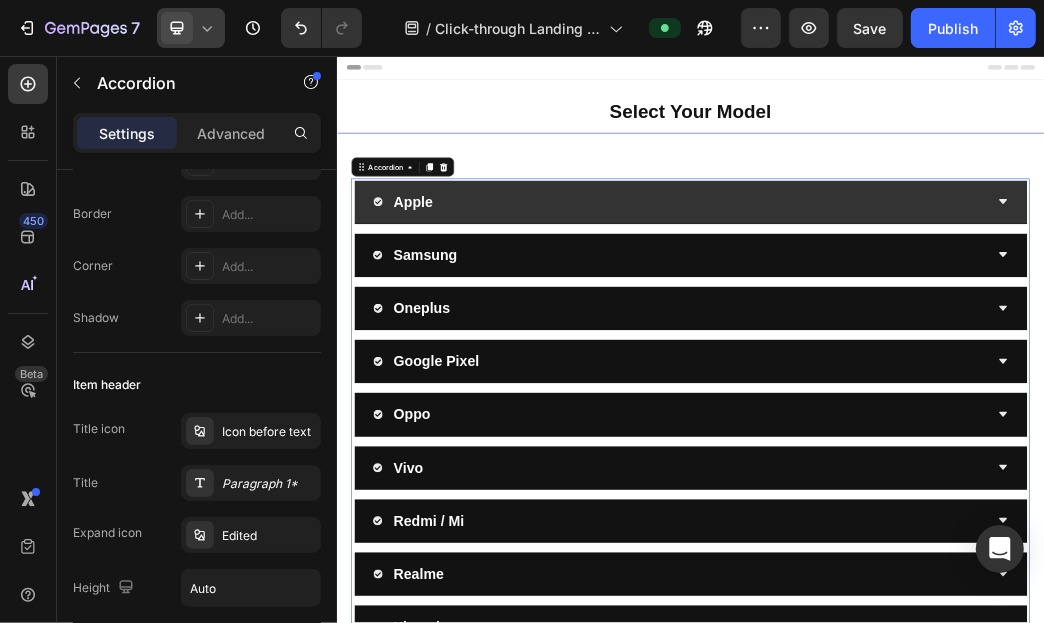 click 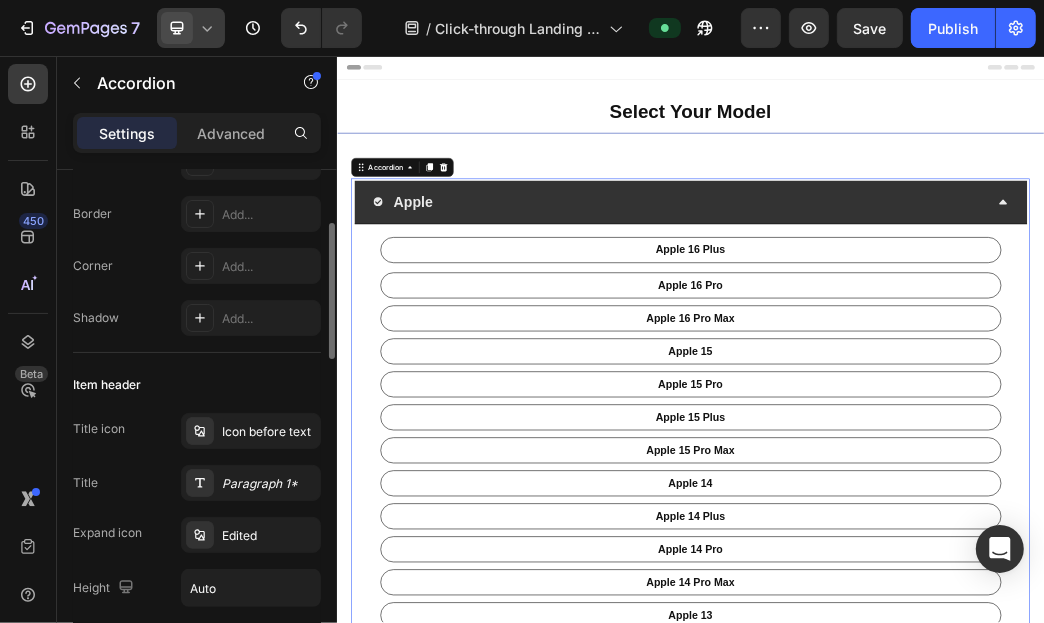 scroll, scrollTop: 398, scrollLeft: 0, axis: vertical 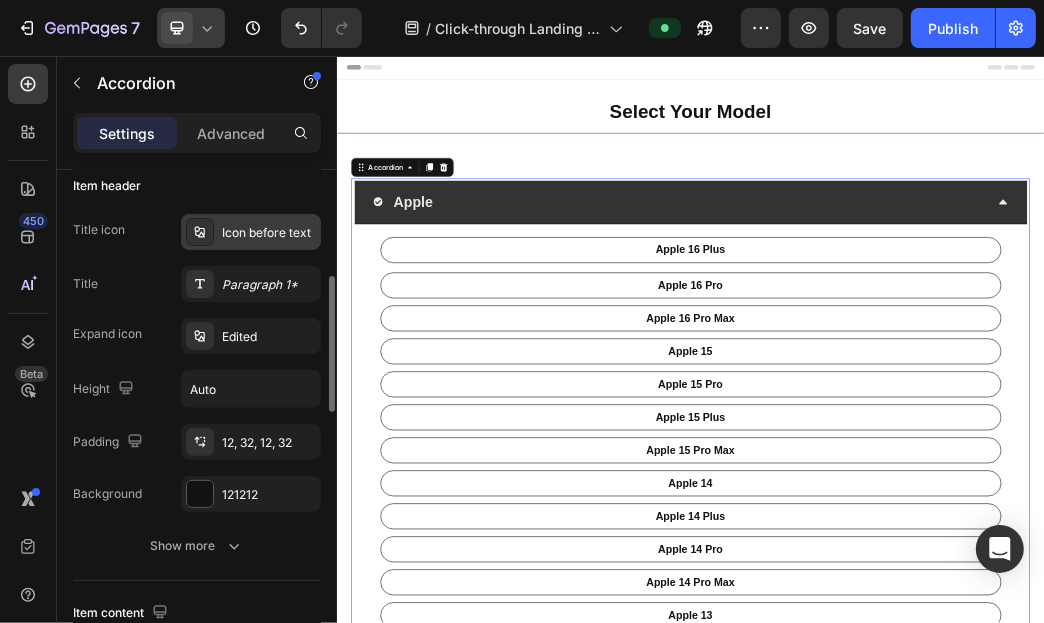 click 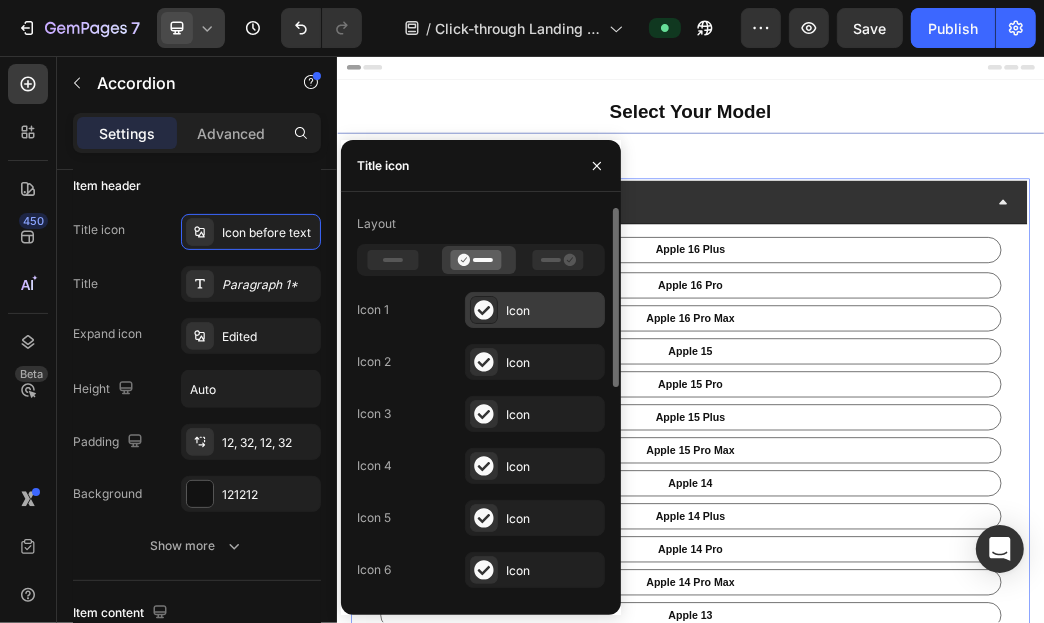click 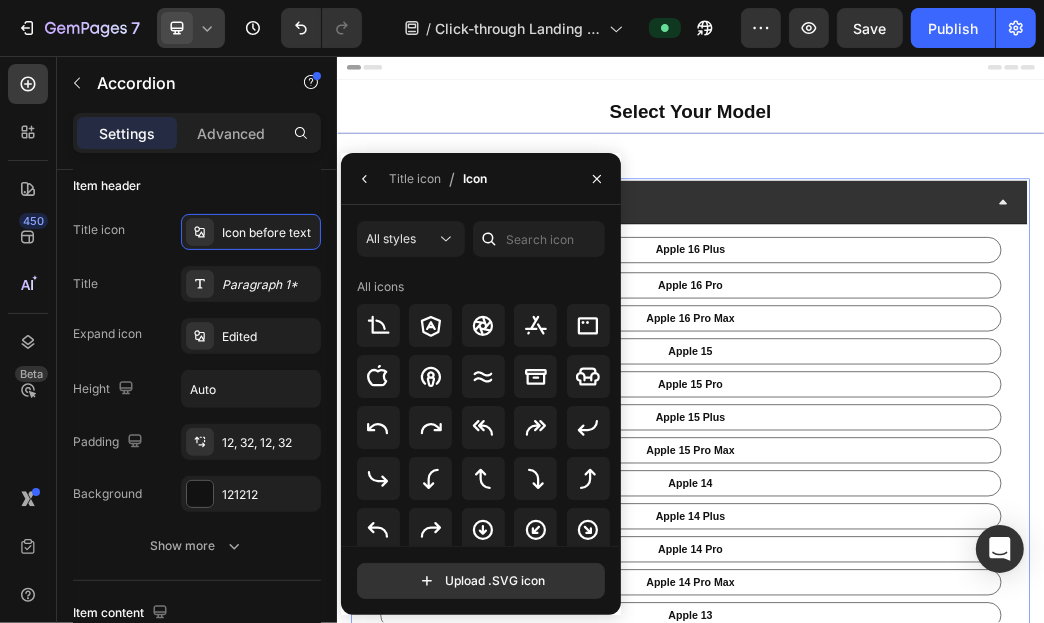 scroll, scrollTop: 485, scrollLeft: 0, axis: vertical 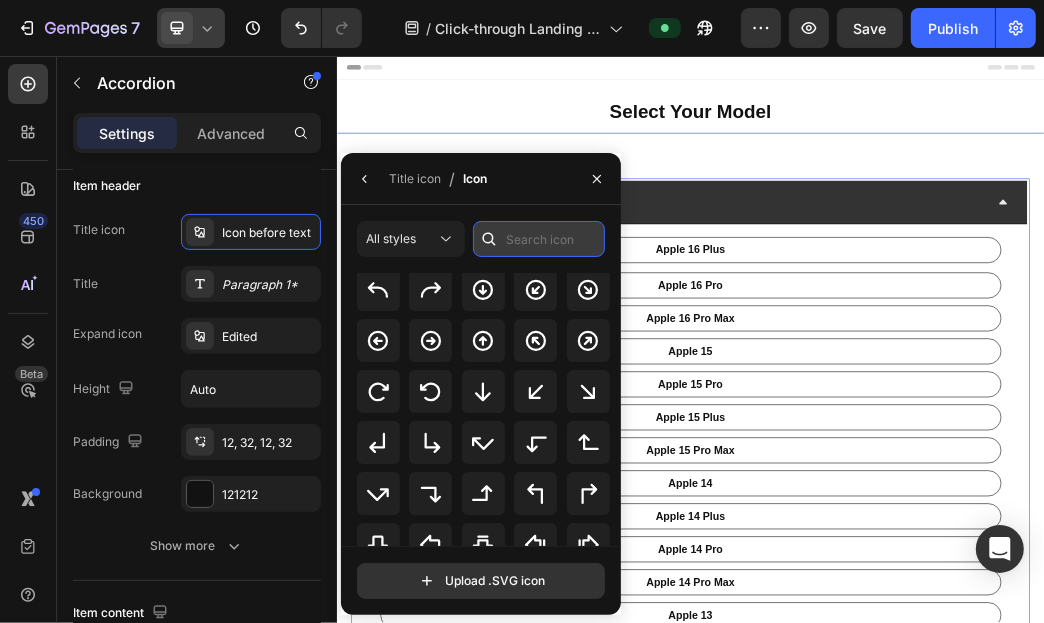 click at bounding box center (539, 239) 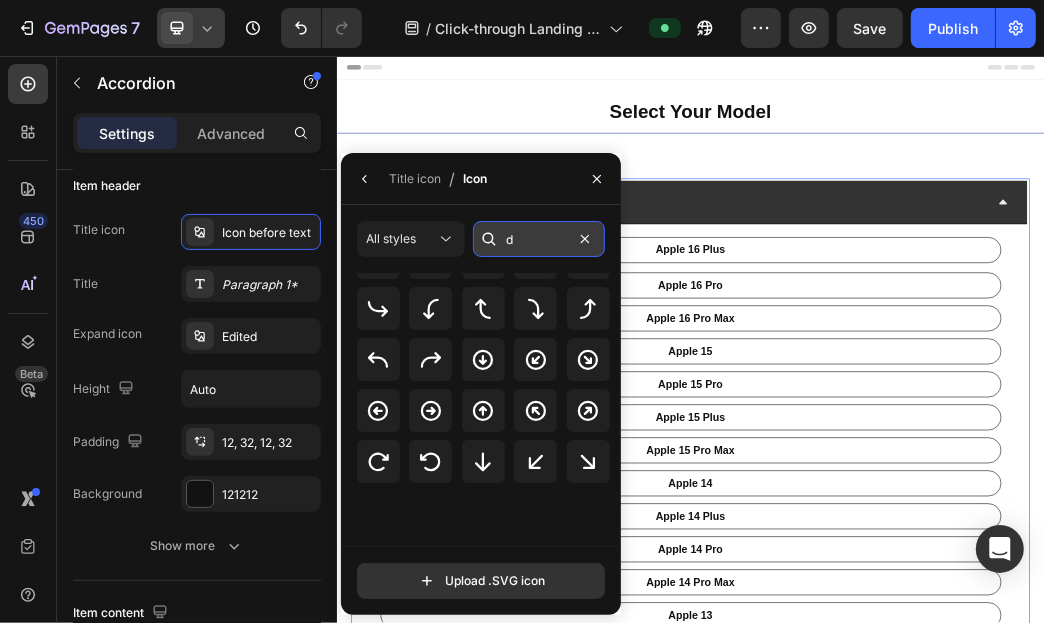 scroll, scrollTop: 0, scrollLeft: 0, axis: both 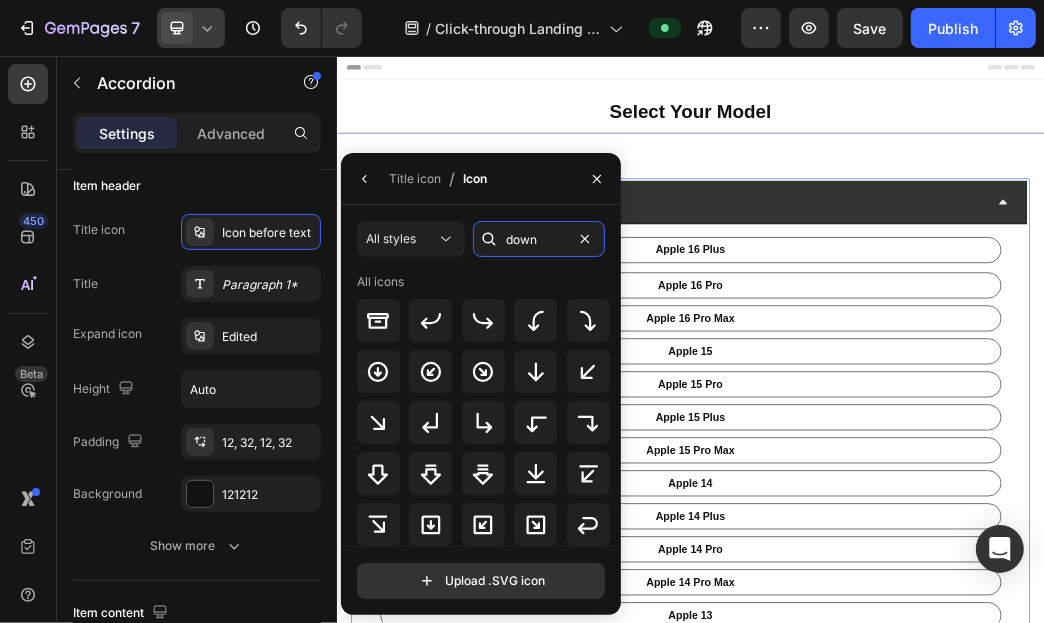 type on "down" 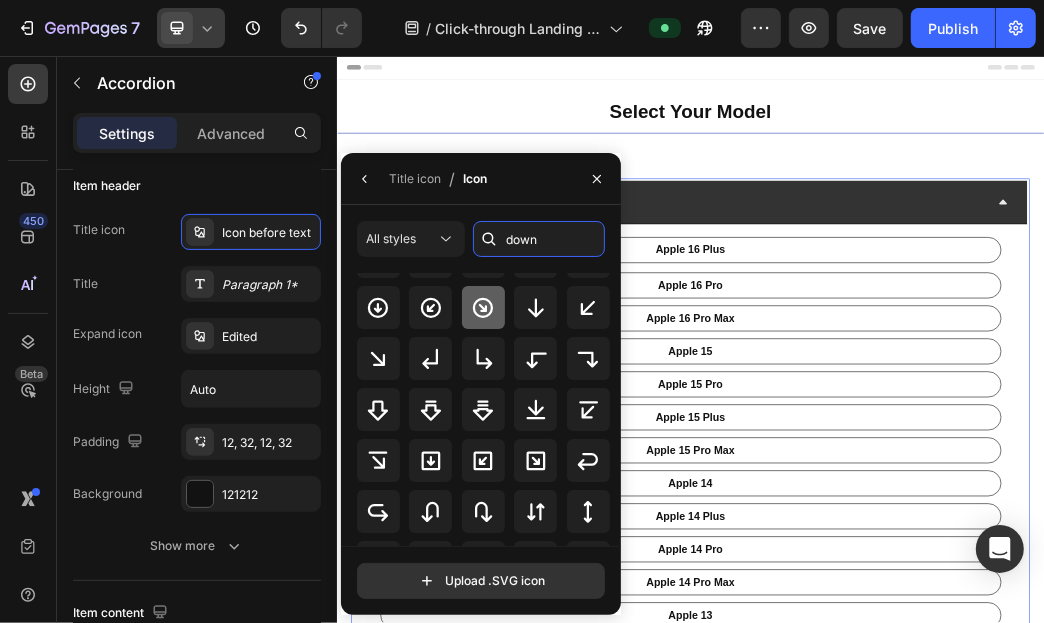 scroll, scrollTop: 99, scrollLeft: 0, axis: vertical 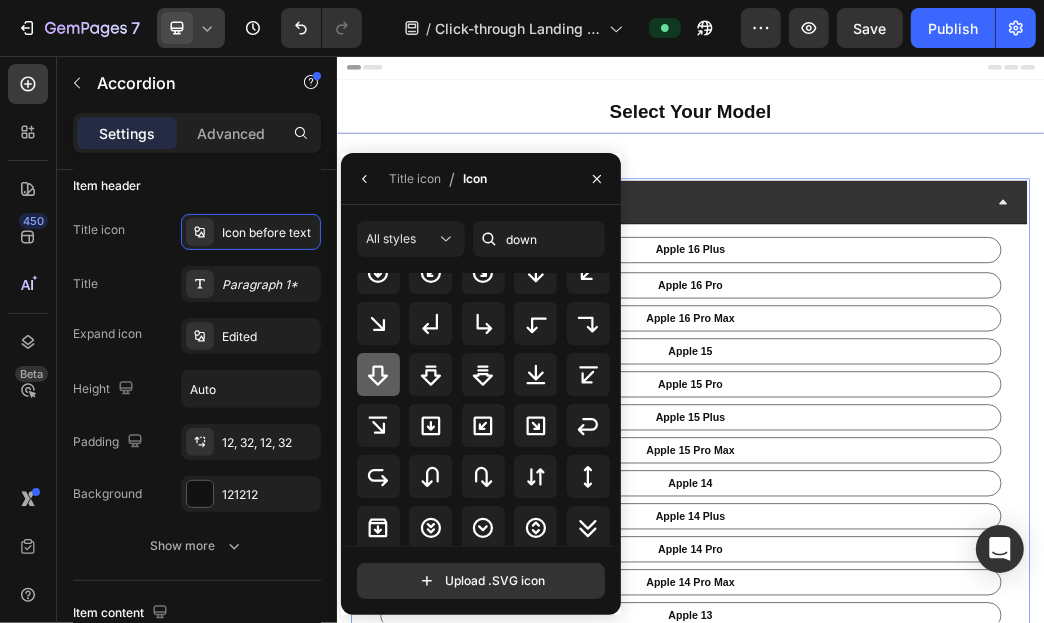 click 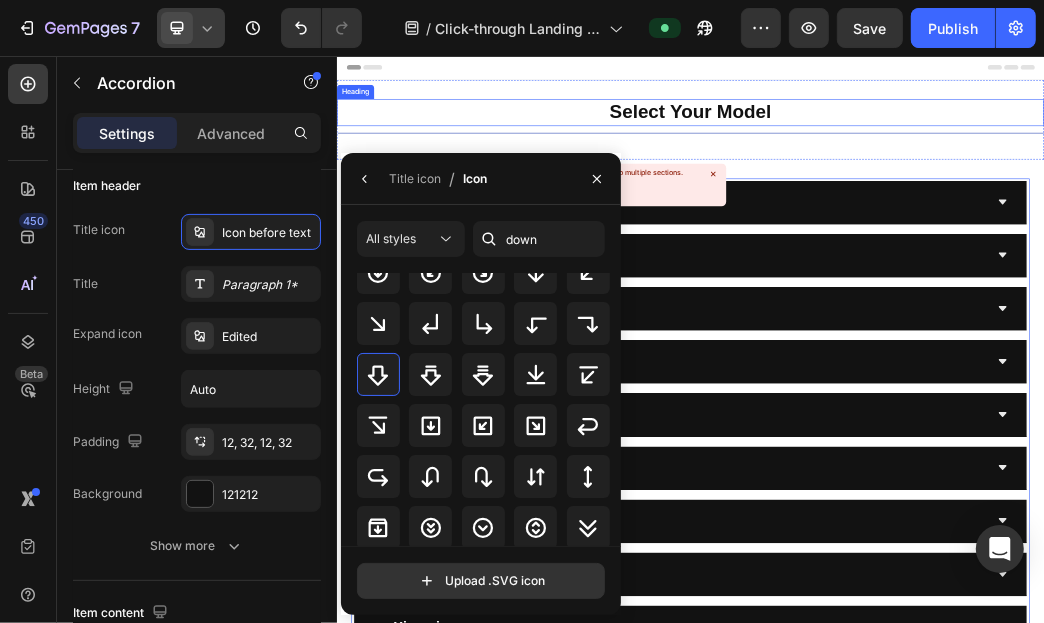 click on "Select Your Model" at bounding box center (936, 151) 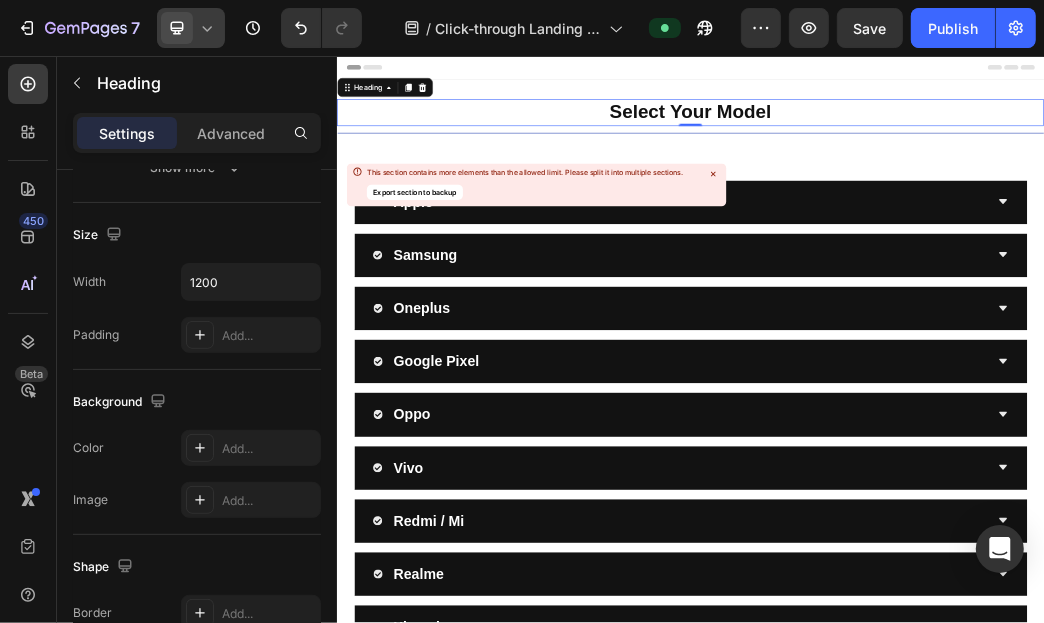 scroll, scrollTop: 0, scrollLeft: 0, axis: both 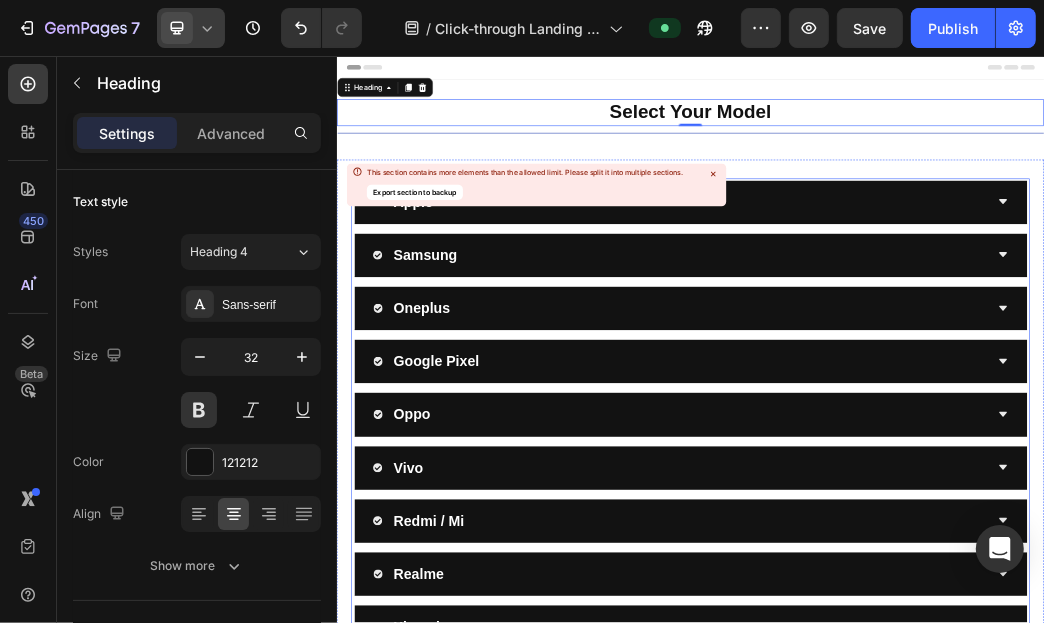 click 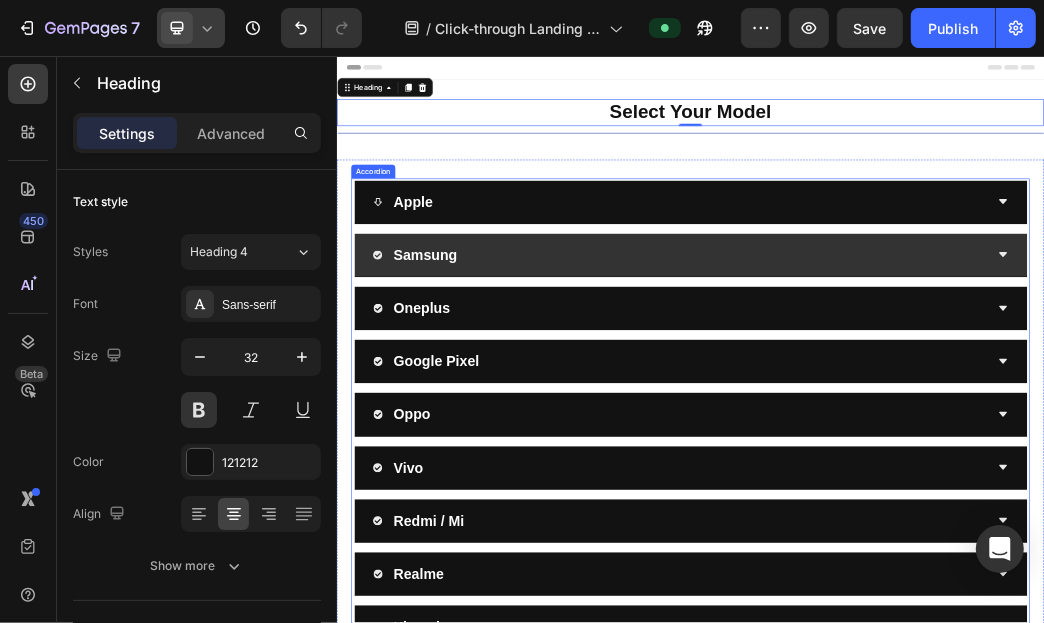 click on "Samsung" at bounding box center [936, 394] 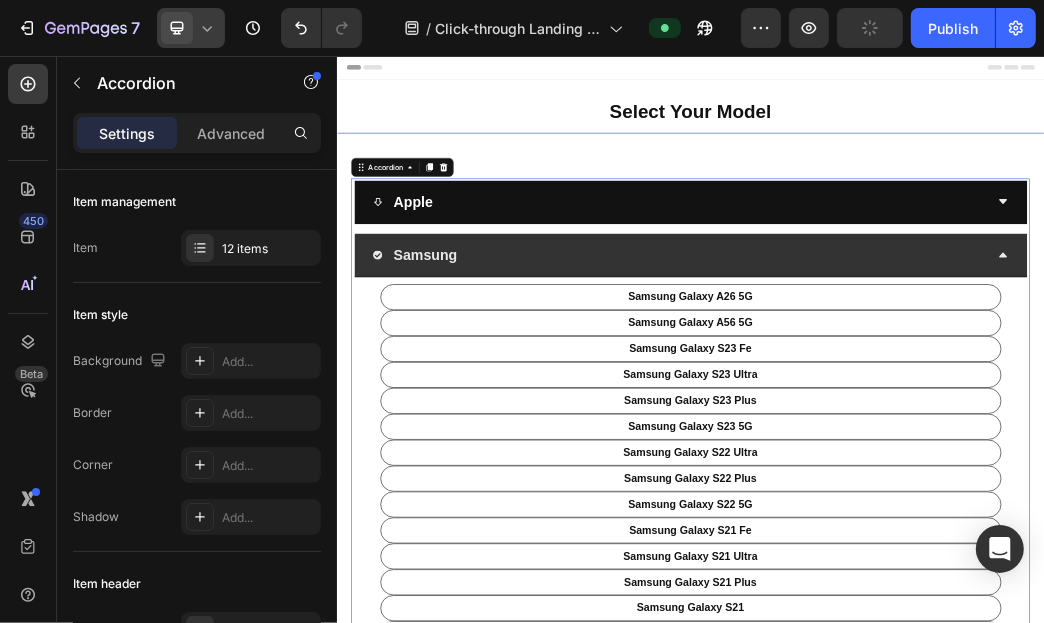 click on "Samsung" at bounding box center [919, 393] 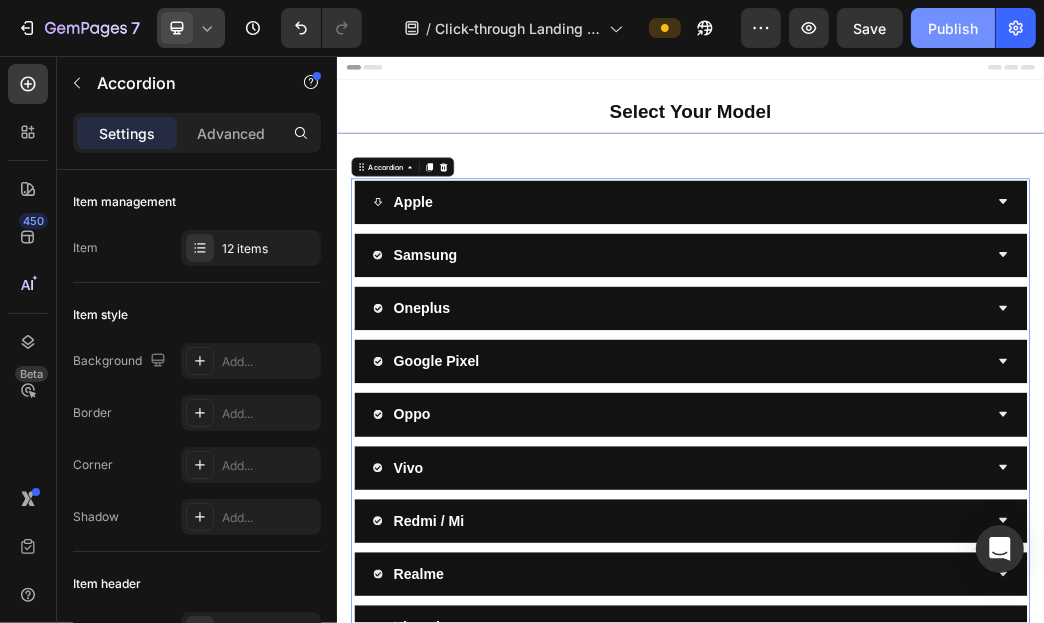 click on "Publish" at bounding box center [953, 28] 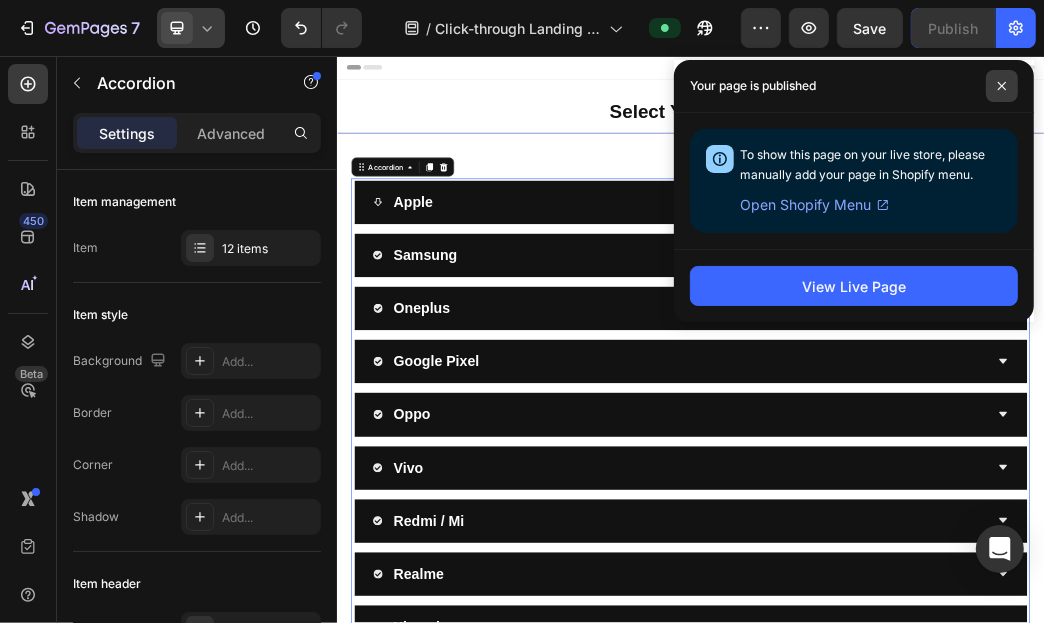 click 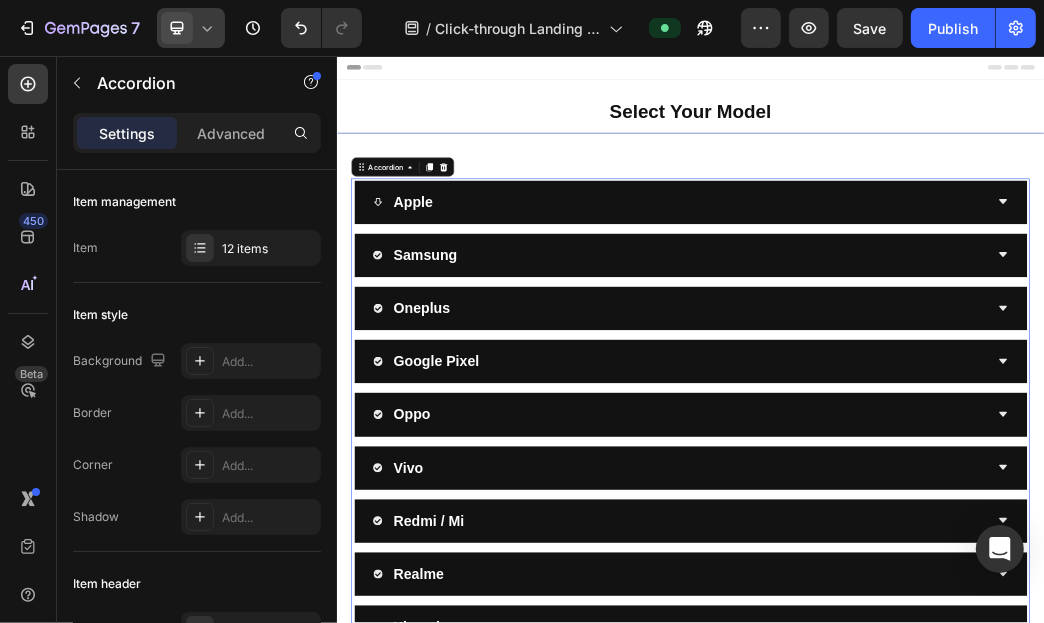 click 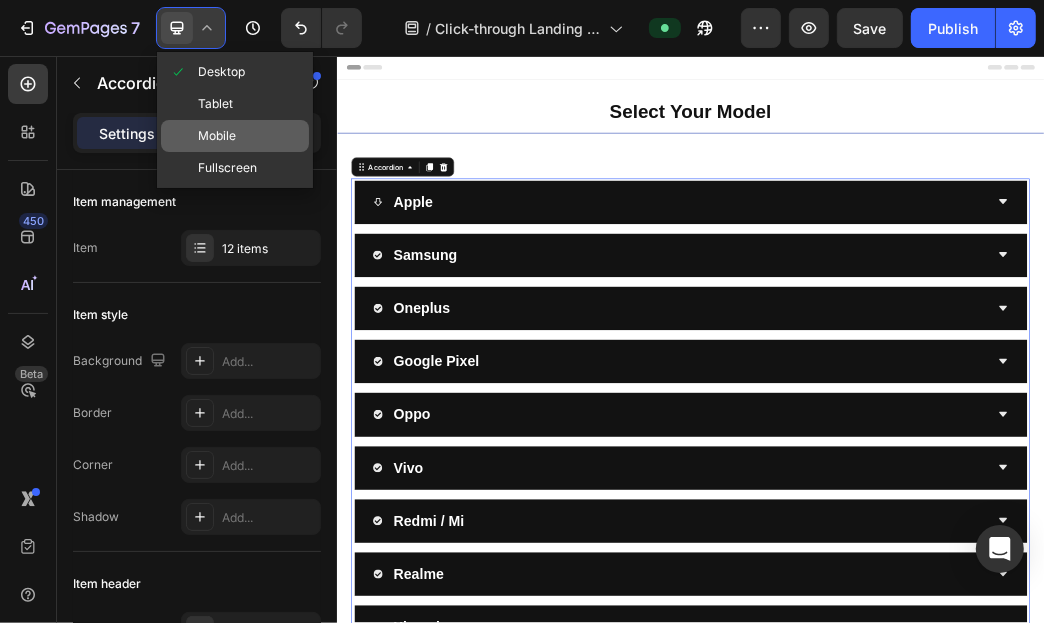 click on "Mobile" at bounding box center [217, 136] 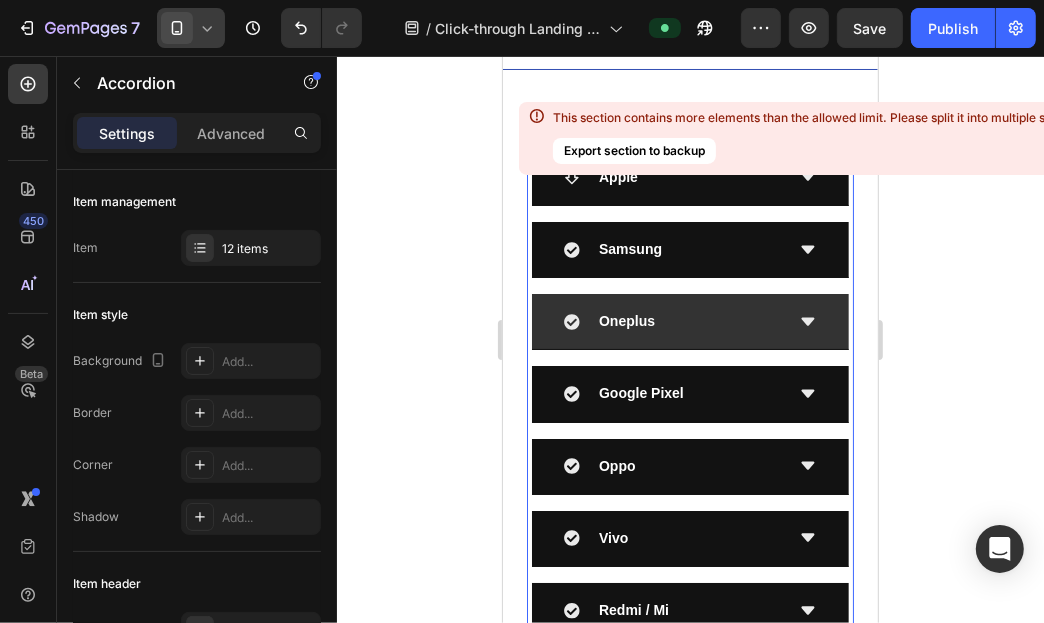 scroll, scrollTop: 133, scrollLeft: 0, axis: vertical 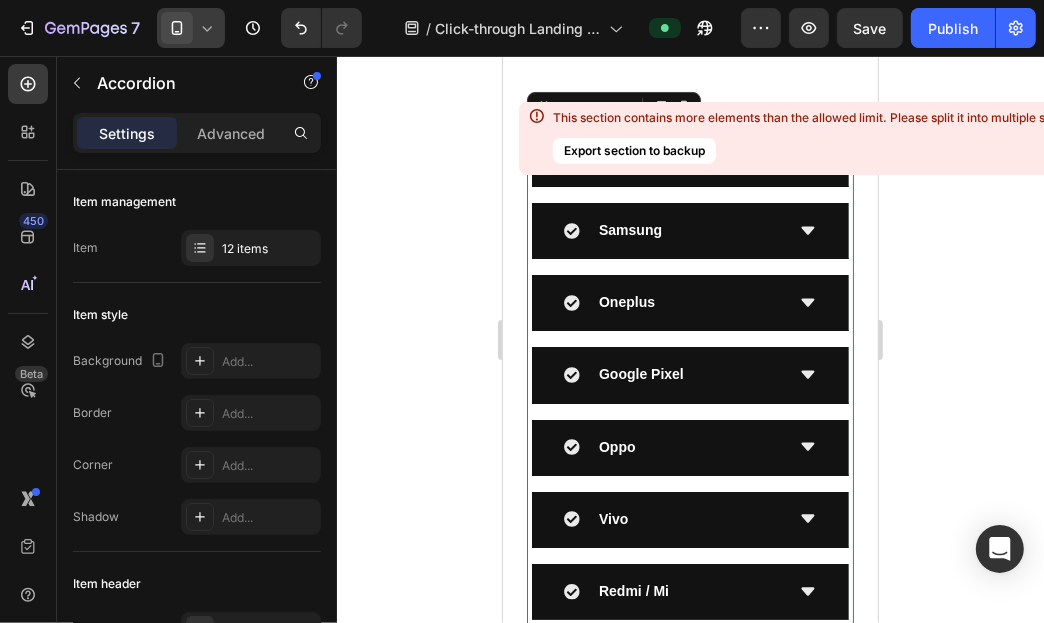click 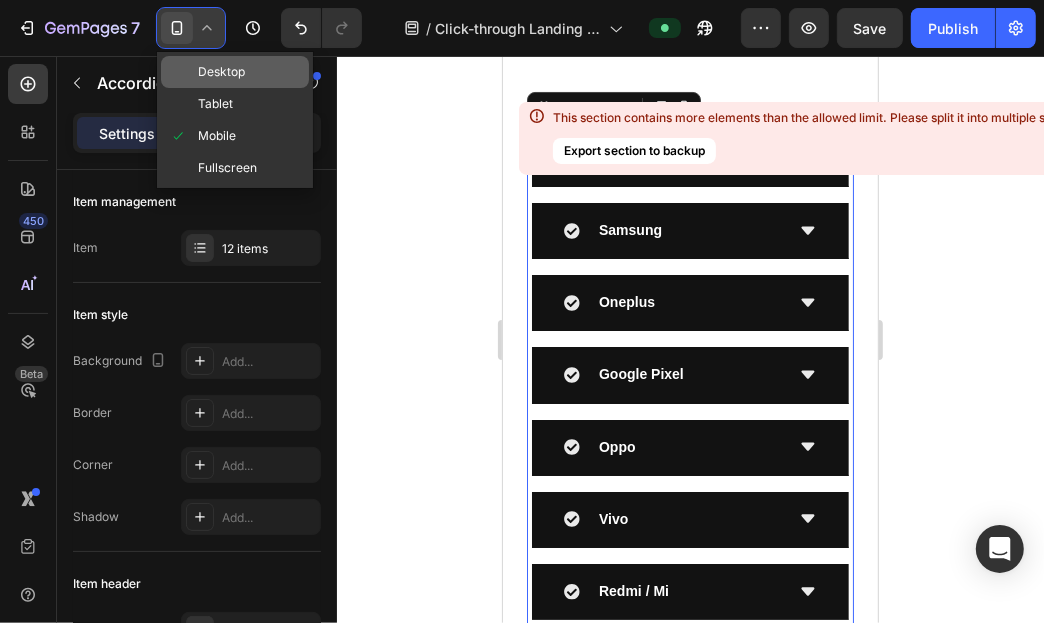 click on "Desktop" at bounding box center [221, 72] 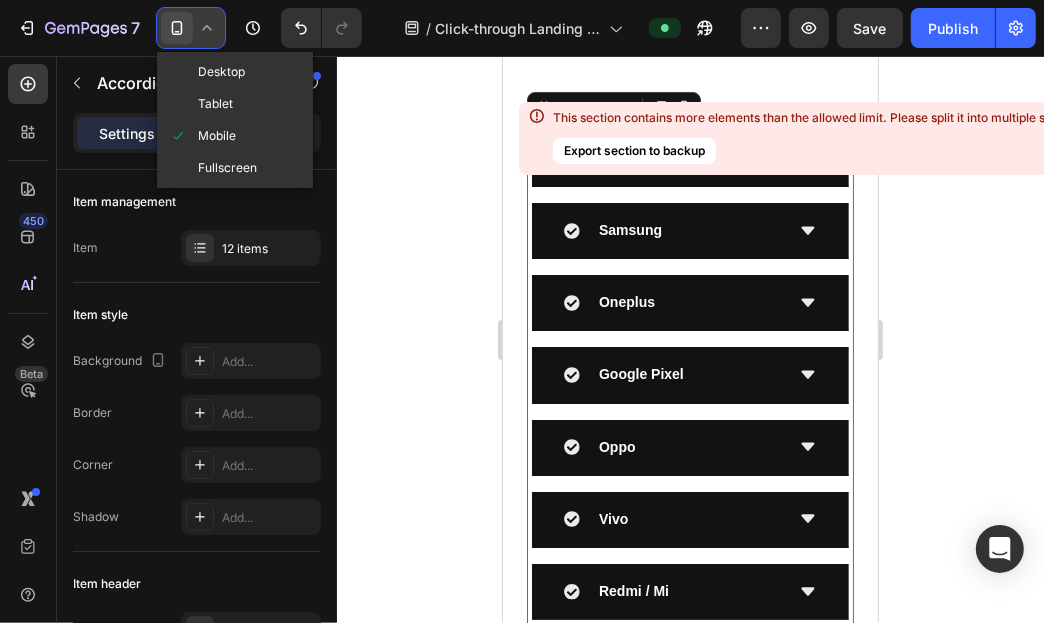 type on "1200" 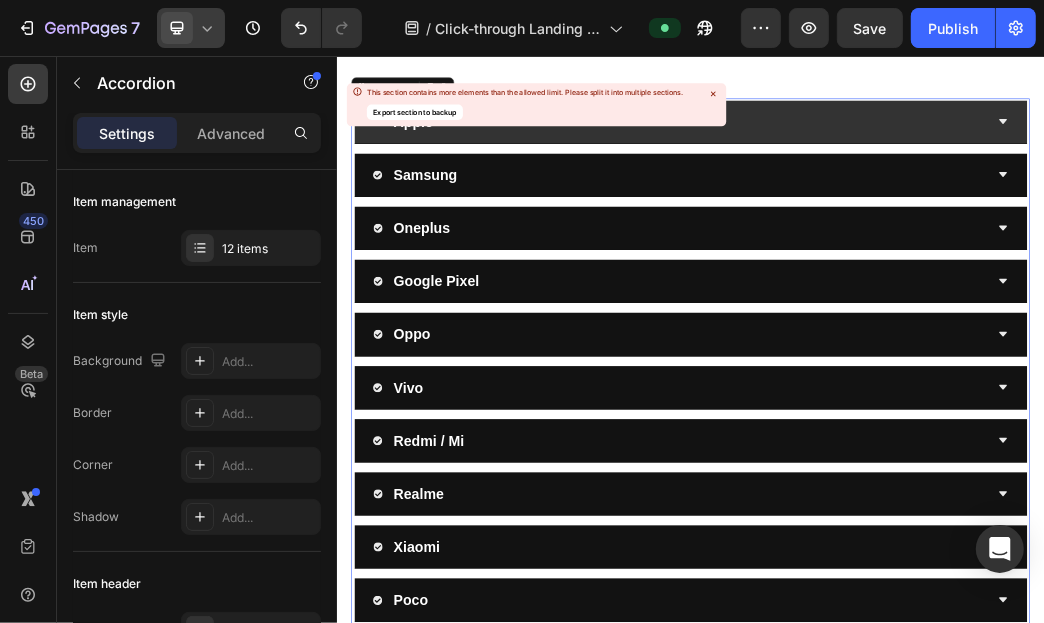 scroll, scrollTop: 137, scrollLeft: 0, axis: vertical 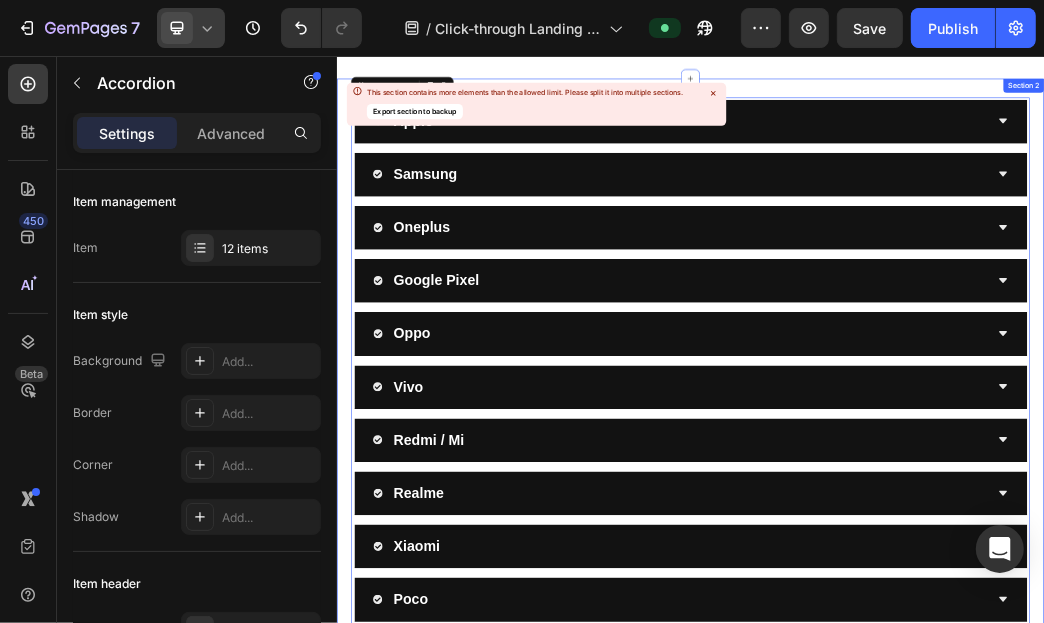 click 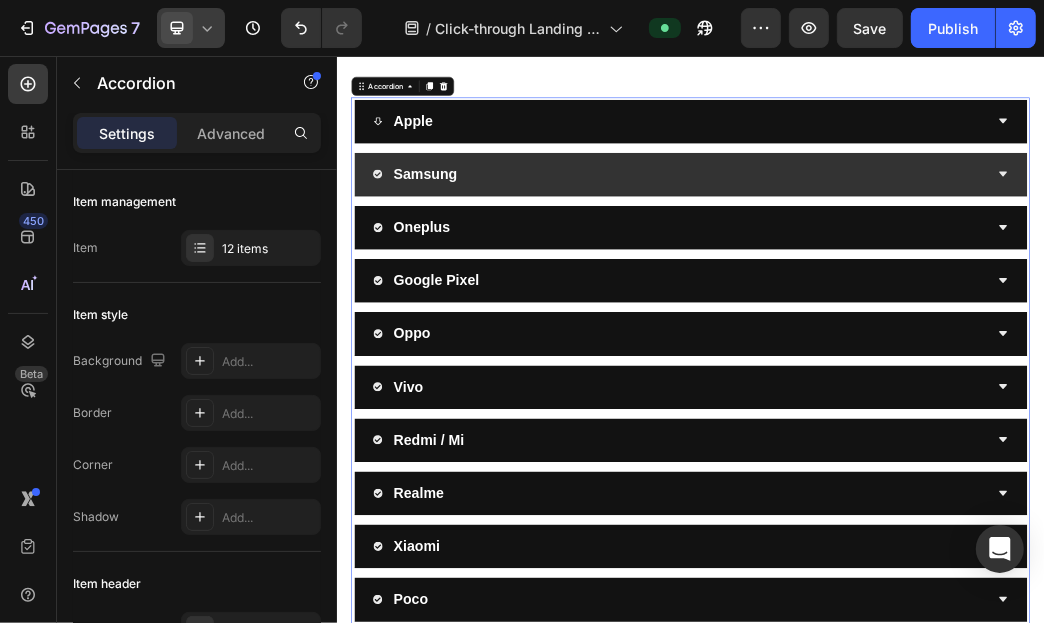 click 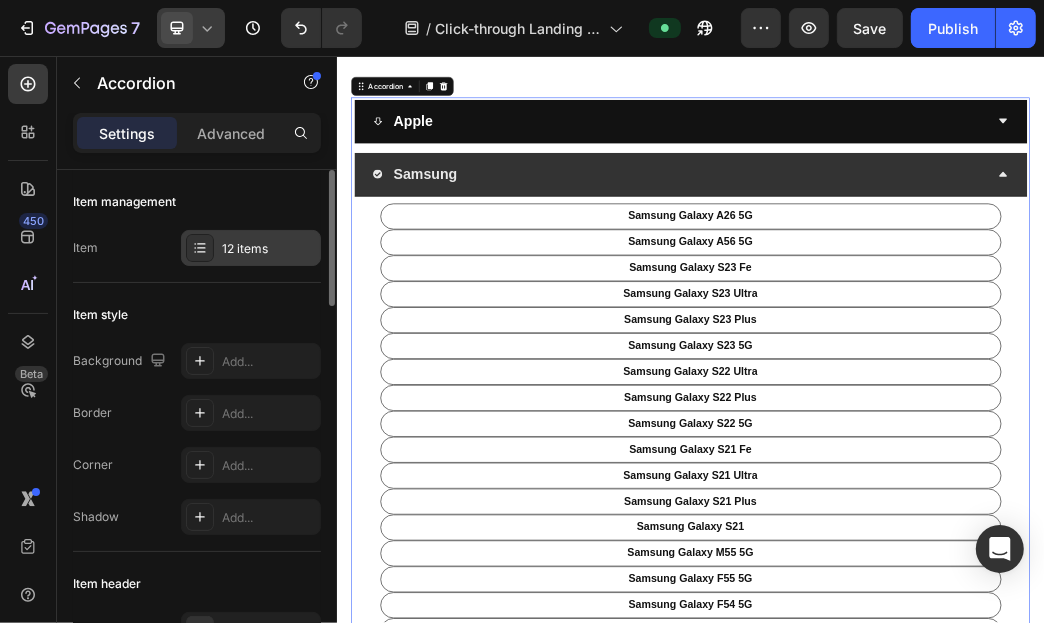 click on "12 items" at bounding box center [269, 249] 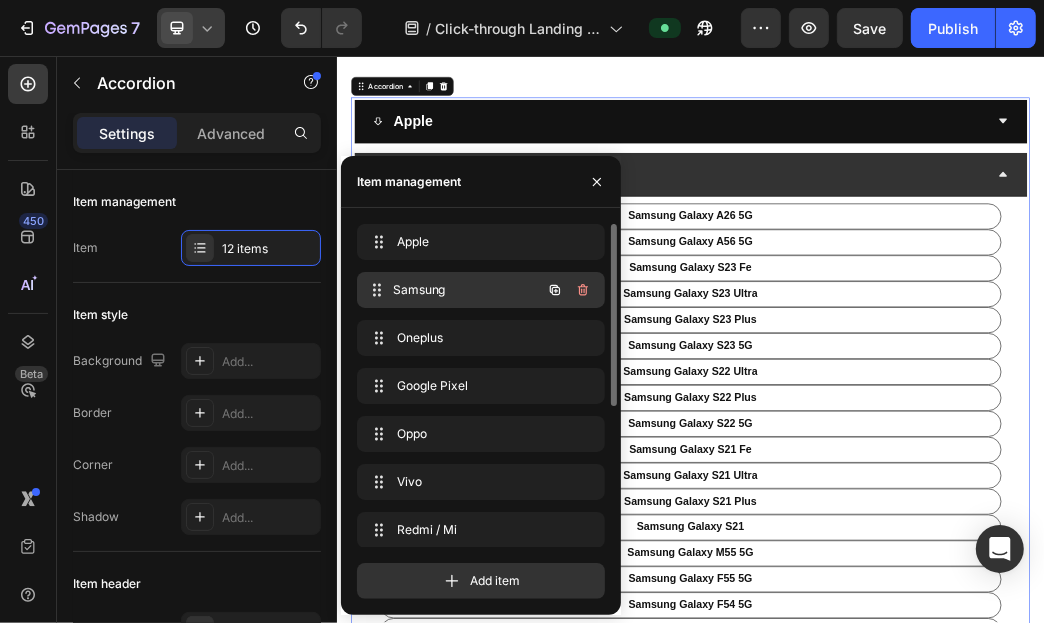 click on "Samsung" at bounding box center (467, 290) 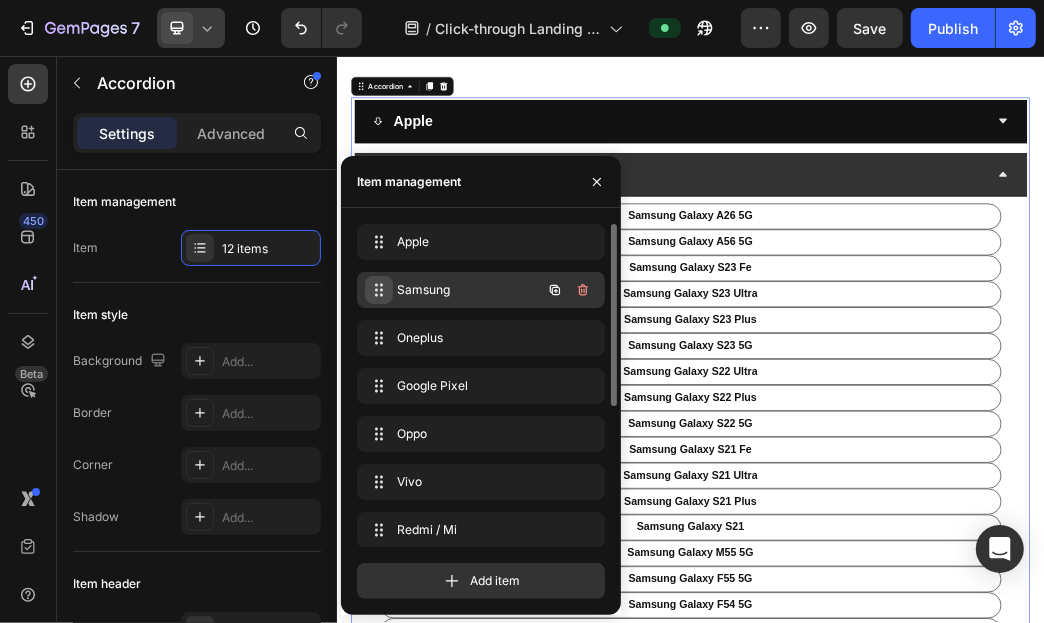 click 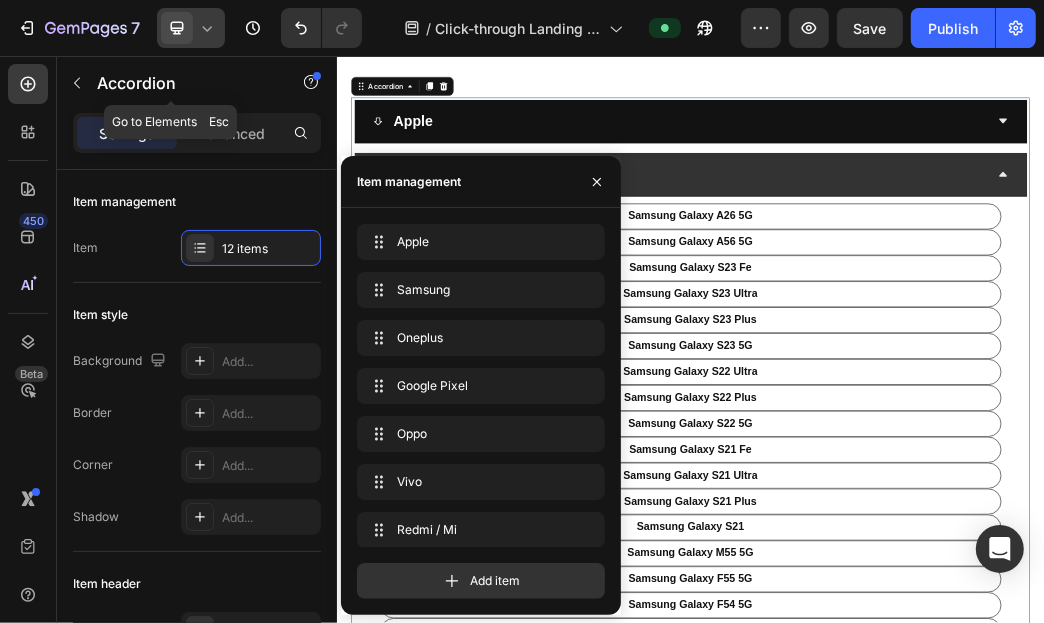 click 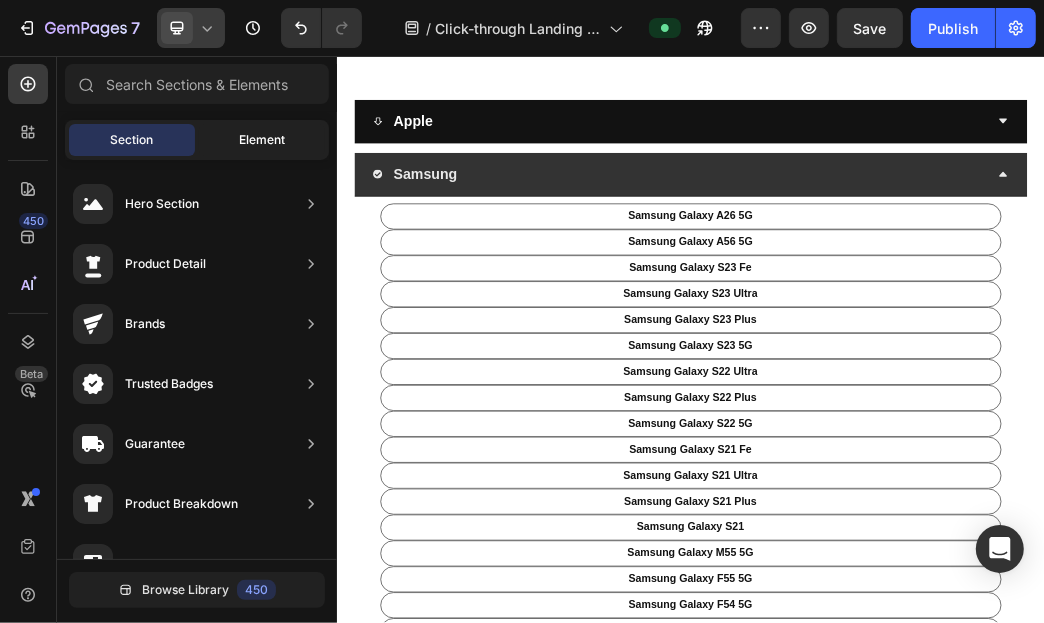 click on "Element" 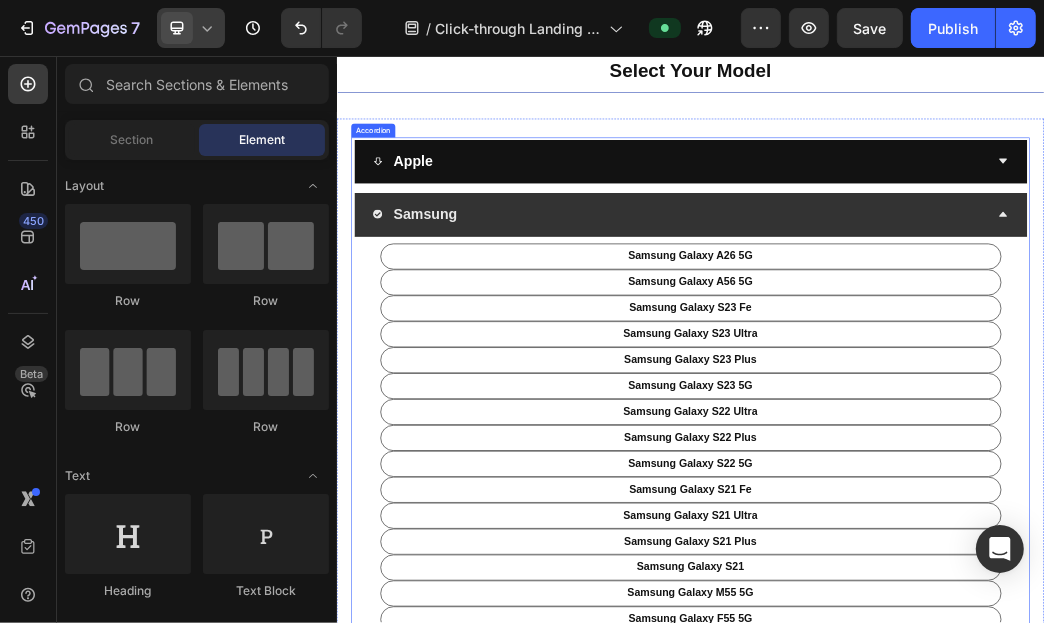 scroll, scrollTop: 0, scrollLeft: 0, axis: both 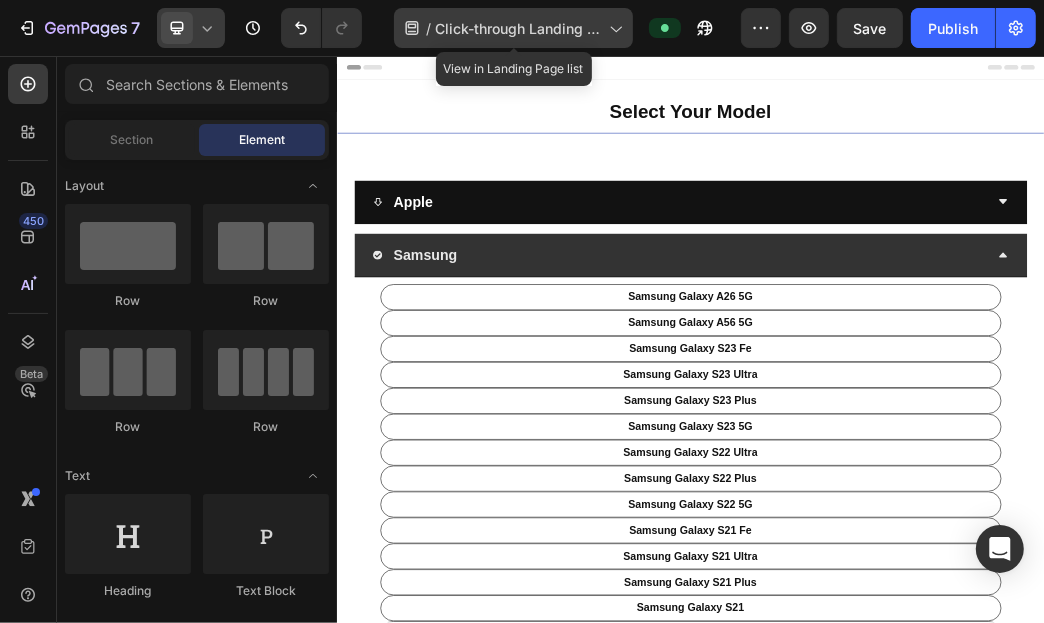 click 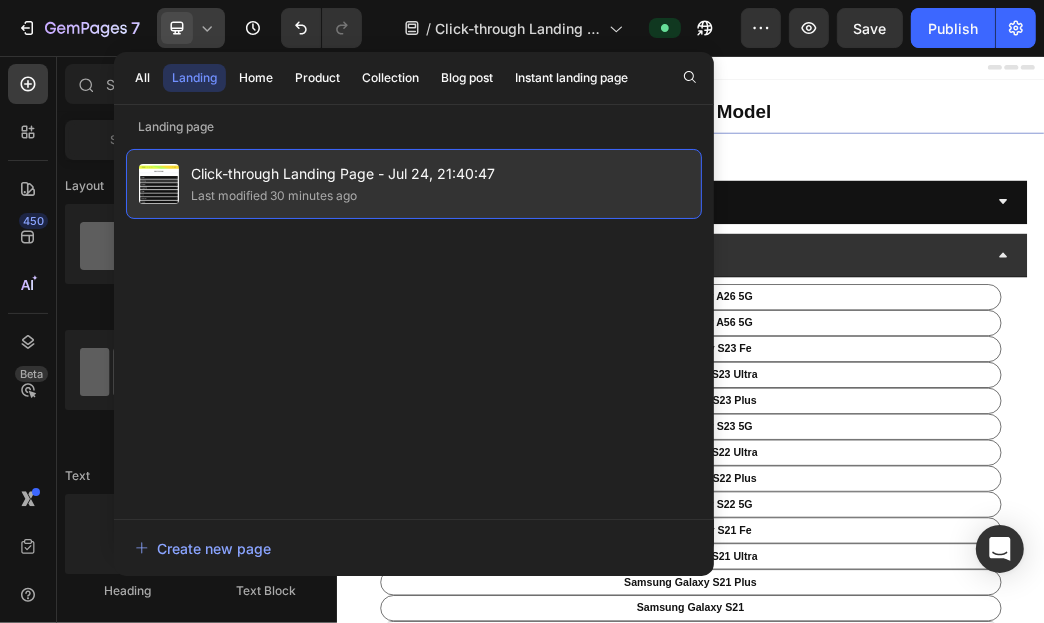 click on "Click-through Landing Page - [MONTH] [NUMBER], [TIME]" at bounding box center [343, 174] 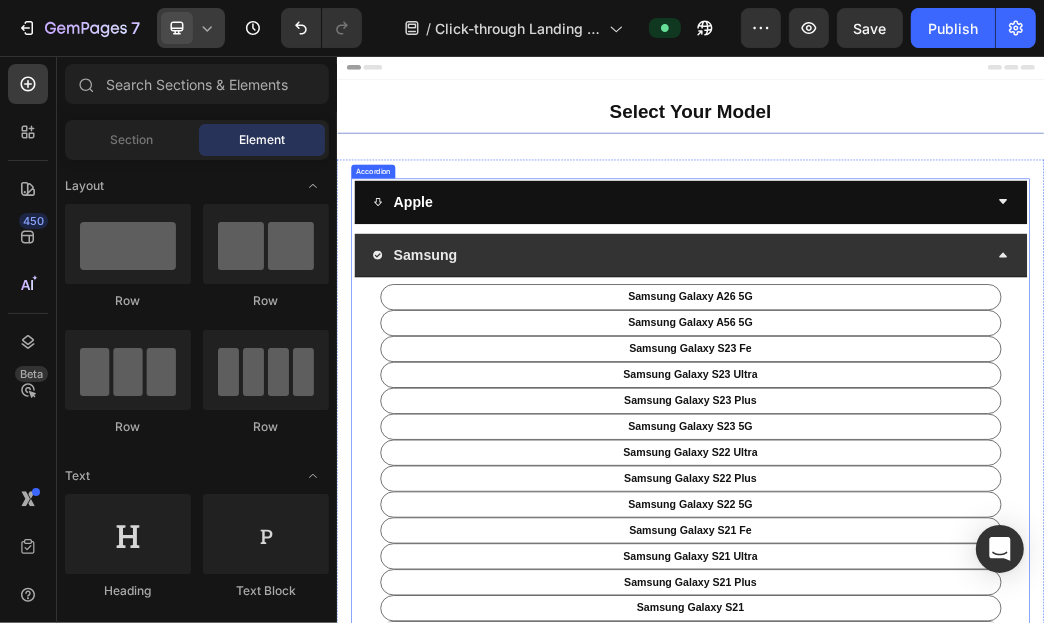 click 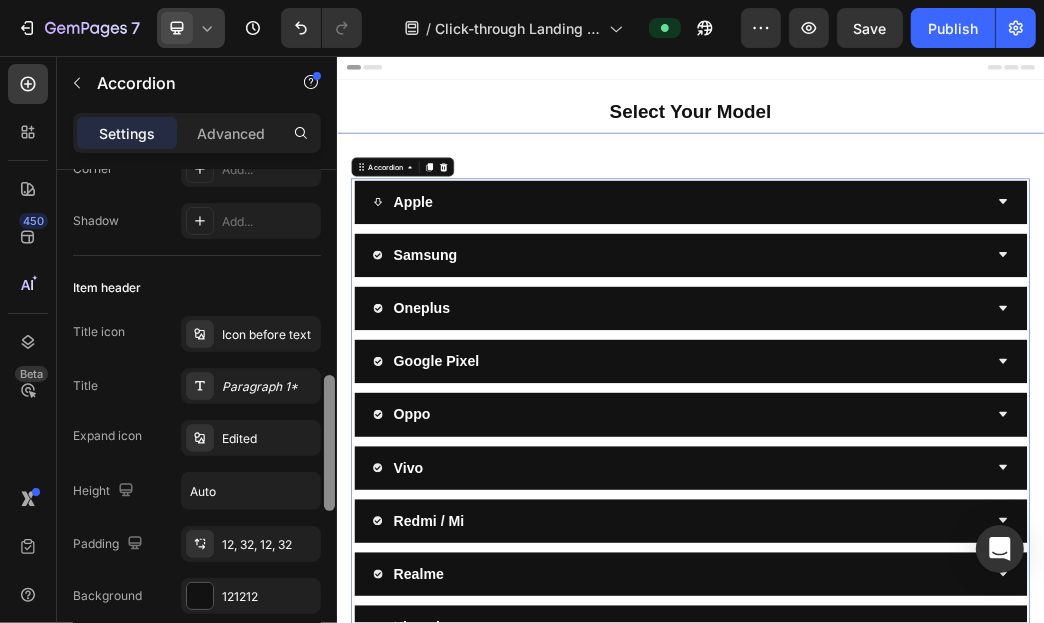 scroll, scrollTop: 196, scrollLeft: 0, axis: vertical 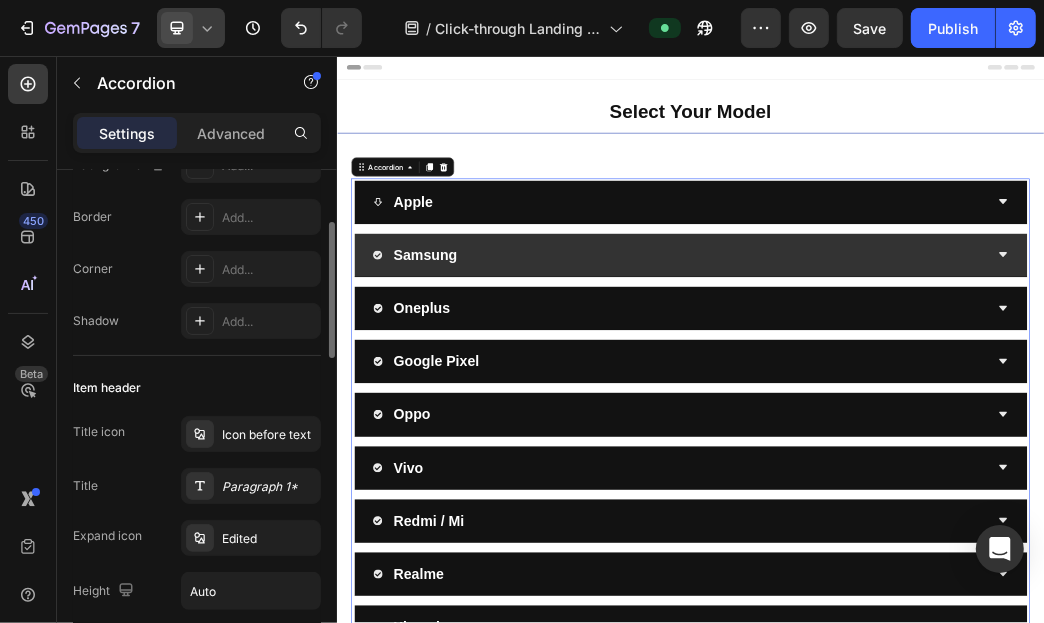 click on "Samsung" at bounding box center (486, 393) 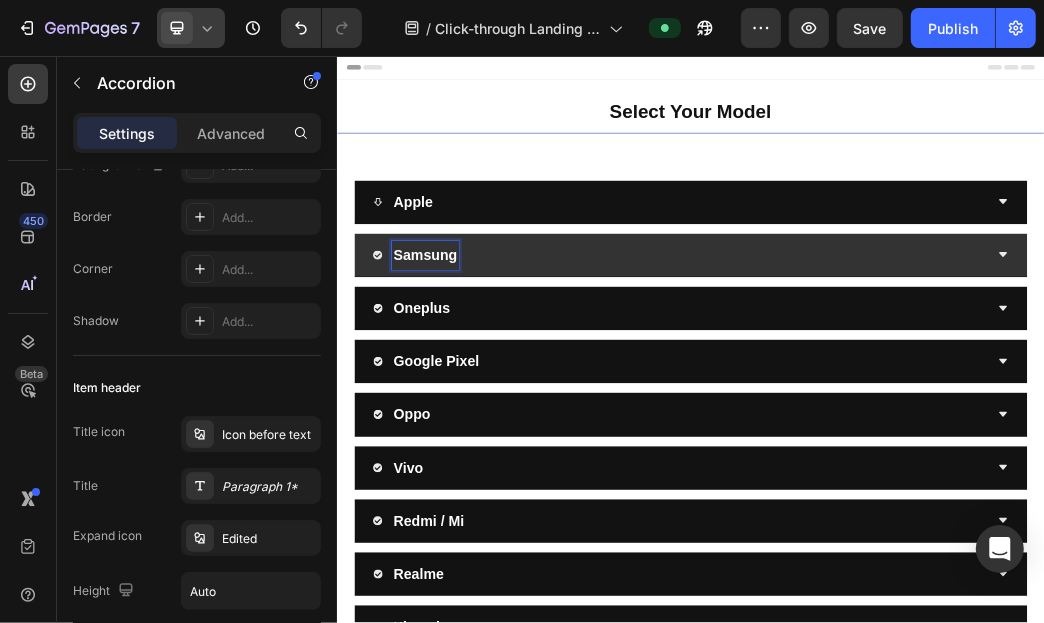 click on "Samsung" at bounding box center [919, 393] 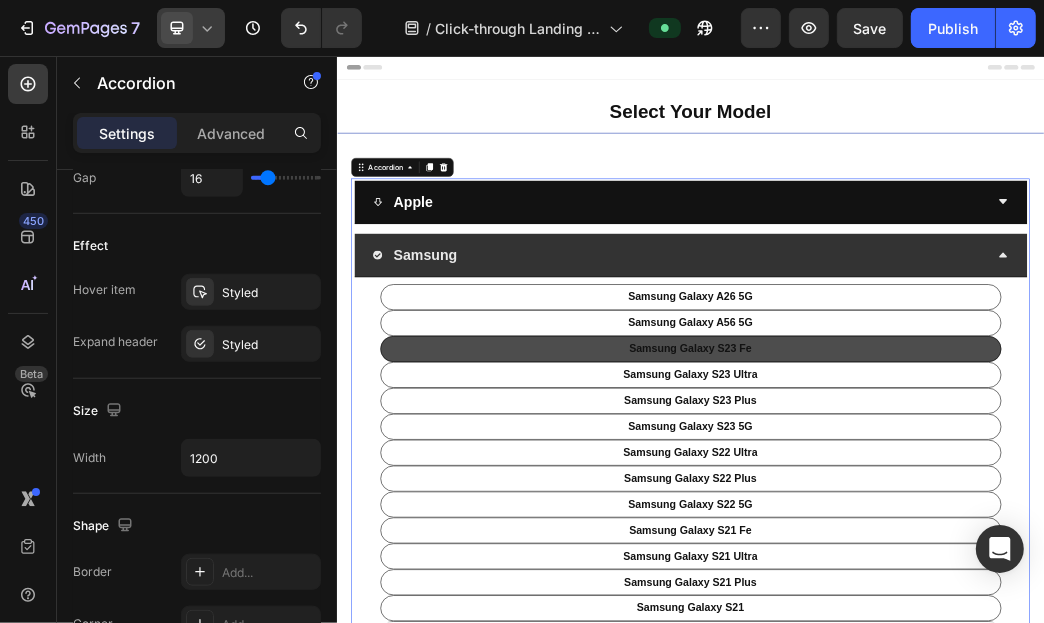 scroll, scrollTop: 893, scrollLeft: 0, axis: vertical 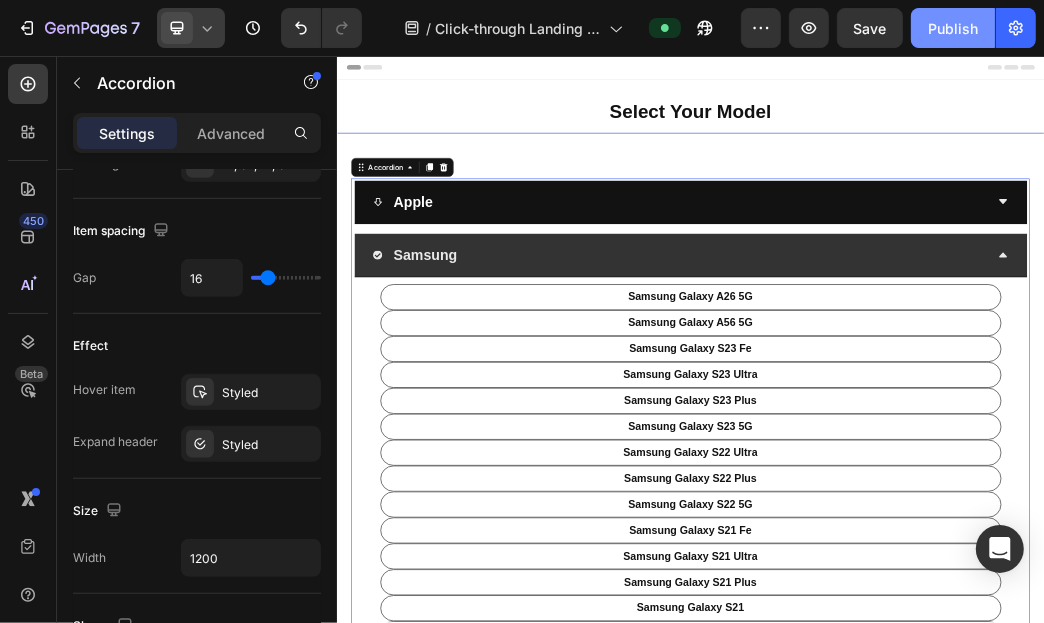 click on "Publish" at bounding box center [953, 28] 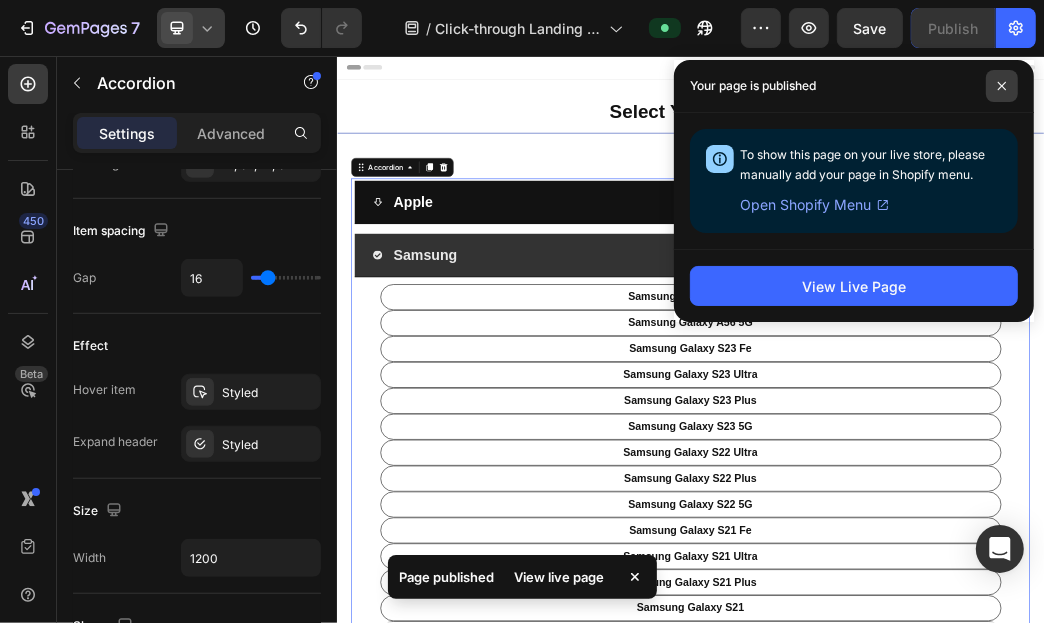 click at bounding box center (1002, 86) 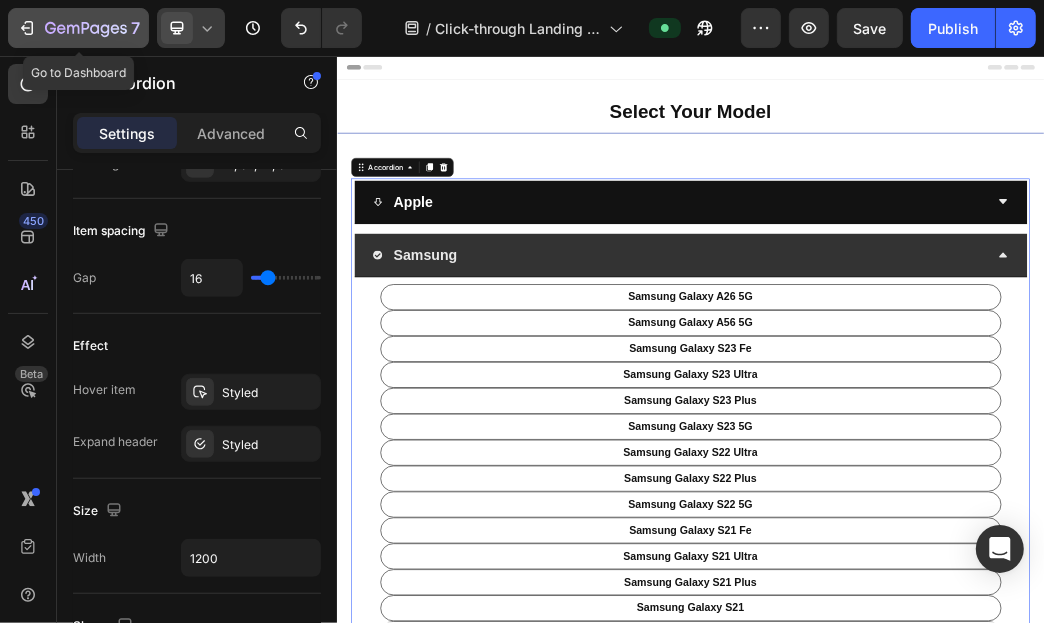 click on "7" 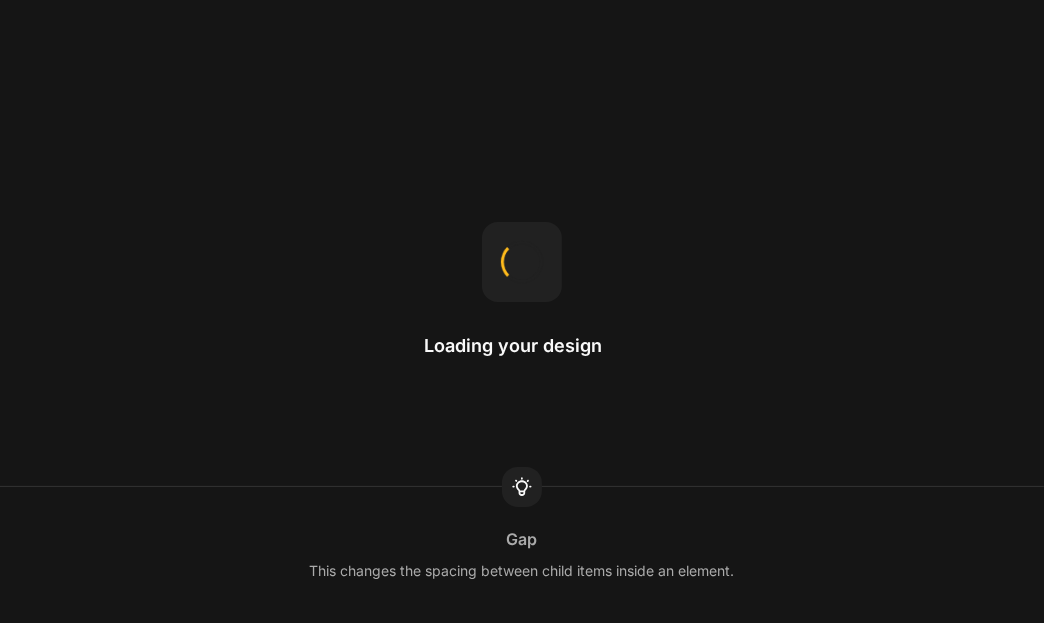 scroll, scrollTop: 0, scrollLeft: 0, axis: both 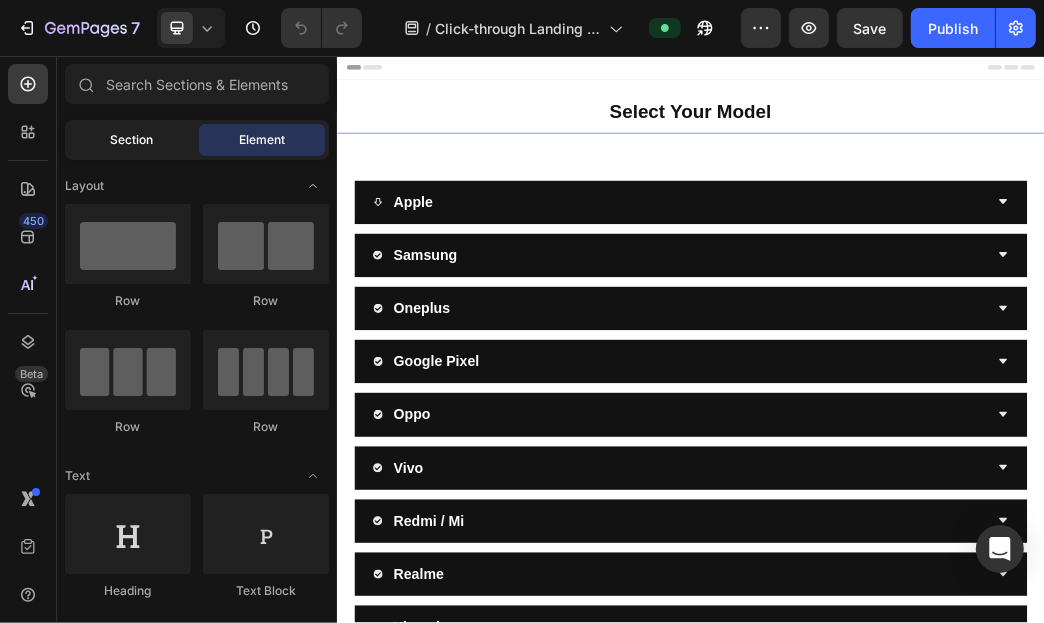 click on "Section" at bounding box center [132, 140] 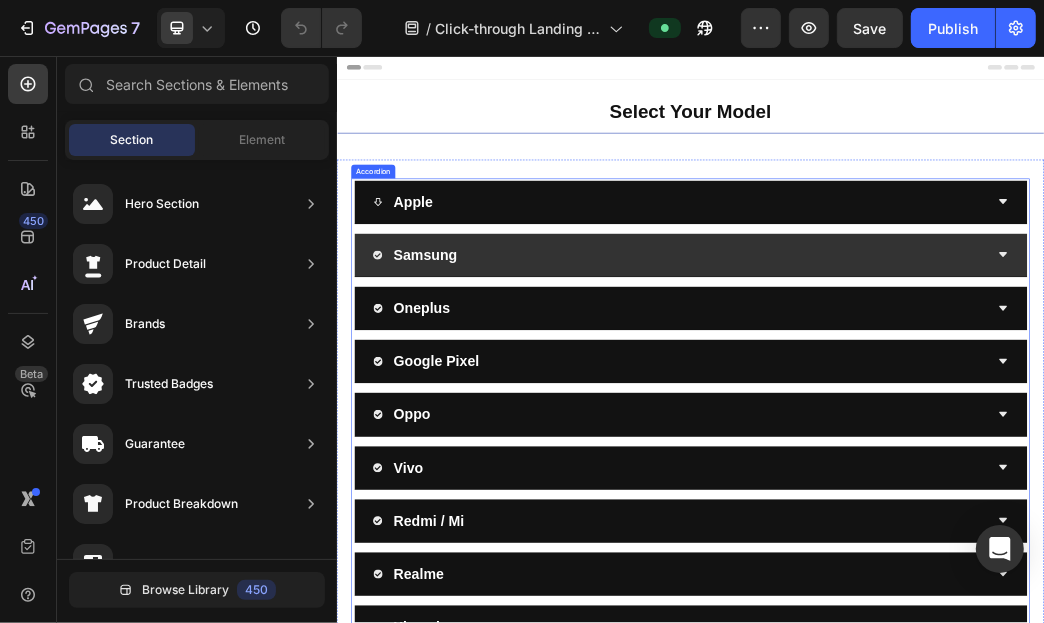 click on "Samsung" at bounding box center (919, 393) 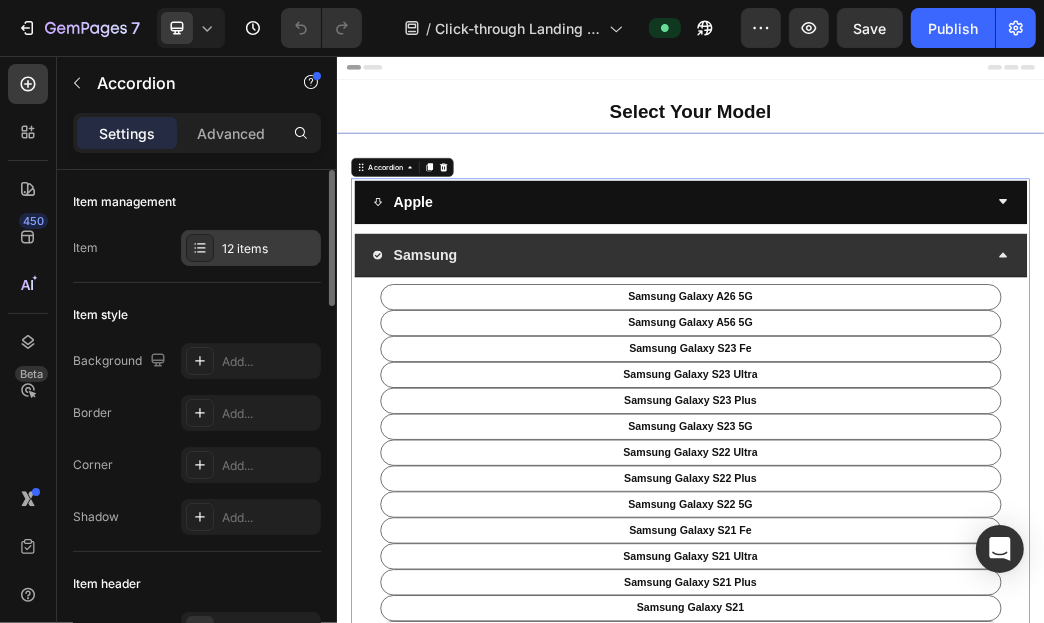 click on "12 items" at bounding box center (269, 249) 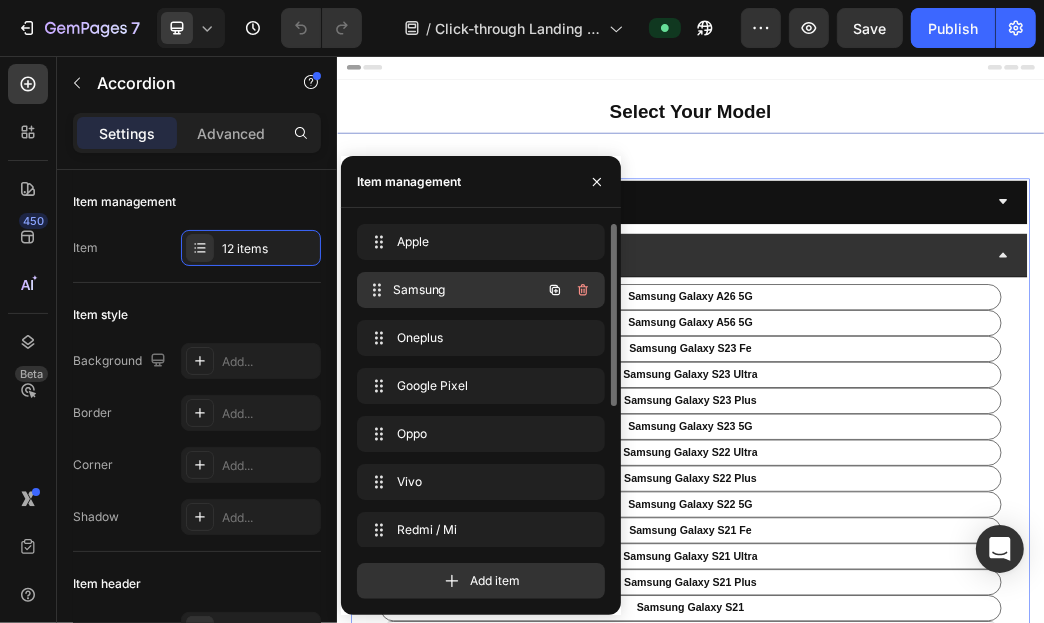 click on "Samsung" at bounding box center [467, 290] 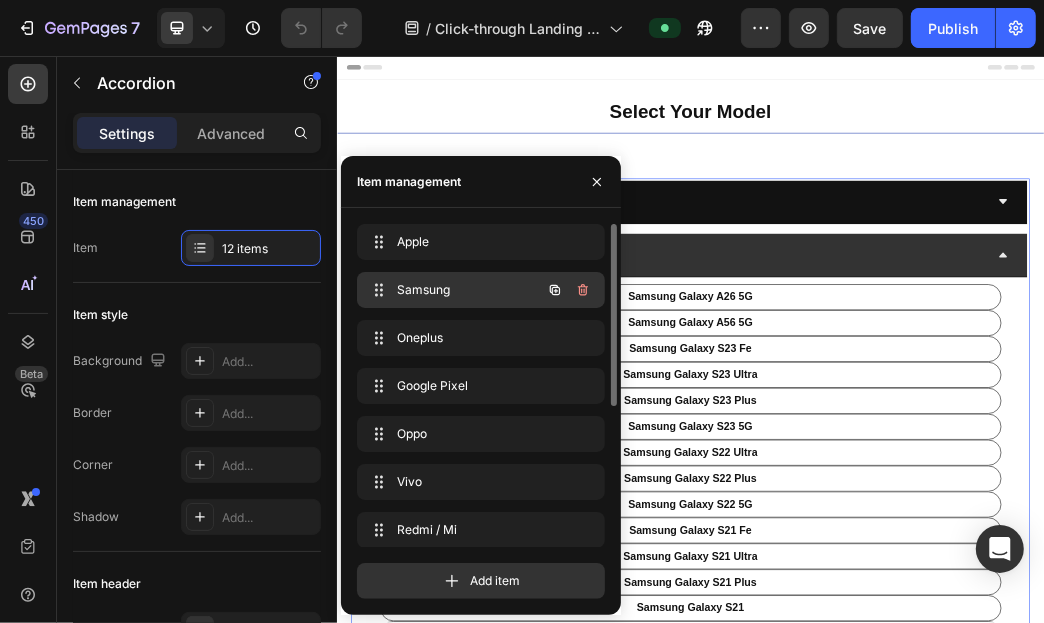 click on "Samsung" at bounding box center (453, 290) 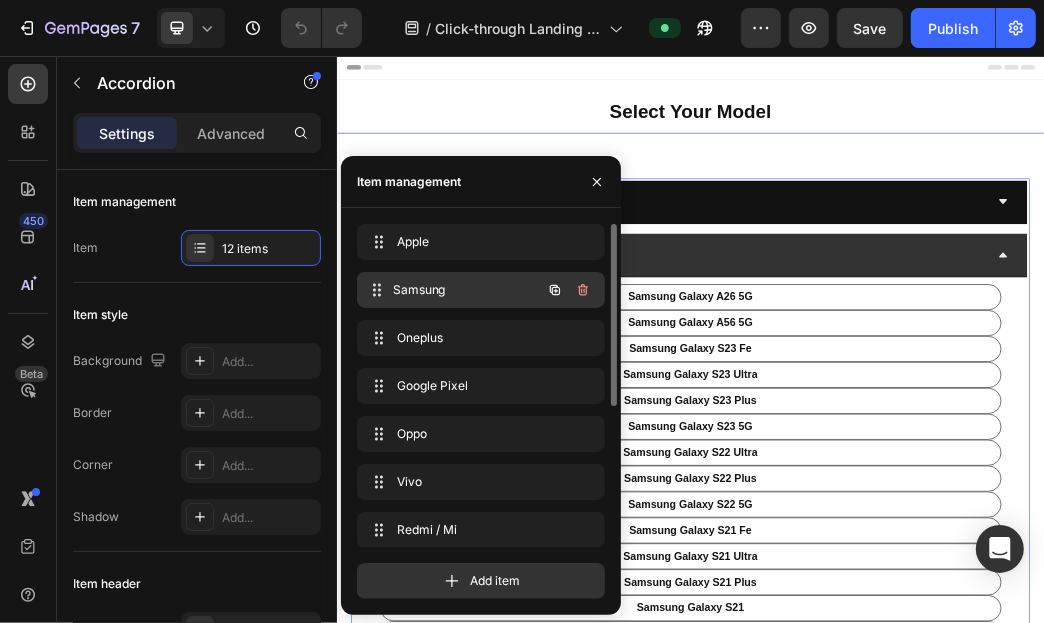 click on "Samsung" at bounding box center [467, 290] 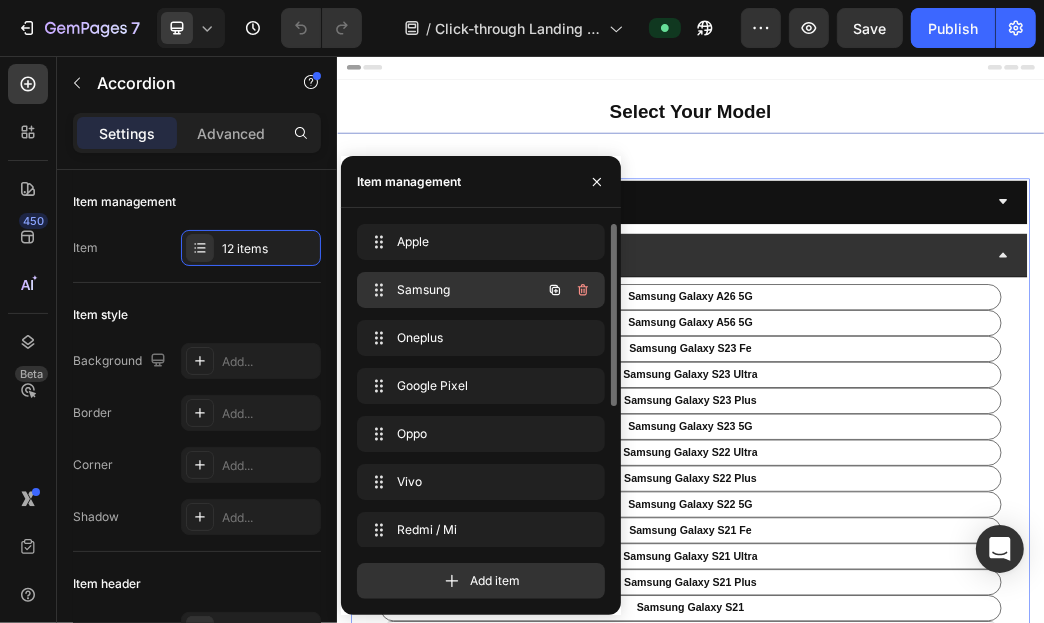 drag, startPoint x: 445, startPoint y: 291, endPoint x: 418, endPoint y: 291, distance: 27 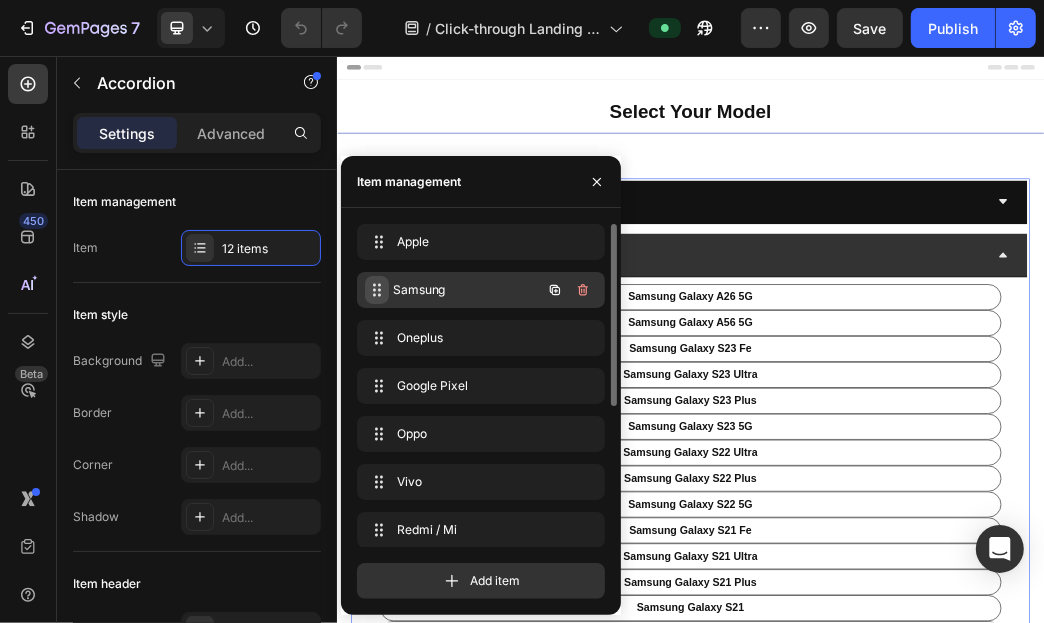 click 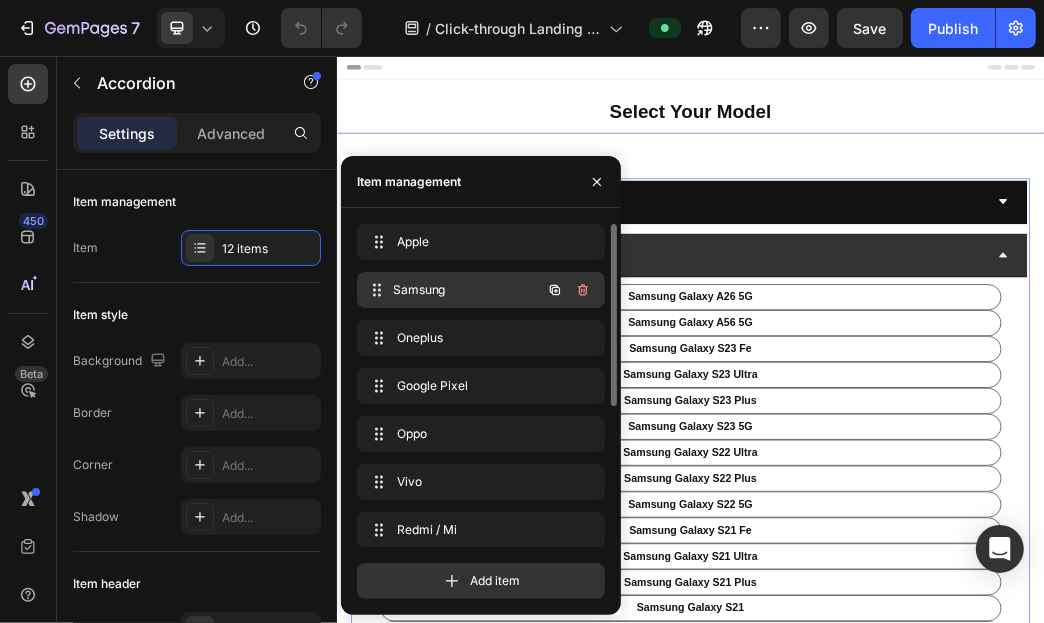 click on "Samsung" at bounding box center [467, 290] 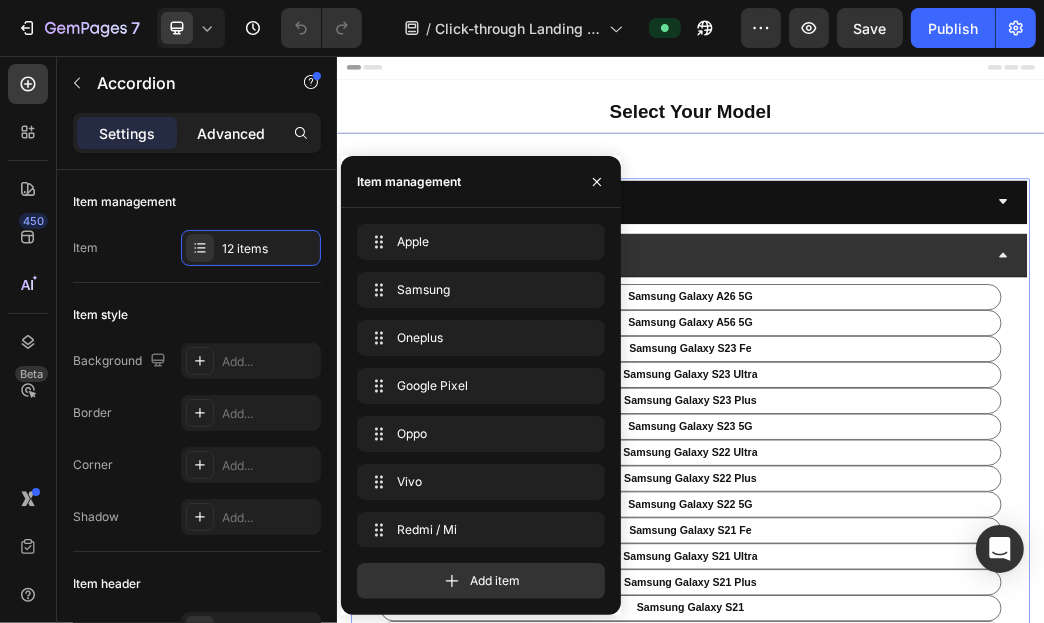 click on "Advanced" 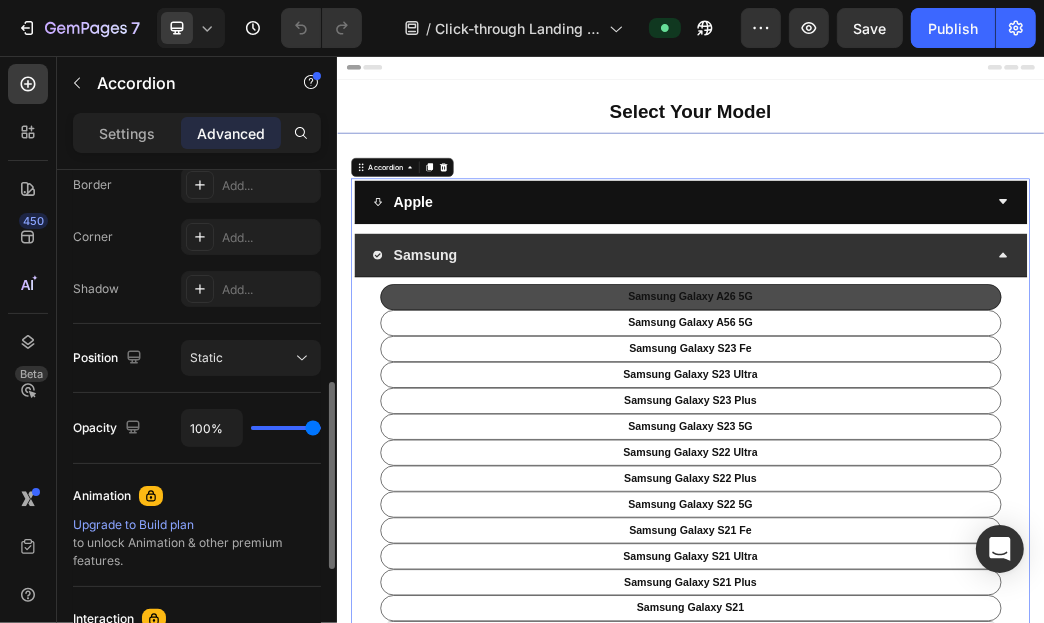 scroll, scrollTop: 478, scrollLeft: 0, axis: vertical 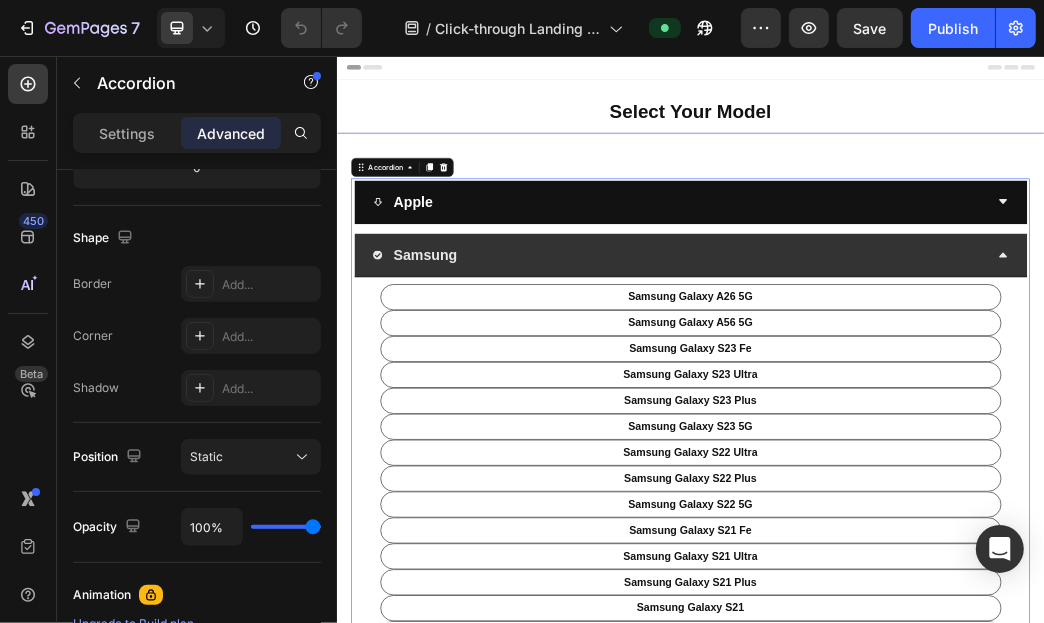 click on "Samsung" at bounding box center [936, 394] 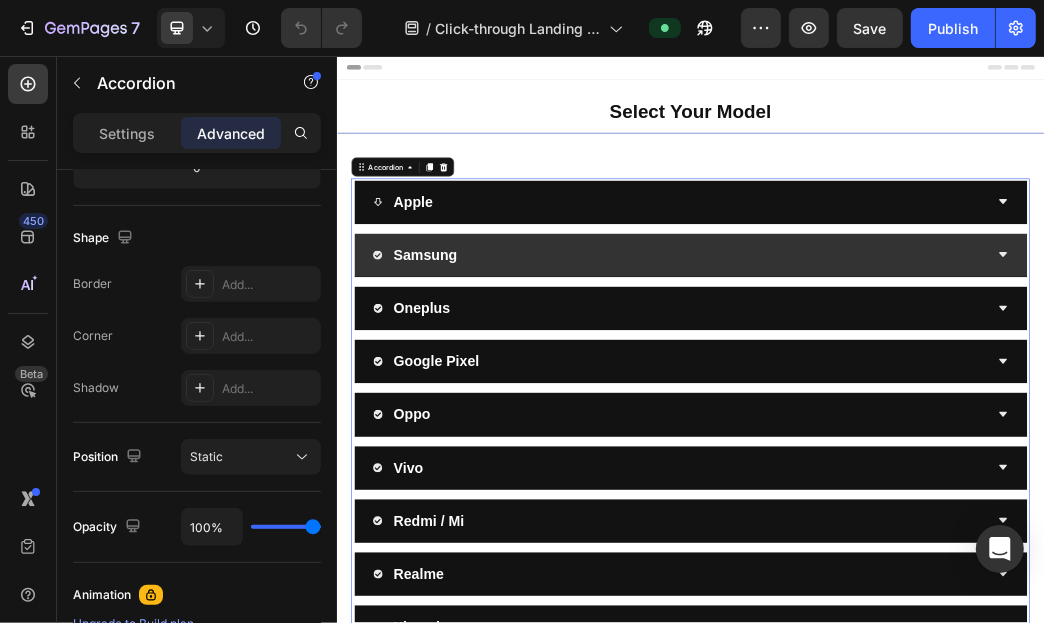 click on "Samsung" at bounding box center (919, 393) 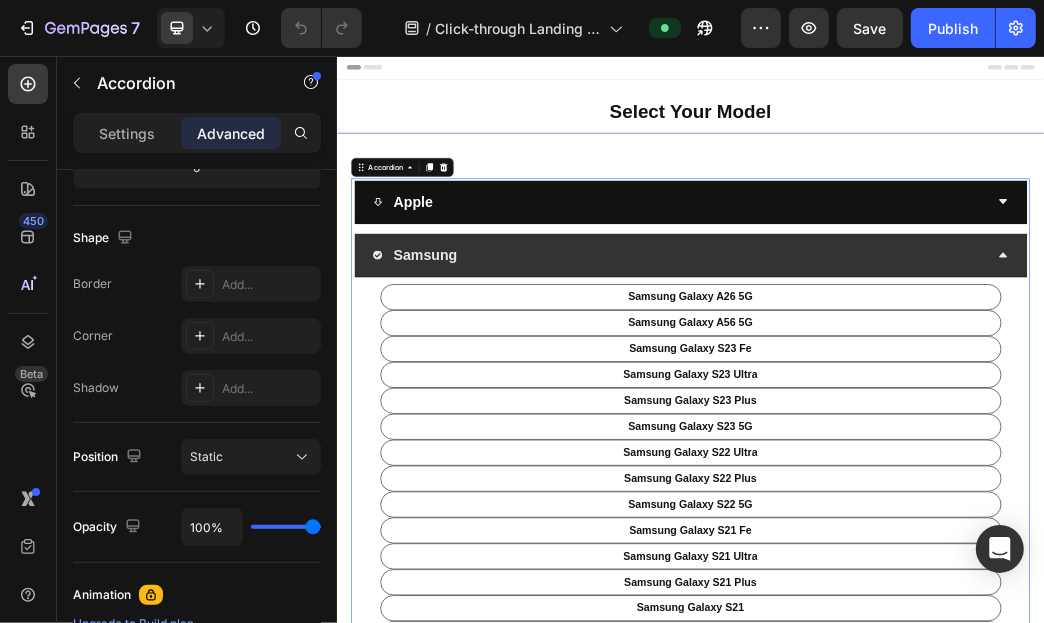 click 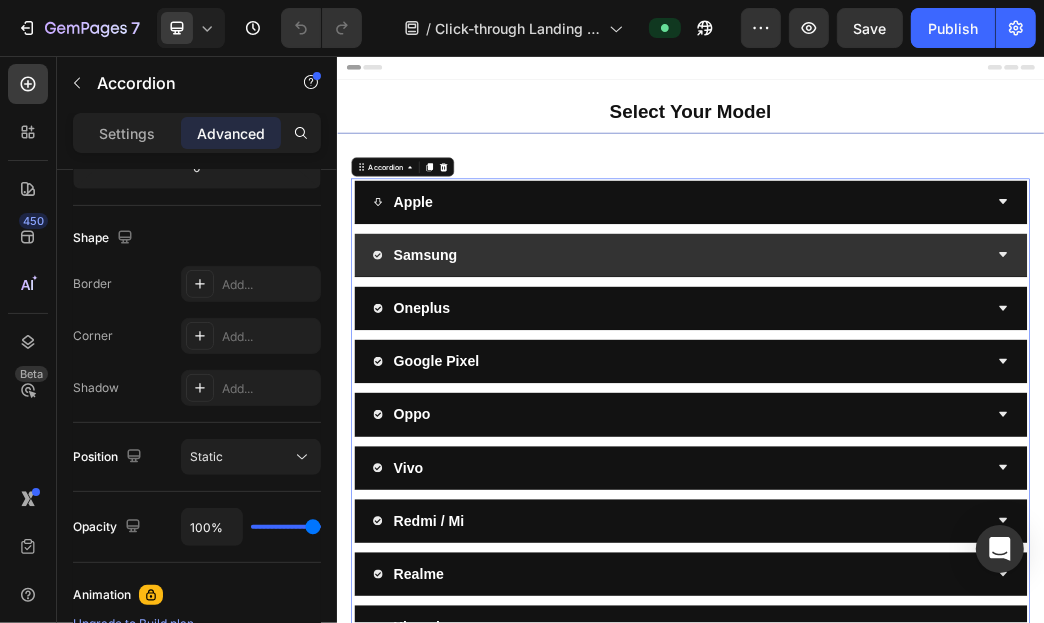 click on "Samsung" at bounding box center (919, 393) 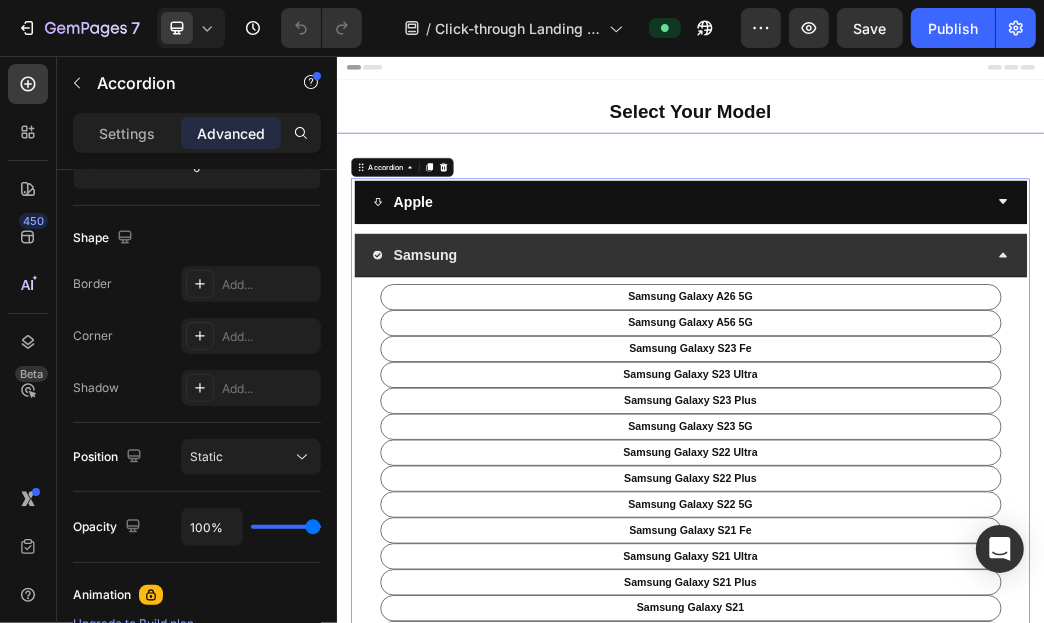 click on "Samsung" at bounding box center (486, 393) 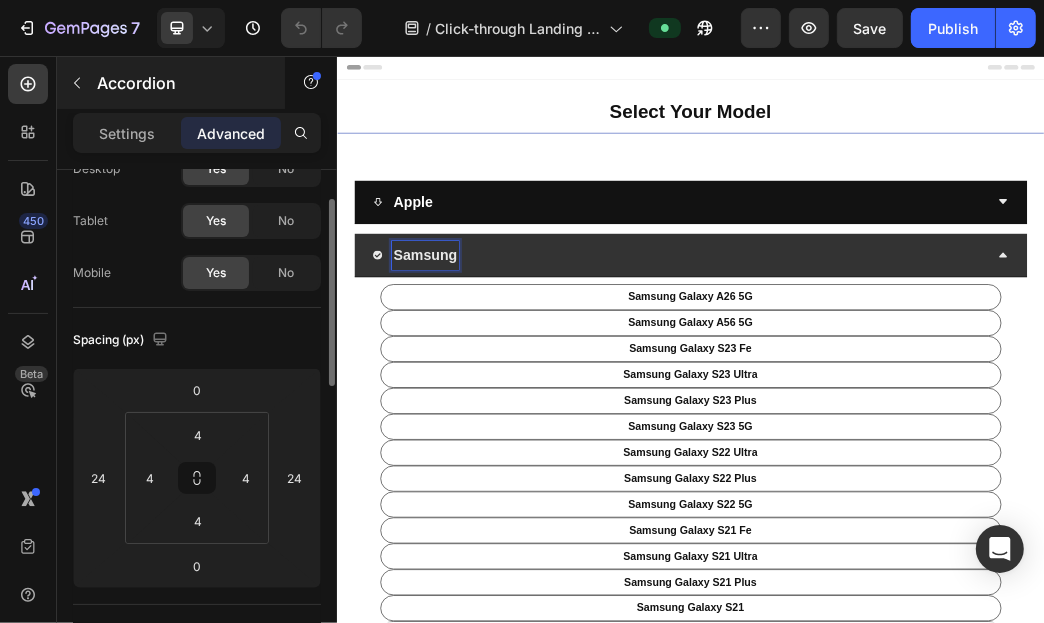 scroll, scrollTop: 0, scrollLeft: 0, axis: both 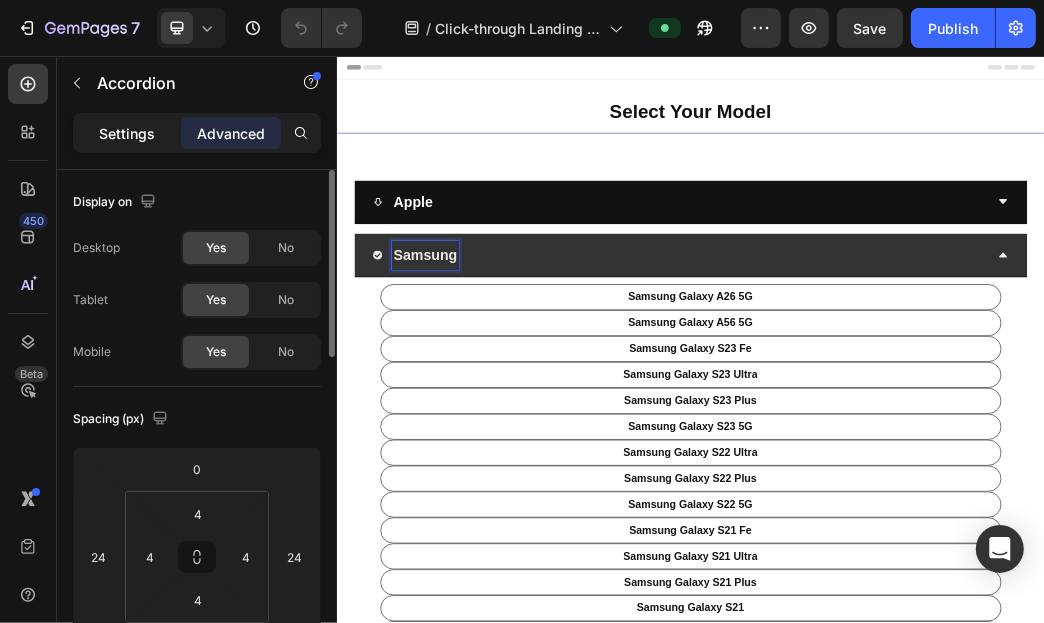 click on "Settings" at bounding box center [127, 133] 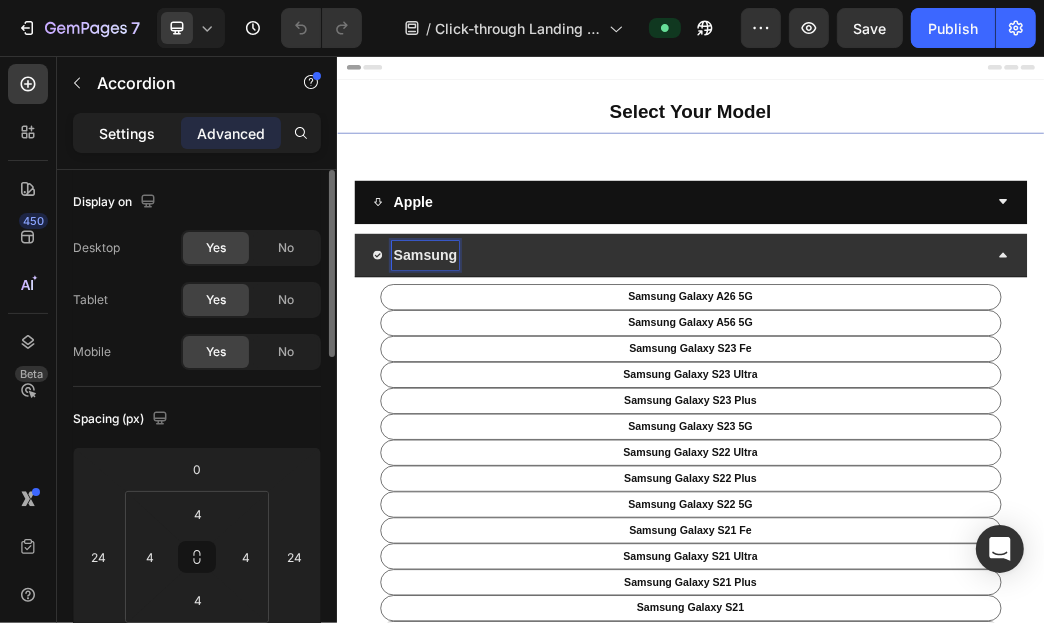 type on "16" 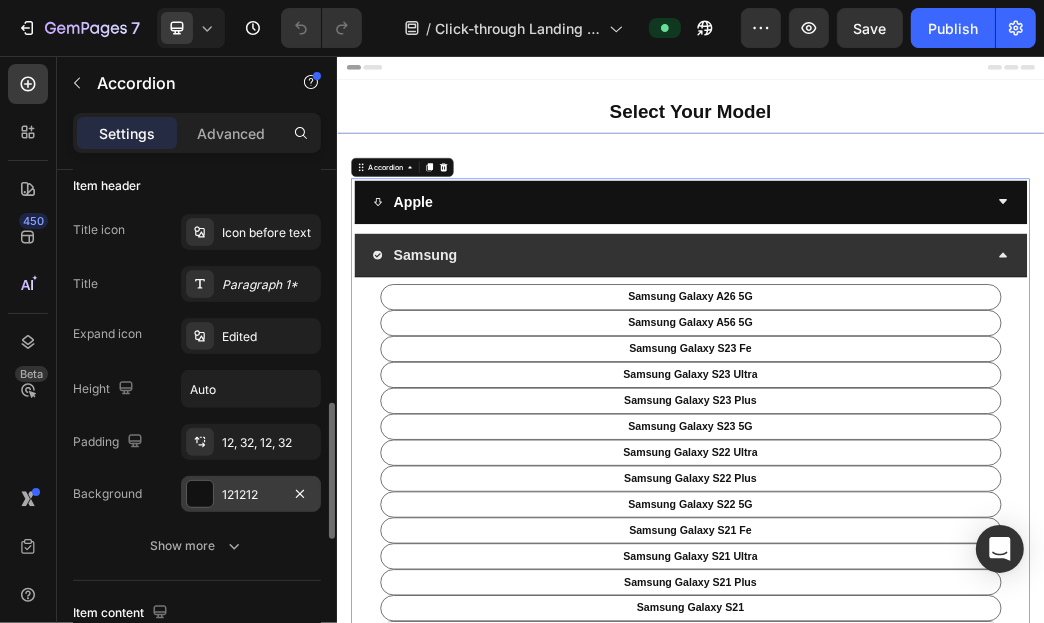 scroll, scrollTop: 498, scrollLeft: 0, axis: vertical 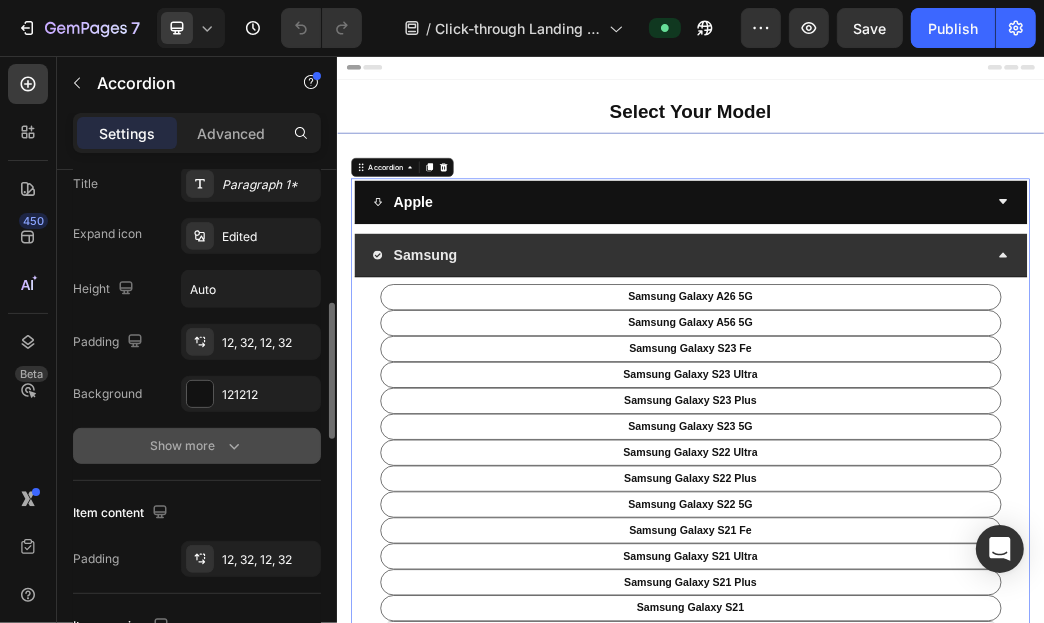 click on "Show more" at bounding box center [197, 446] 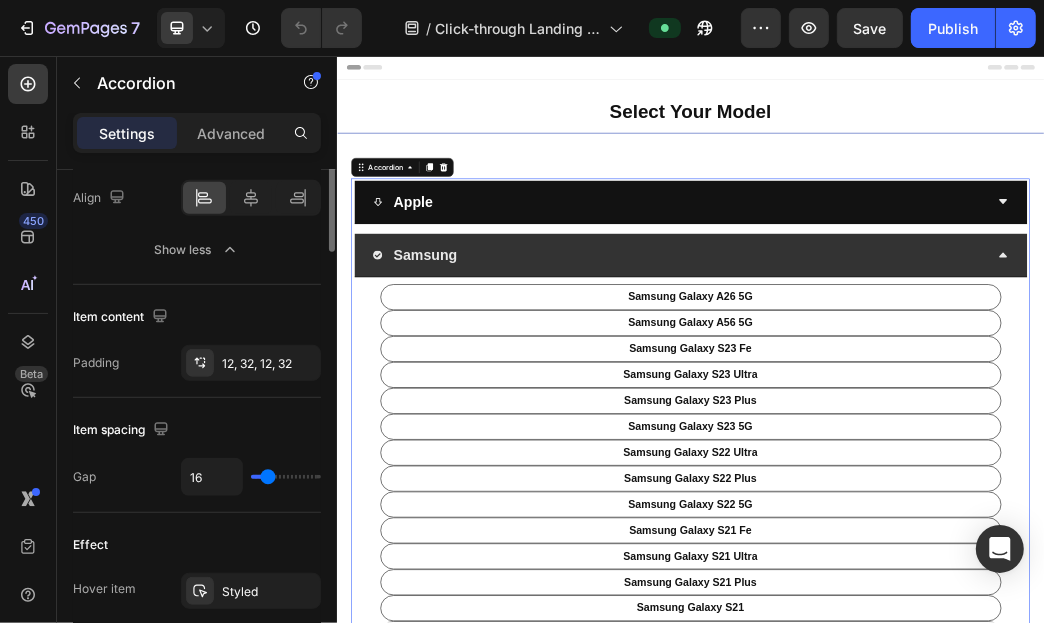 scroll, scrollTop: 101, scrollLeft: 0, axis: vertical 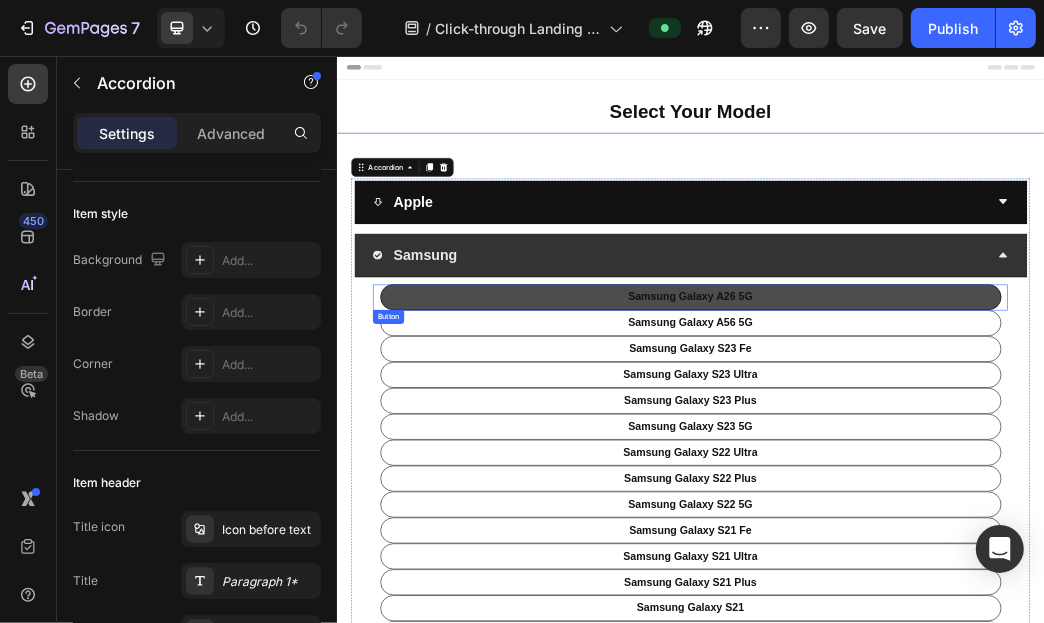 click on "samsung galaxy A26 5G" at bounding box center [936, 465] 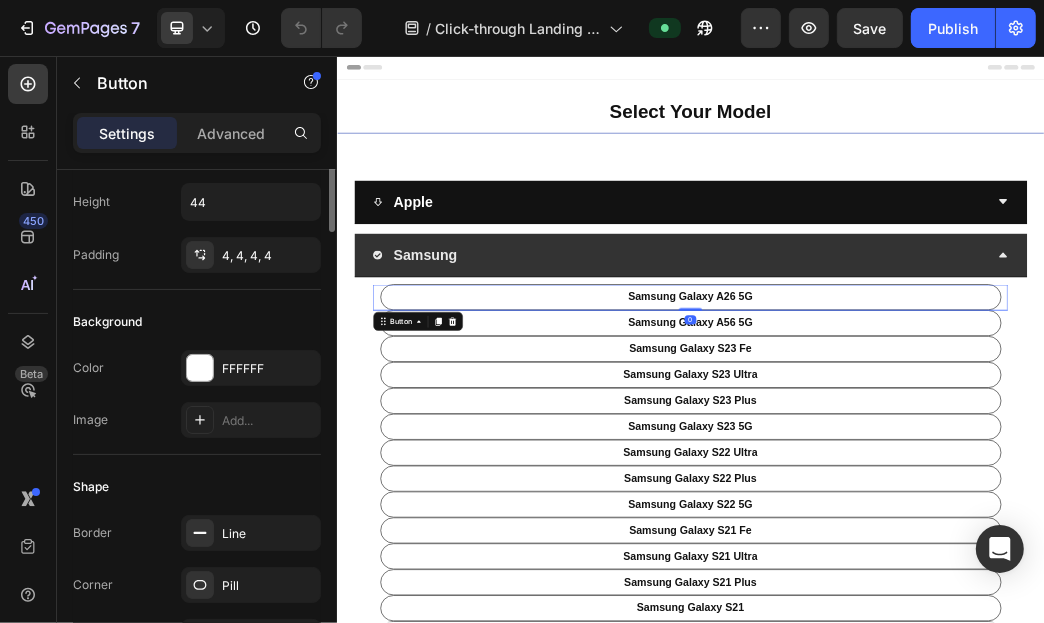 scroll, scrollTop: 0, scrollLeft: 0, axis: both 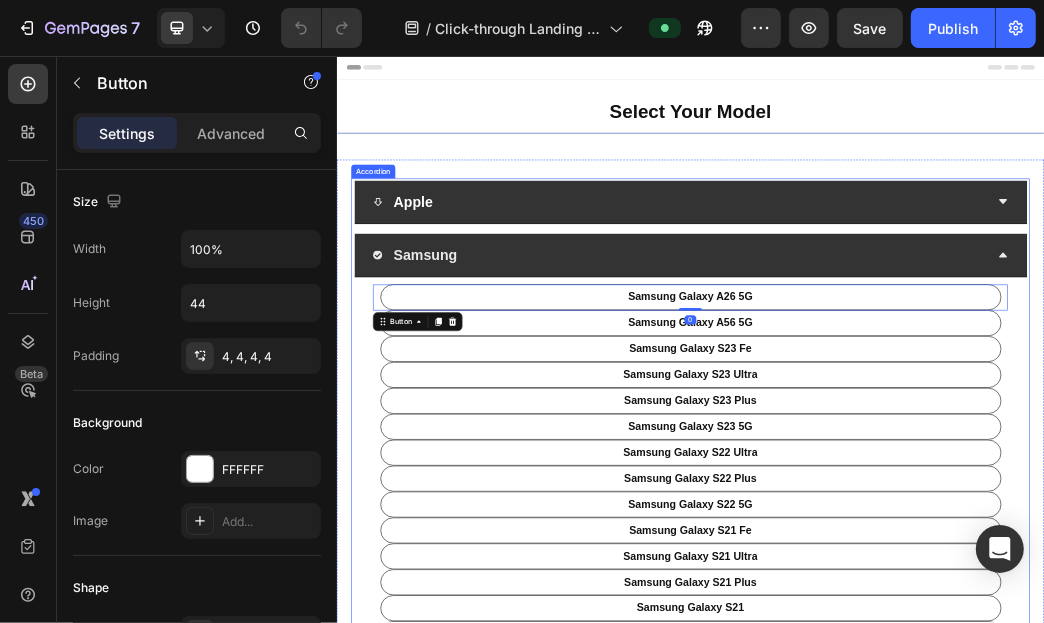 click on "Apple" at bounding box center (919, 303) 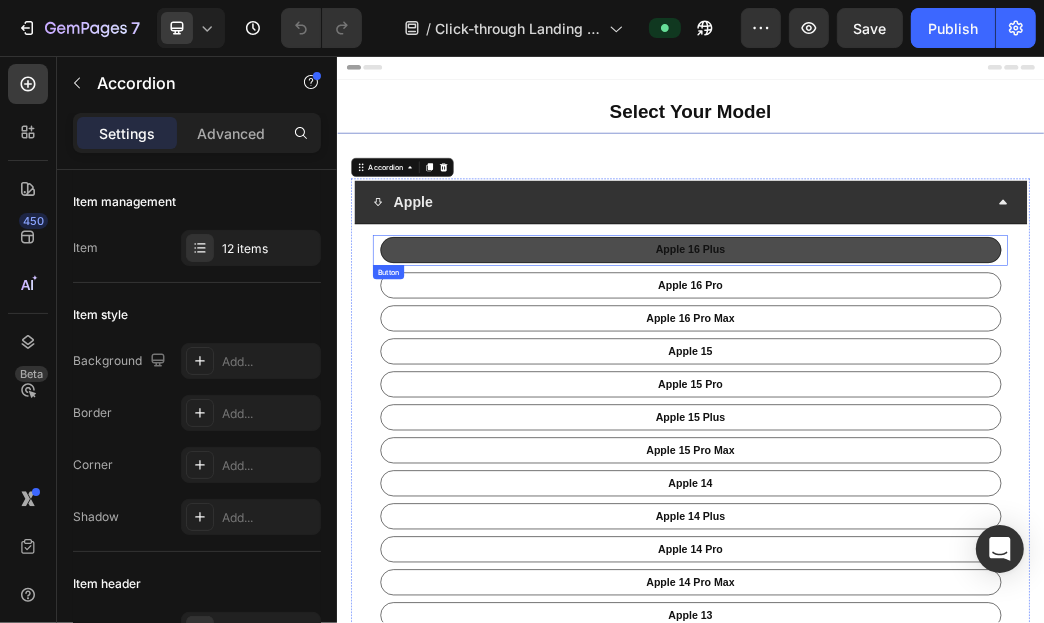 click on "apple [PRODUCT] Plus" at bounding box center (936, 385) 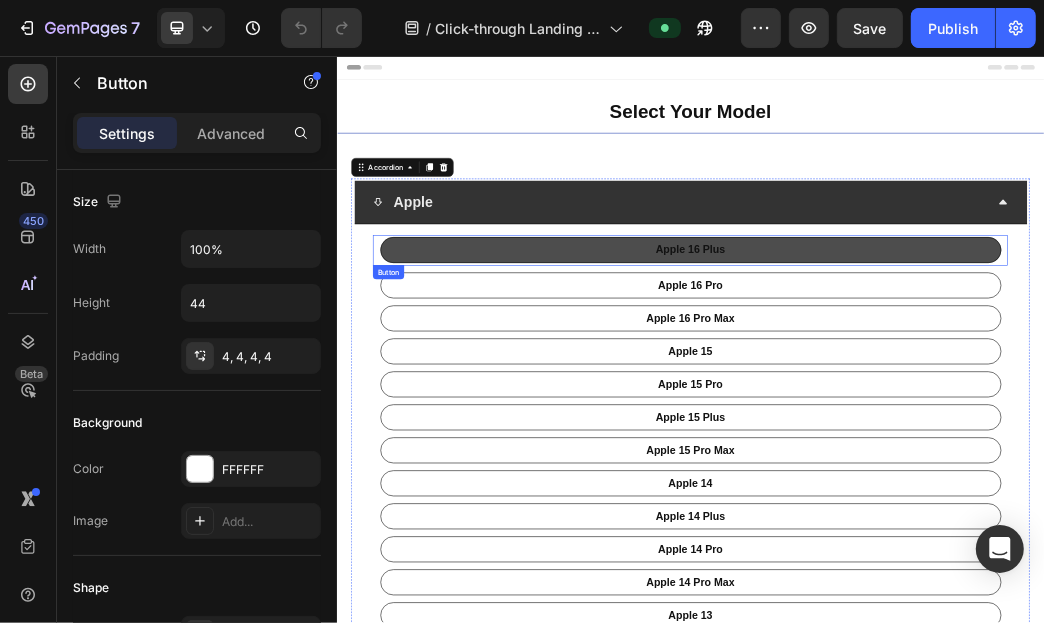 click on "apple [PRODUCT] Plus" at bounding box center (936, 385) 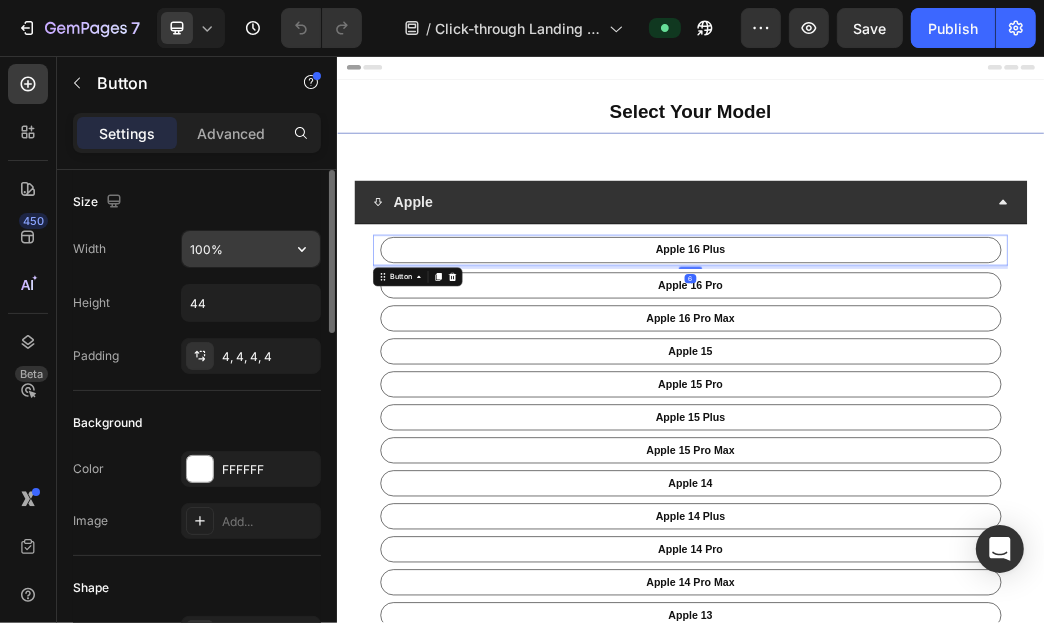 click on "100%" at bounding box center (251, 249) 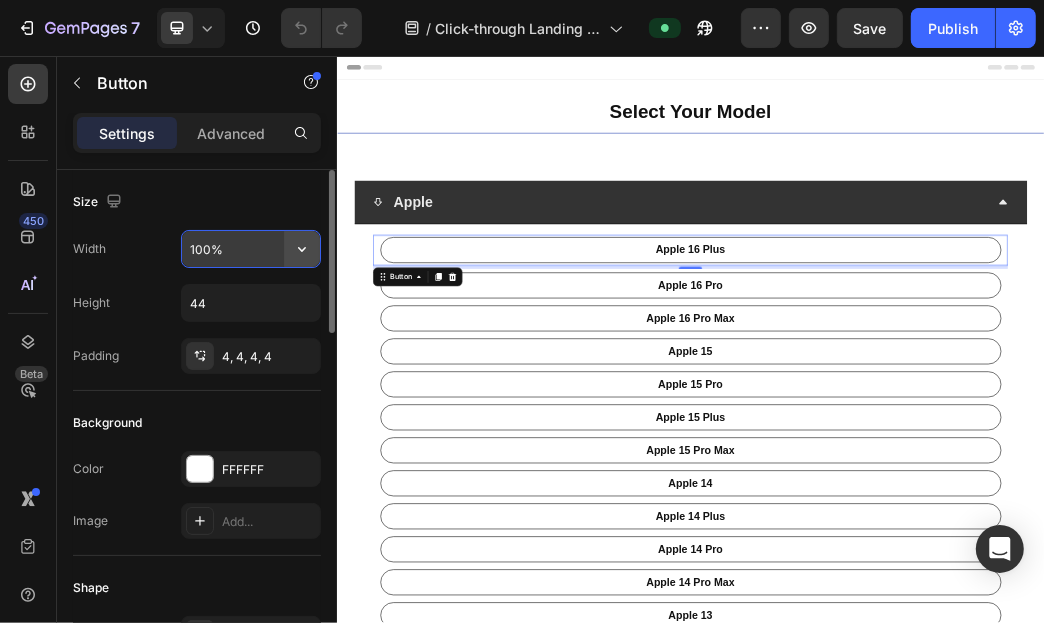 click 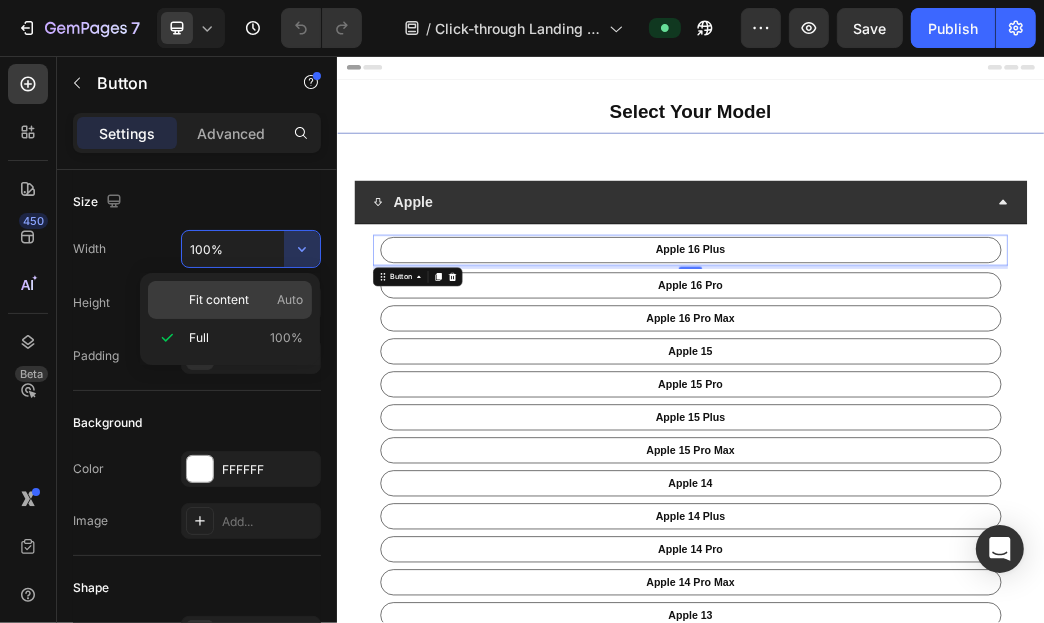 click on "Fit content Auto" 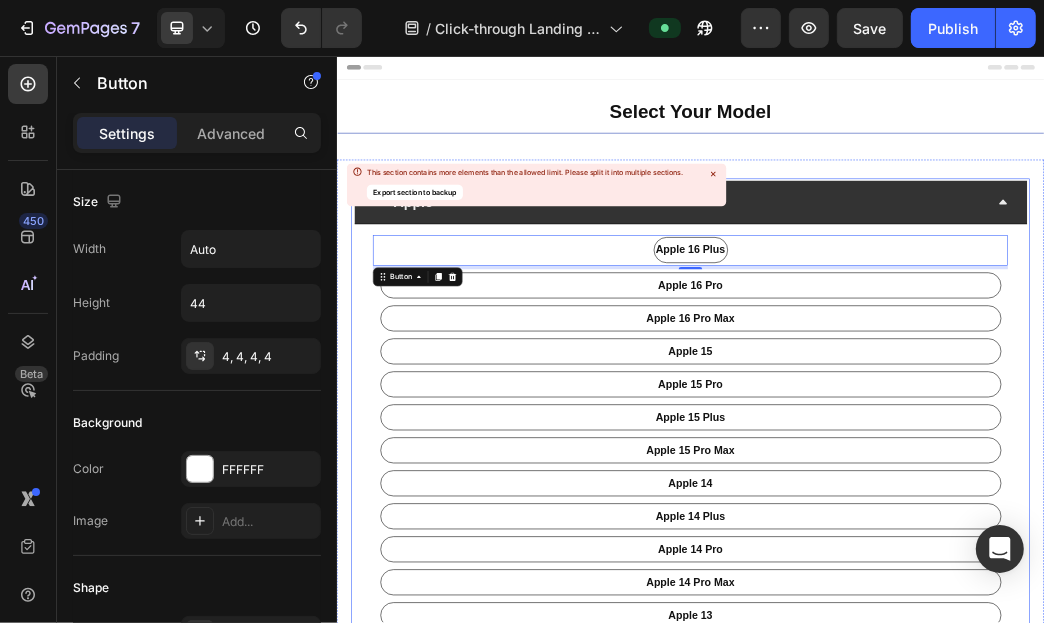 click 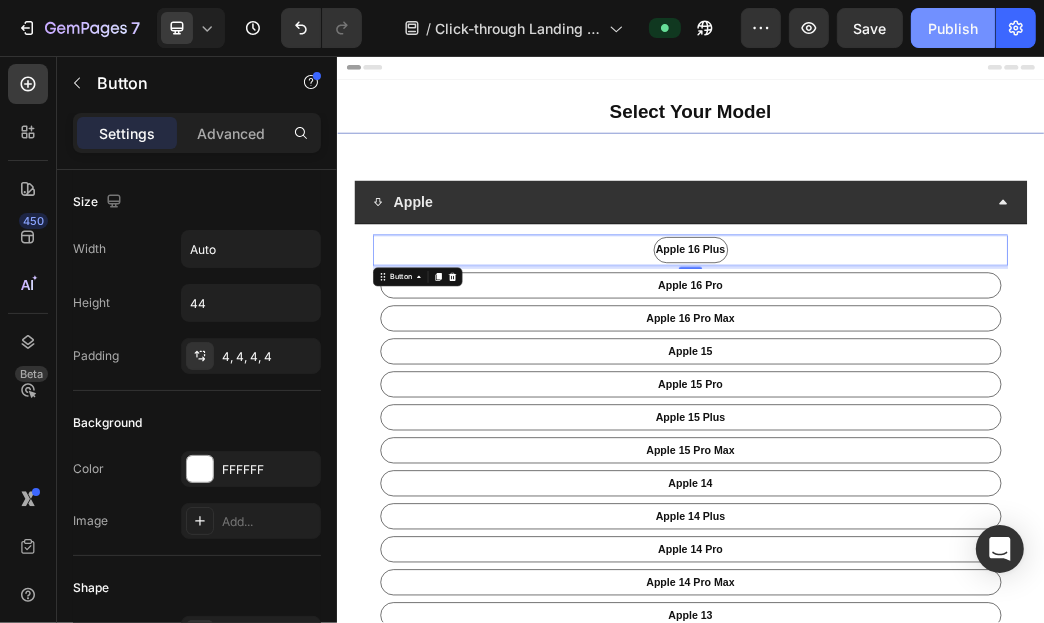 click on "Publish" at bounding box center (953, 28) 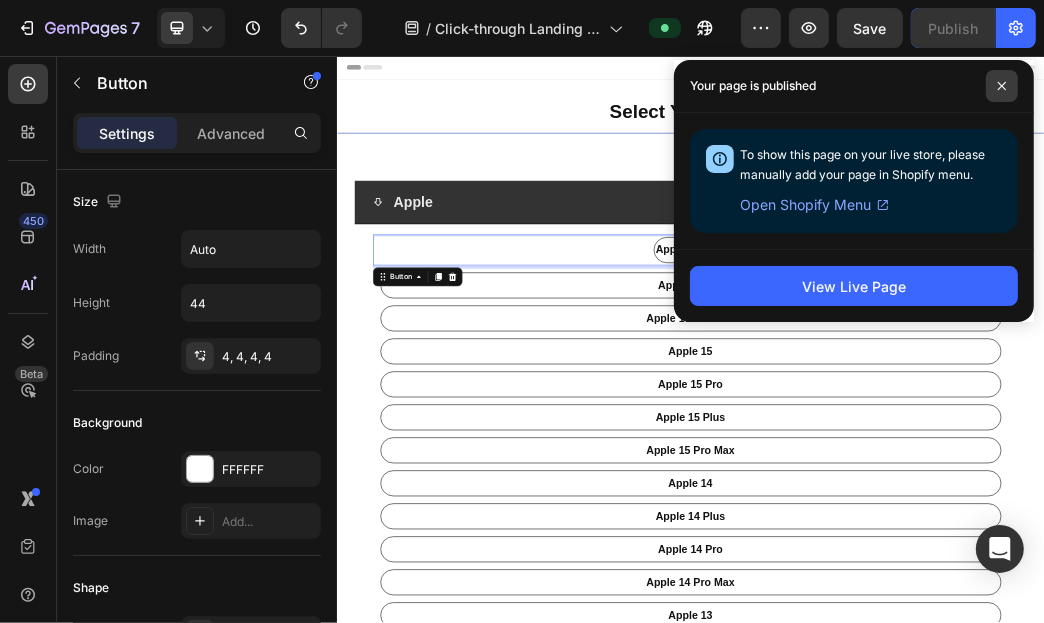 click at bounding box center [1002, 86] 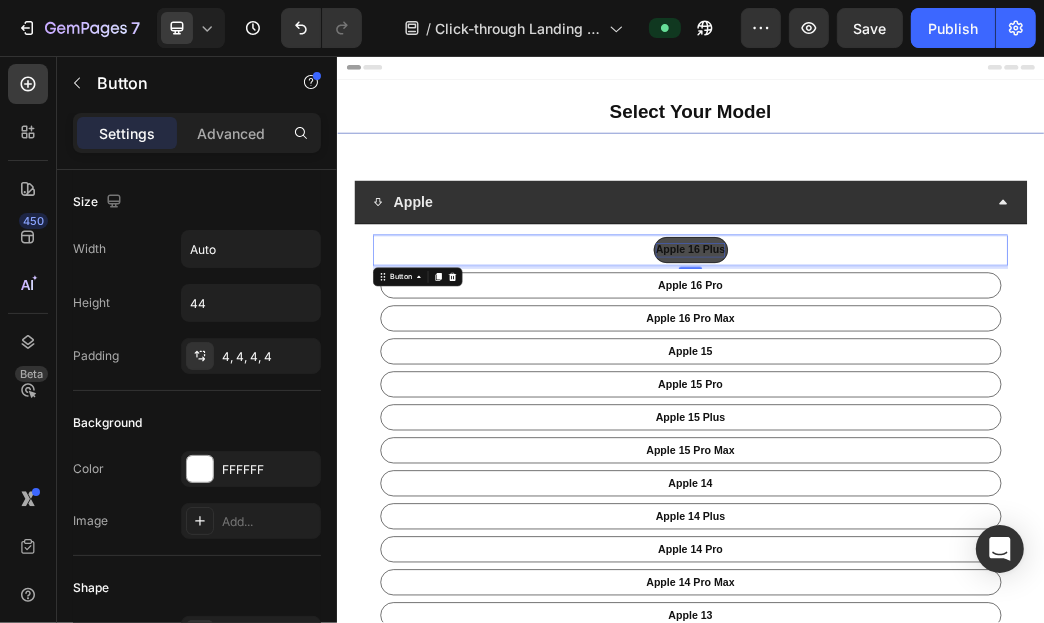 click on "apple [PRODUCT] Plus" at bounding box center [936, 384] 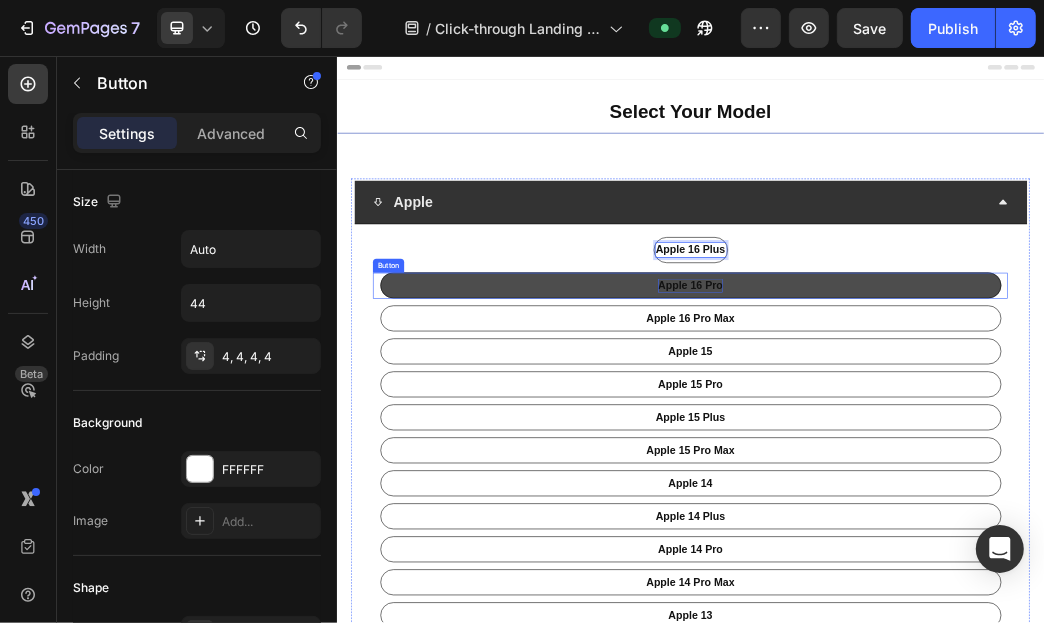 click on "apple [PRODUCT] pro" at bounding box center (936, 444) 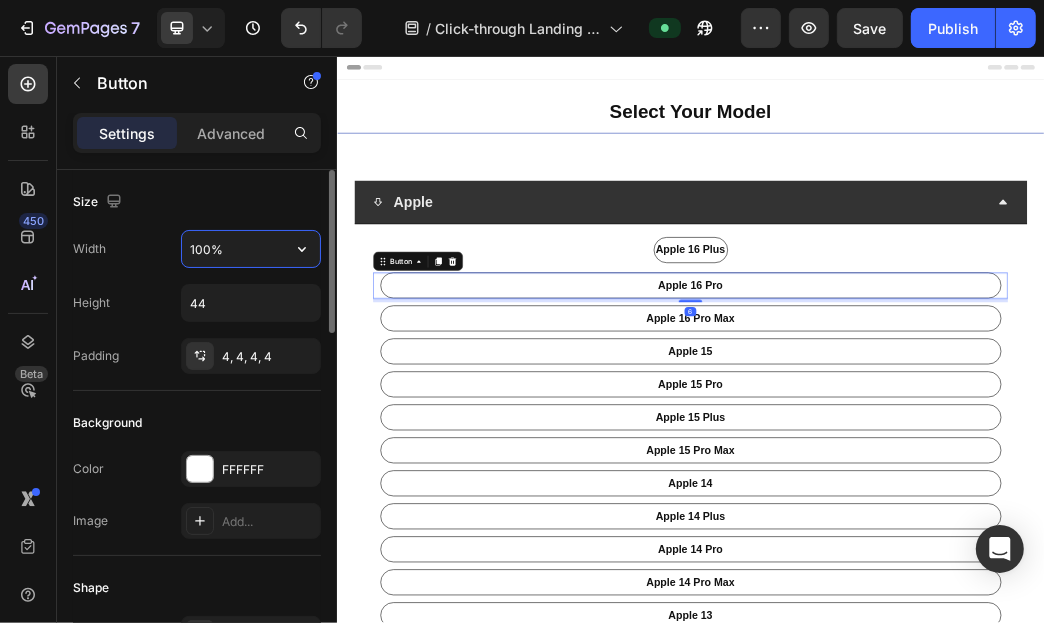 click on "100%" at bounding box center [251, 249] 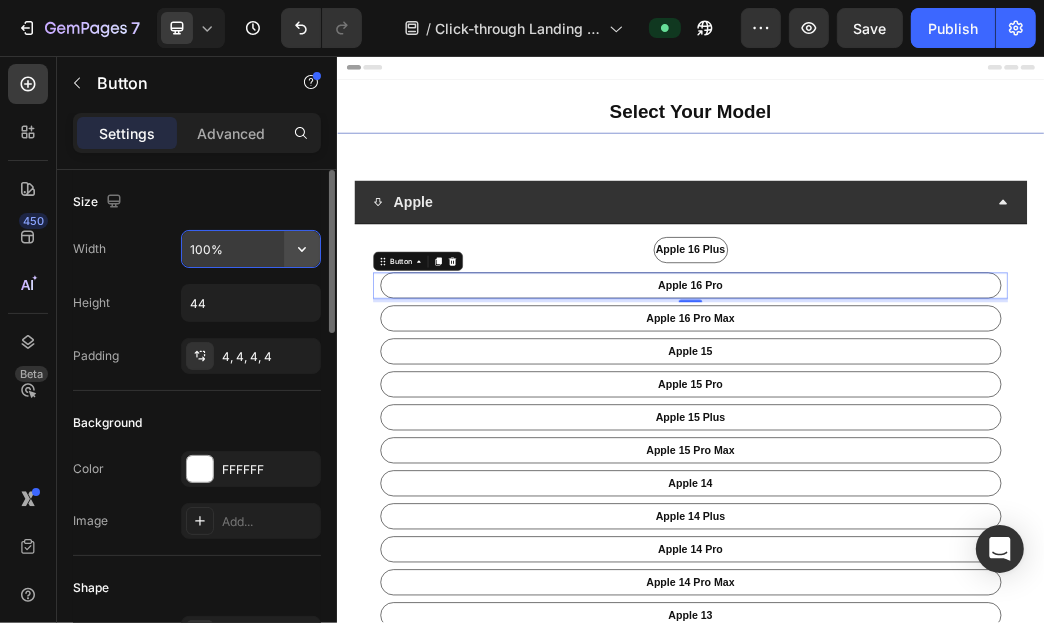 click 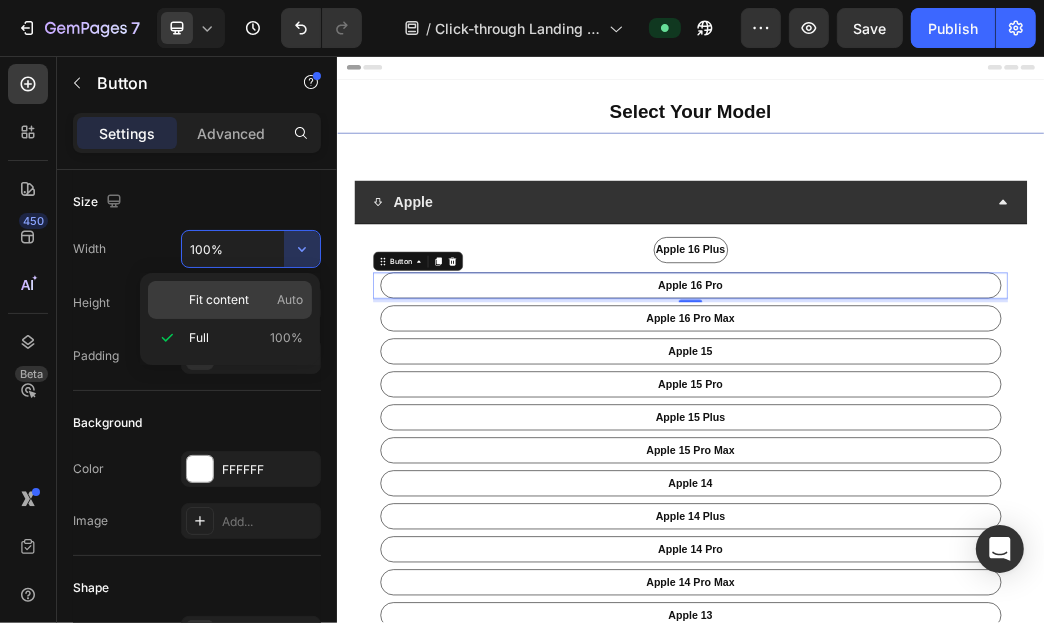 click on "Auto" at bounding box center (290, 300) 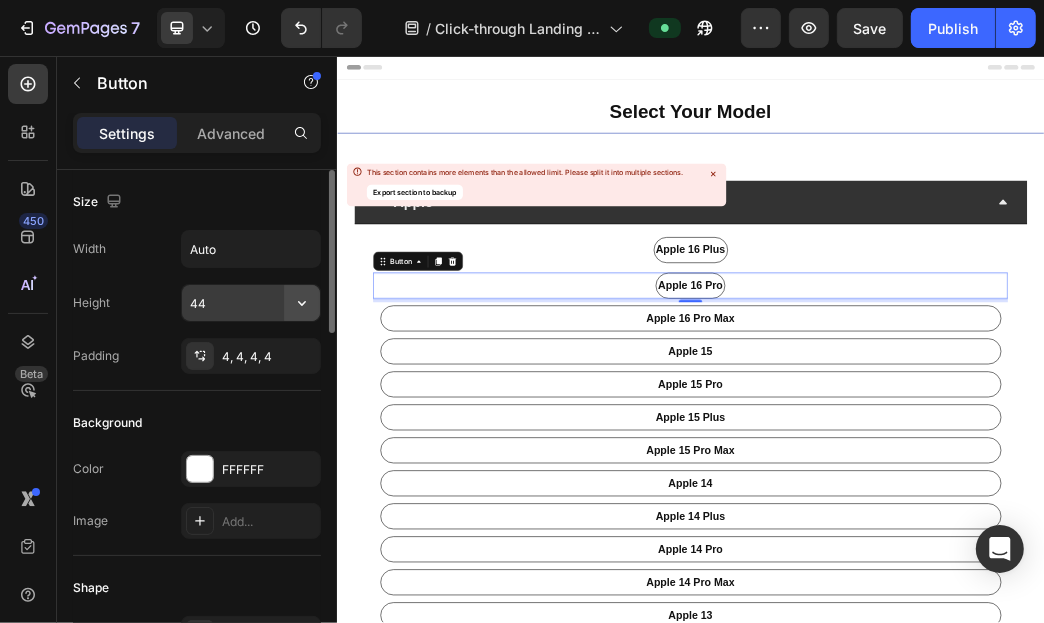 click 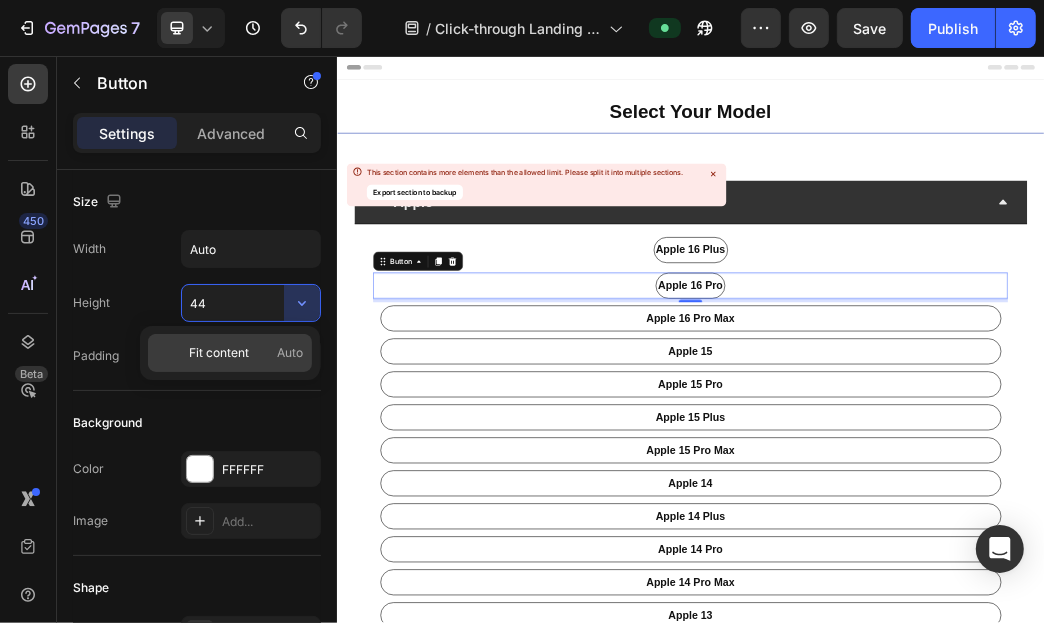 click on "Auto" at bounding box center (290, 353) 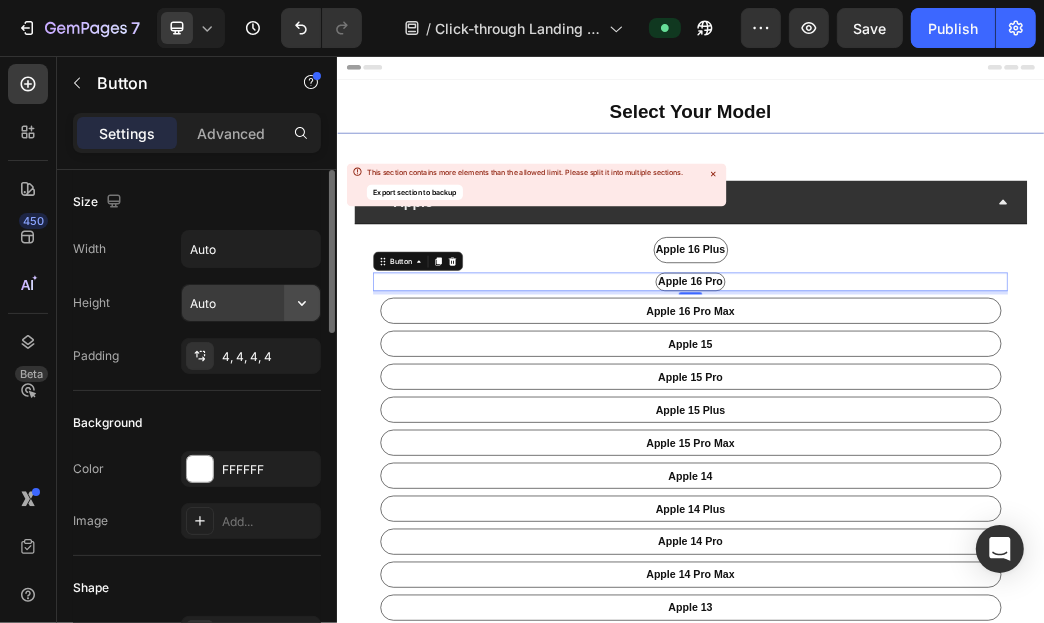 click 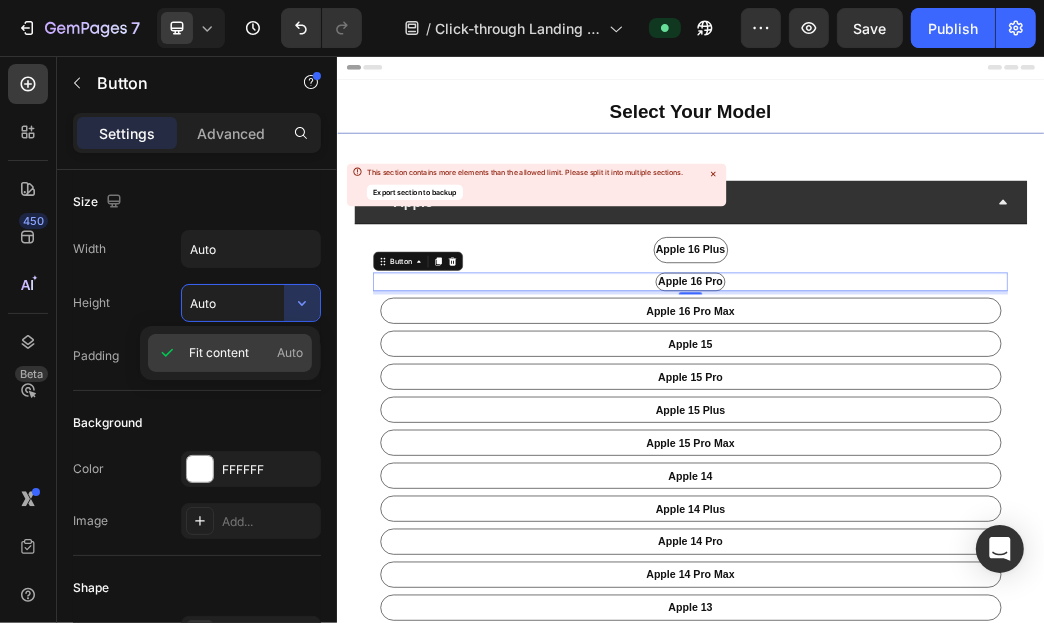 click on "Auto" at bounding box center [290, 353] 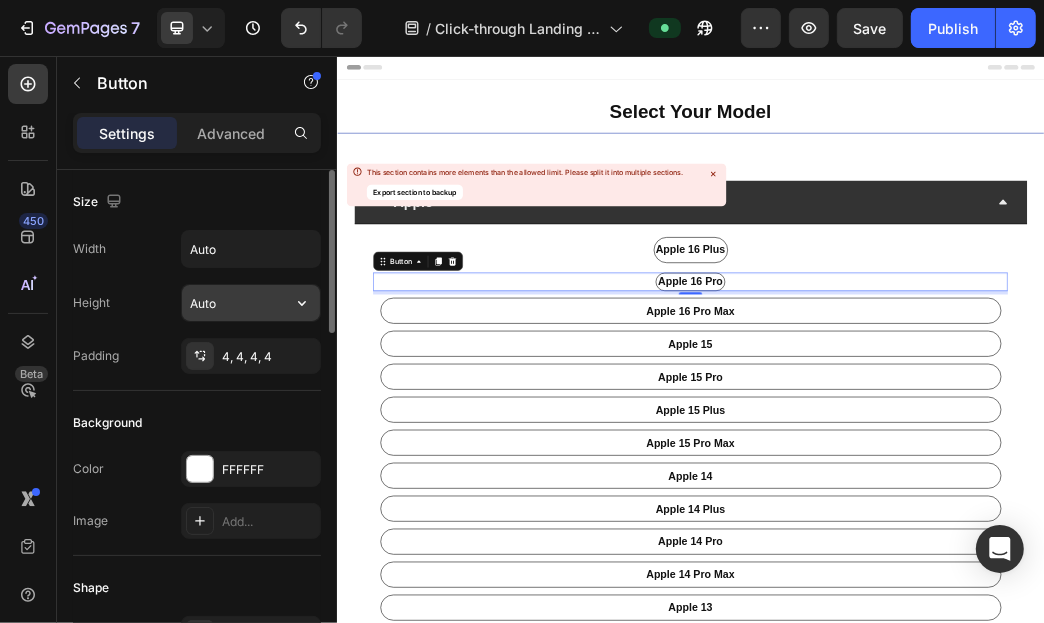 click on "Auto" at bounding box center [251, 303] 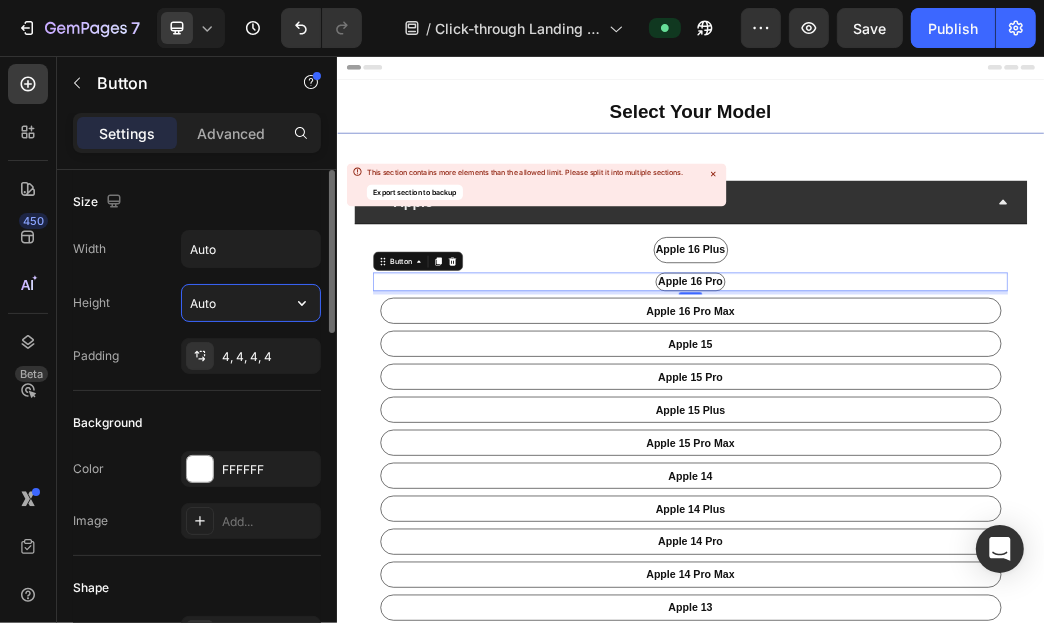 click on "Auto" at bounding box center (251, 303) 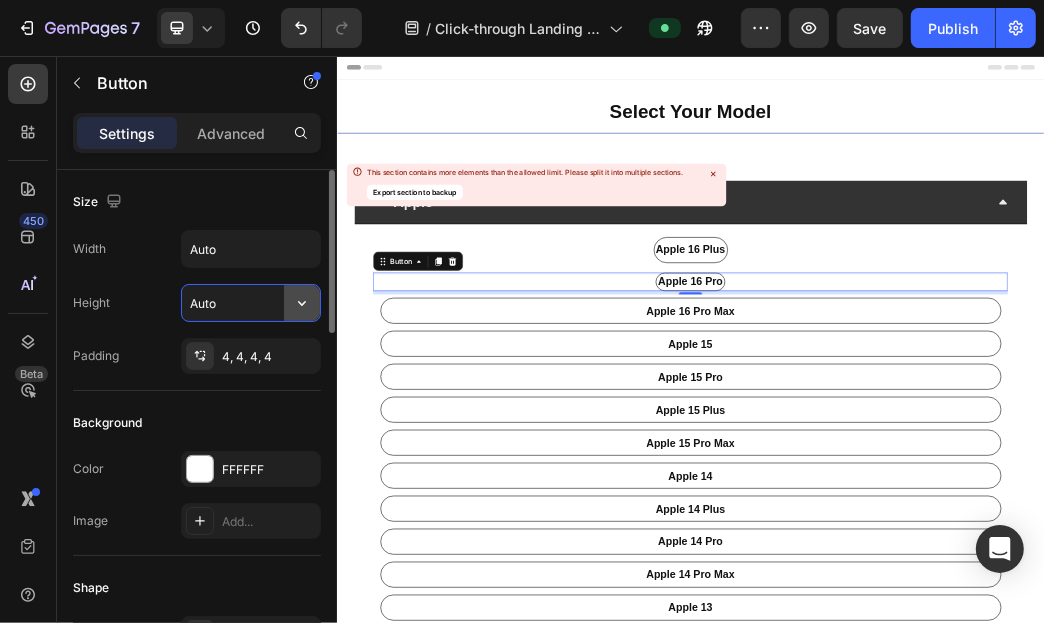 click 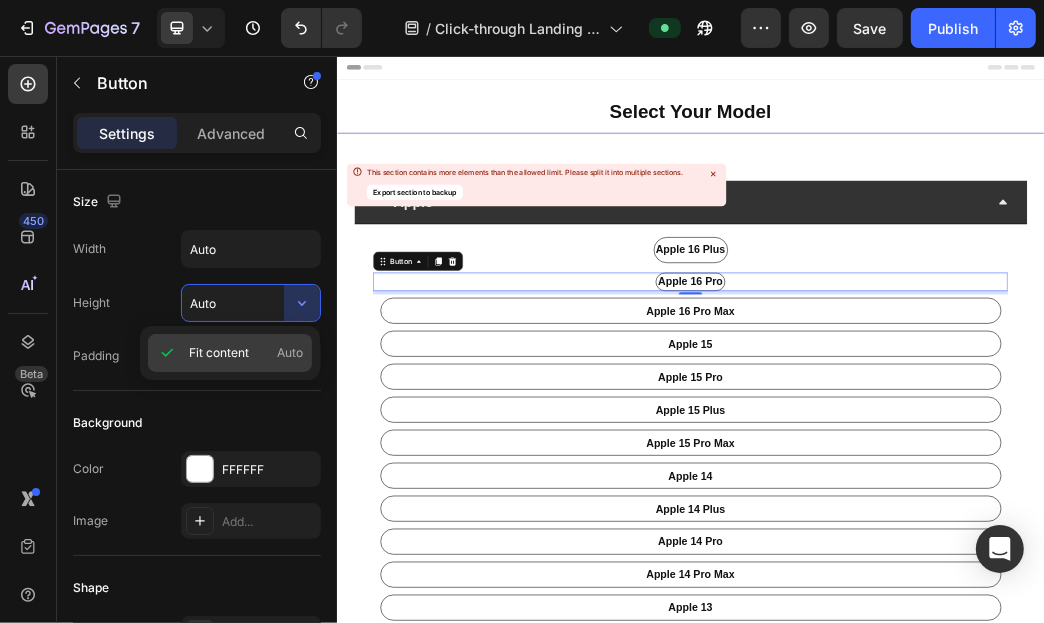 click on "Fit content Auto" 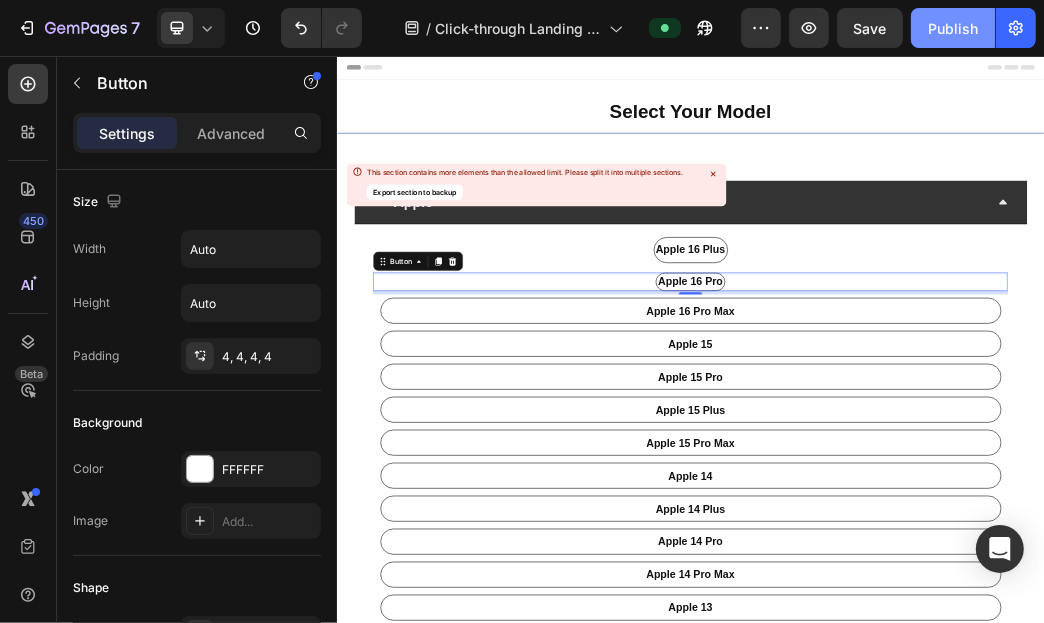 click on "Publish" at bounding box center (953, 28) 